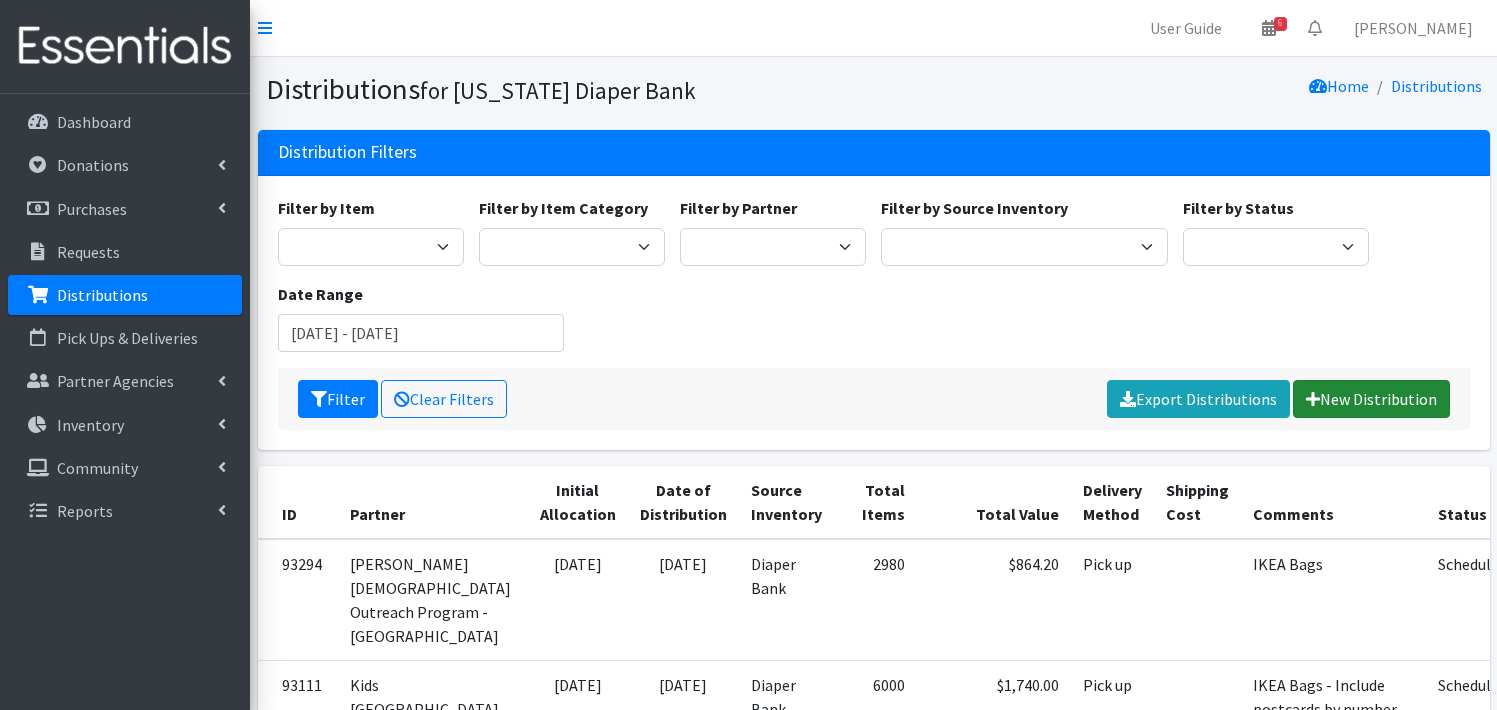 scroll, scrollTop: 0, scrollLeft: 0, axis: both 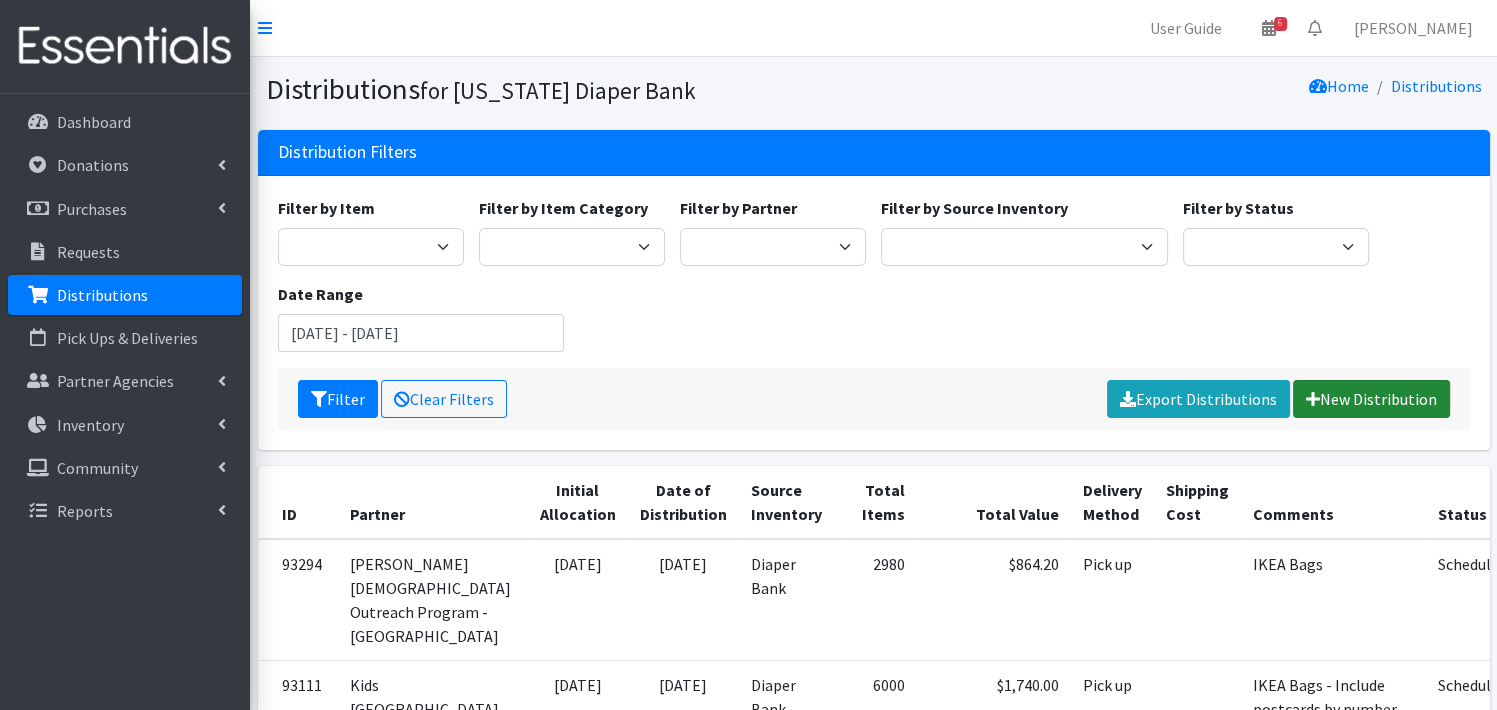 click on "New Distribution" at bounding box center [1371, 399] 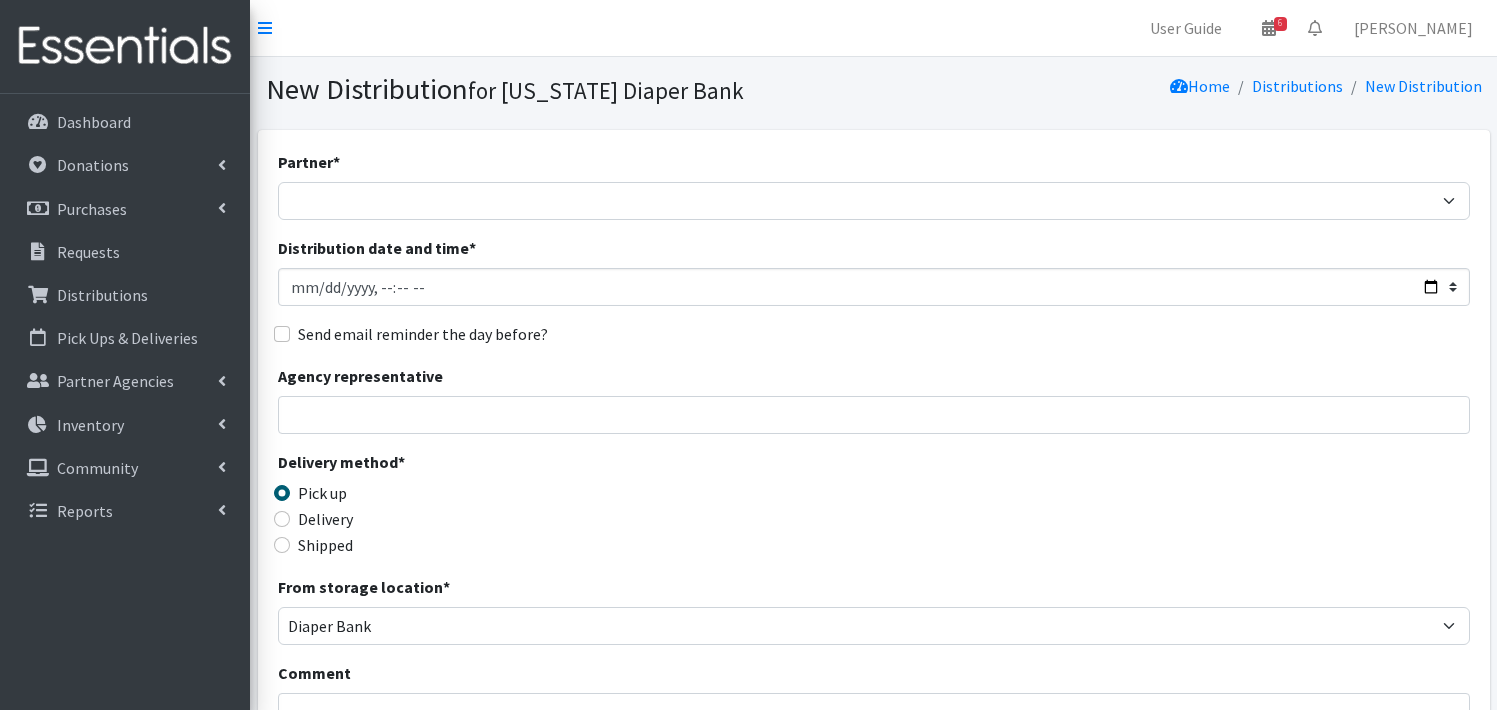 scroll, scrollTop: 0, scrollLeft: 0, axis: both 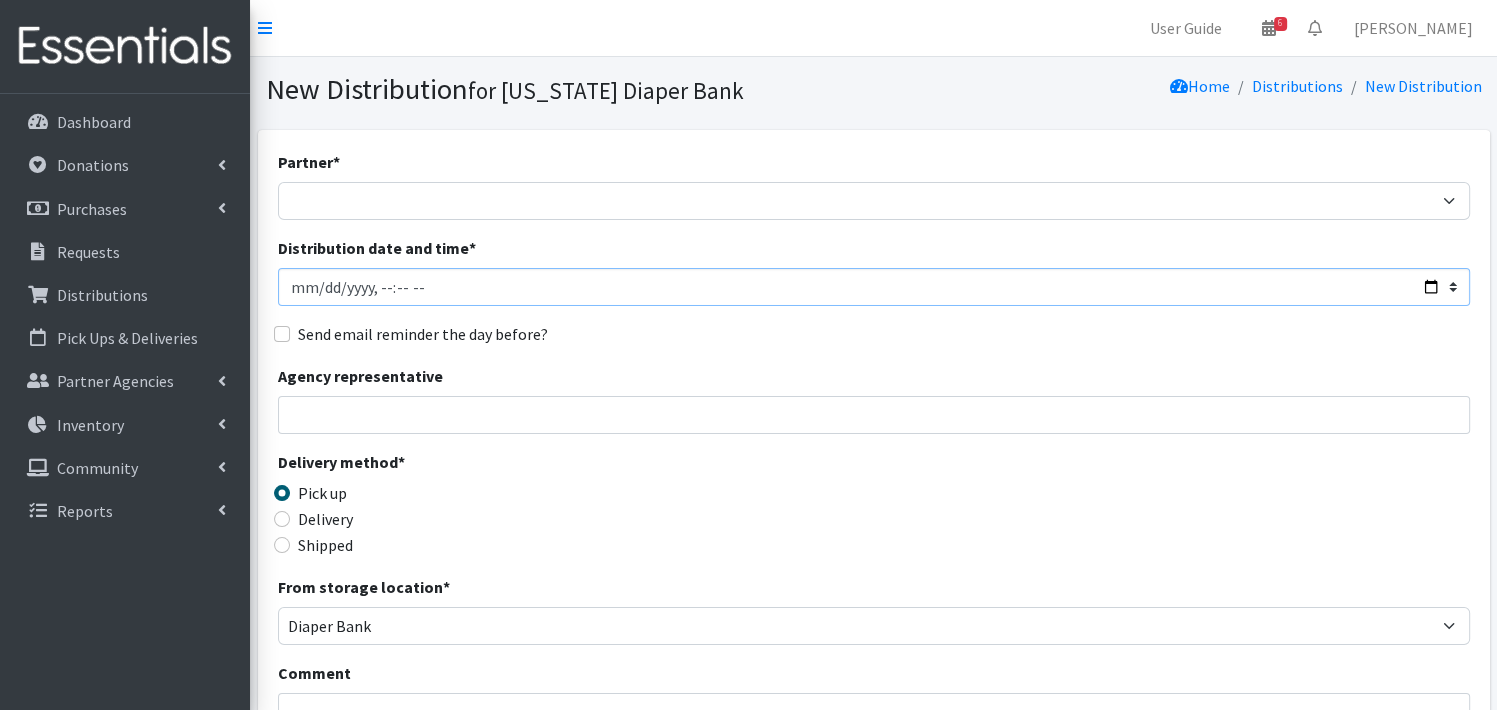 click on "Distribution date and time  *" at bounding box center (874, 287) 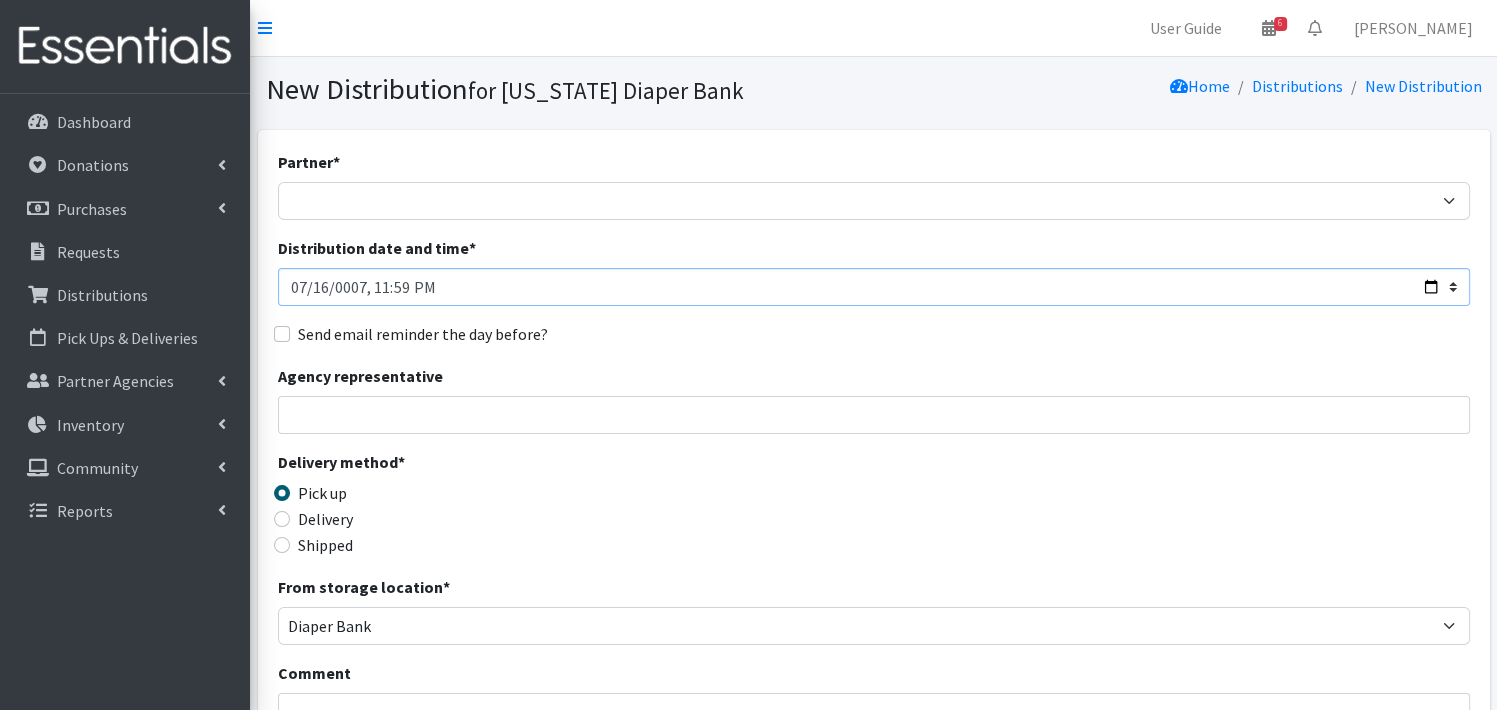 click on "Distribution date and time  *" at bounding box center [874, 287] 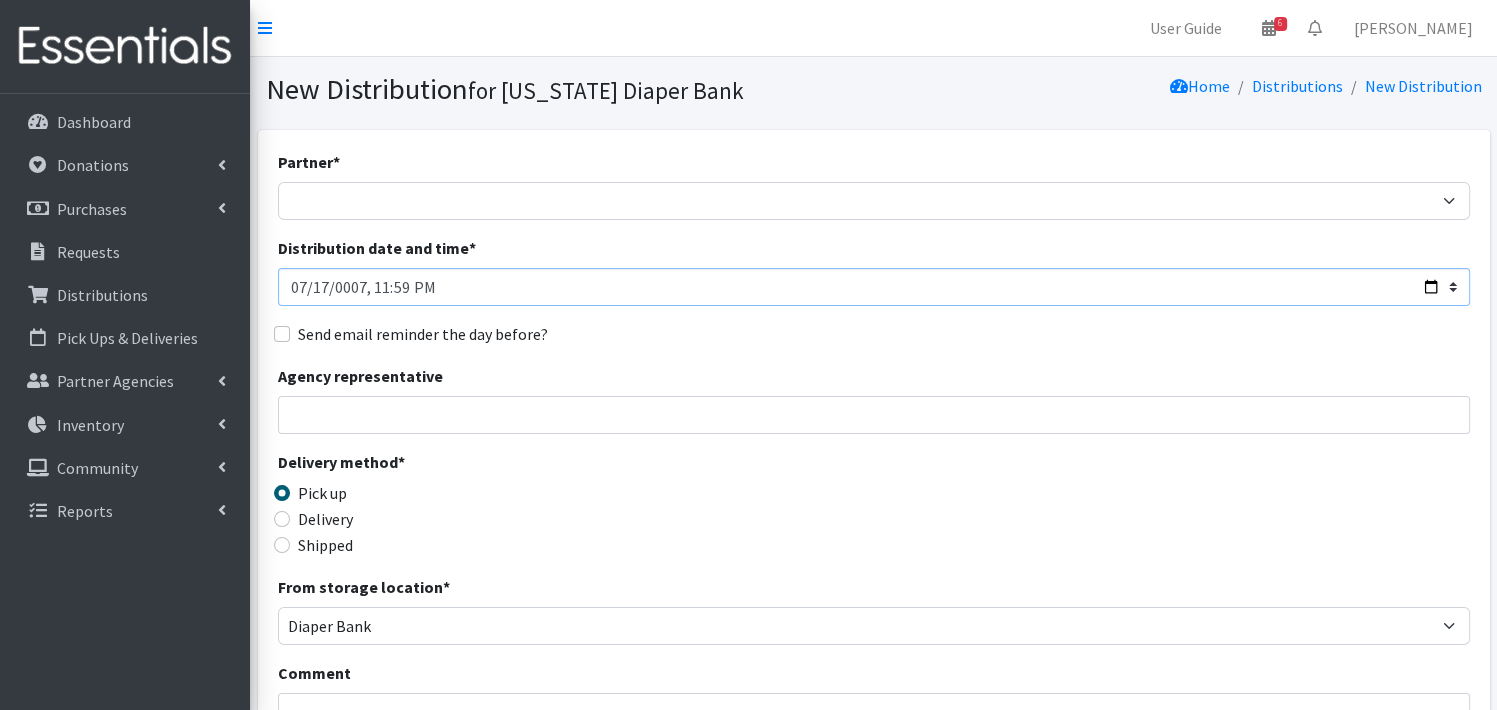 click on "Distribution date and time  *" at bounding box center [874, 287] 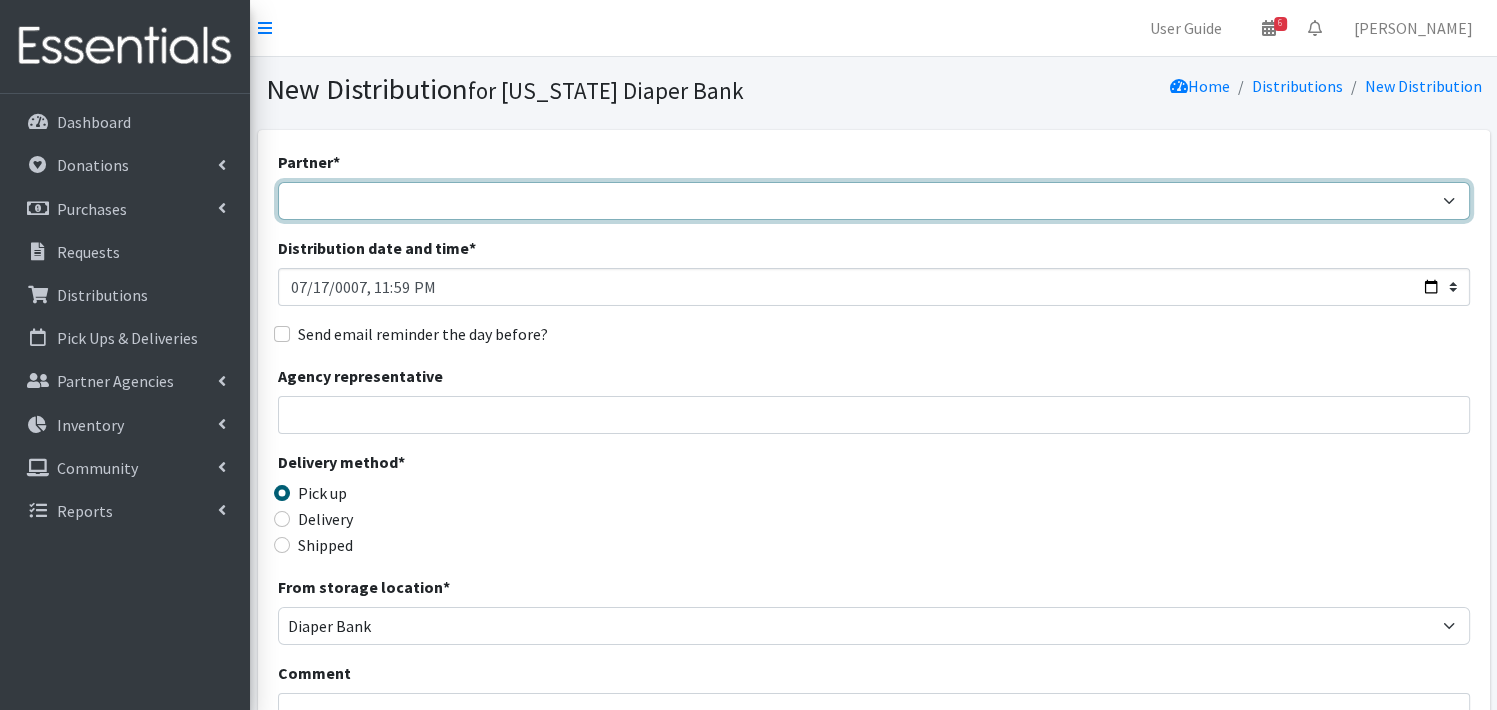 click on "Abide
A Mother's Love
[PERSON_NAME] Area Refugee Taskforce
Big Brothers Big Sisters
Bright Futures [PERSON_NAME]
Brookside Care Center
[DEMOGRAPHIC_DATA] Charities JDC
[DEMOGRAPHIC_DATA] Charities StoC
Catholic Charities [PERSON_NAME][GEOGRAPHIC_DATA] for People  ([GEOGRAPHIC_DATA])
Community Action Partnership of Western [US_STATE]
Community Health Fair
[PERSON_NAME][DEMOGRAPHIC_DATA] Outreach Program - [GEOGRAPHIC_DATA] Nonprofit Healthcare
Disaster Relief
Educare Omaha
Firefly
Fremont Family Coalition
[PERSON_NAME] [GEOGRAPHIC_DATA]
[PERSON_NAME][GEOGRAPHIC_DATA] On the Move
[PERSON_NAME] Diaper Depot
[PERSON_NAME][GEOGRAPHIC_DATA] On the Move
HB [GEOGRAPHIC_DATA]
HB [GEOGRAPHIC_DATA] On the Move
HB Scottsbluff [GEOGRAPHIC_DATA]
HB Scottsbluff On the Move
Heartland Family Services [US_STATE]
Heartland Family Services [GEOGRAPHIC_DATA]
[GEOGRAPHIC_DATA][PERSON_NAME]/[PERSON_NAME]
Heartland [PERSON_NAME]
Heart Ministry Center
Humble and [GEOGRAPHIC_DATA][PERSON_NAME]
Kids Can Community Center
Learning Community (One World Health)
Life House Partnership
Maverick Food Pantry" at bounding box center [874, 201] 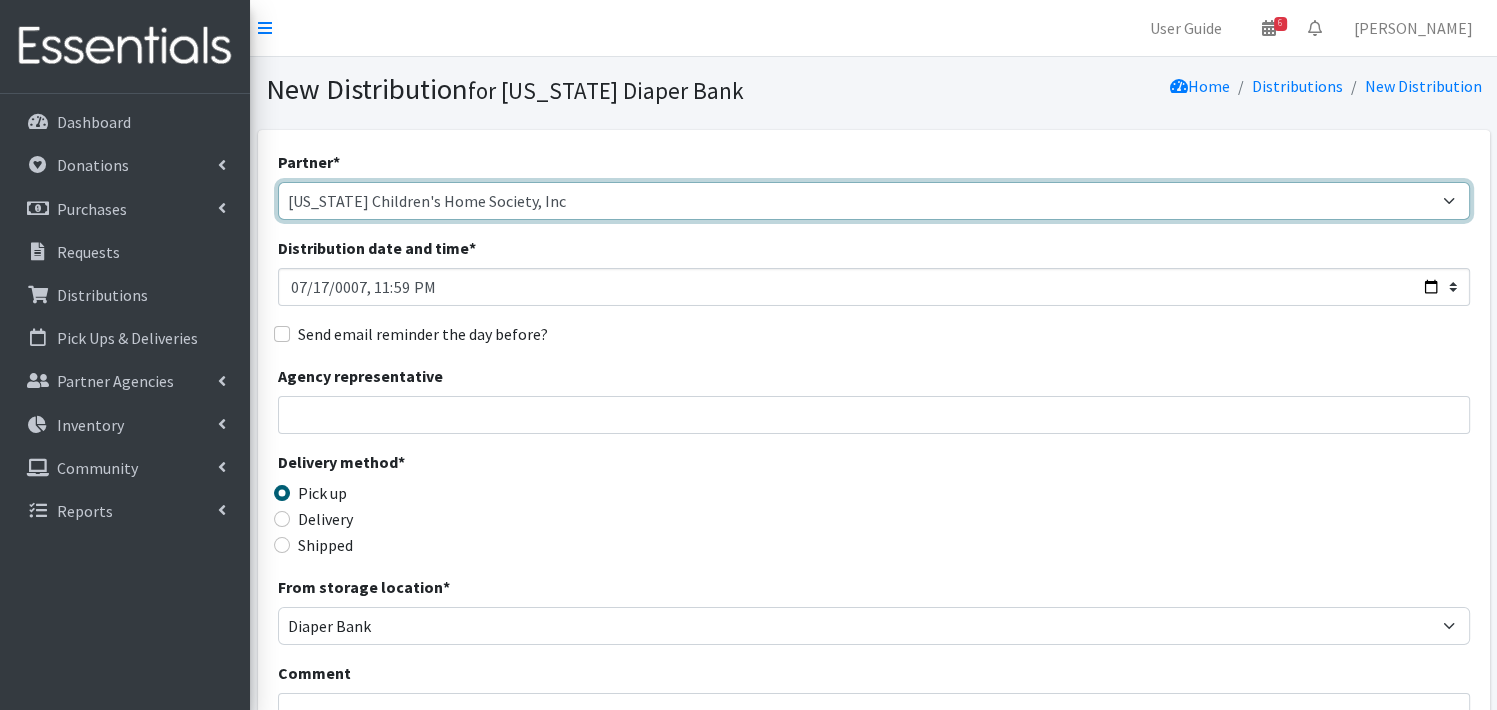 click on "Abide
A Mother's Love
[PERSON_NAME] Area Refugee Taskforce
Big Brothers Big Sisters
Bright Futures [PERSON_NAME]
Brookside Care Center
[DEMOGRAPHIC_DATA] Charities JDC
[DEMOGRAPHIC_DATA] Charities StoC
Catholic Charities [PERSON_NAME][GEOGRAPHIC_DATA] for People  ([GEOGRAPHIC_DATA])
Community Action Partnership of Western [US_STATE]
Community Health Fair
[PERSON_NAME][DEMOGRAPHIC_DATA] Outreach Program - [GEOGRAPHIC_DATA] Nonprofit Healthcare
Disaster Relief
Educare Omaha
Firefly
Fremont Family Coalition
[PERSON_NAME] [GEOGRAPHIC_DATA]
[PERSON_NAME][GEOGRAPHIC_DATA] On the Move
[PERSON_NAME] Diaper Depot
[PERSON_NAME][GEOGRAPHIC_DATA] On the Move
HB [GEOGRAPHIC_DATA]
HB [GEOGRAPHIC_DATA] On the Move
HB Scottsbluff [GEOGRAPHIC_DATA]
HB Scottsbluff On the Move
Heartland Family Services [US_STATE]
Heartland Family Services [GEOGRAPHIC_DATA]
[GEOGRAPHIC_DATA][PERSON_NAME]/[PERSON_NAME]
Heartland [PERSON_NAME]
Heart Ministry Center
Humble and [GEOGRAPHIC_DATA][PERSON_NAME]
Kids Can Community Center
Learning Community (One World Health)
Life House Partnership
Maverick Food Pantry" at bounding box center (874, 201) 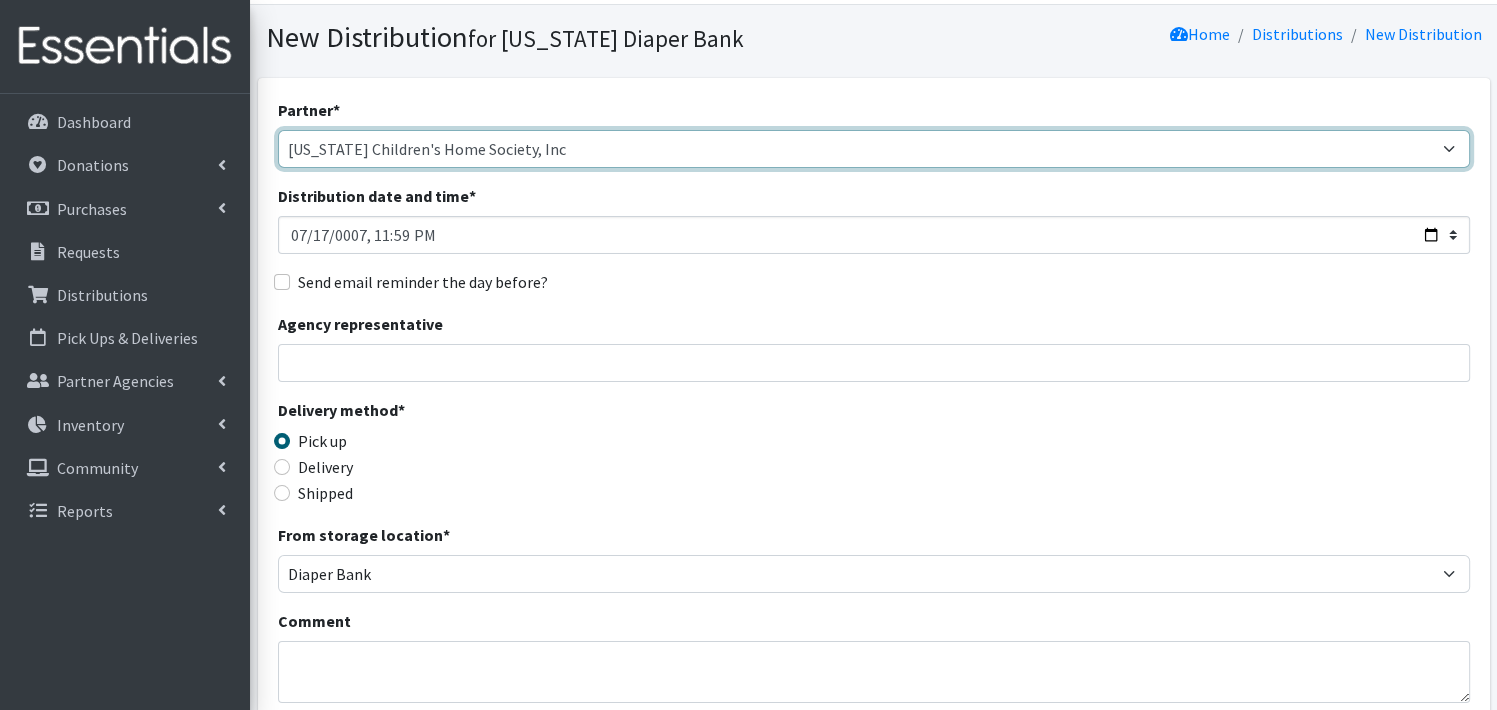 scroll, scrollTop: 0, scrollLeft: 0, axis: both 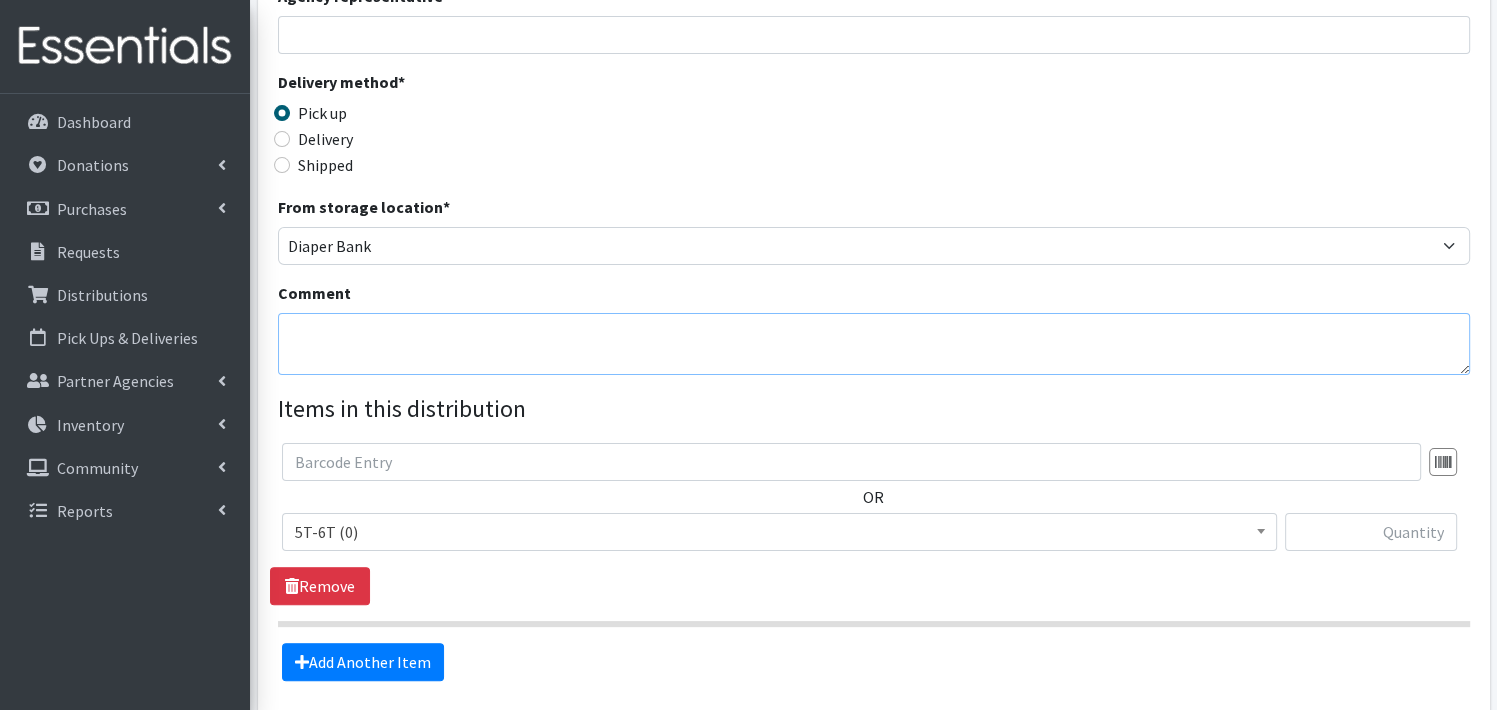 click on "Comment" at bounding box center [874, 344] 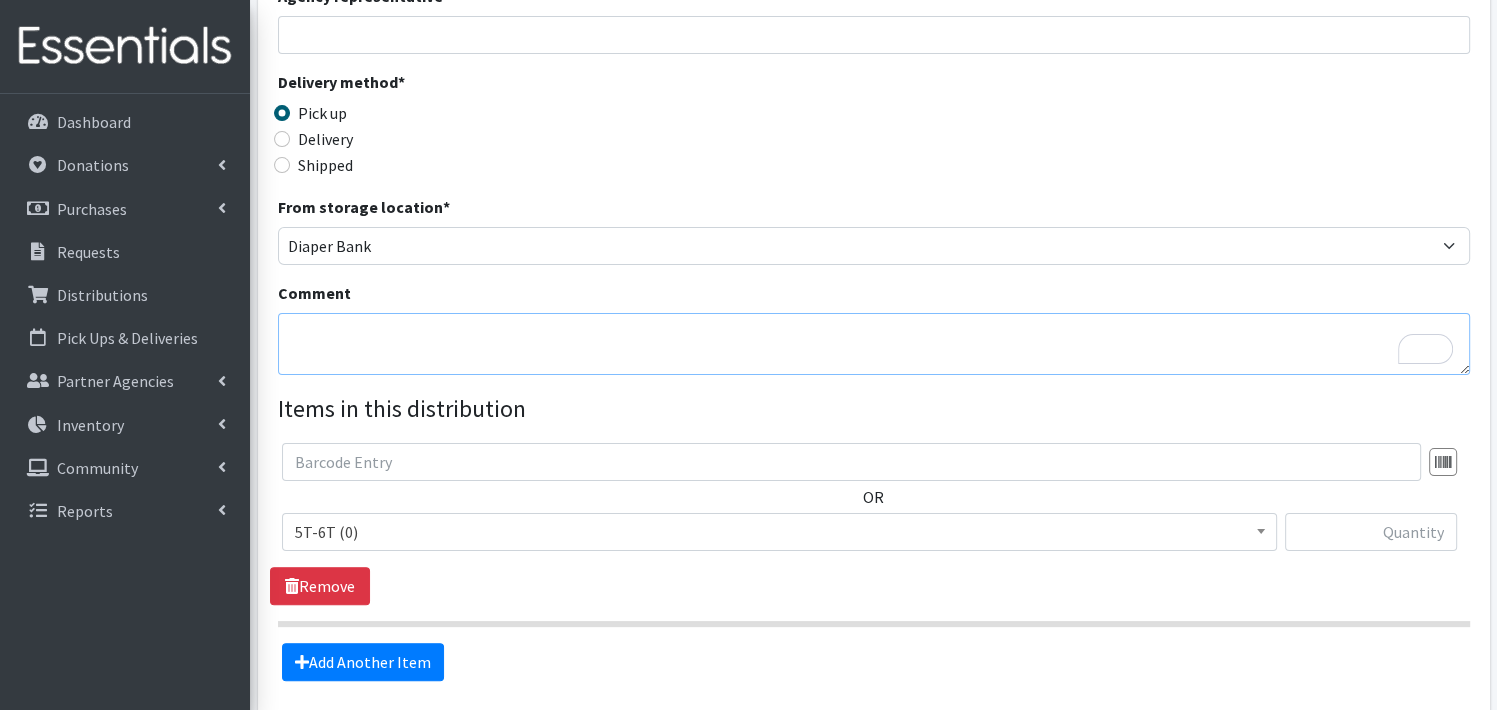 paste on "IKEA Bags on pallet(s)" 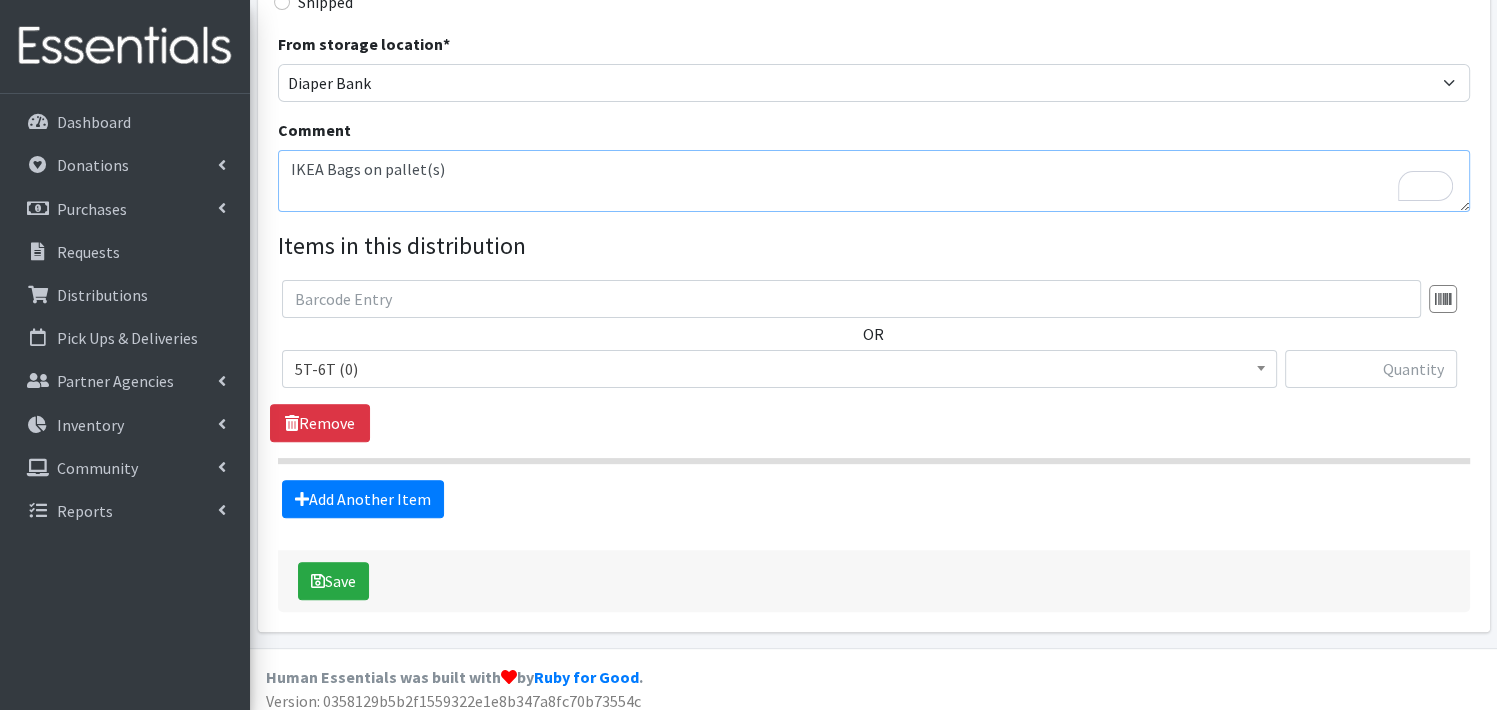 scroll, scrollTop: 548, scrollLeft: 0, axis: vertical 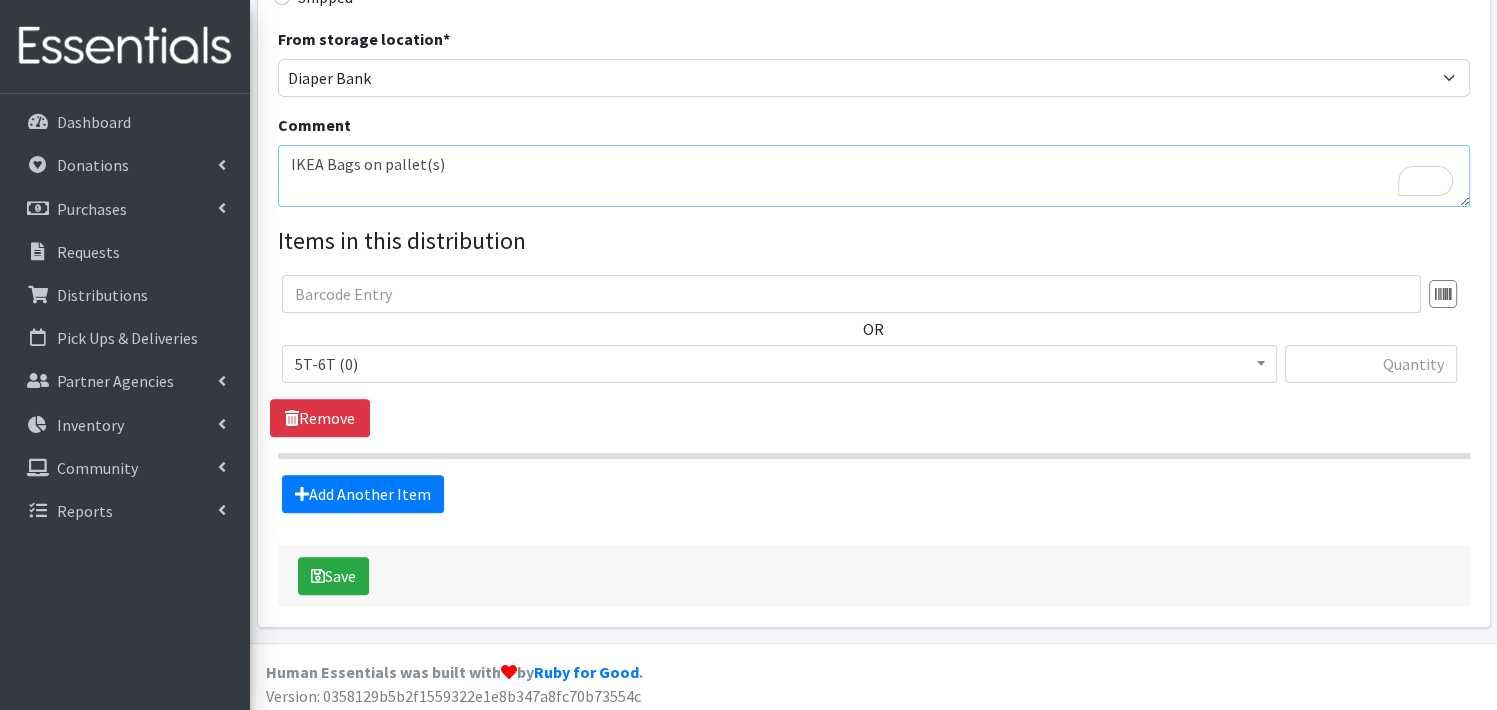 type on "IKEA Bags on pallet(s)" 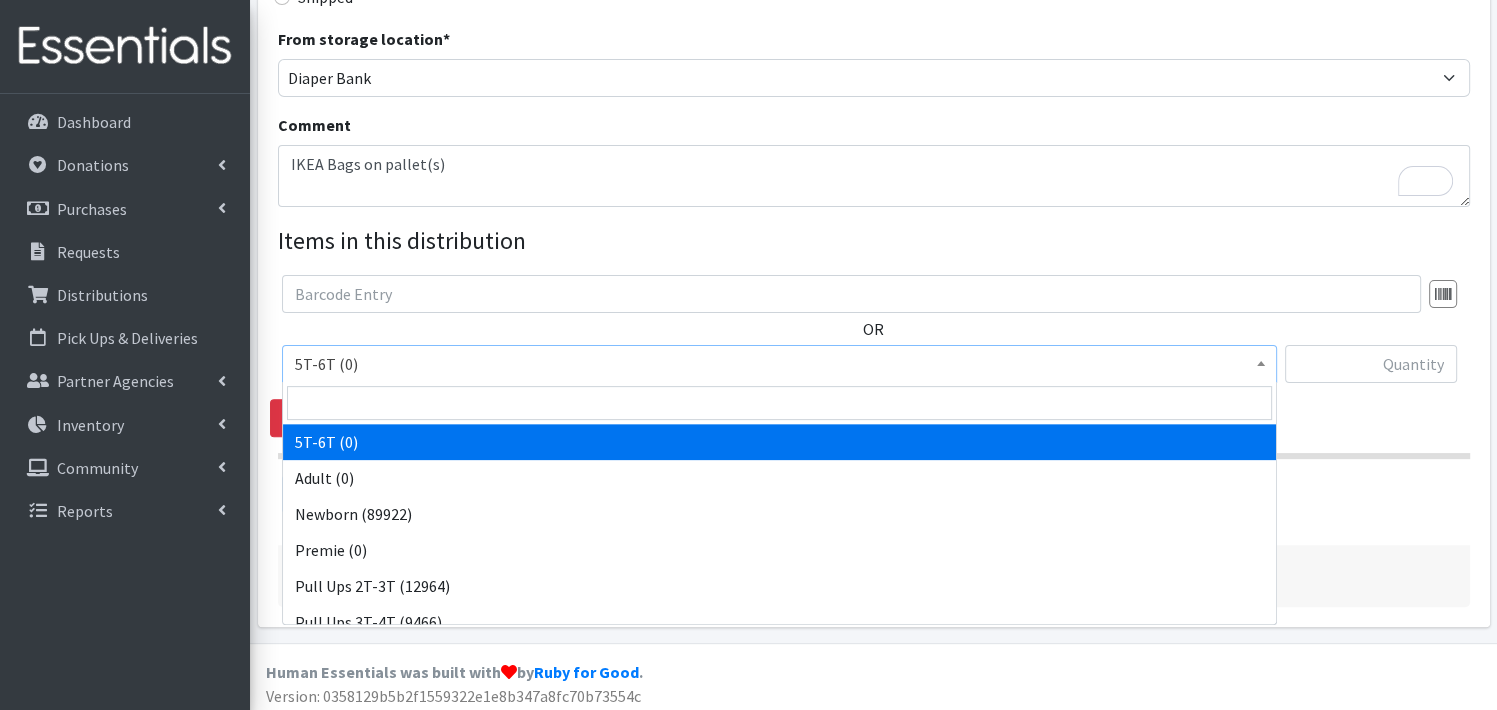 click at bounding box center [1261, 361] 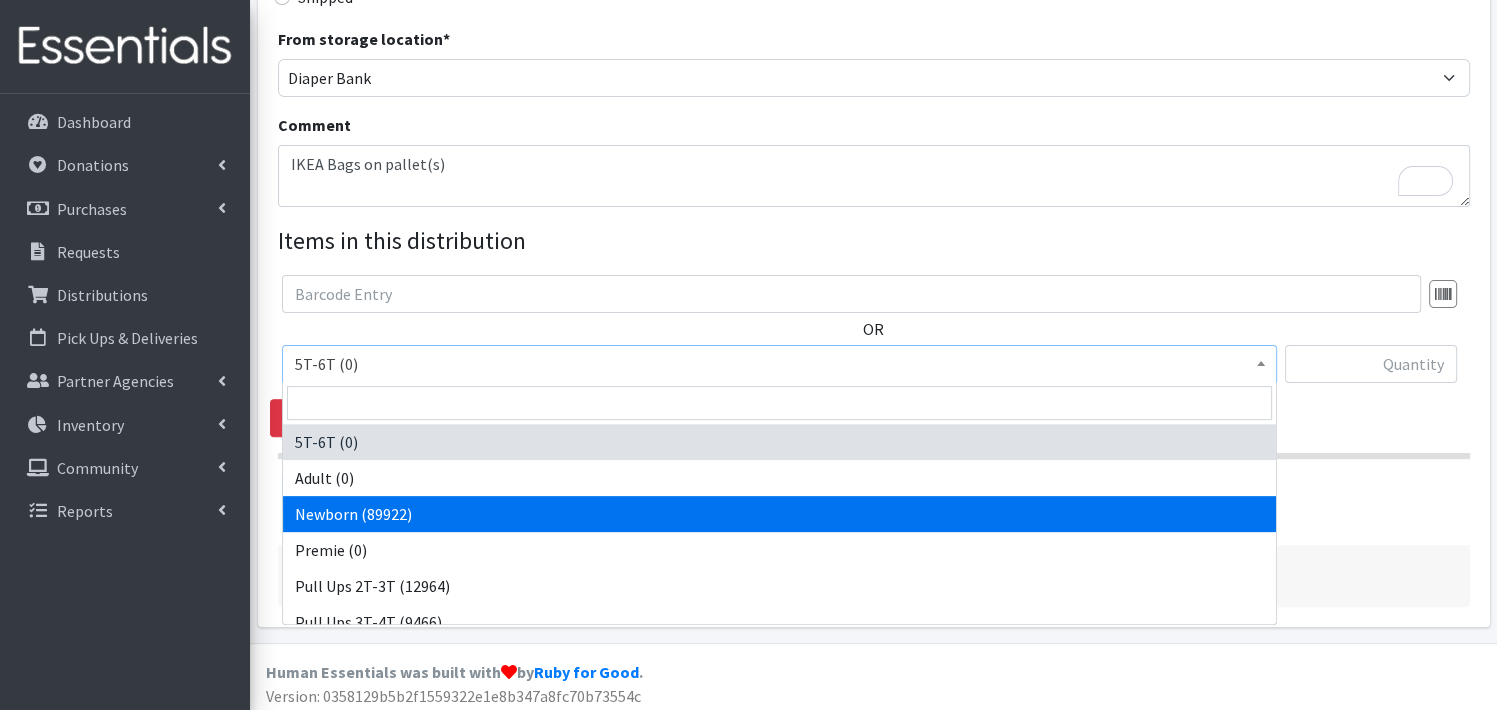 select on "3681" 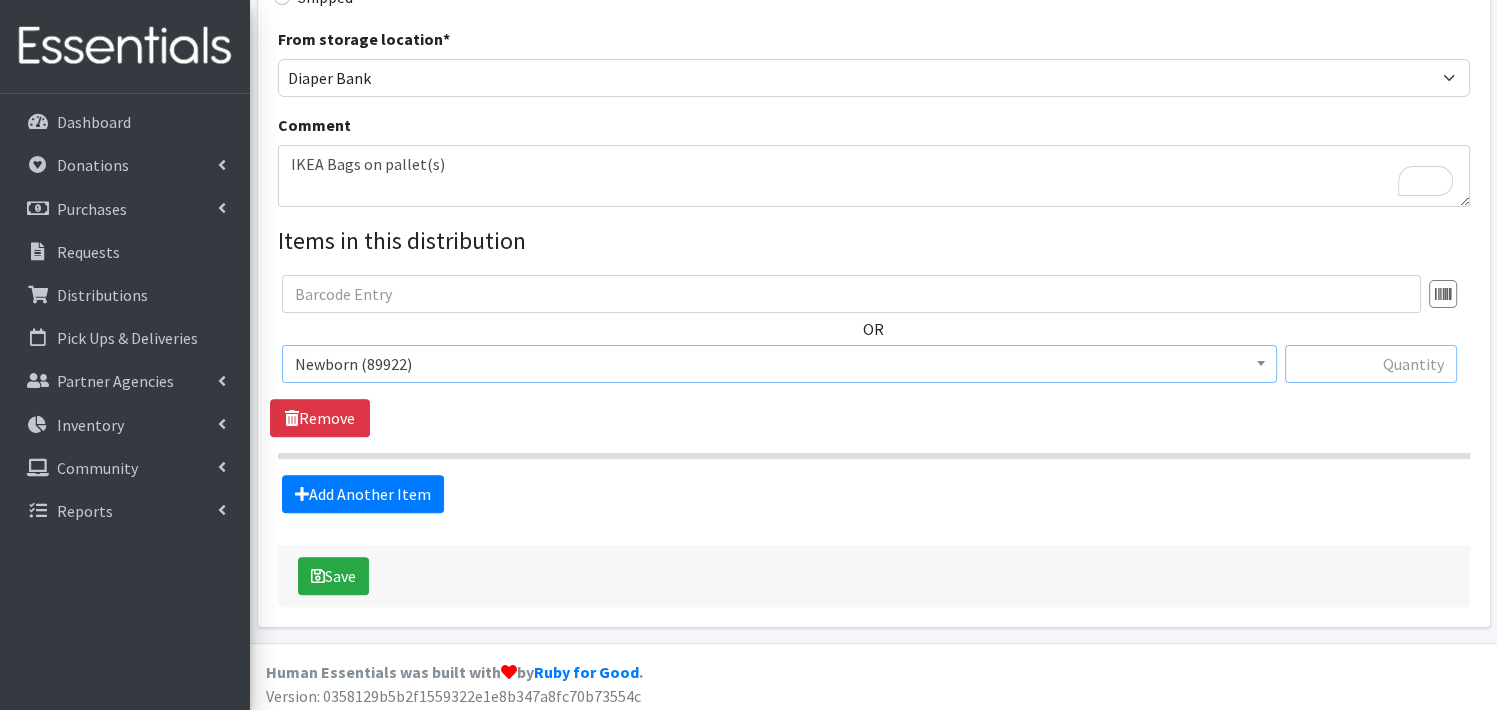 click at bounding box center [1371, 364] 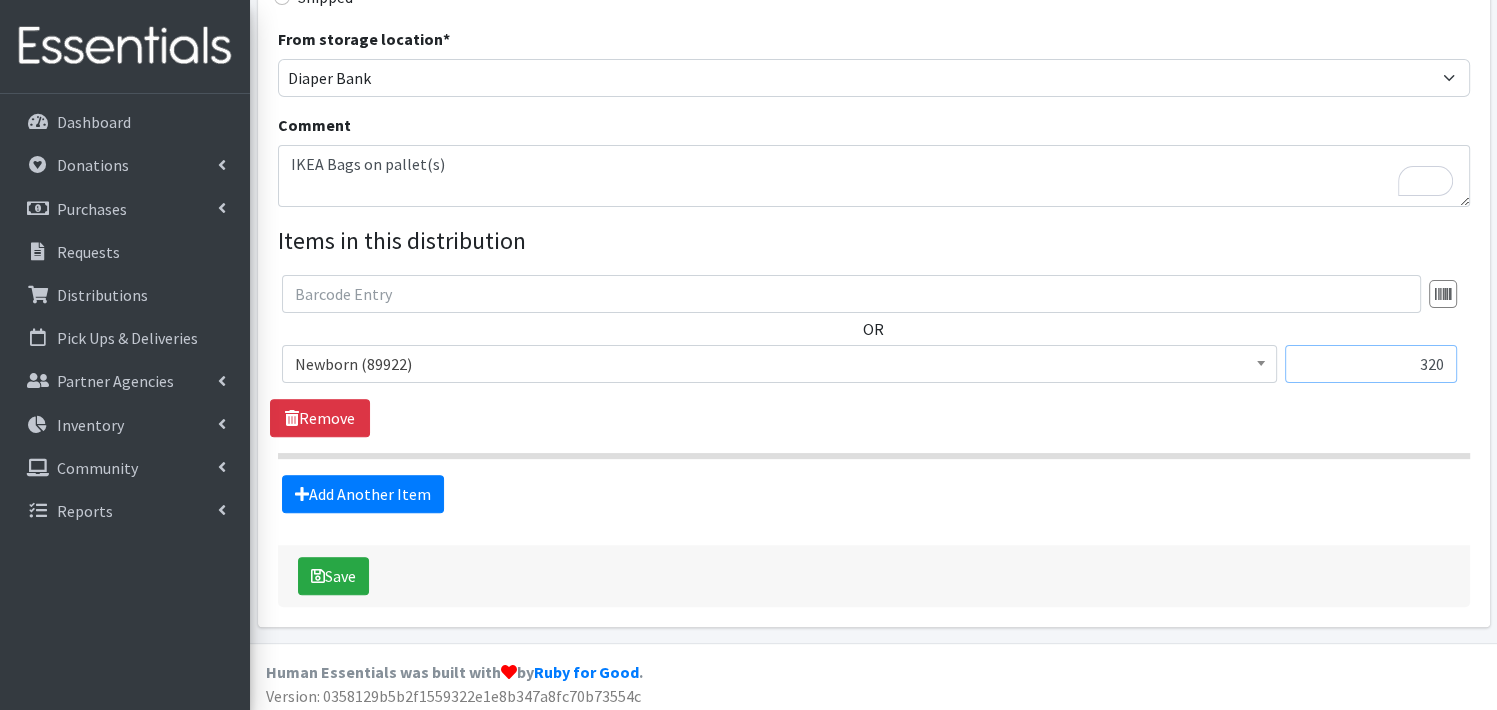 scroll, scrollTop: 554, scrollLeft: 0, axis: vertical 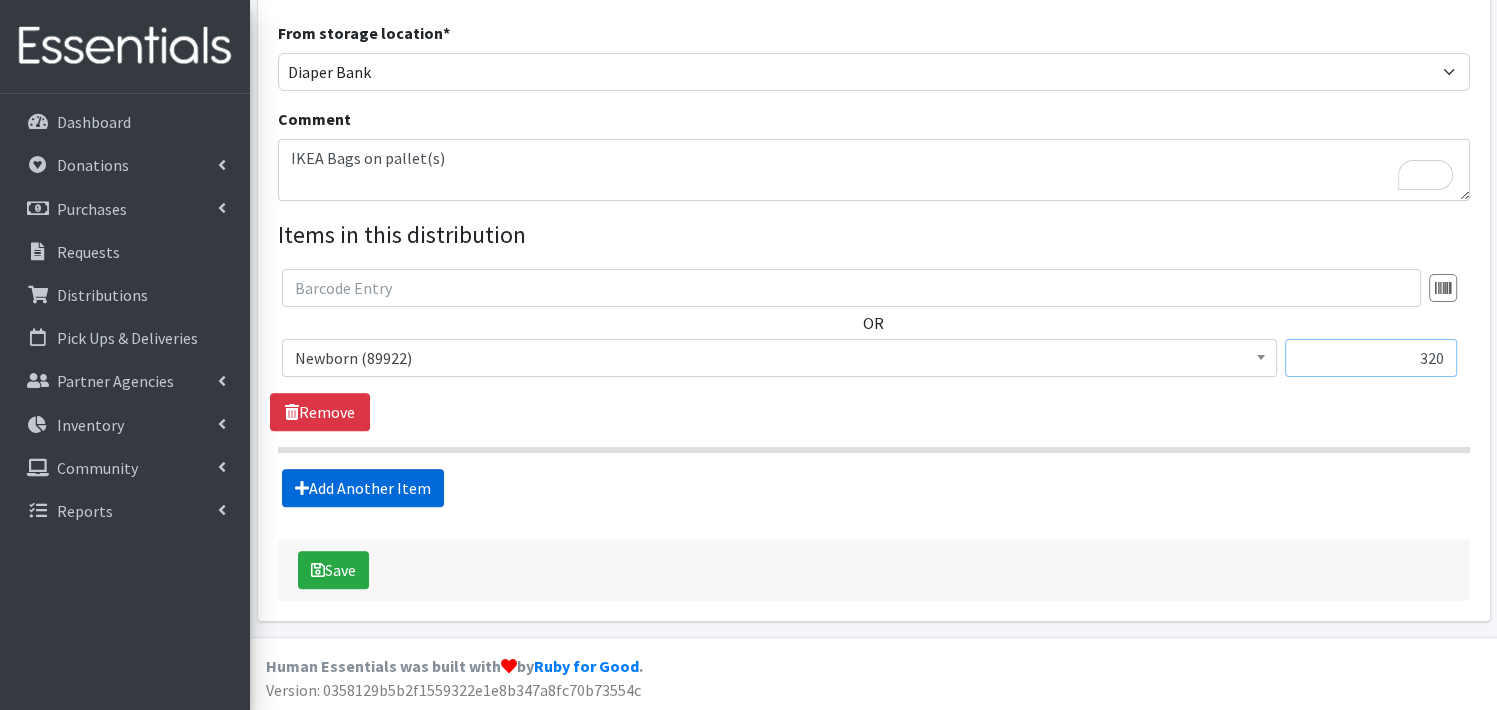 type on "320" 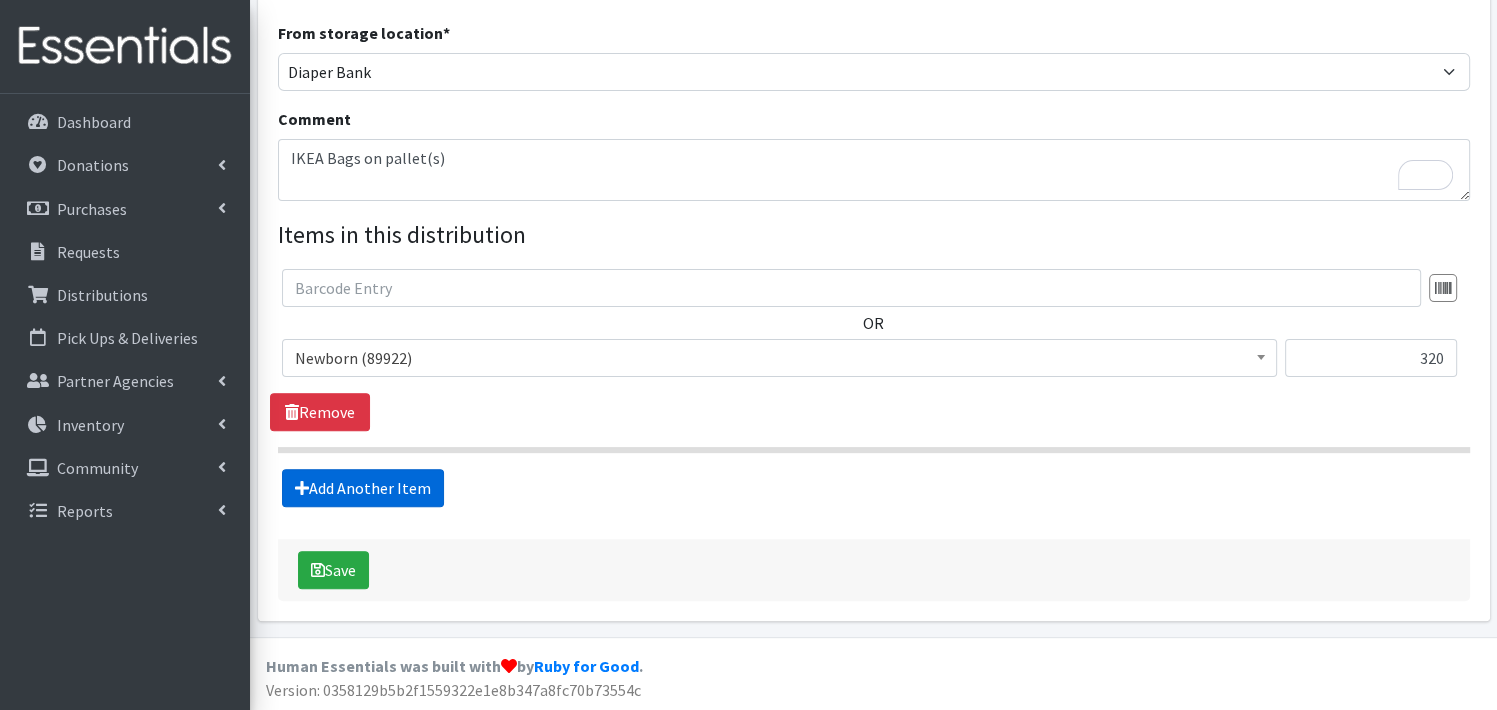 click on "Add Another Item" at bounding box center [363, 488] 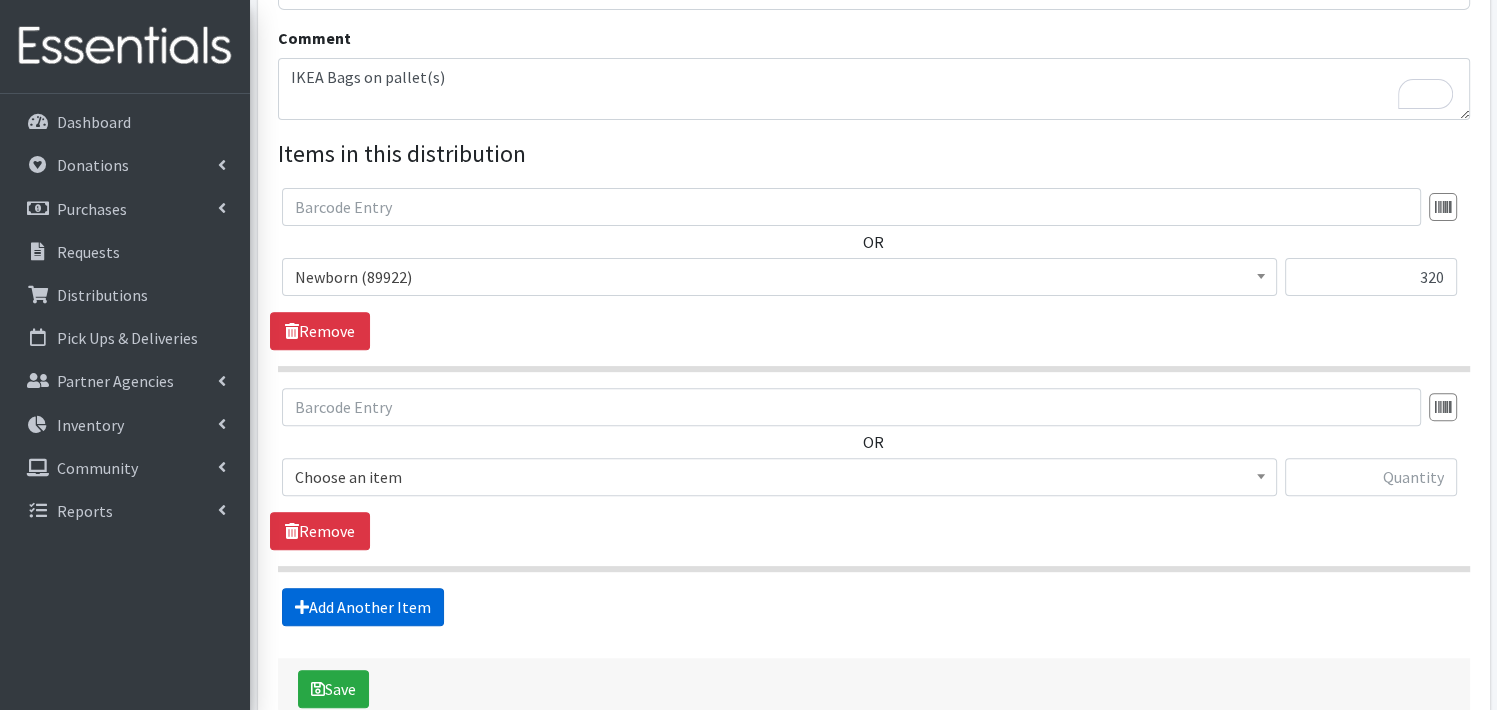 scroll, scrollTop: 753, scrollLeft: 0, axis: vertical 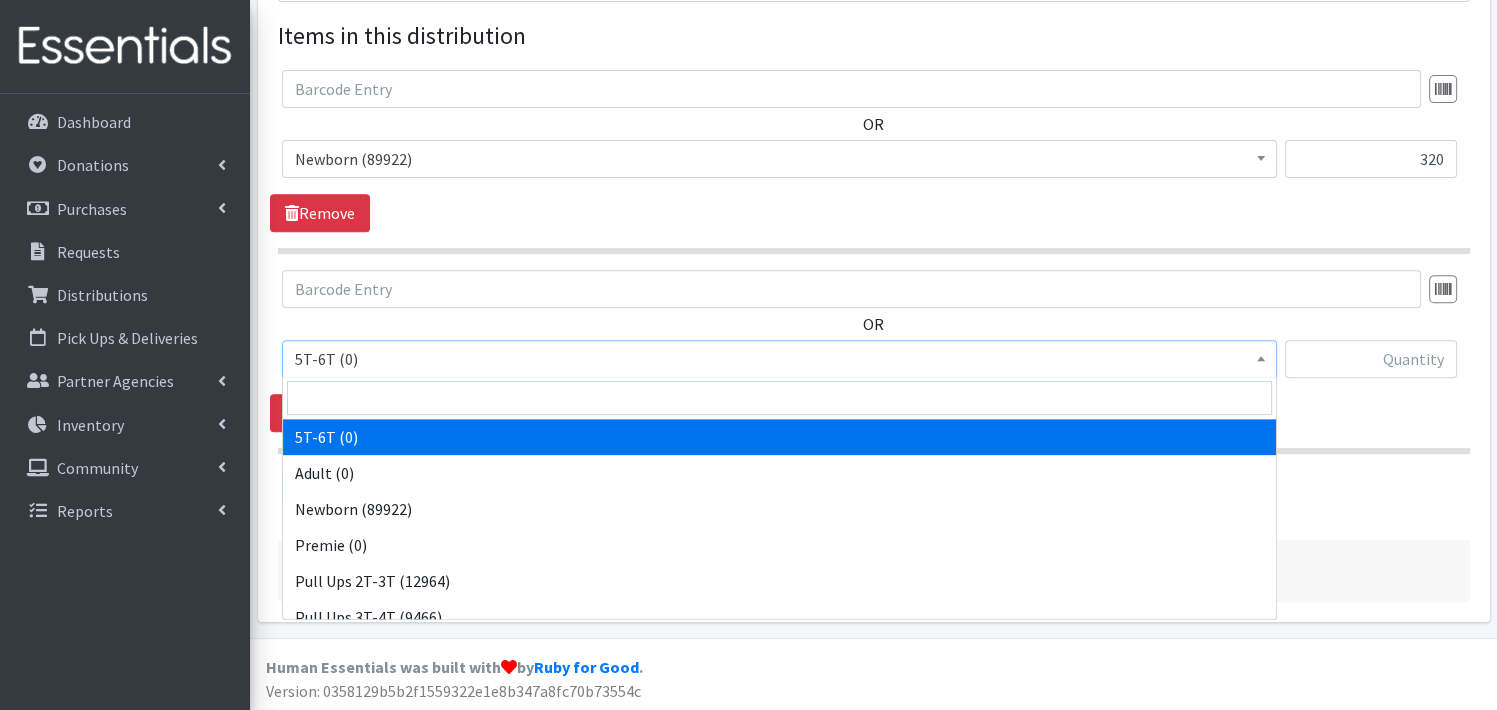 click on "5T-6T (0)" at bounding box center [779, 359] 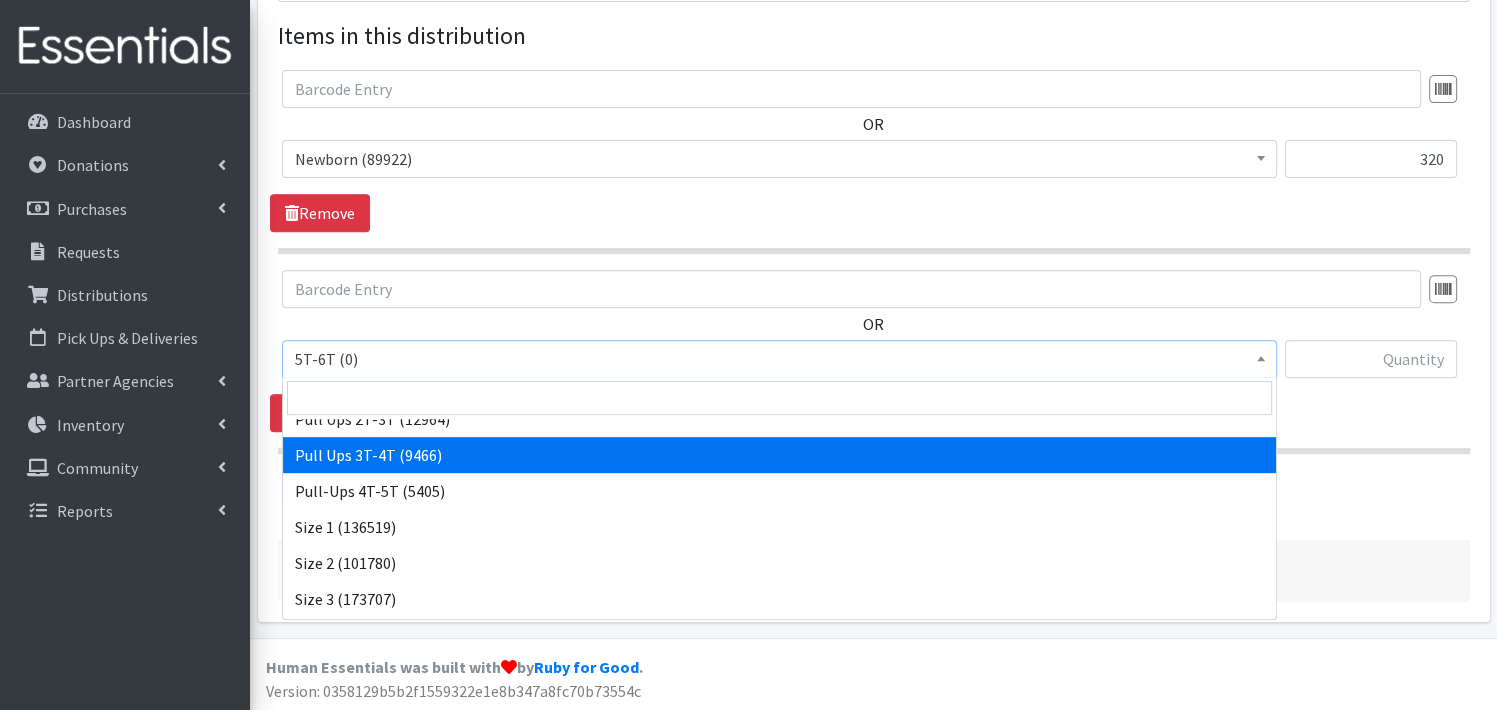 scroll, scrollTop: 200, scrollLeft: 0, axis: vertical 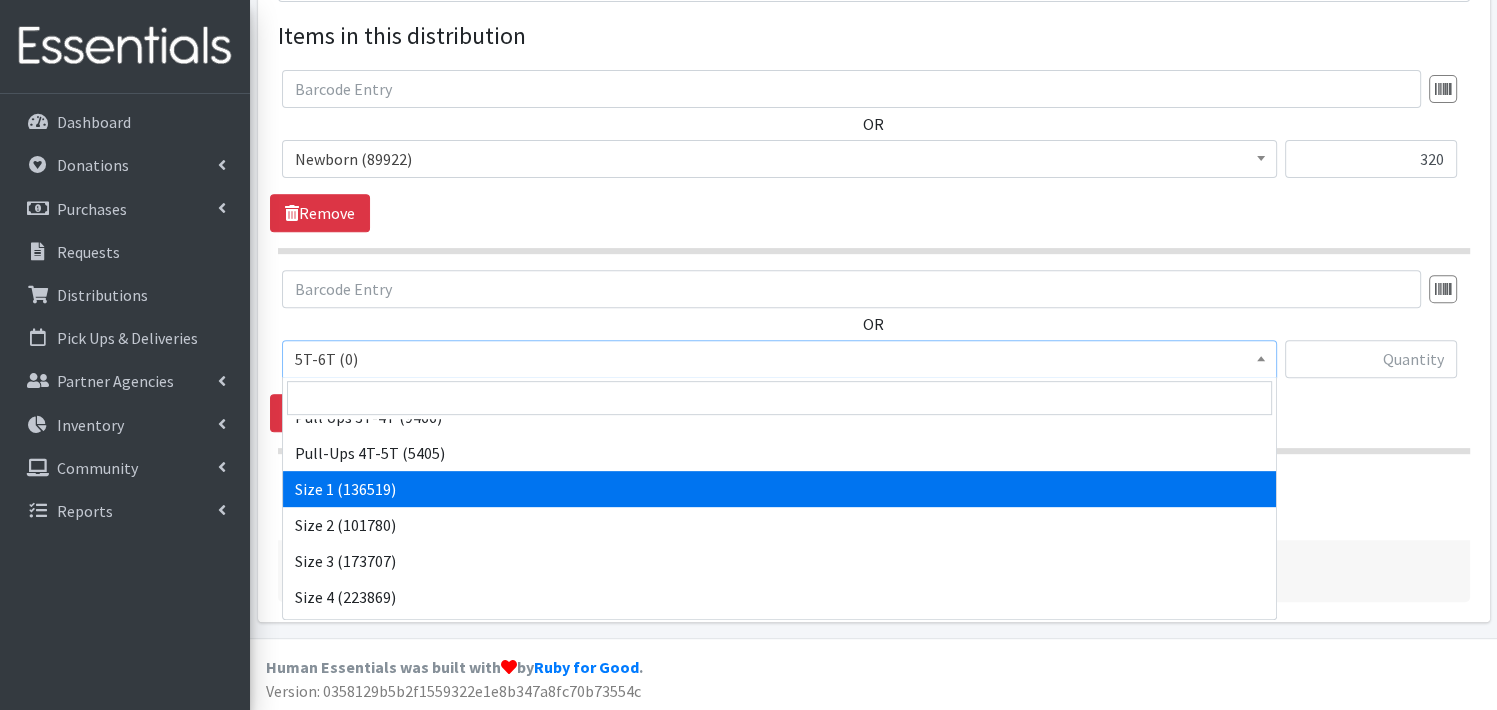 select on "3682" 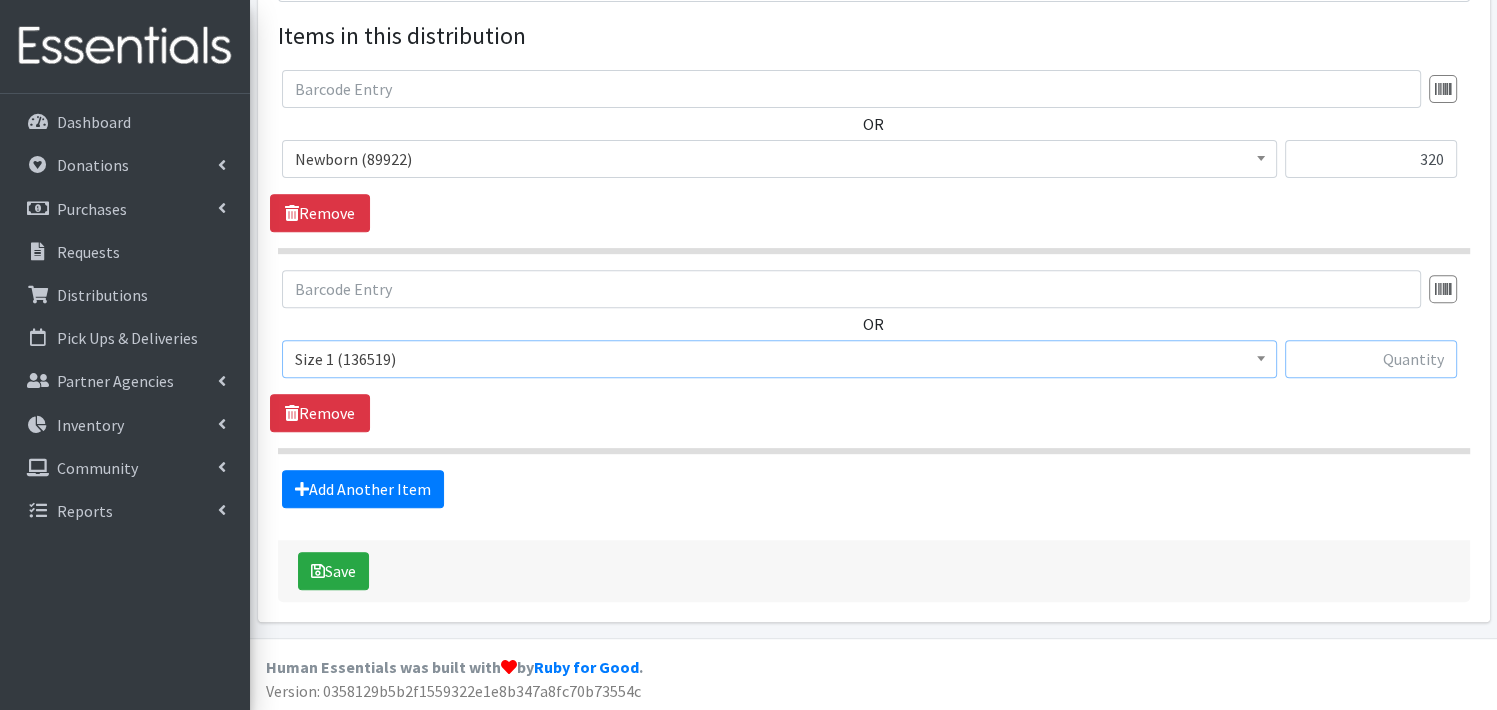 click at bounding box center (1371, 359) 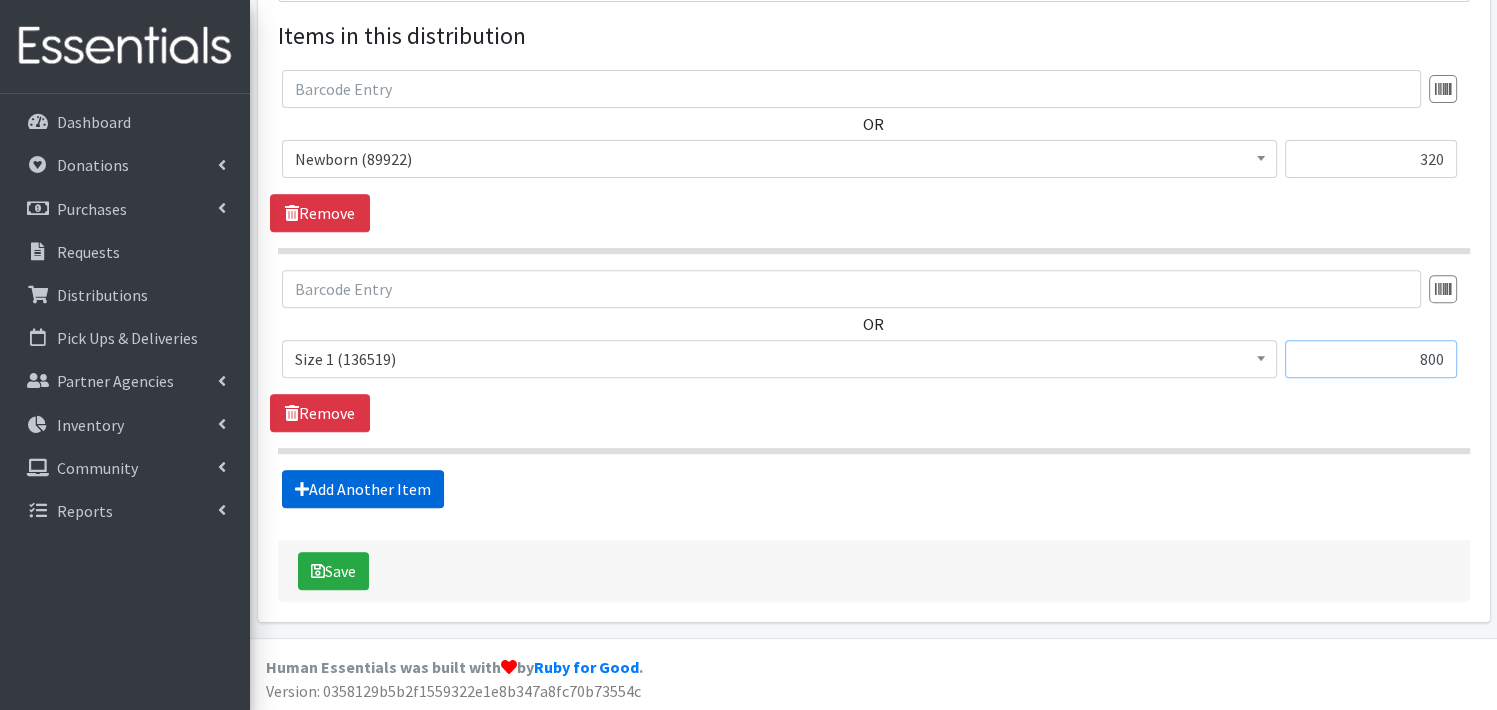 type on "800" 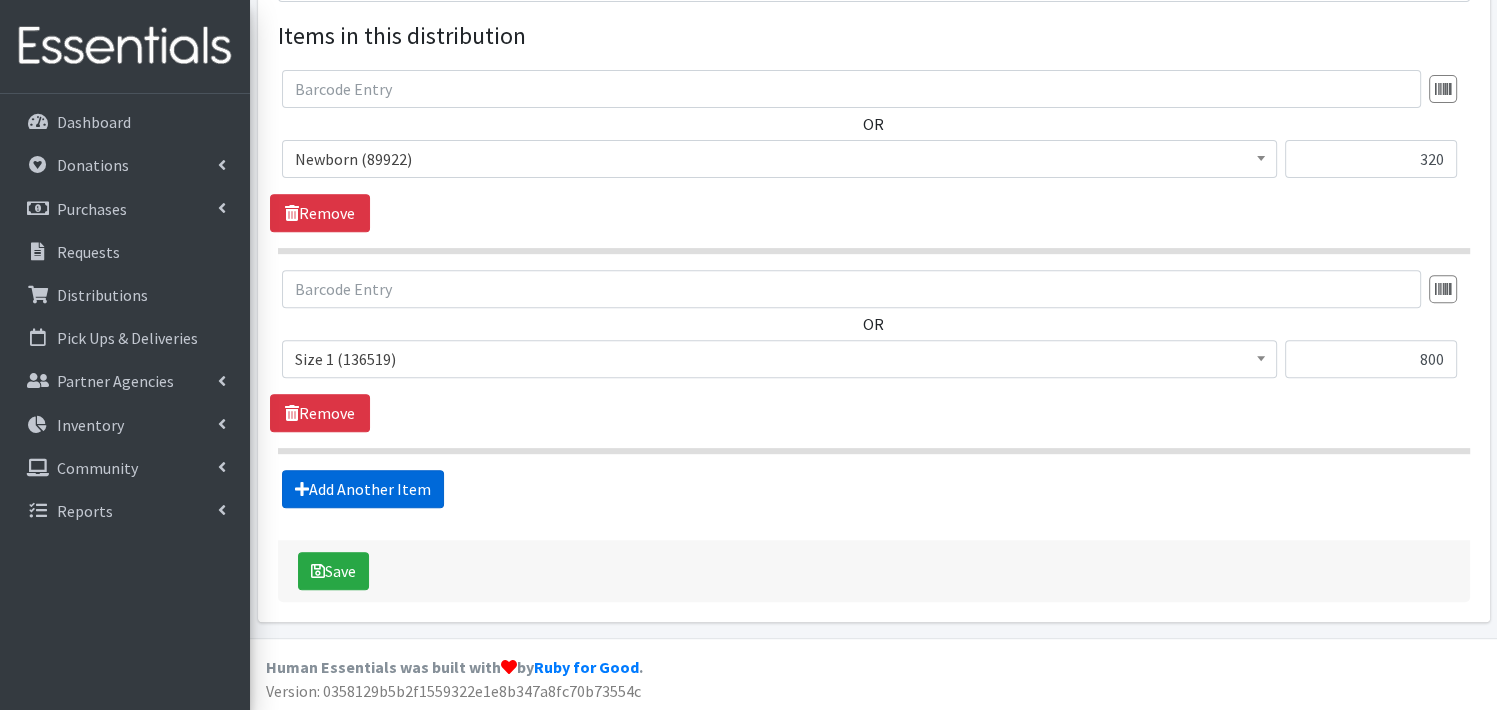 click on "Add Another Item" at bounding box center [363, 489] 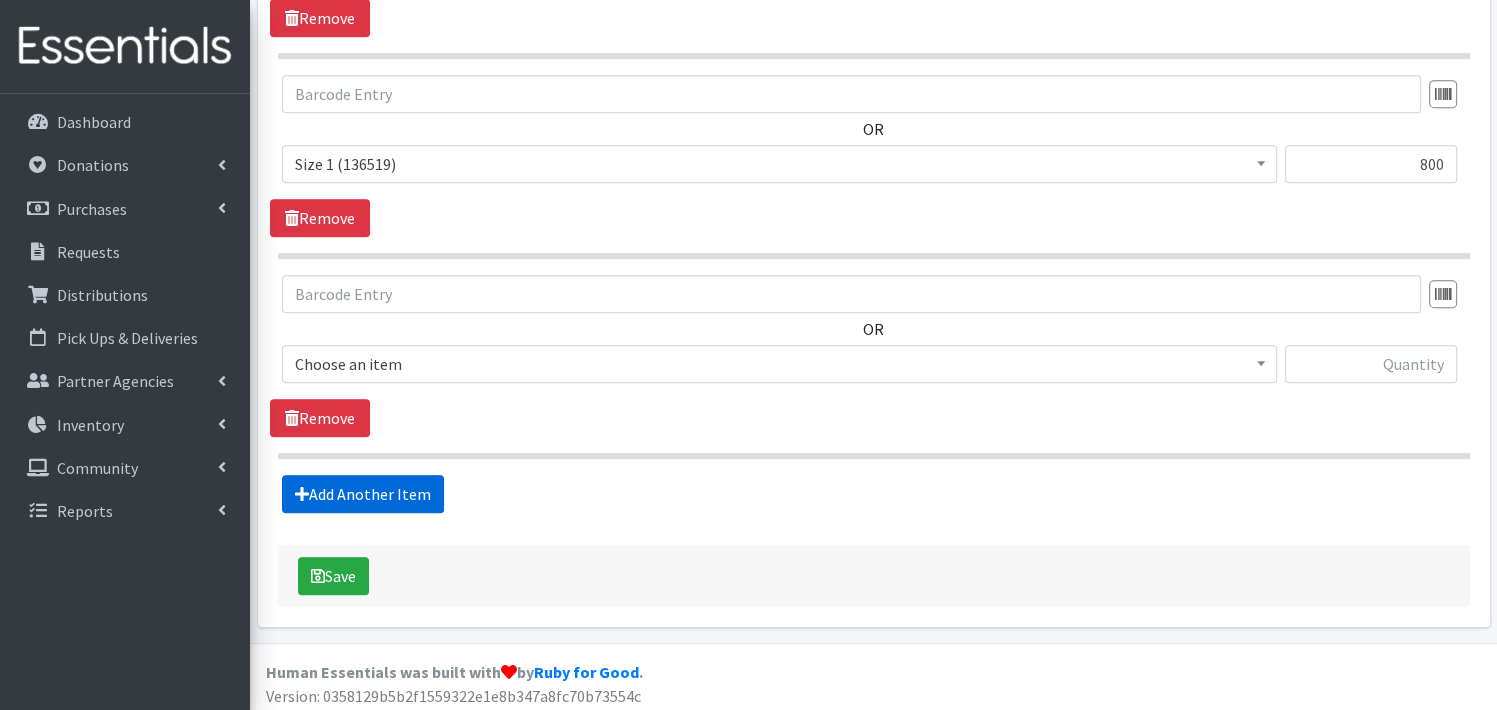 scroll, scrollTop: 952, scrollLeft: 0, axis: vertical 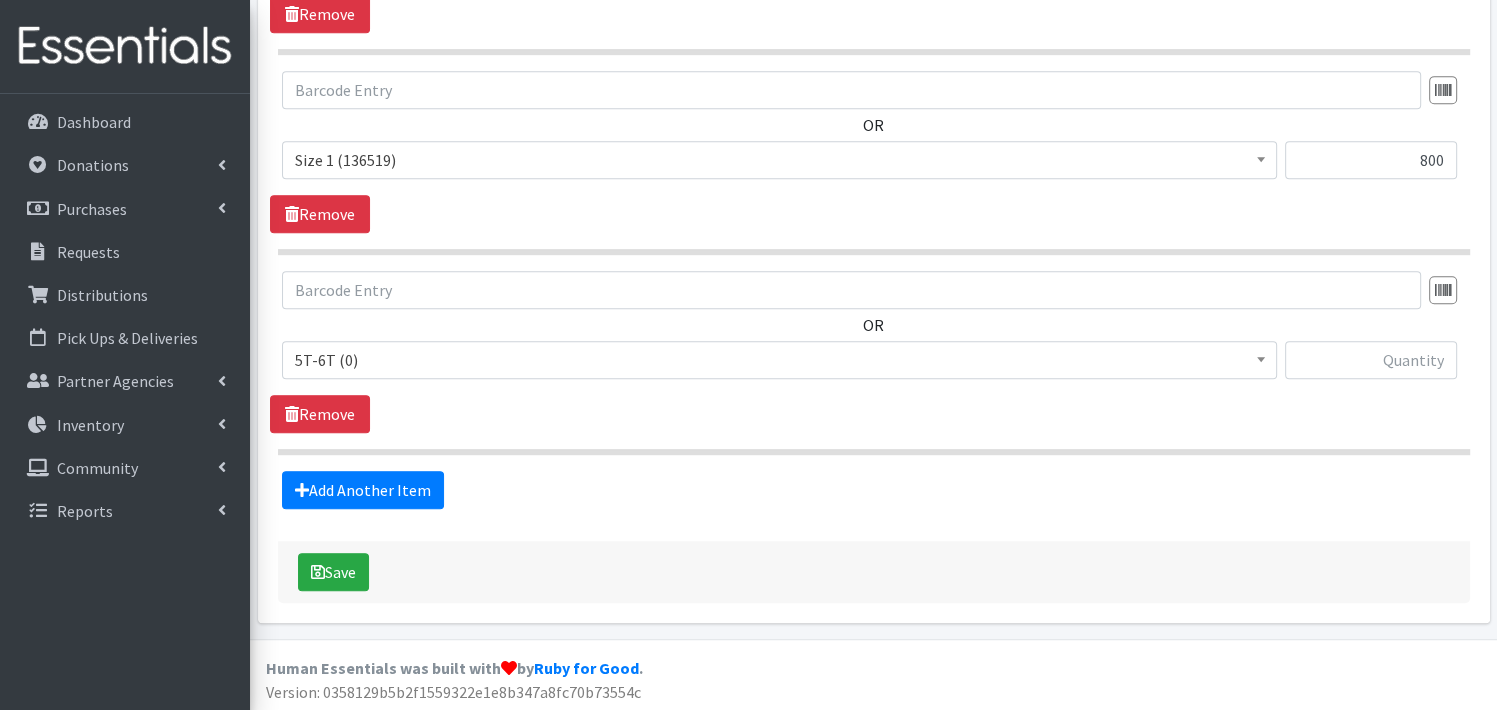 click at bounding box center [1261, 357] 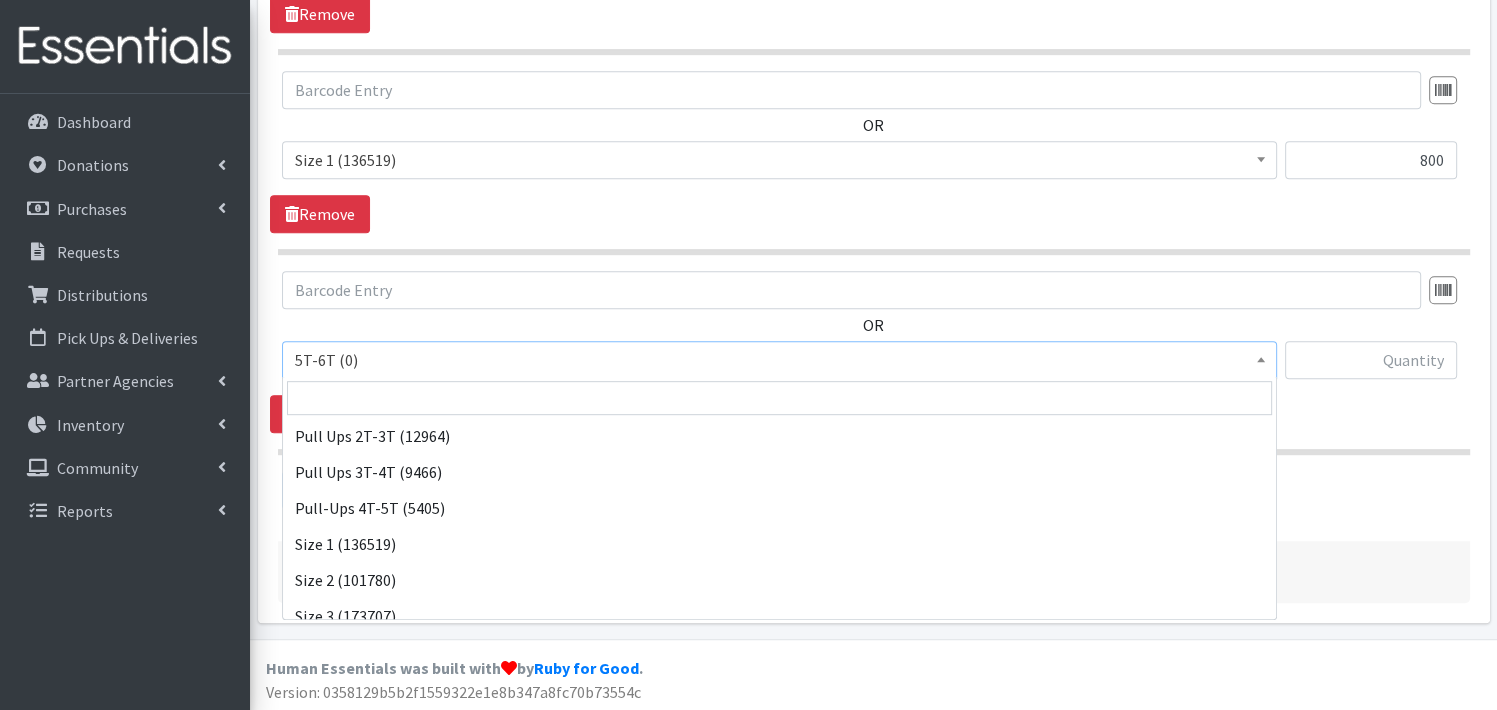 scroll, scrollTop: 160, scrollLeft: 0, axis: vertical 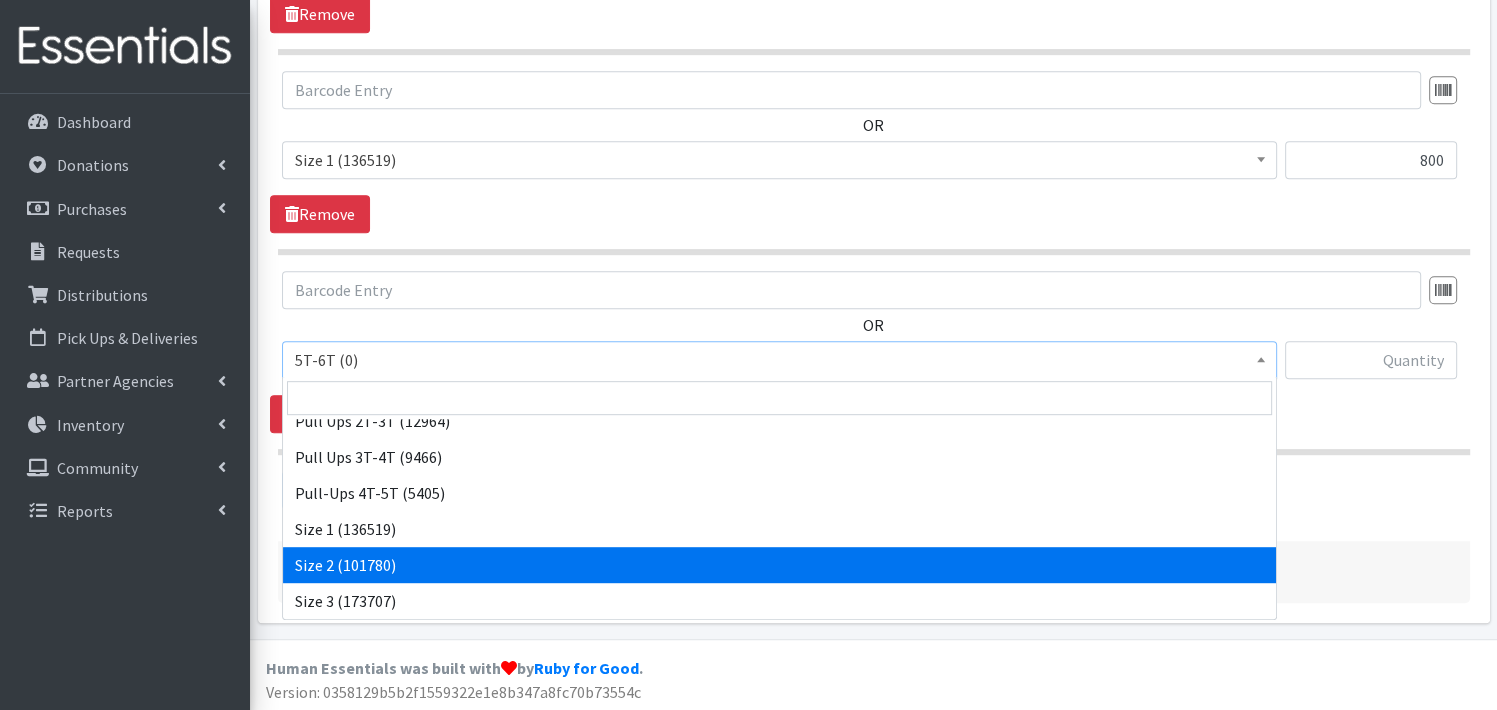 select on "3683" 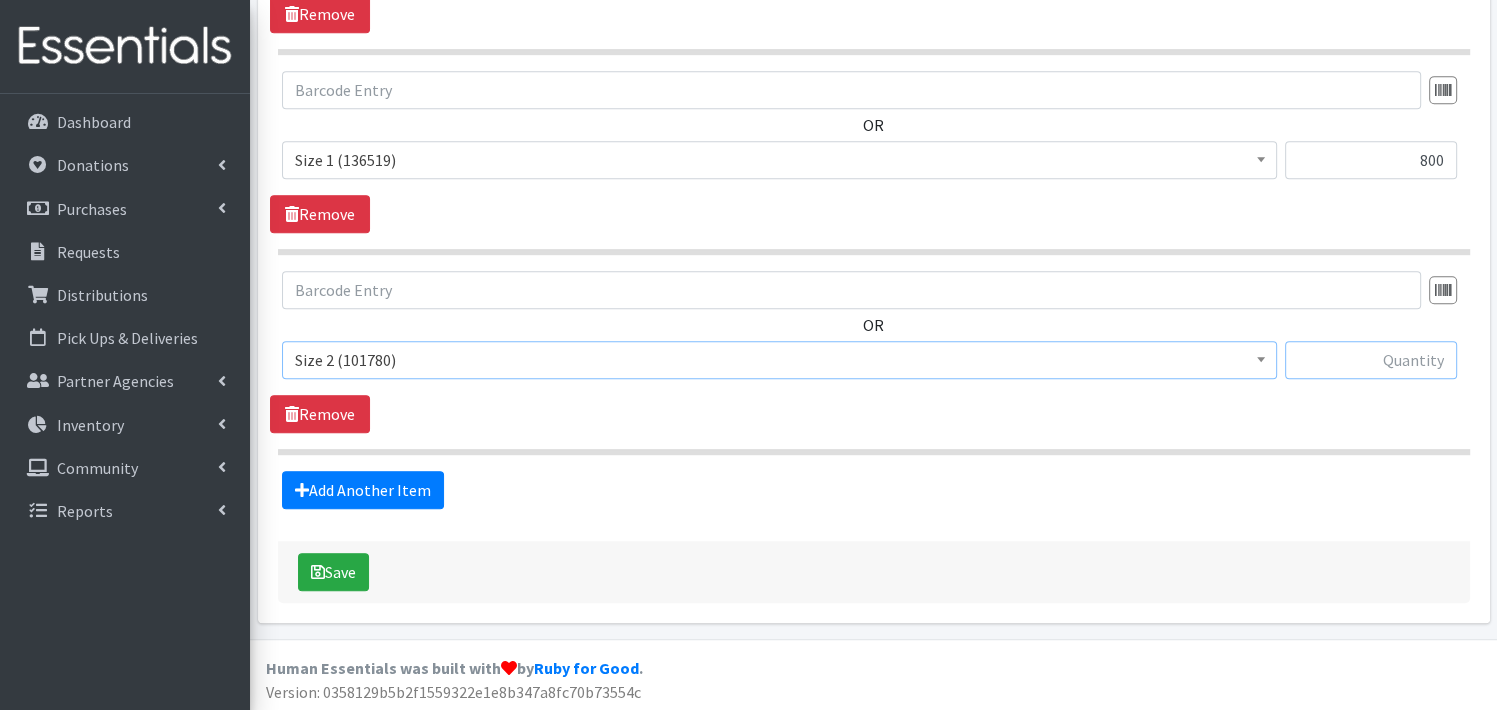 click at bounding box center [1371, 360] 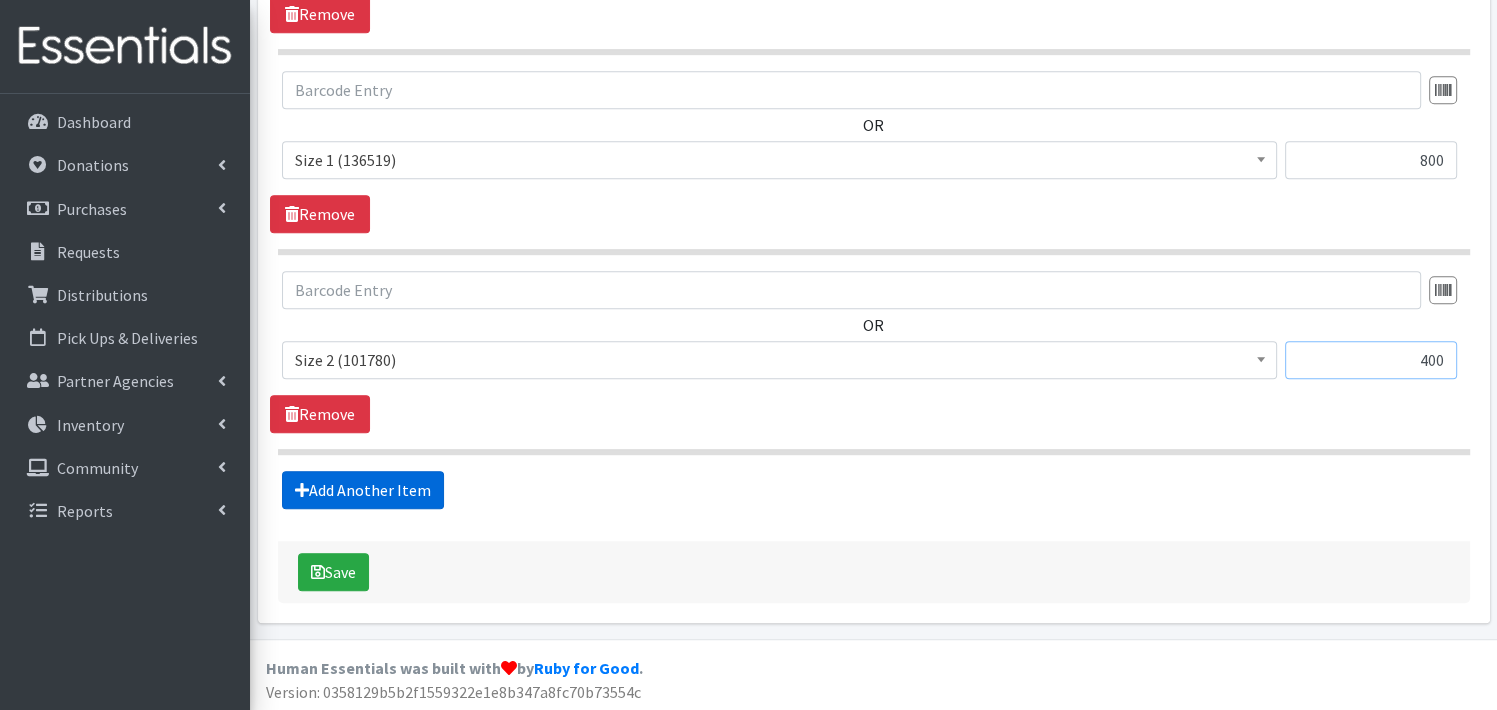 type on "400" 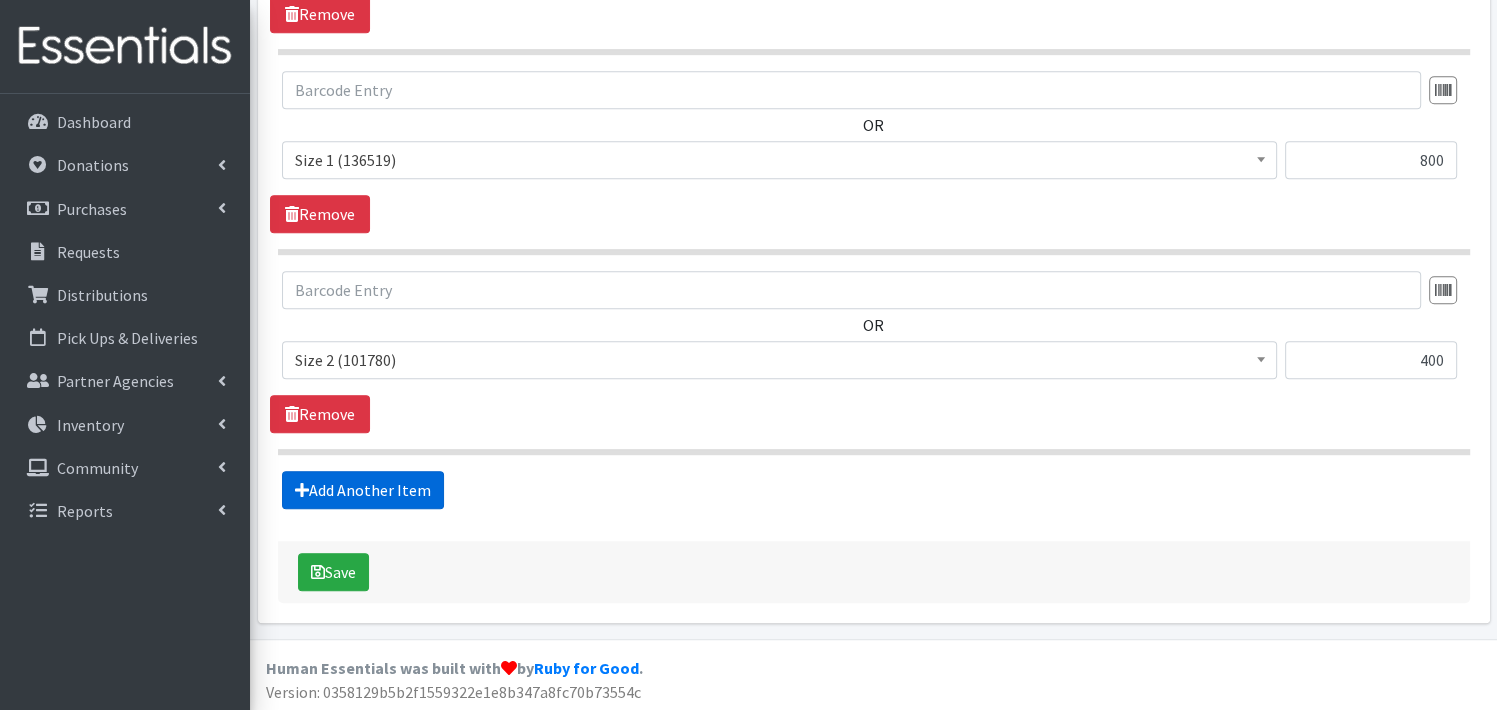 click on "Add Another Item" at bounding box center [363, 490] 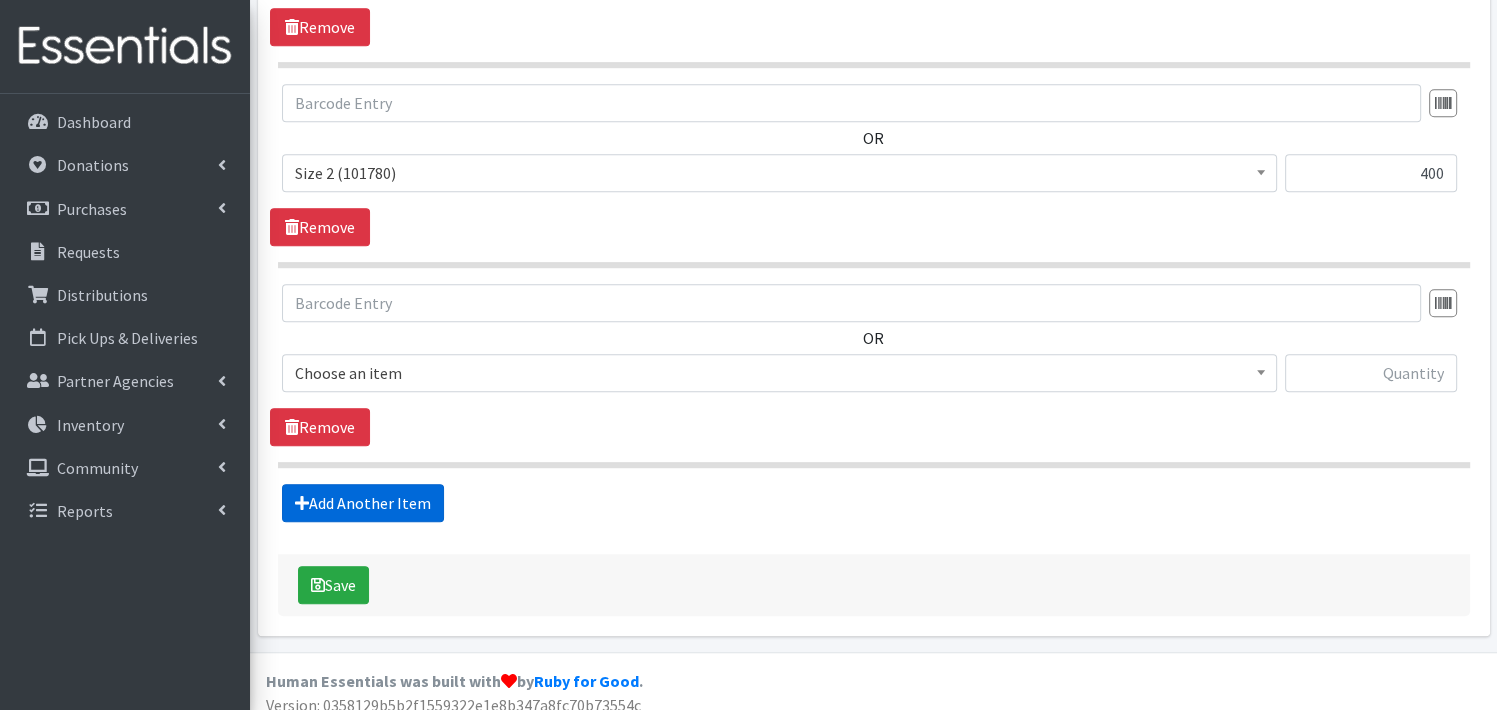scroll, scrollTop: 1152, scrollLeft: 0, axis: vertical 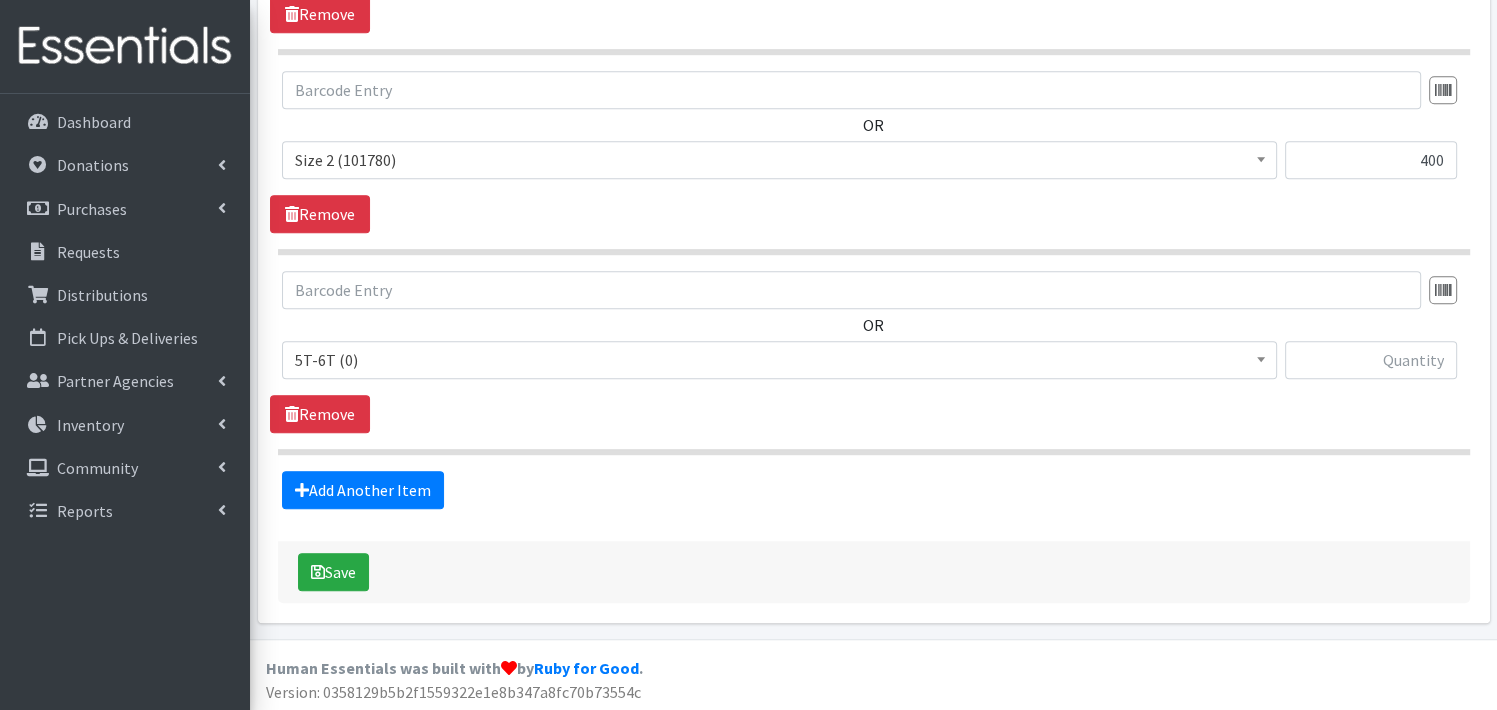 click at bounding box center [1261, 357] 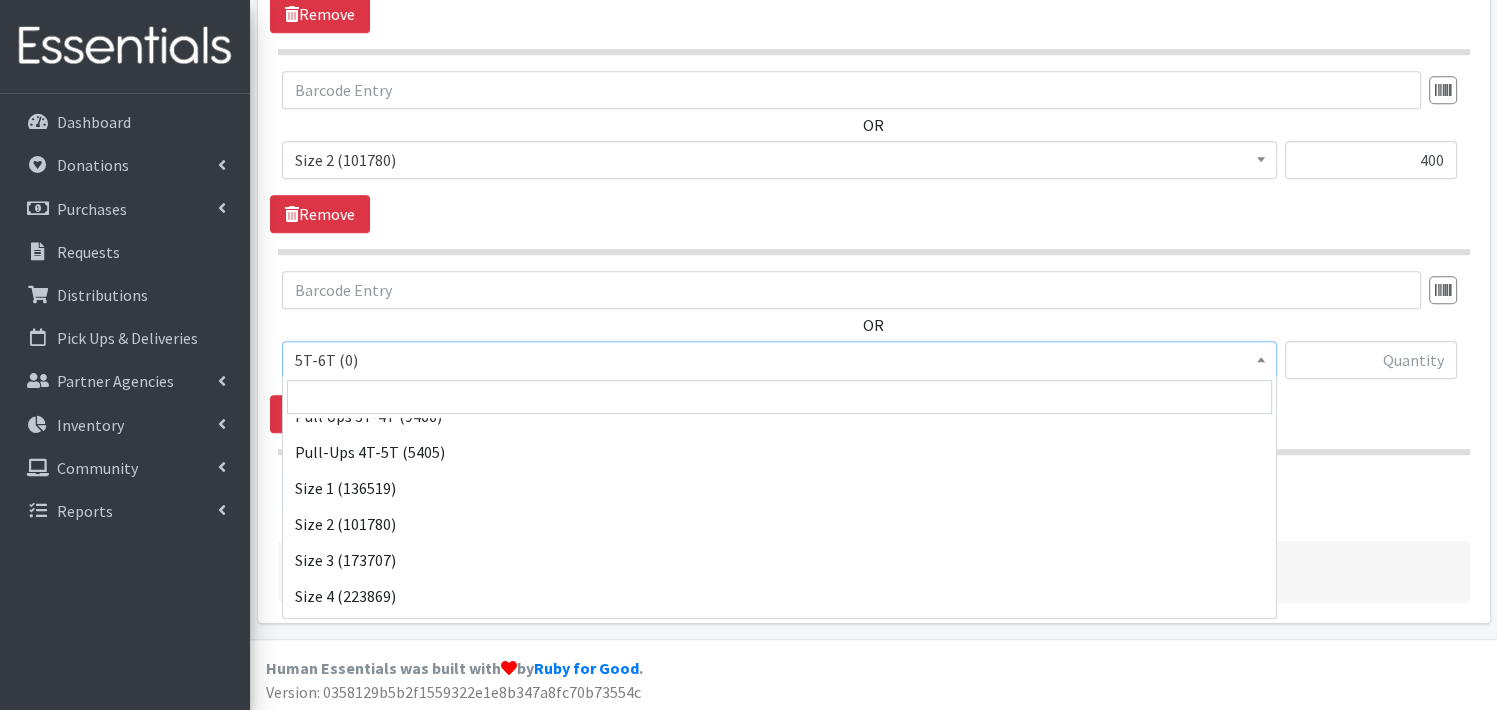 scroll, scrollTop: 306, scrollLeft: 0, axis: vertical 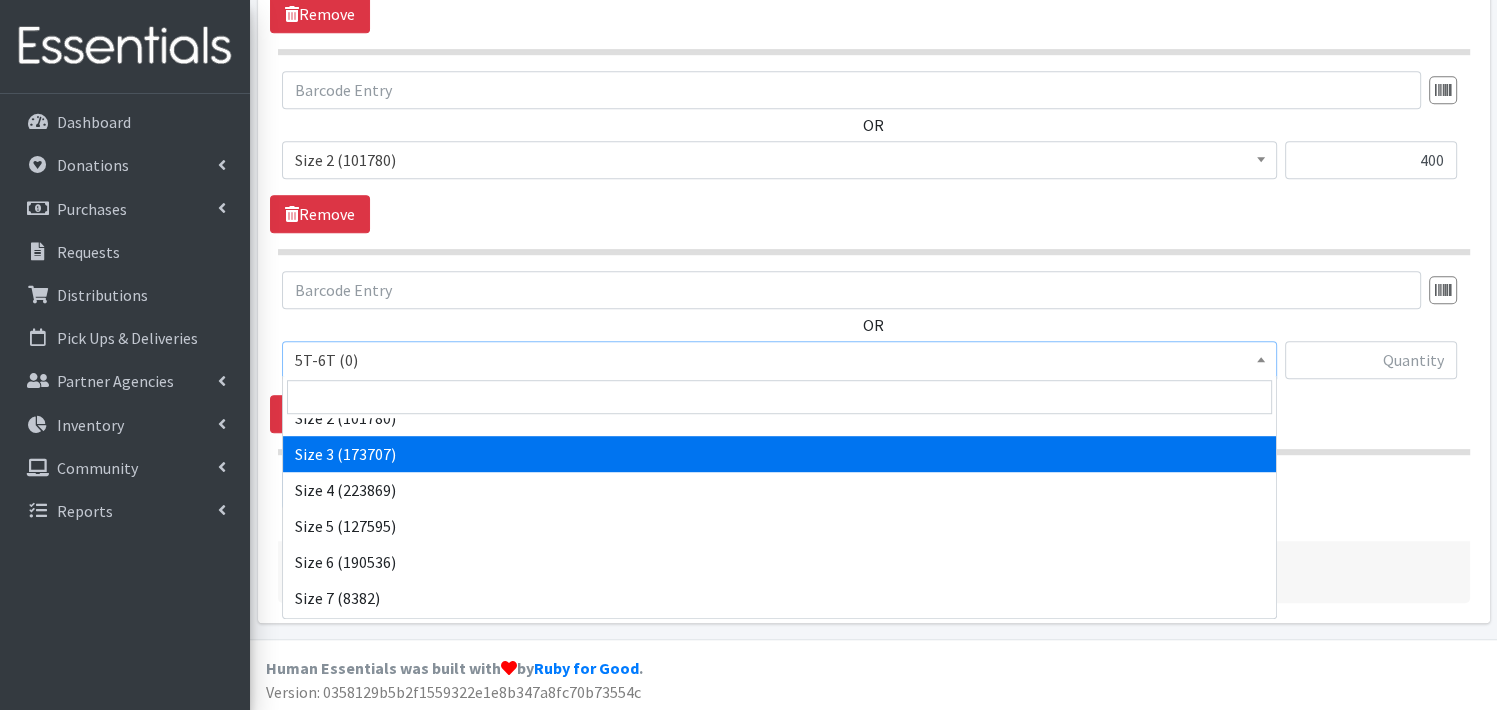 select on "3684" 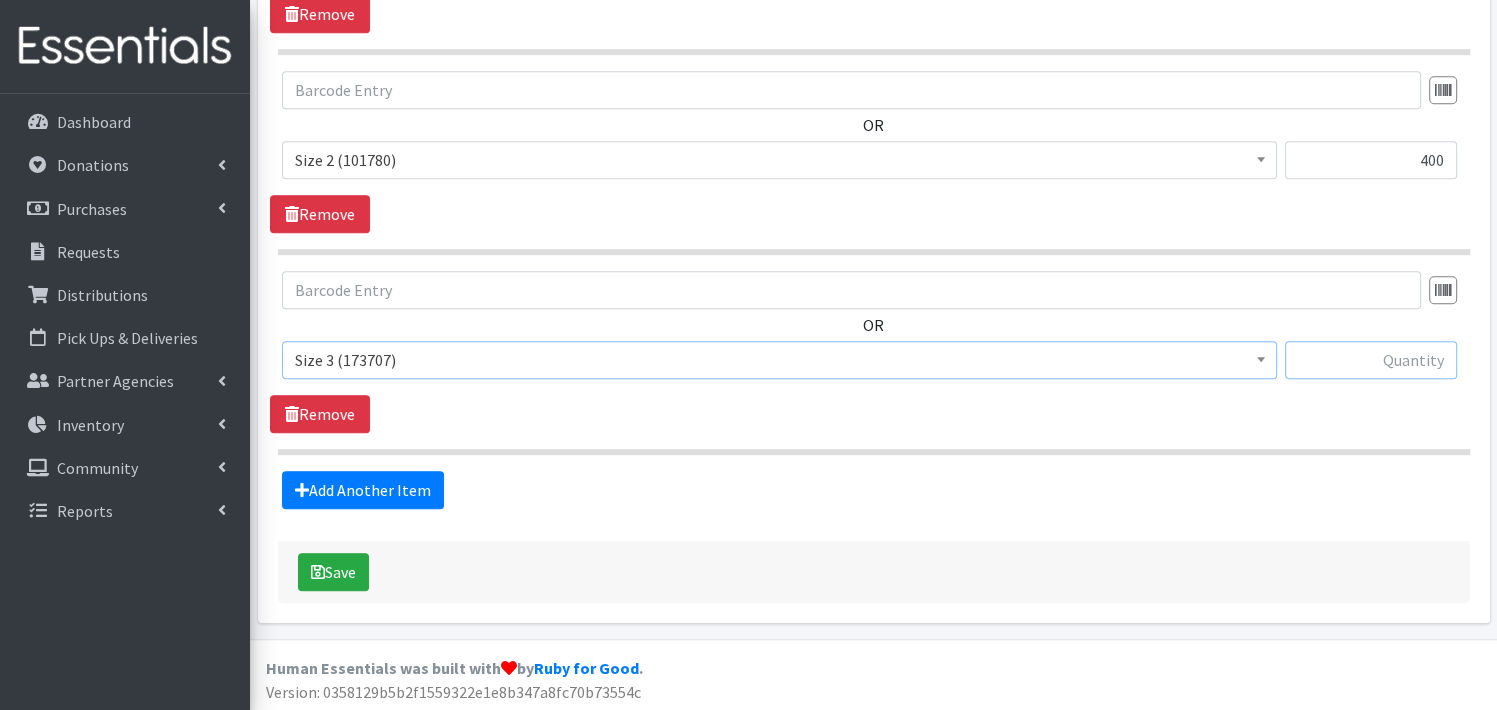 click at bounding box center (1371, 360) 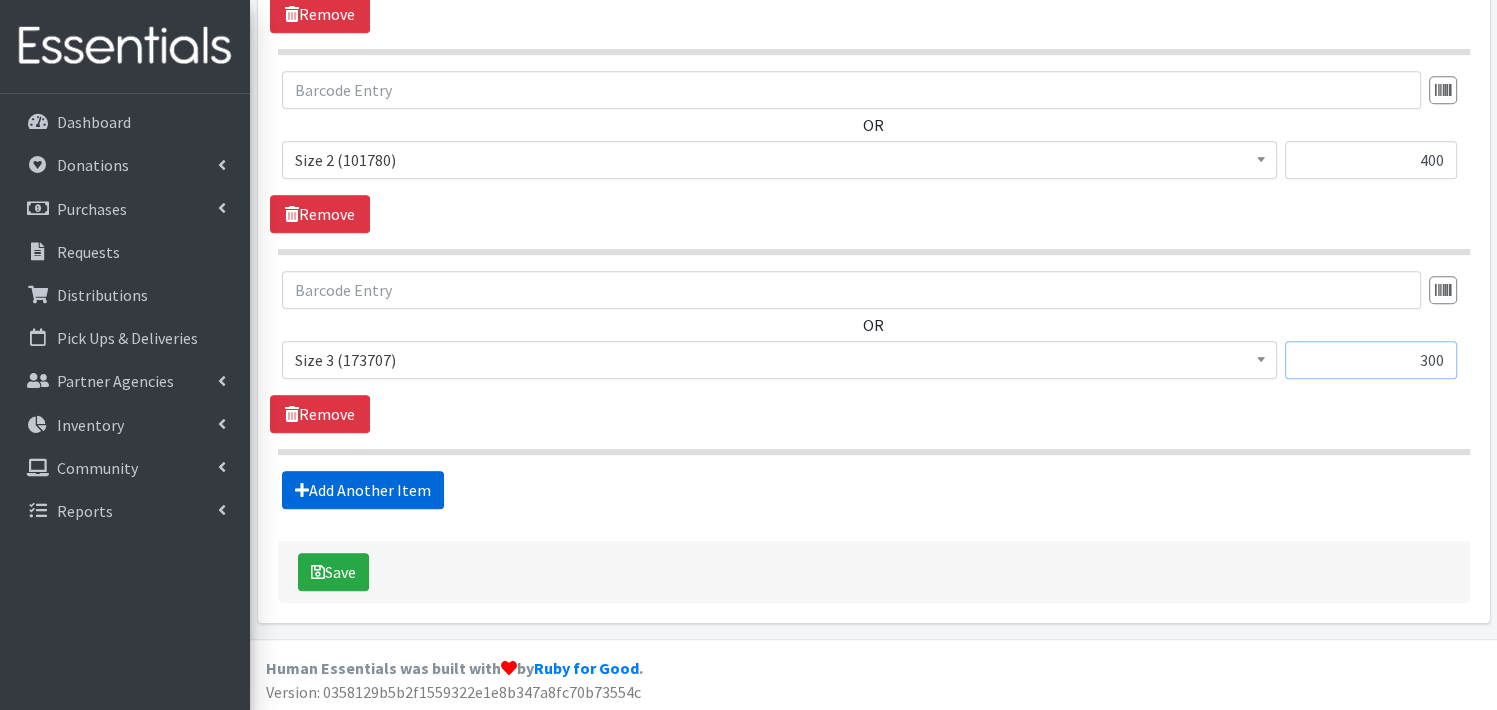 type on "300" 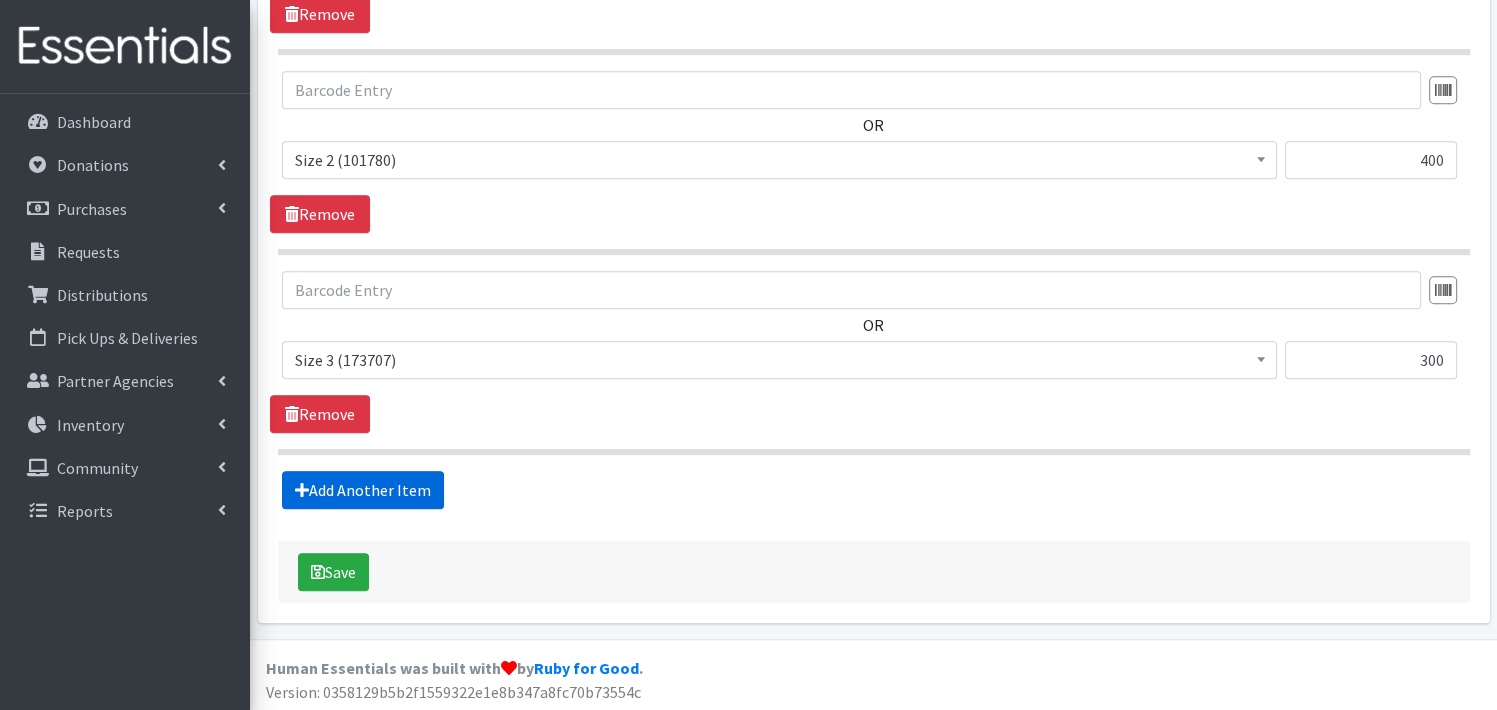click on "Add Another Item" at bounding box center [363, 490] 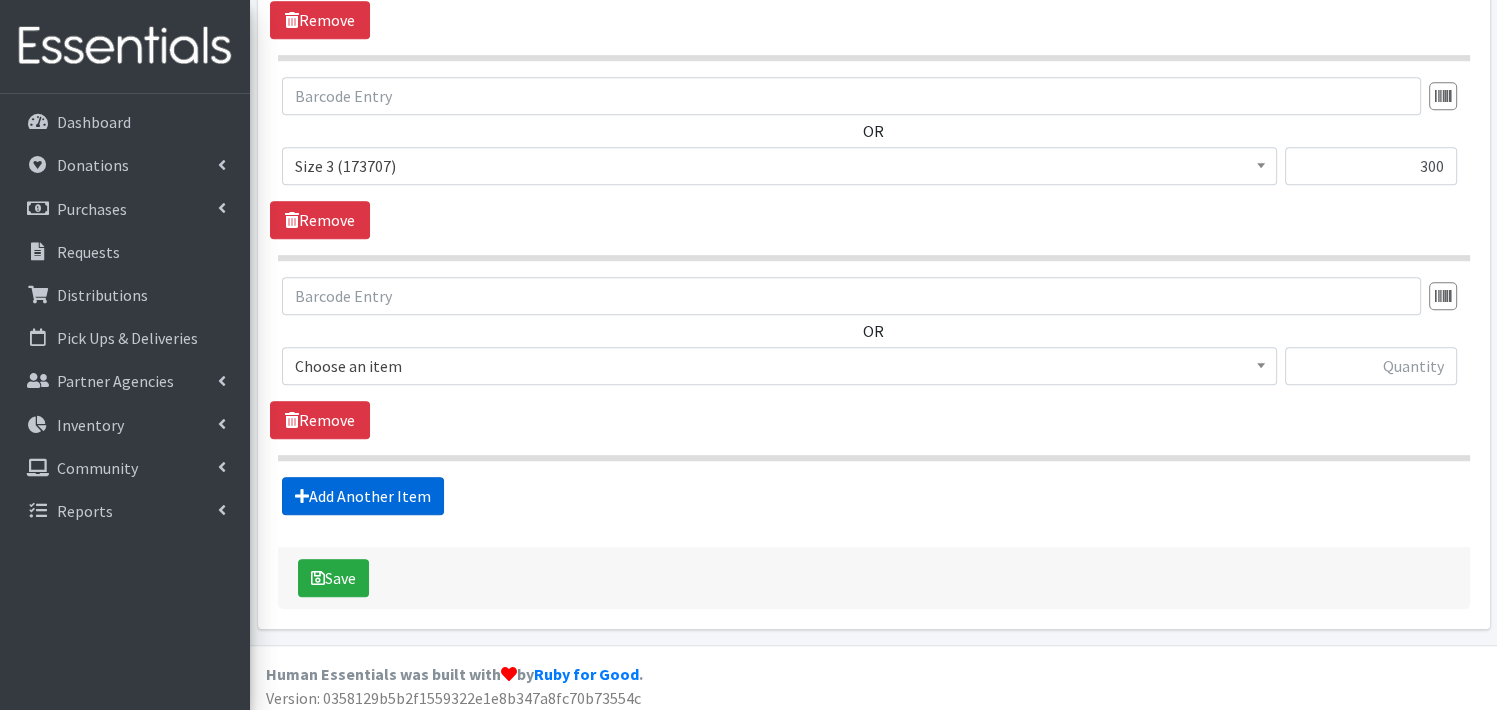 scroll, scrollTop: 1352, scrollLeft: 0, axis: vertical 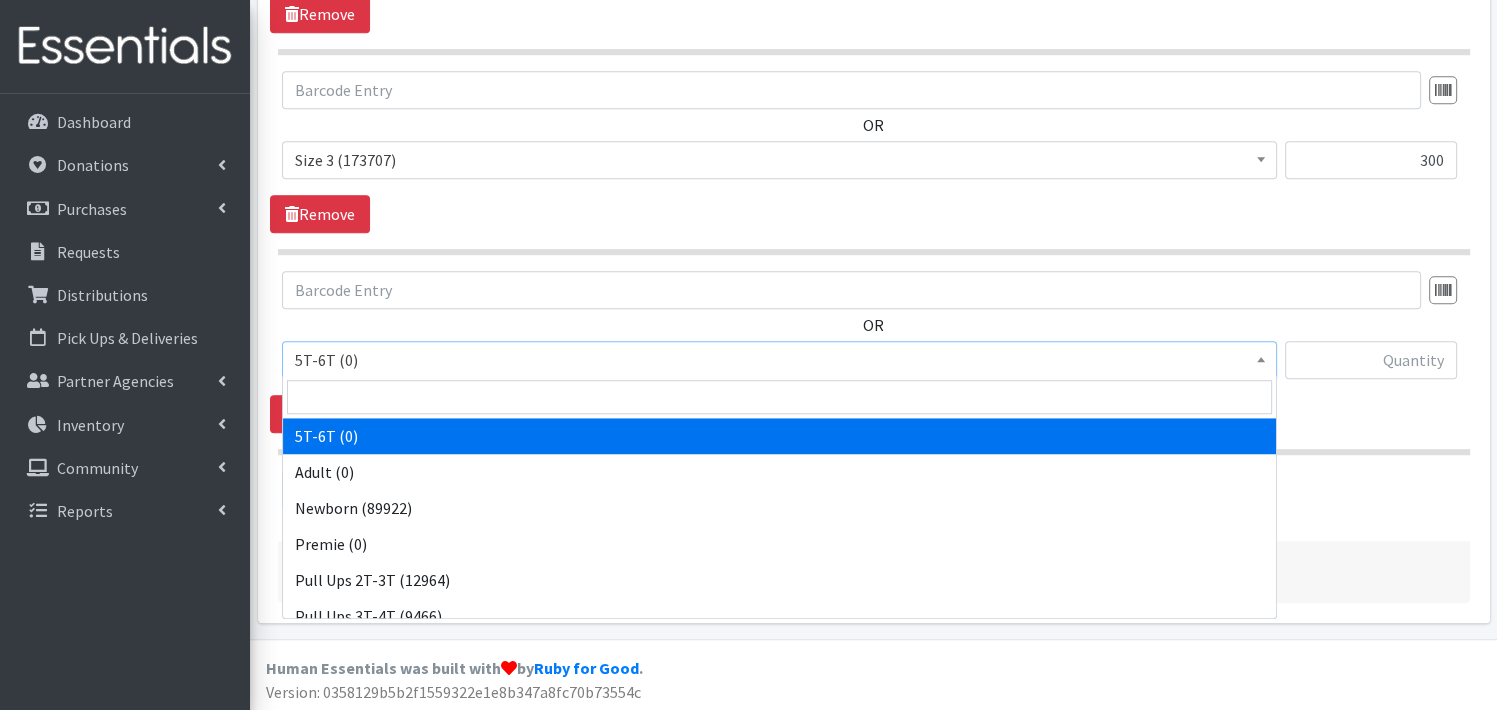 click on "5T-6T (0)" at bounding box center [779, 360] 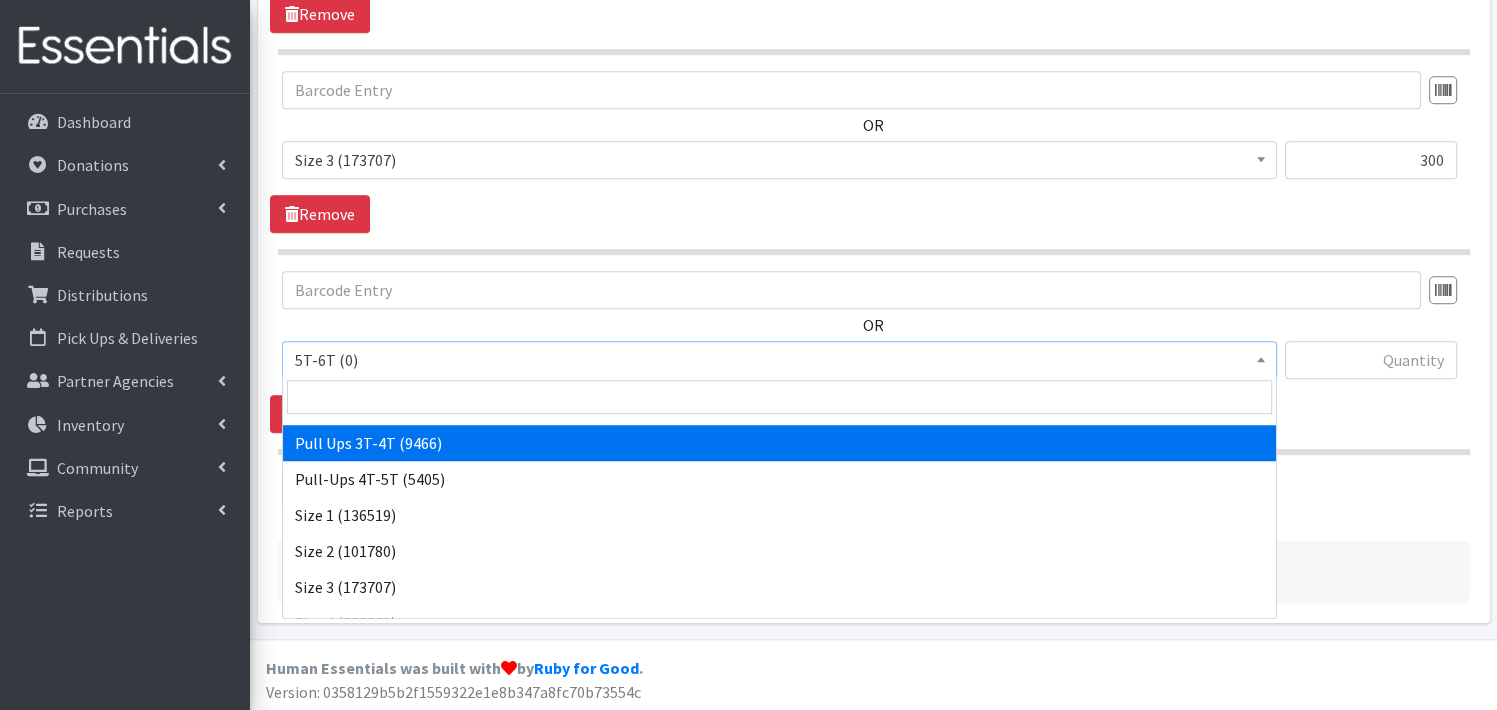 scroll, scrollTop: 213, scrollLeft: 0, axis: vertical 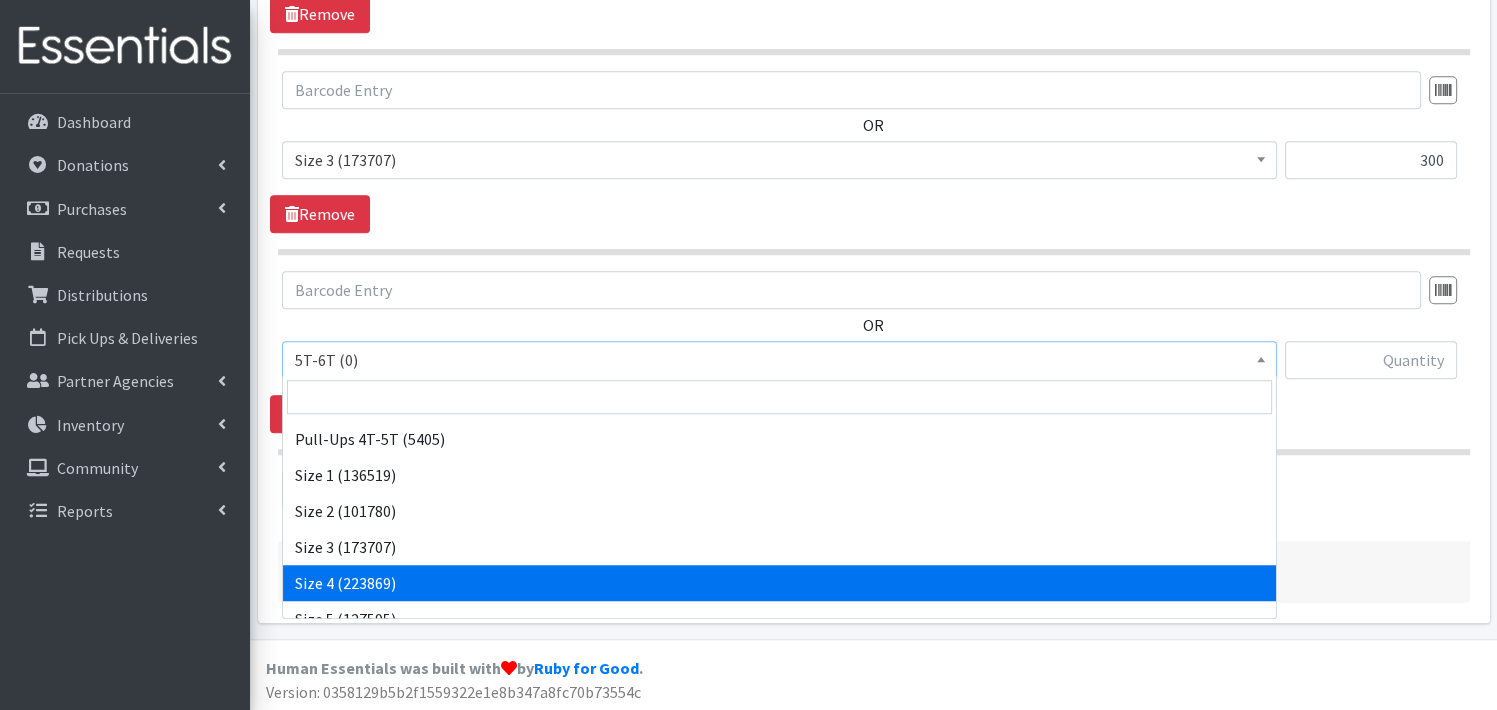 select on "3685" 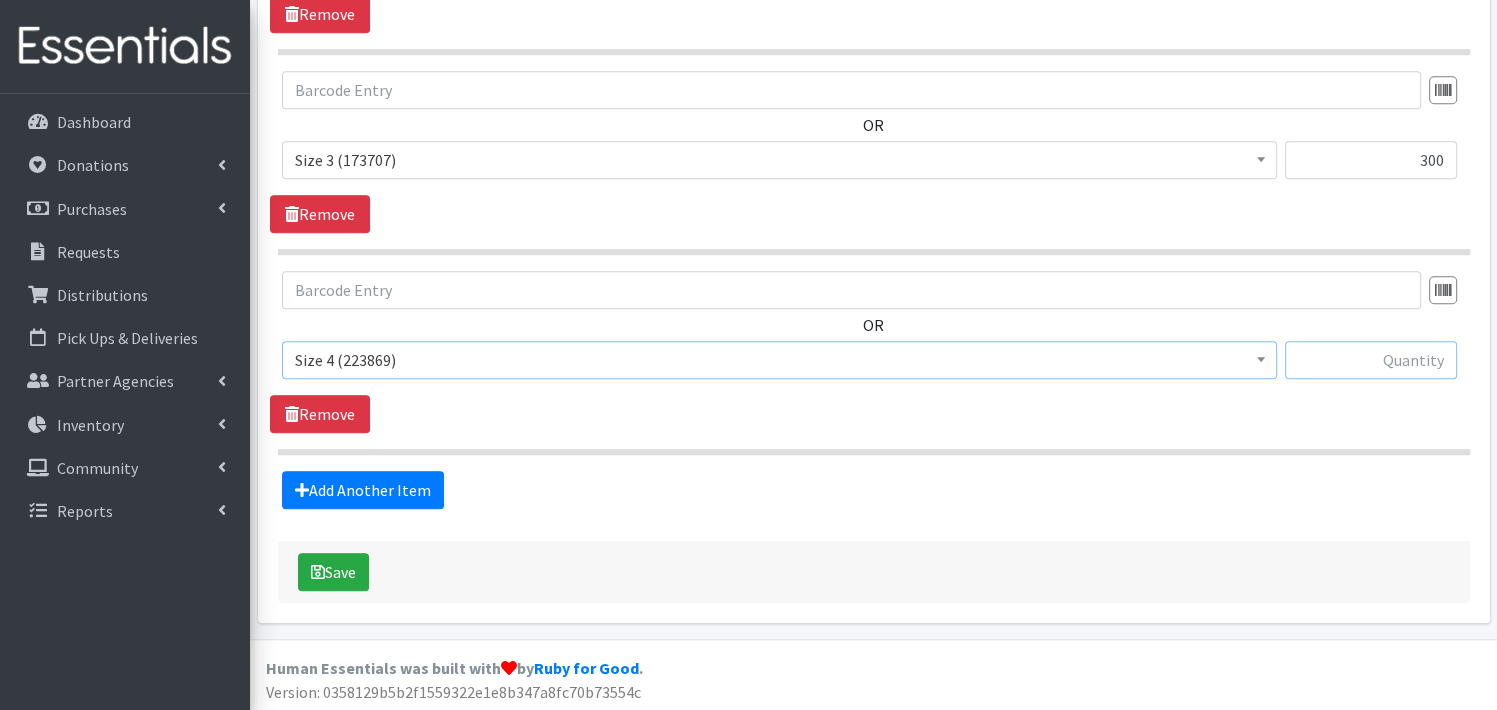 click at bounding box center [1371, 360] 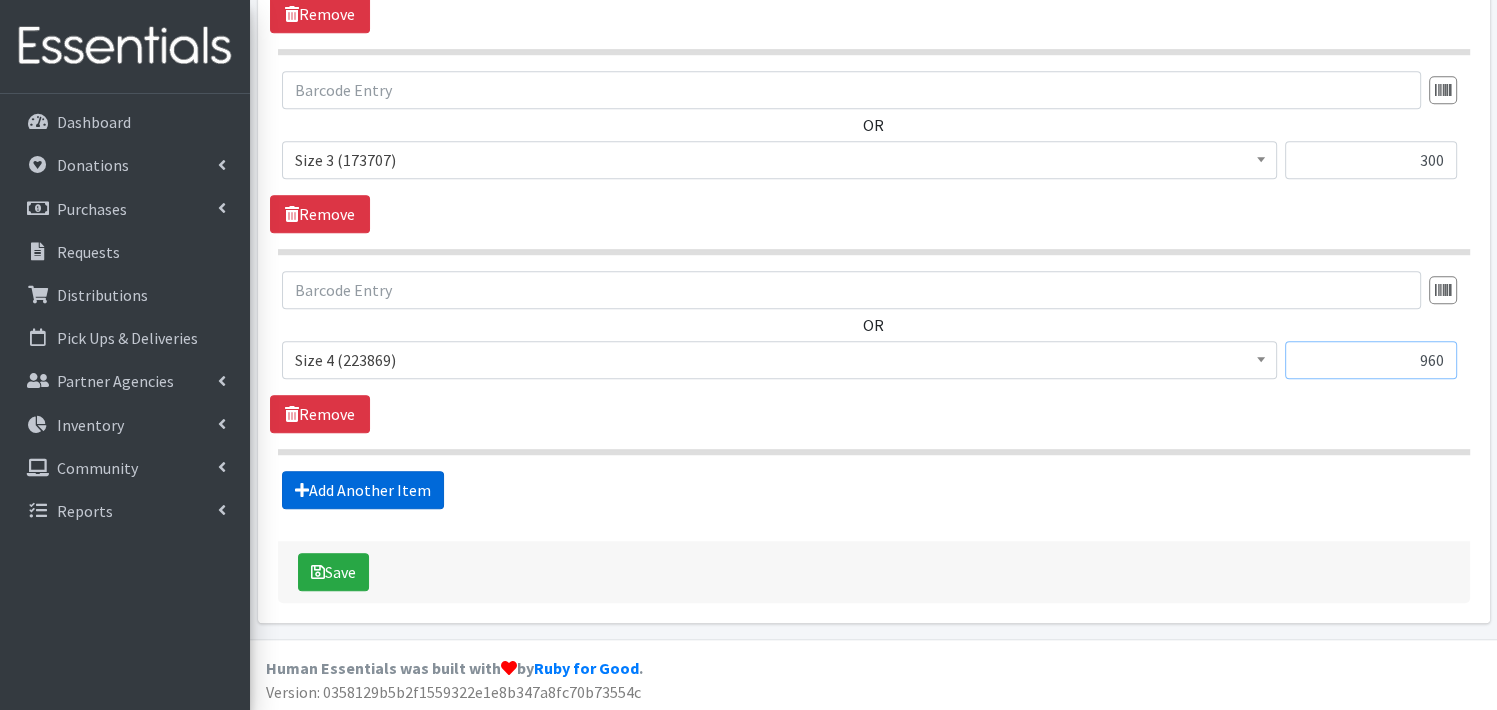 type on "960" 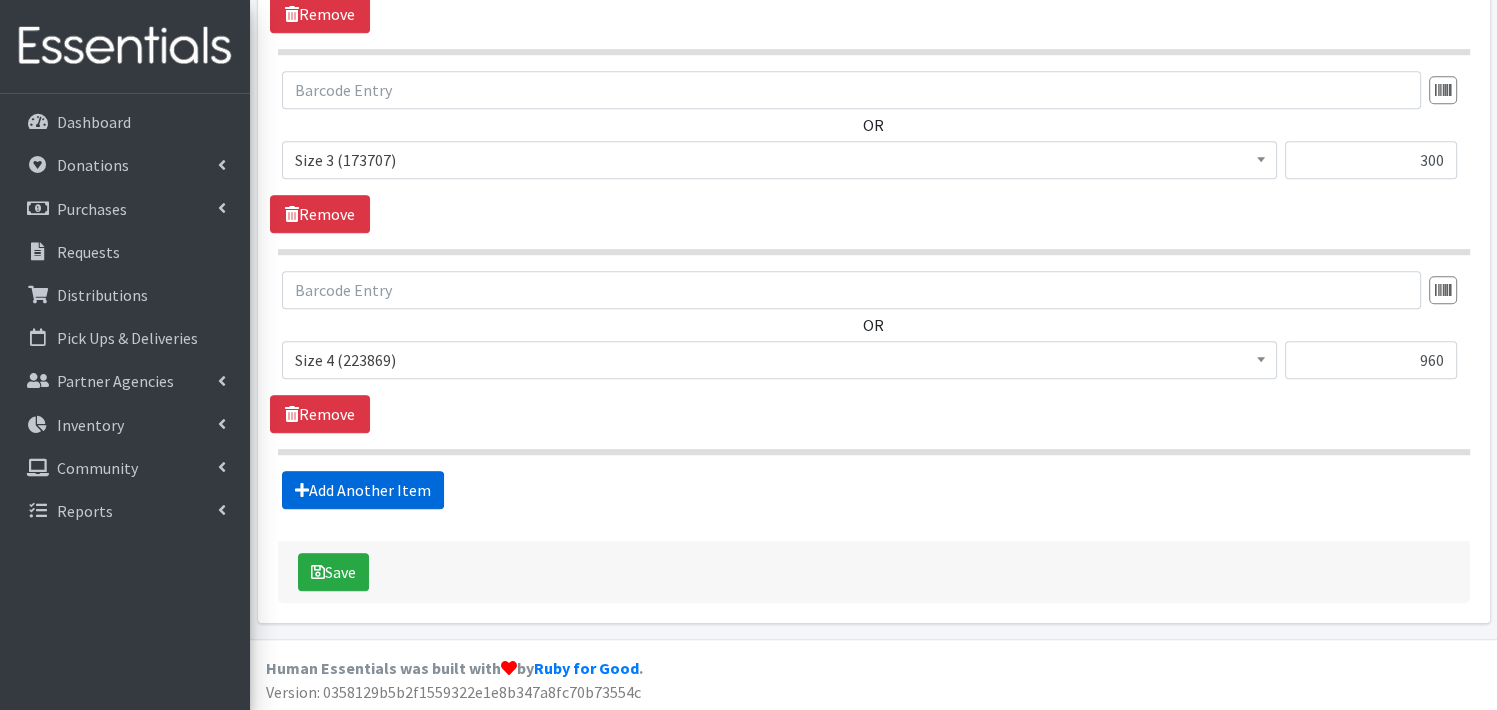 click on "Add Another Item" at bounding box center [363, 490] 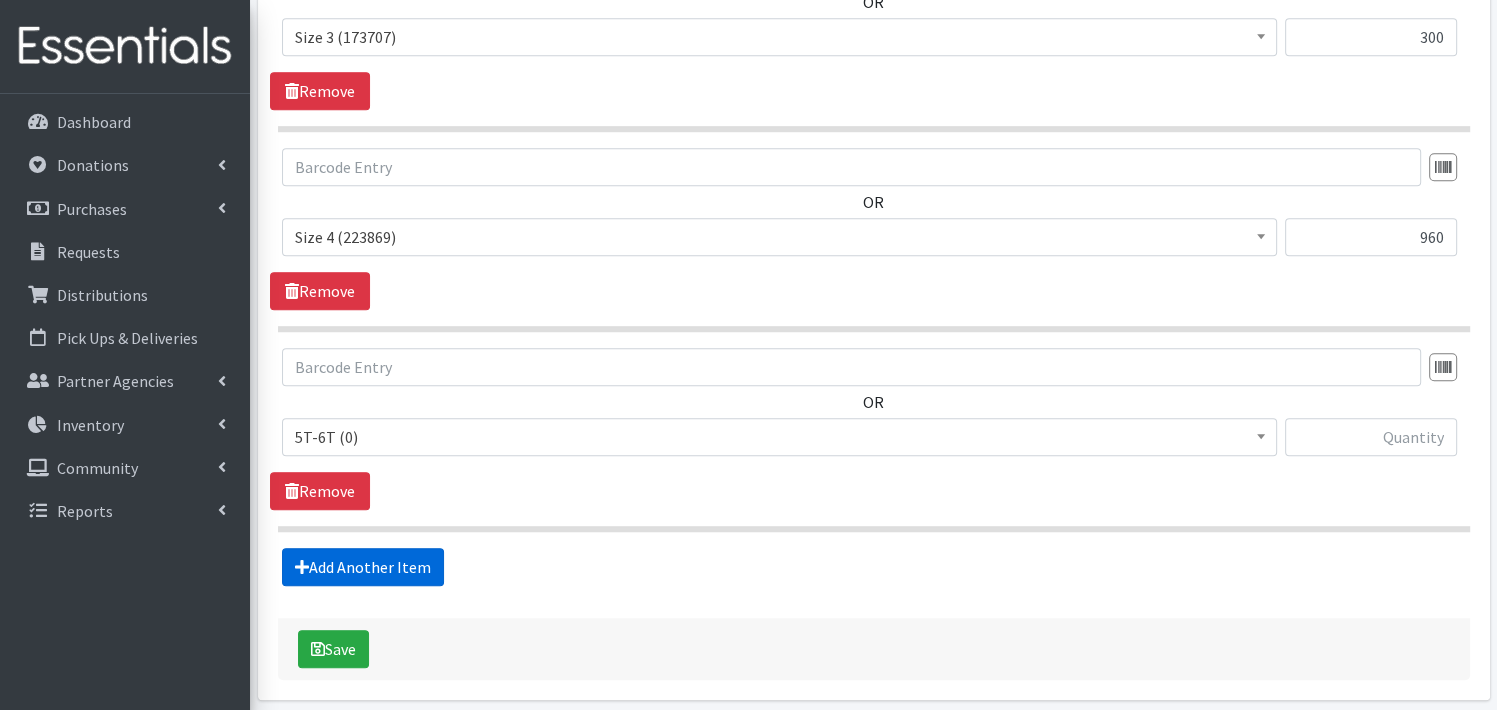 scroll, scrollTop: 1551, scrollLeft: 0, axis: vertical 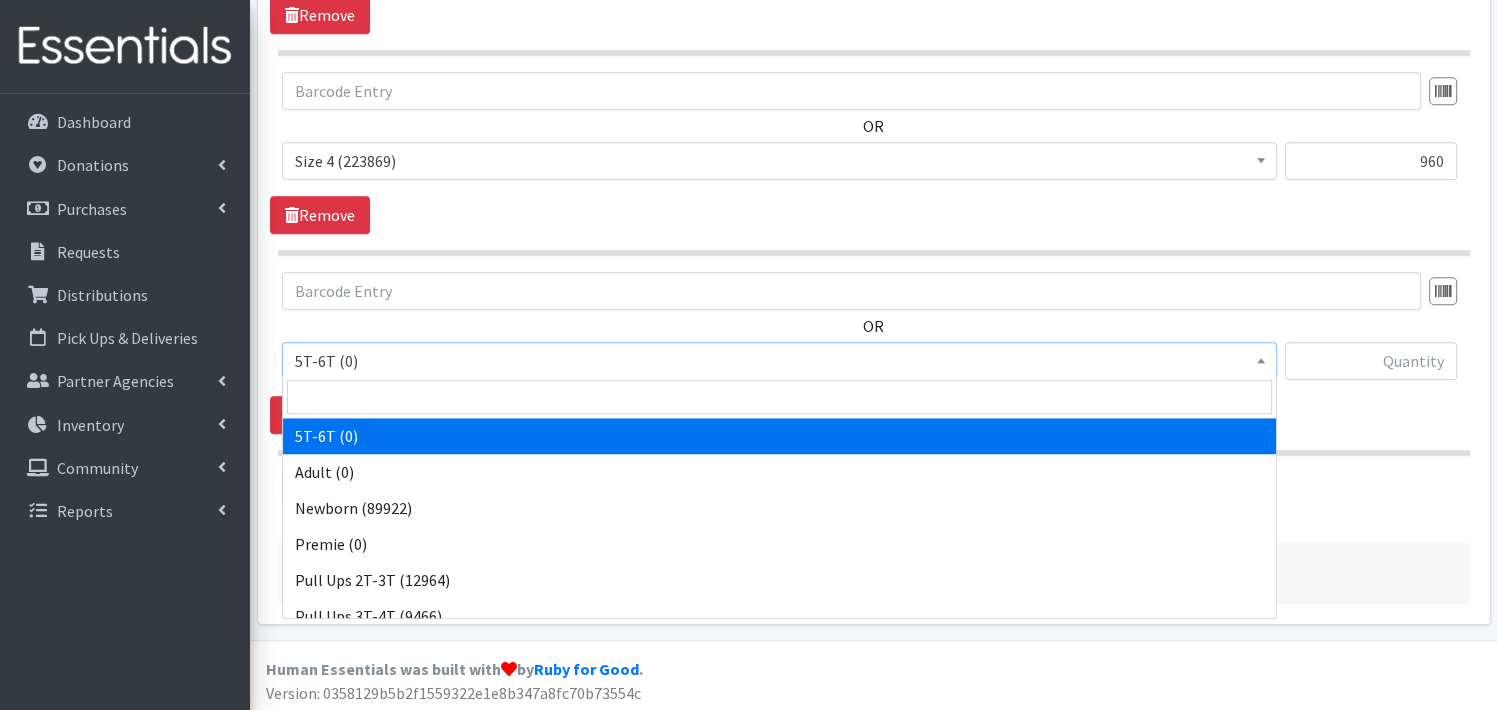 click at bounding box center (1261, 358) 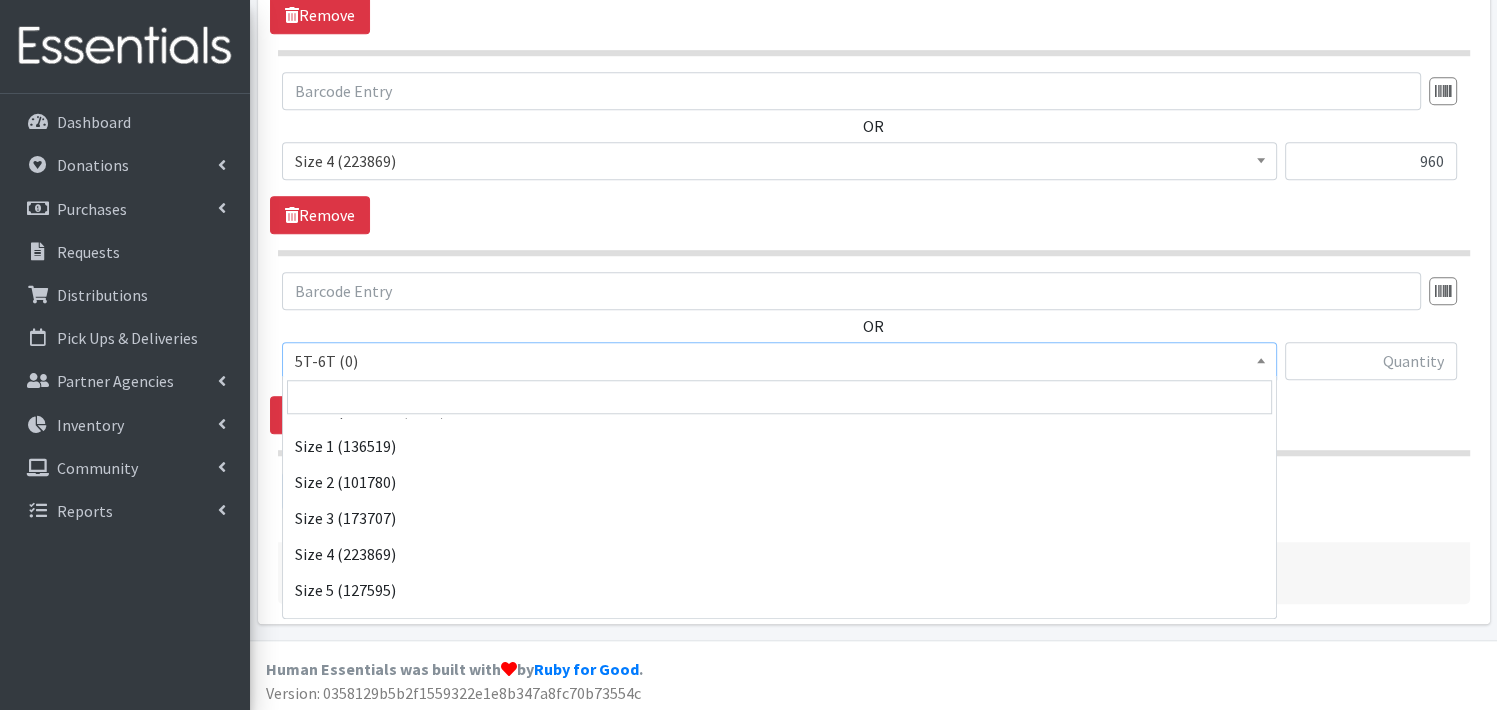 scroll, scrollTop: 280, scrollLeft: 0, axis: vertical 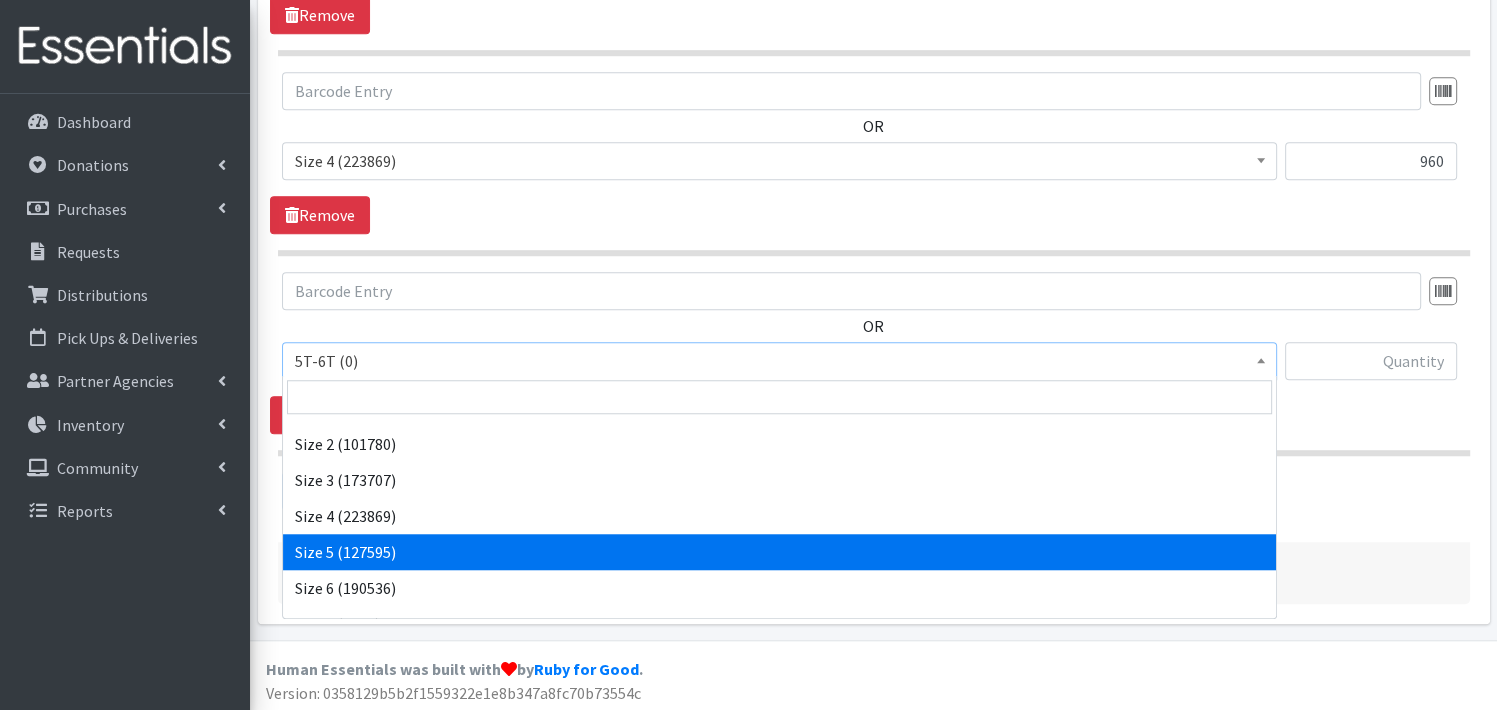 select on "3686" 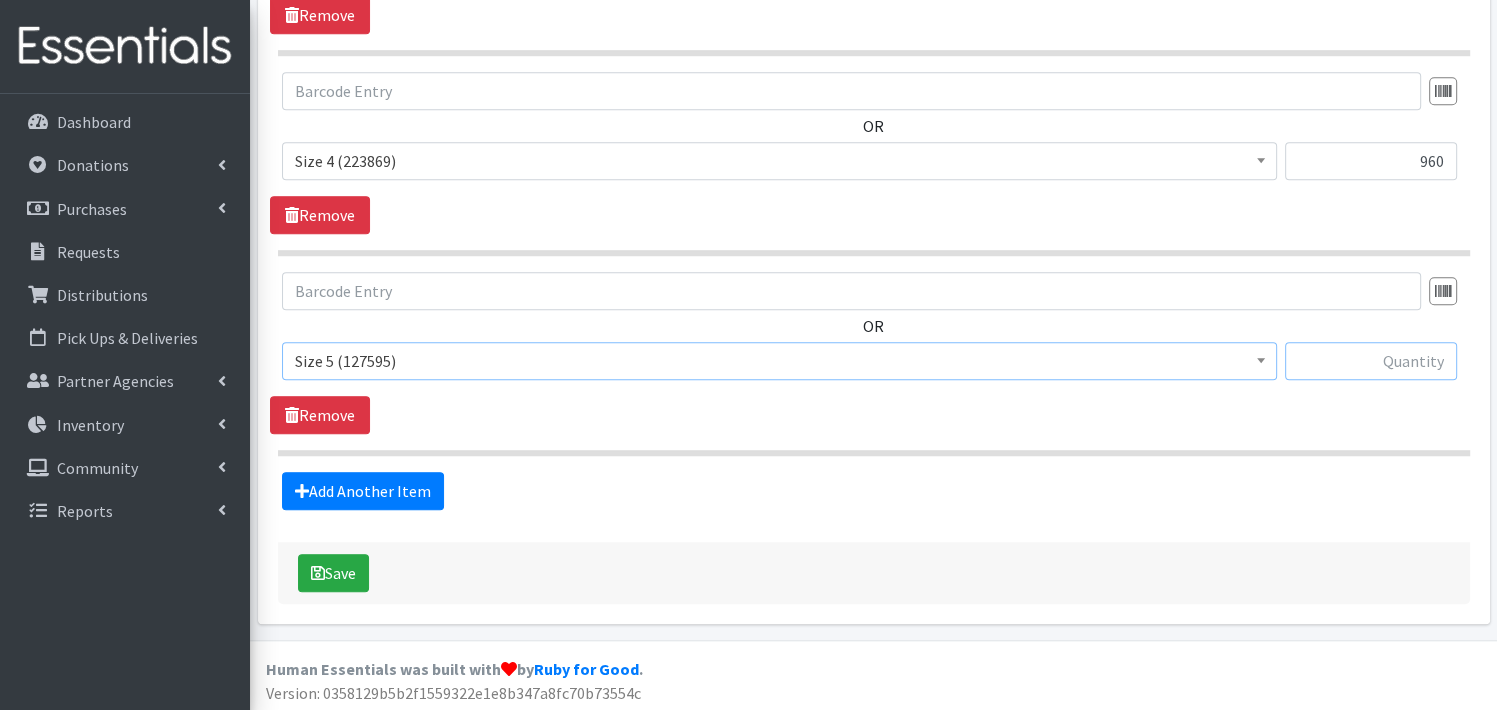 click at bounding box center [1371, 361] 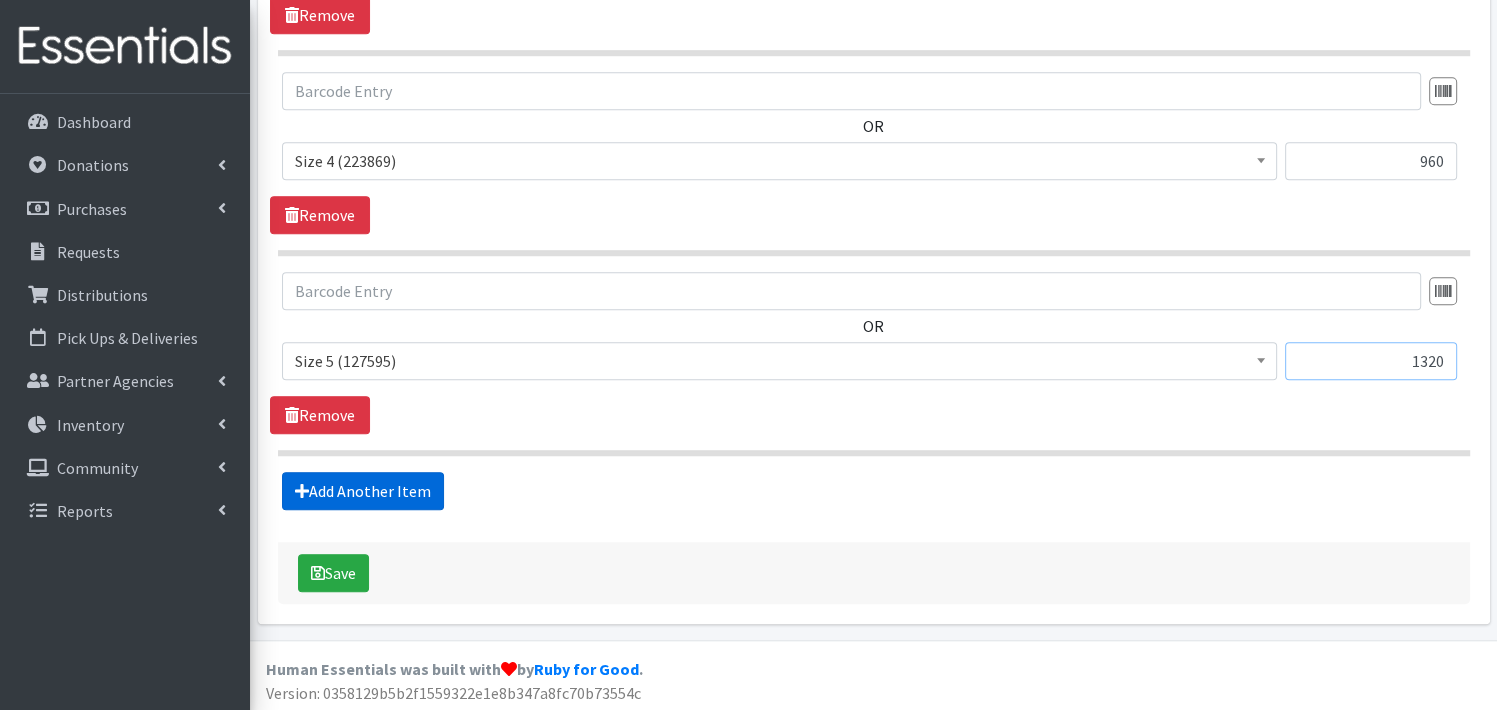 type on "1320" 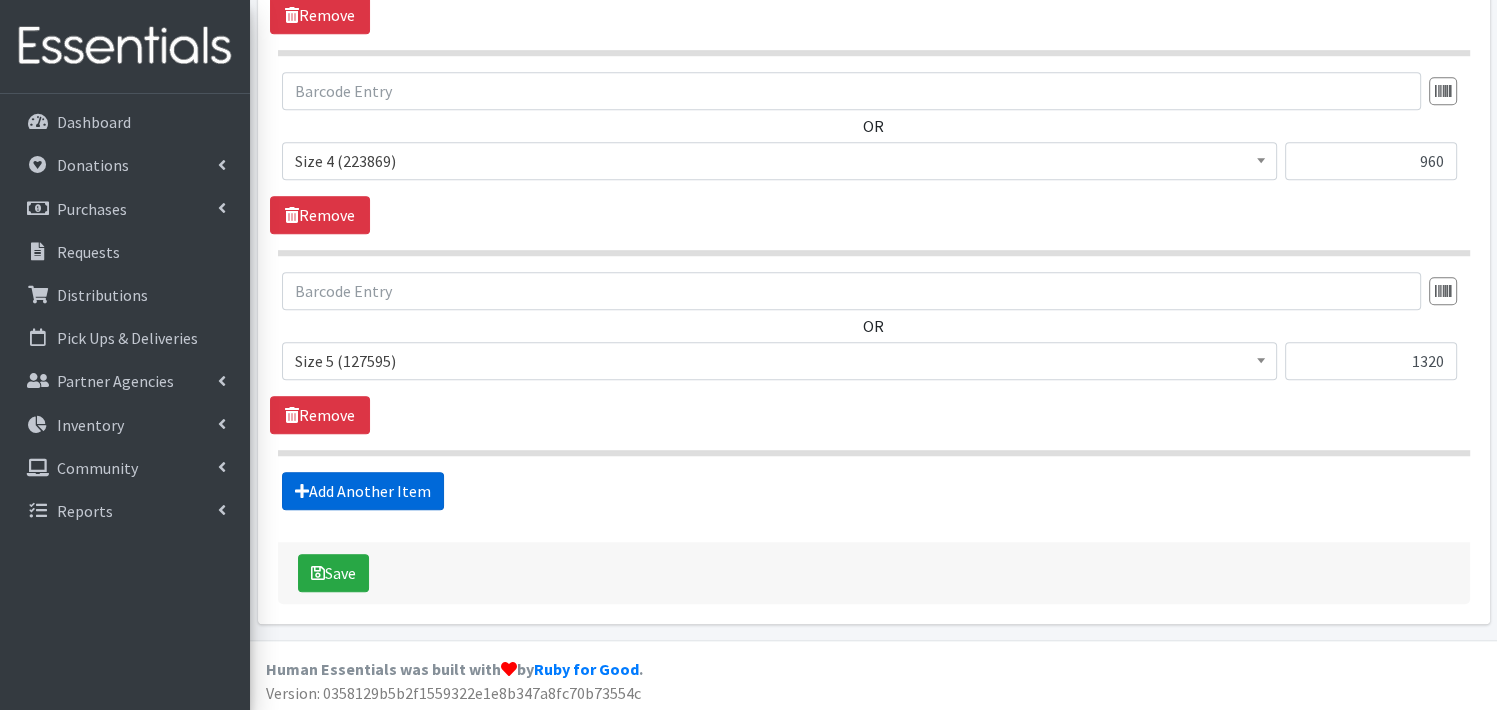 click on "Add Another Item" at bounding box center (363, 491) 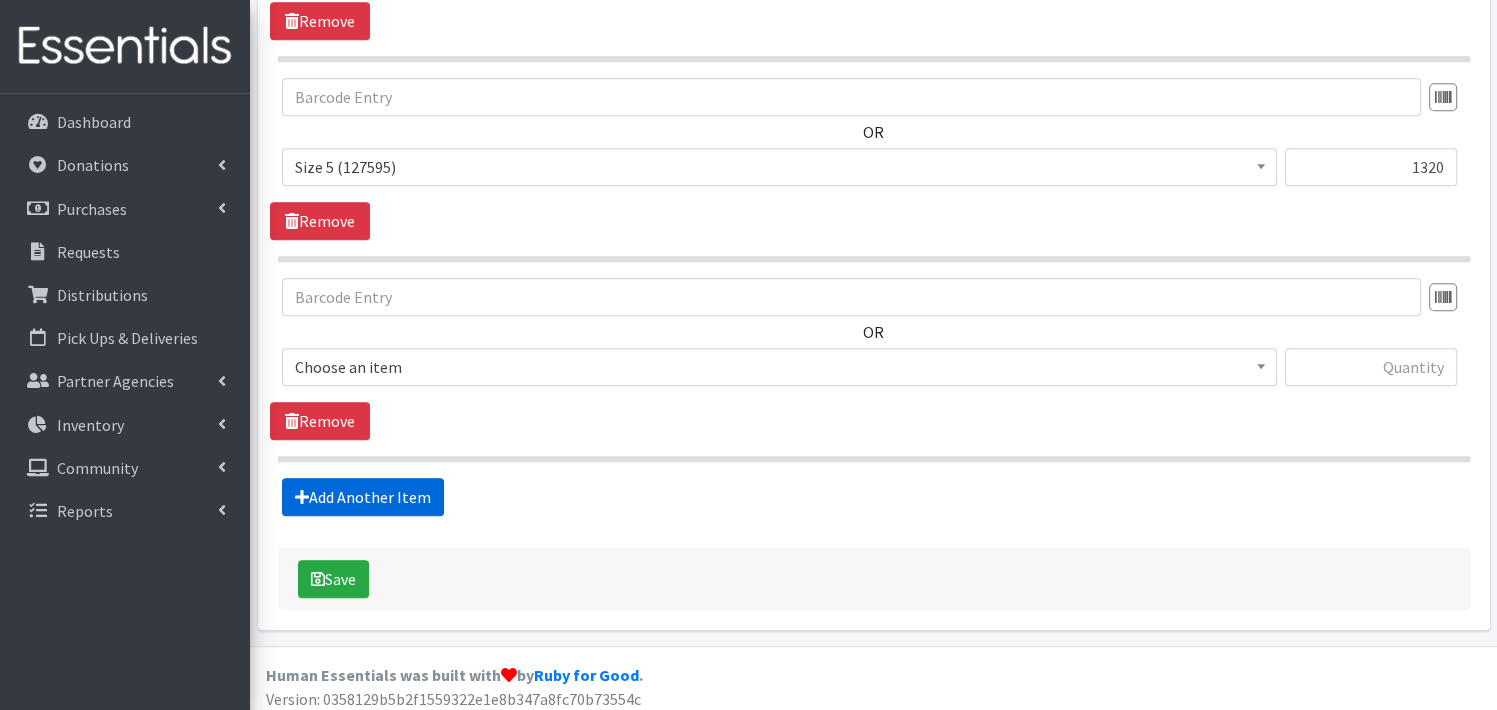 scroll, scrollTop: 1750, scrollLeft: 0, axis: vertical 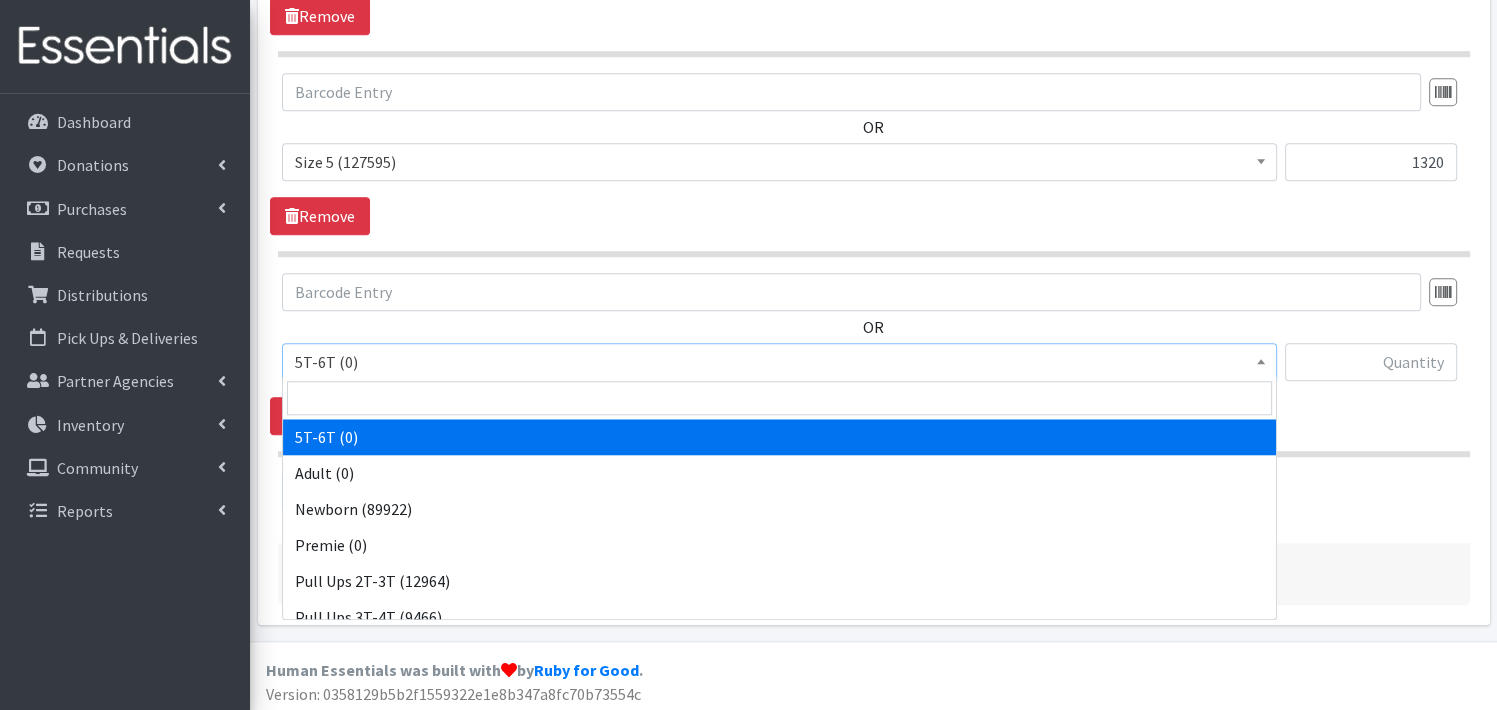 click at bounding box center (1261, 359) 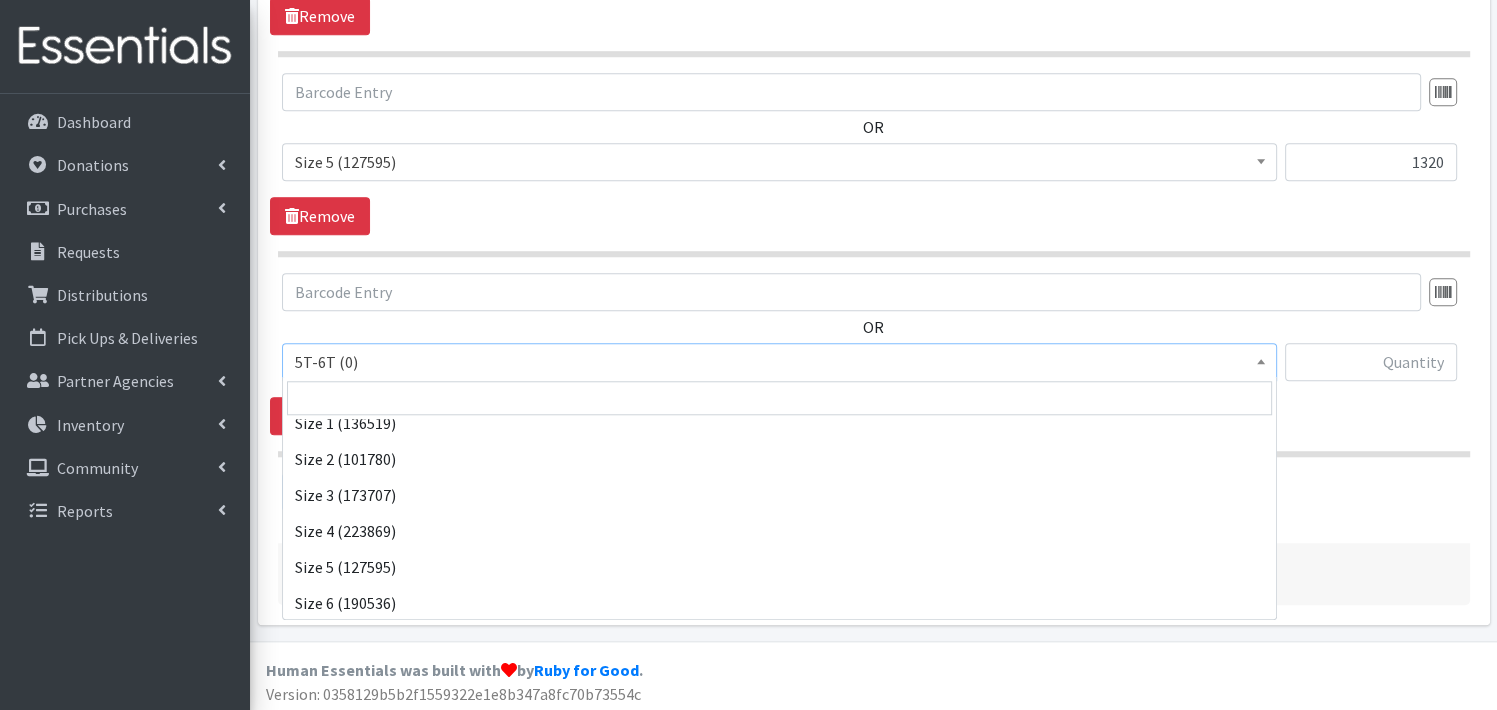 scroll, scrollTop: 306, scrollLeft: 0, axis: vertical 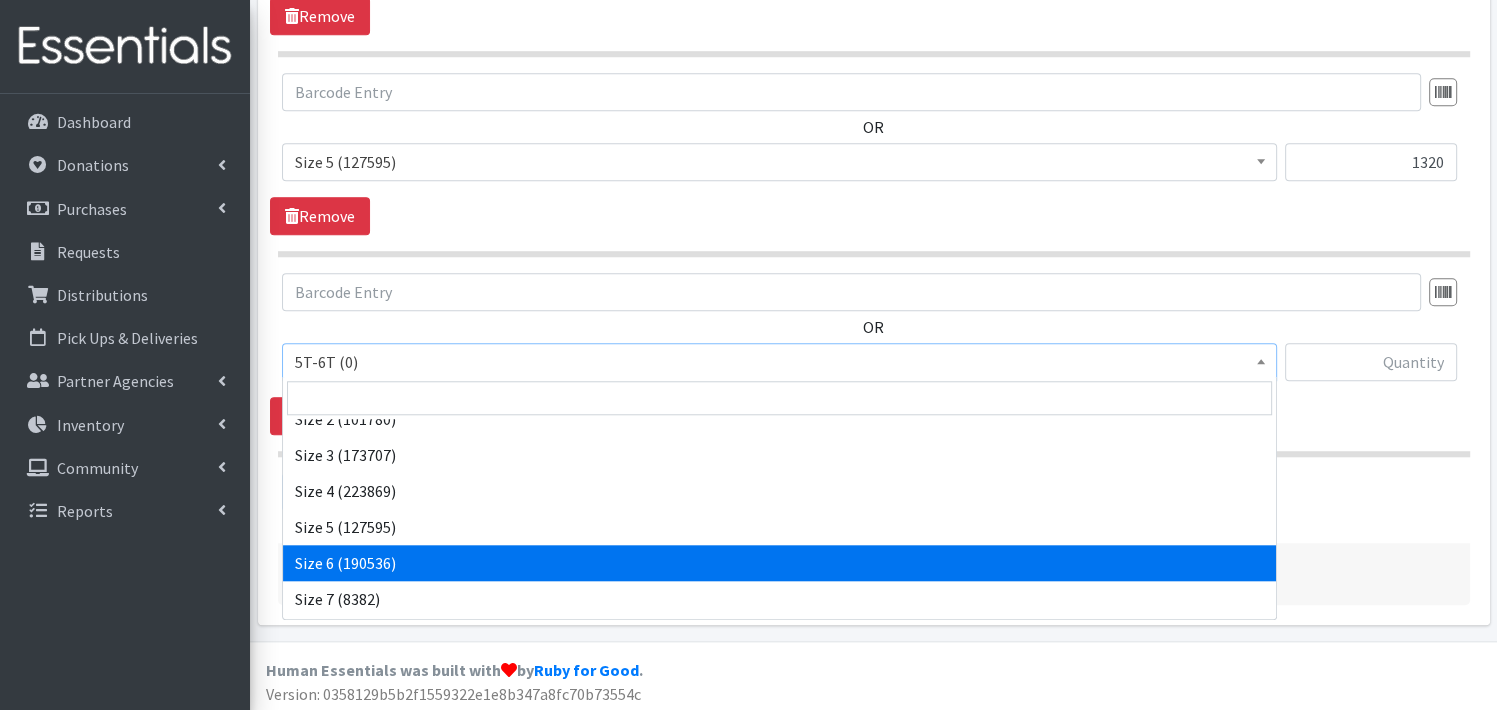 select on "3687" 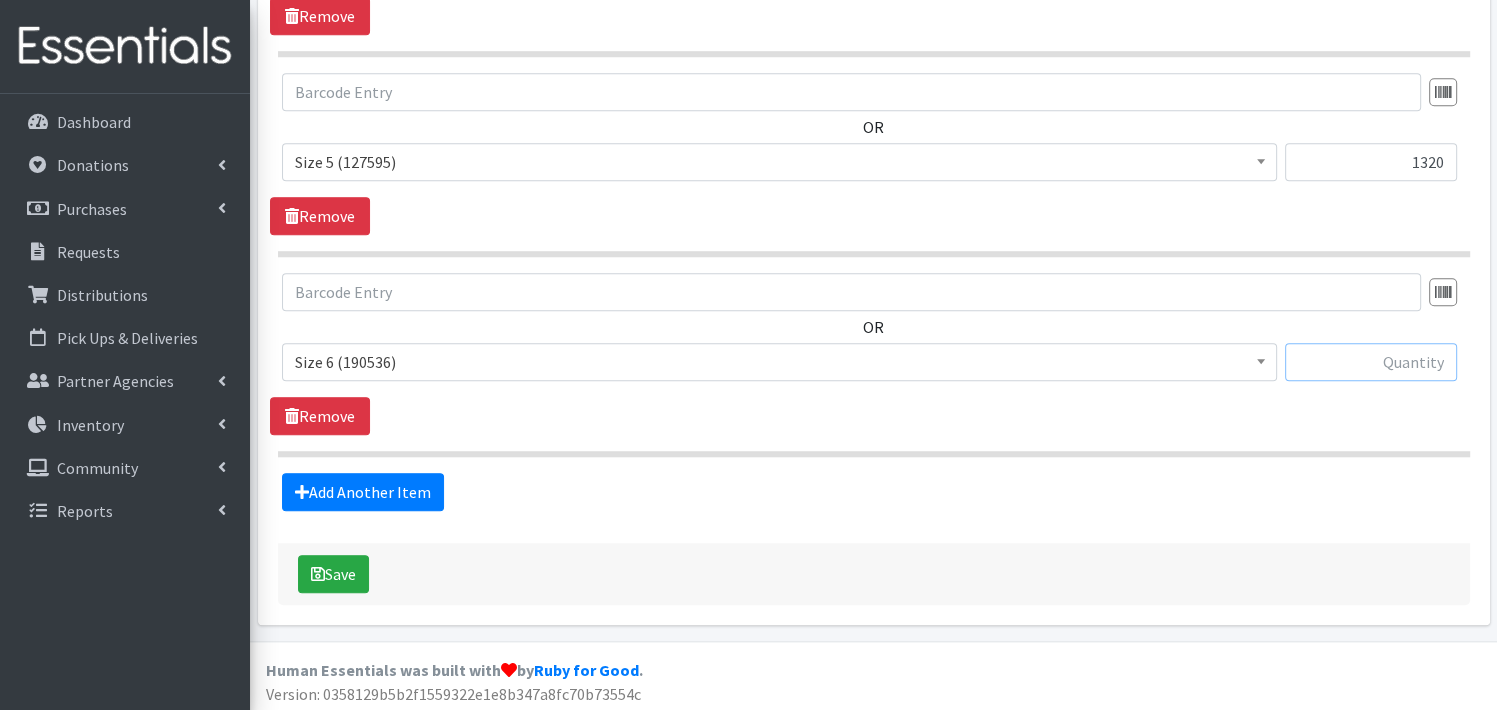 click at bounding box center (1371, 362) 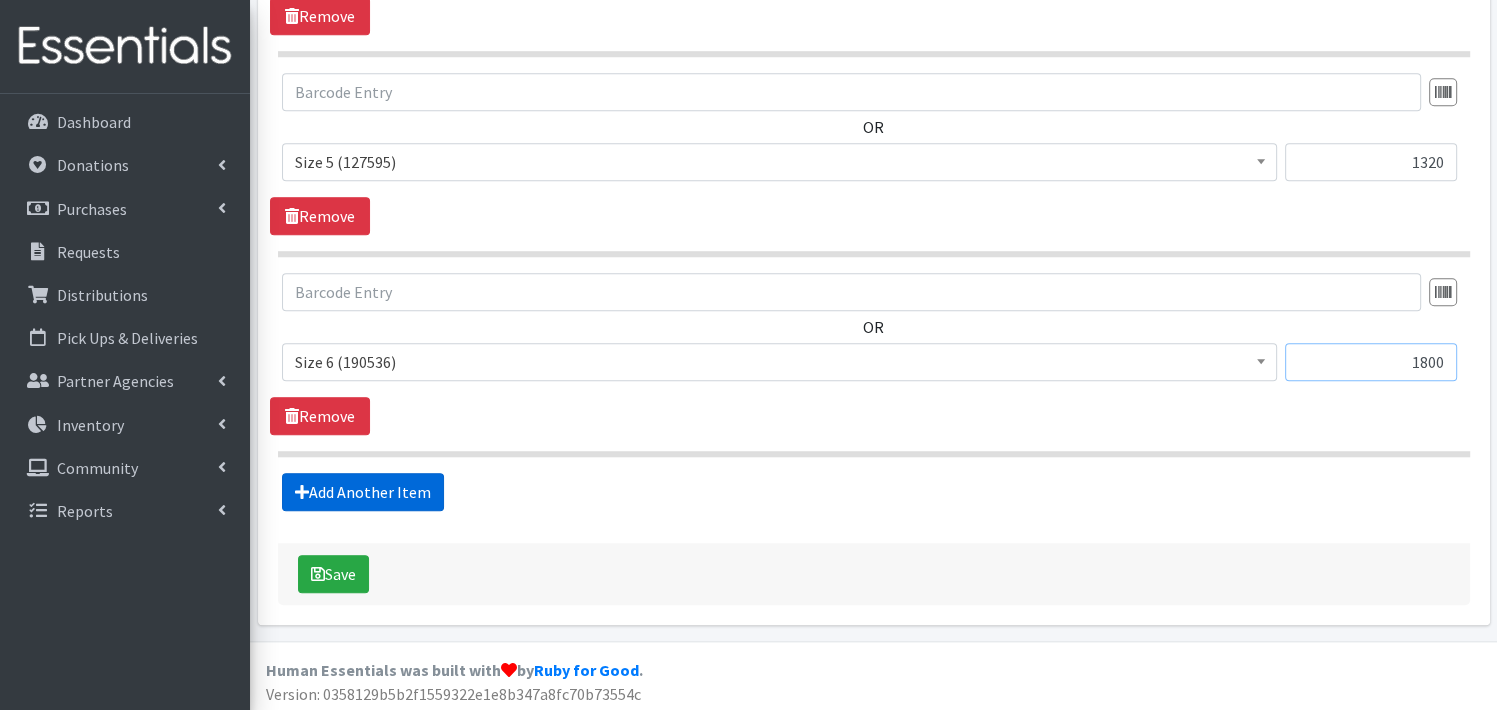 type on "1800" 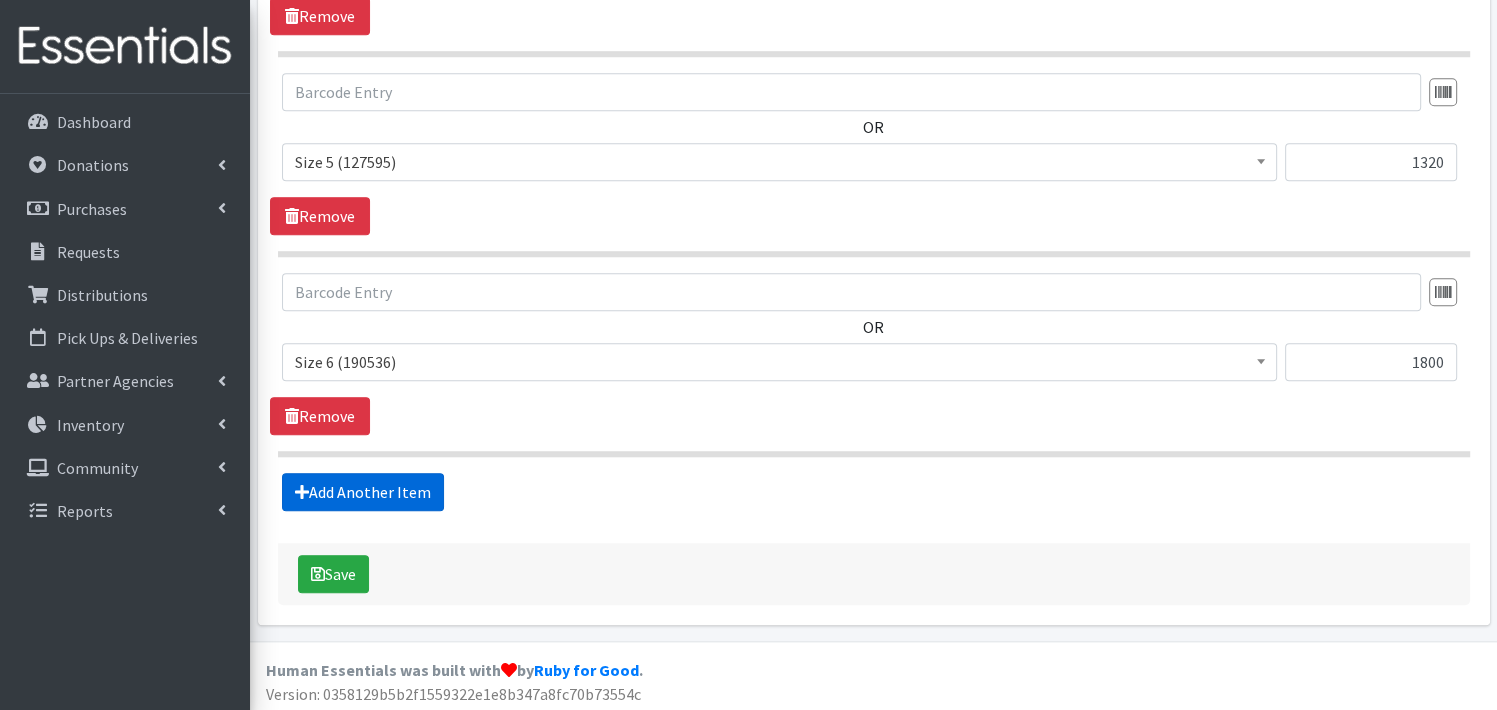 click on "Add Another Item" at bounding box center (363, 492) 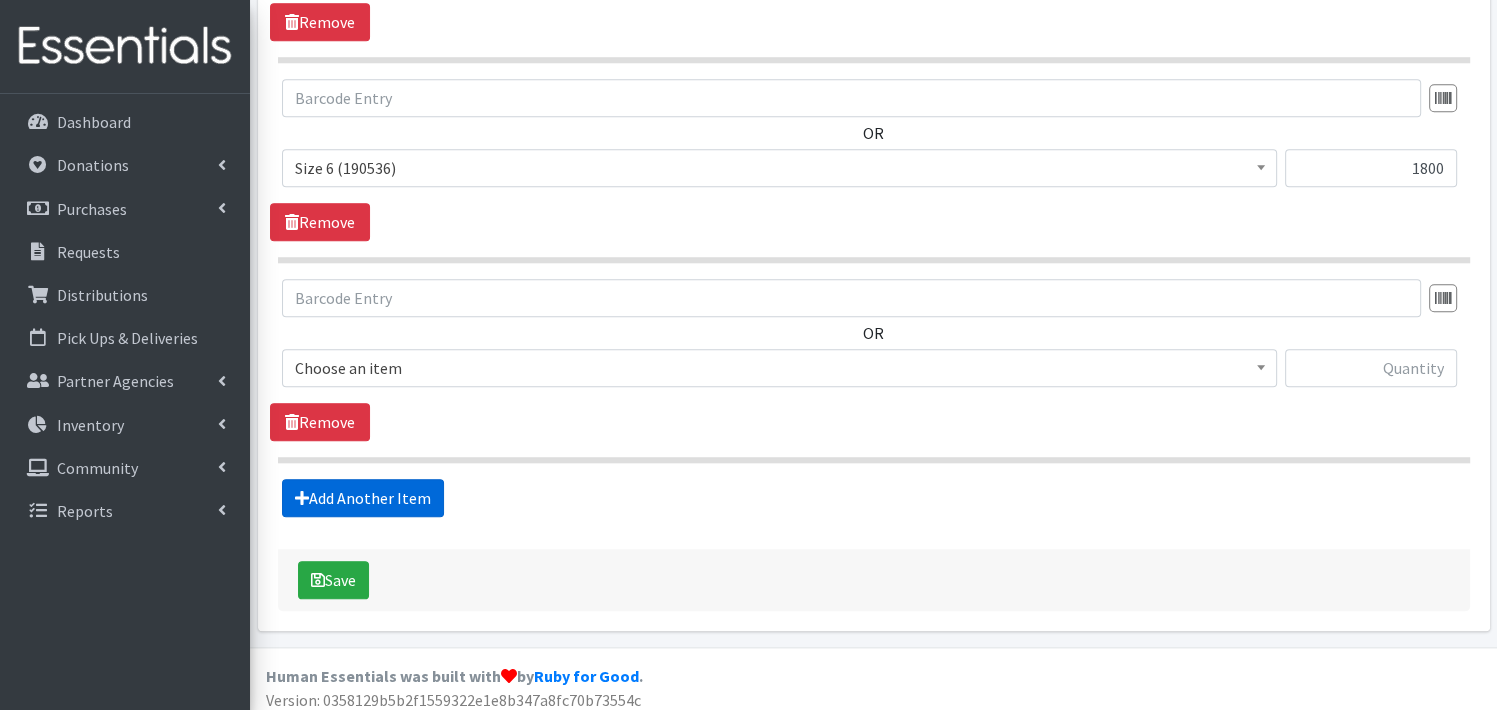 scroll, scrollTop: 1949, scrollLeft: 0, axis: vertical 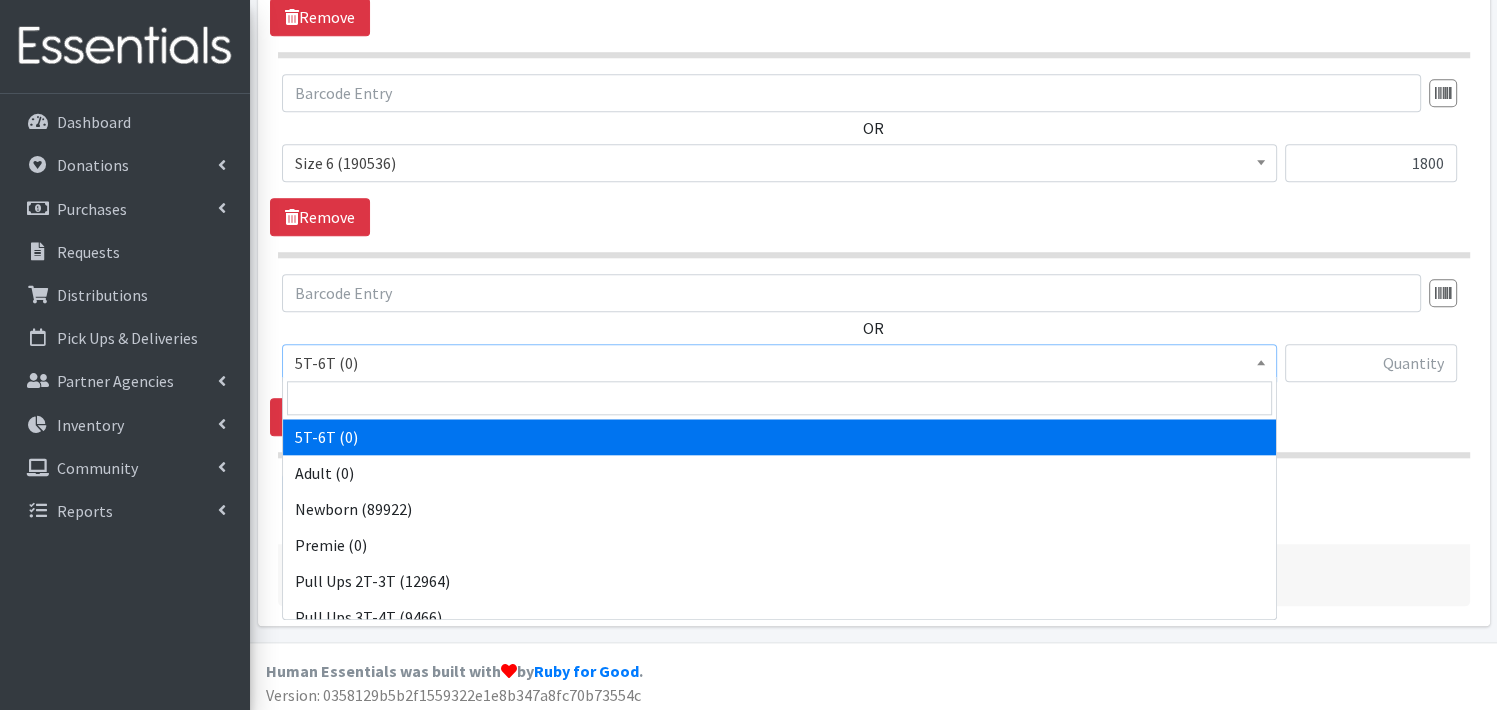 click at bounding box center [1261, 360] 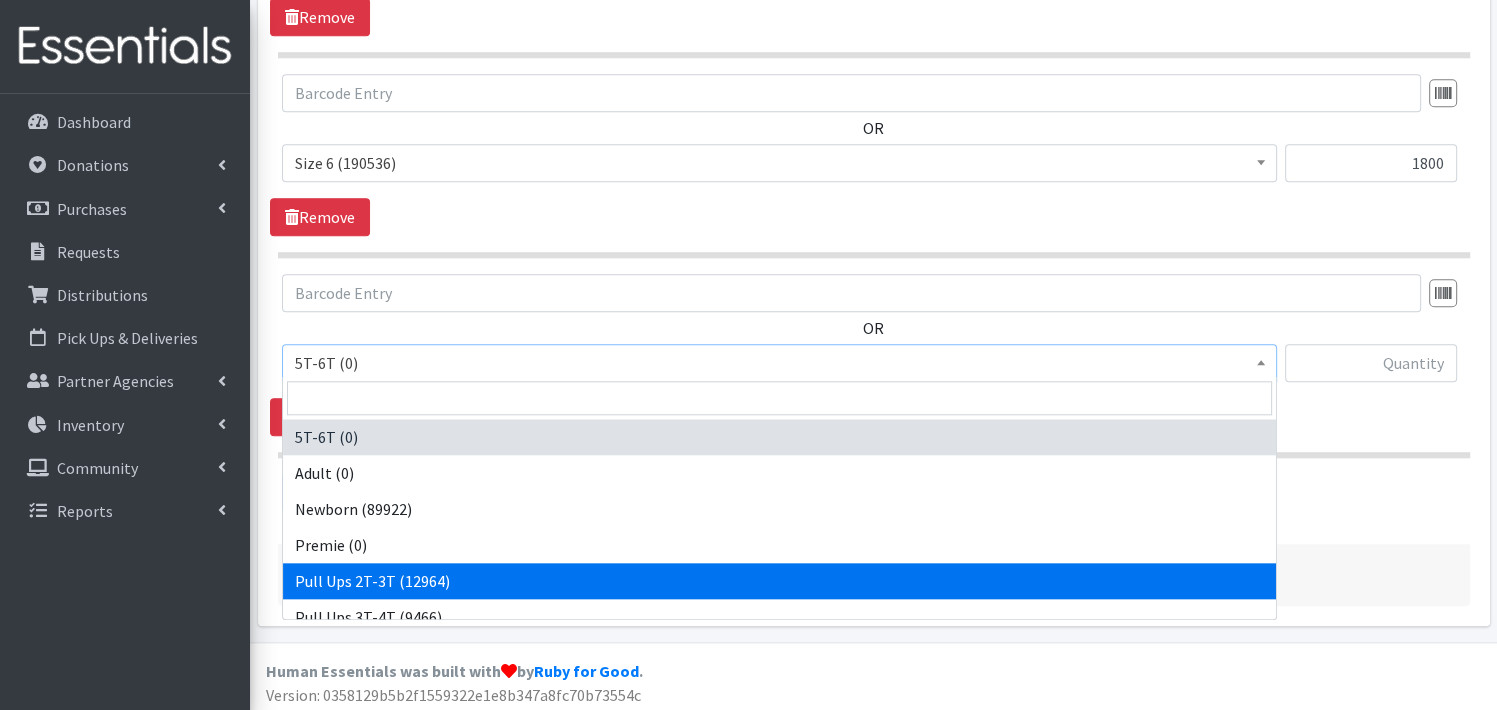 select on "3696" 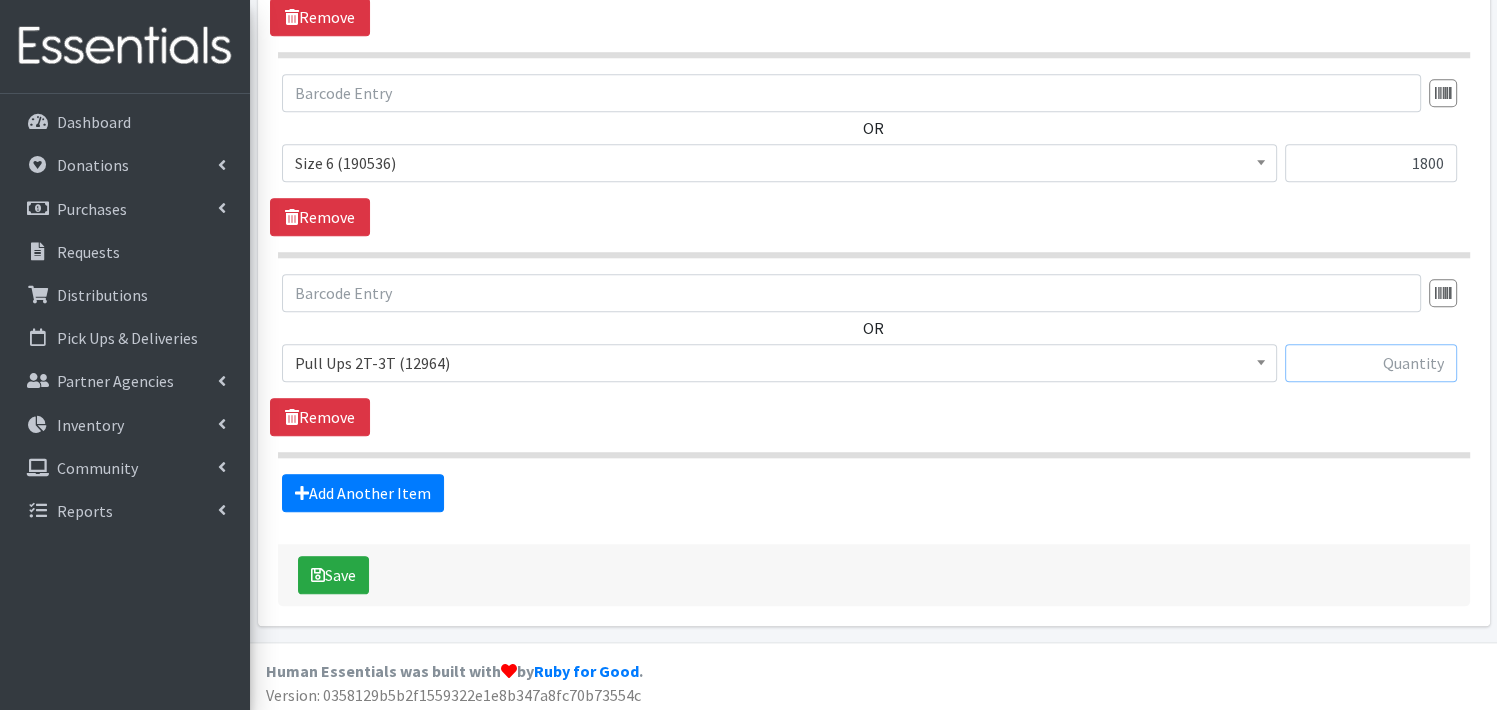 click at bounding box center [1371, 363] 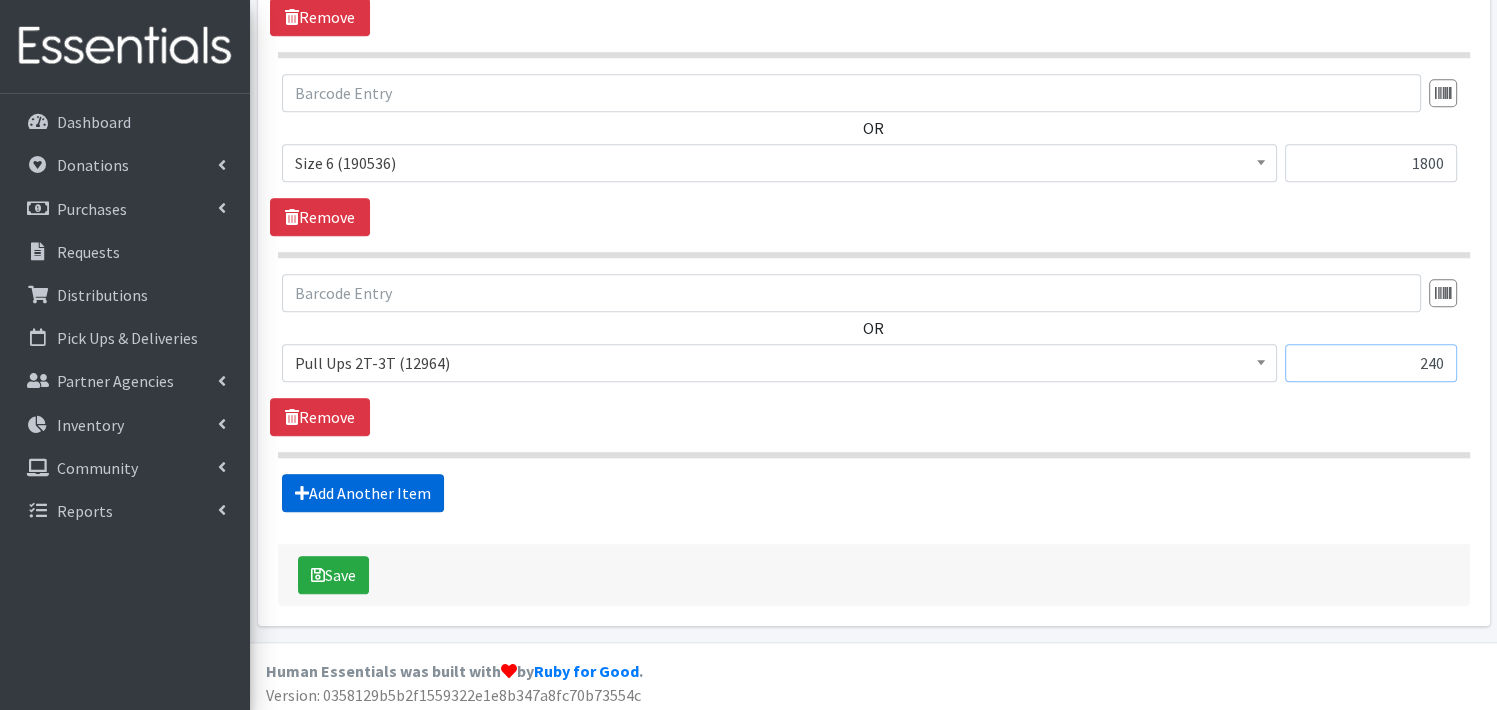 type on "240" 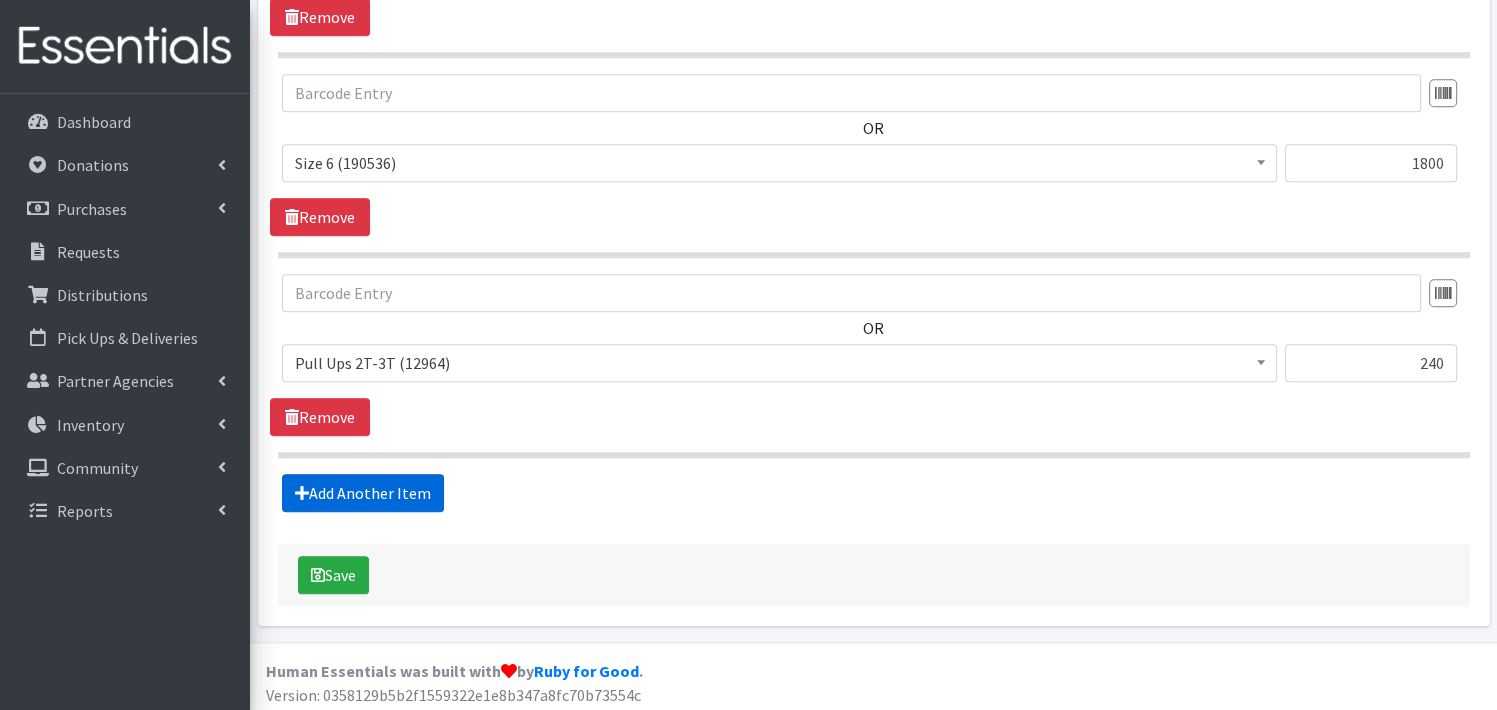 click on "Add Another Item" at bounding box center [363, 493] 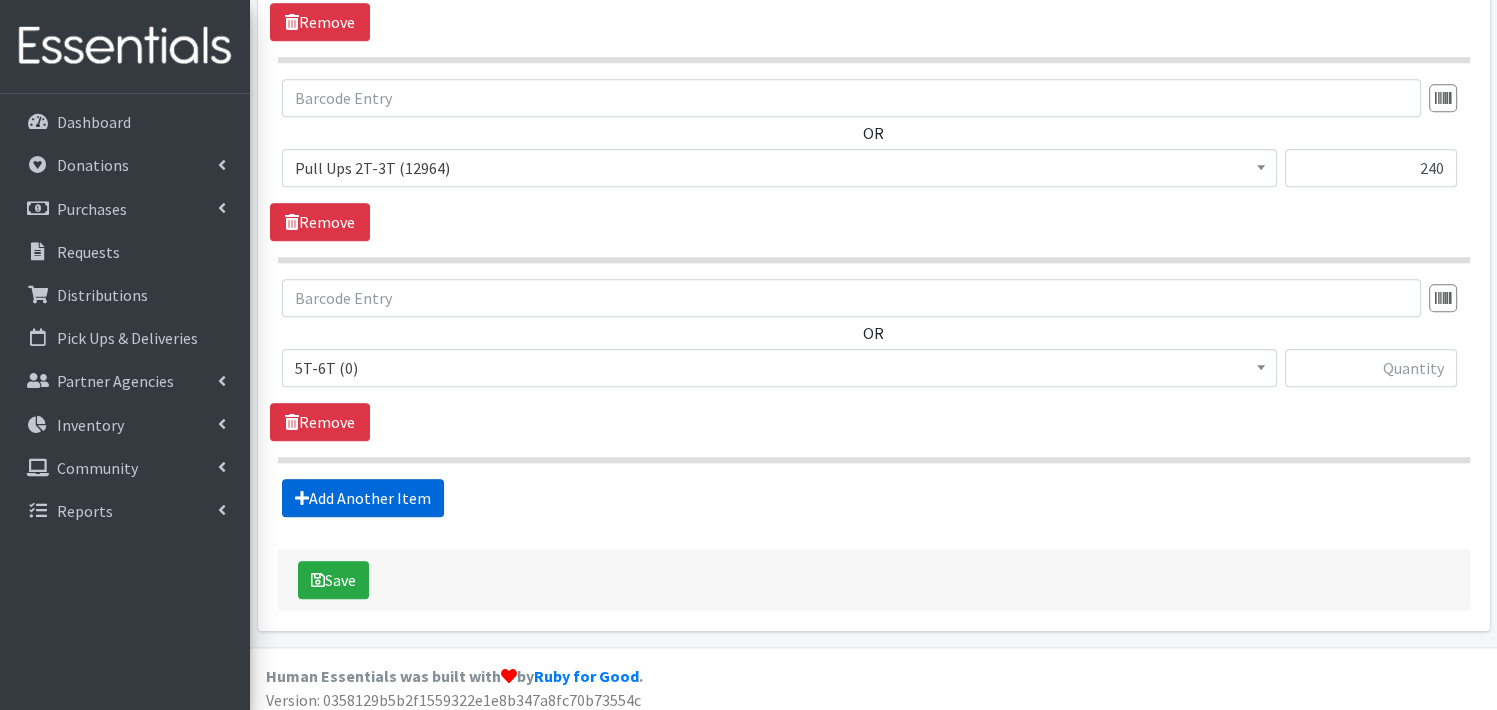 scroll, scrollTop: 2149, scrollLeft: 0, axis: vertical 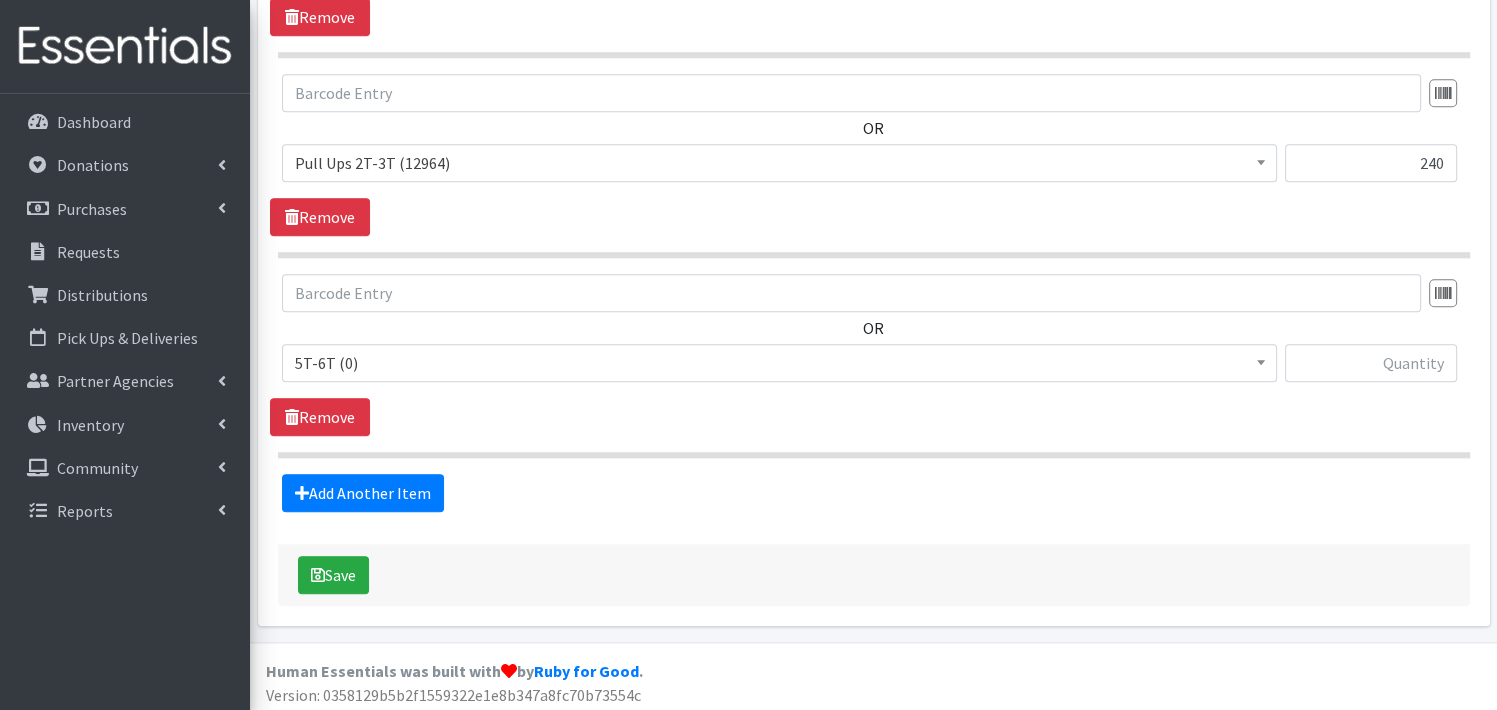 click at bounding box center (1261, 360) 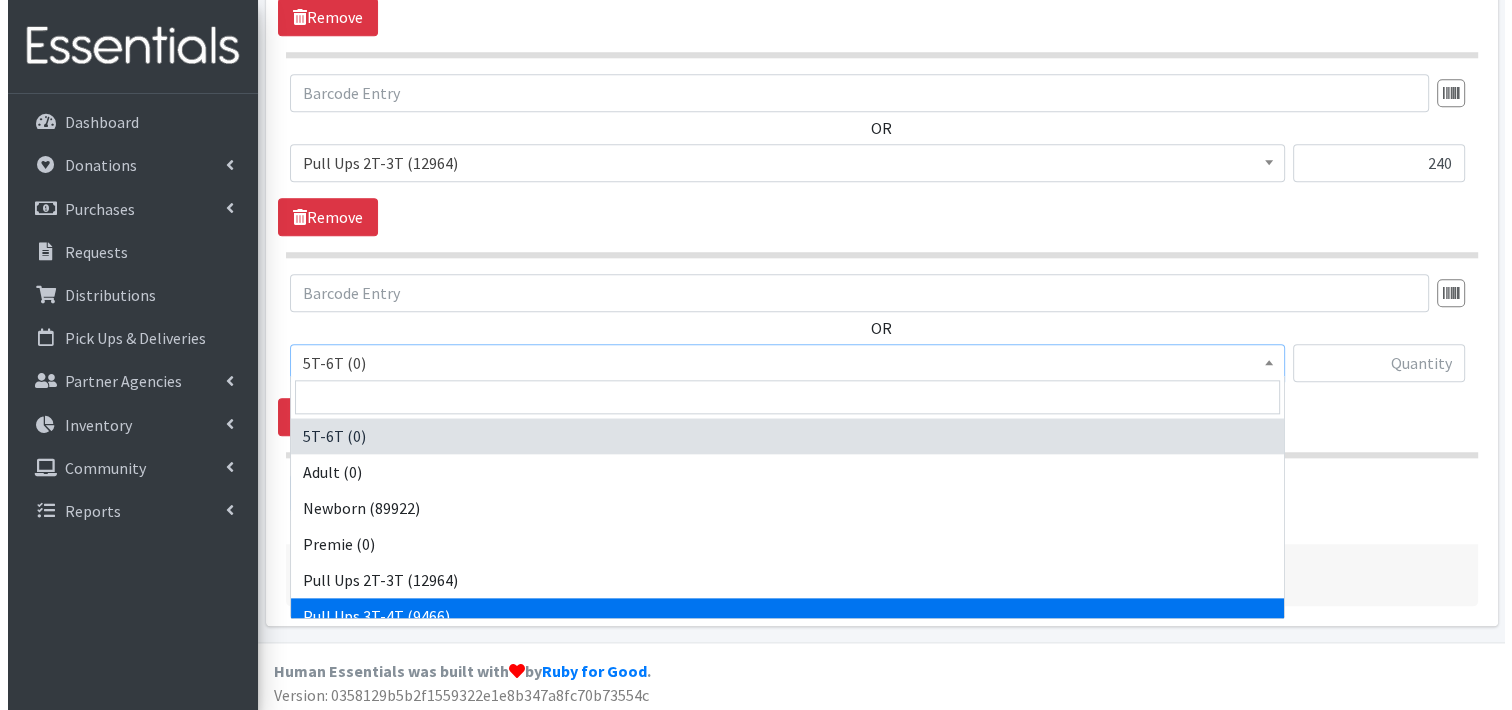 scroll, scrollTop: 40, scrollLeft: 0, axis: vertical 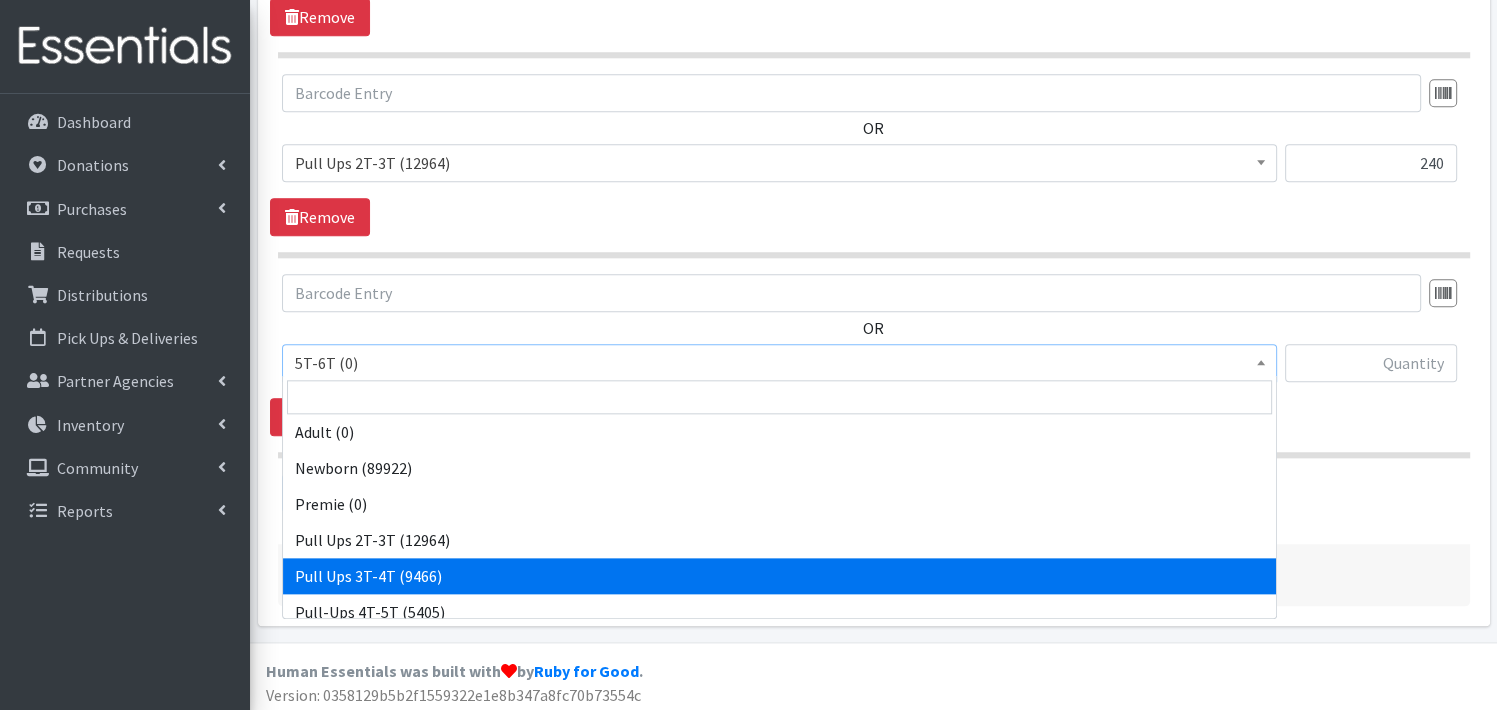 select on "3697" 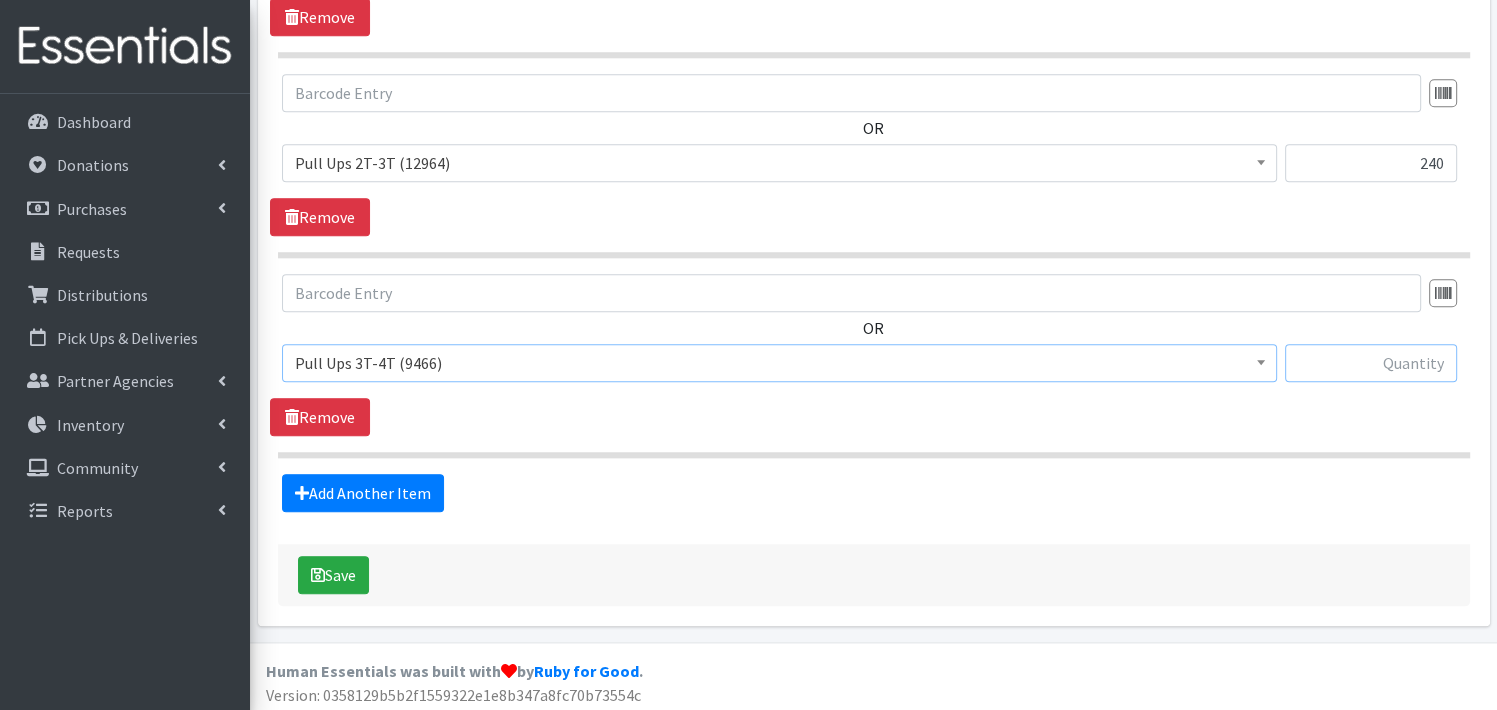 click at bounding box center (1371, 363) 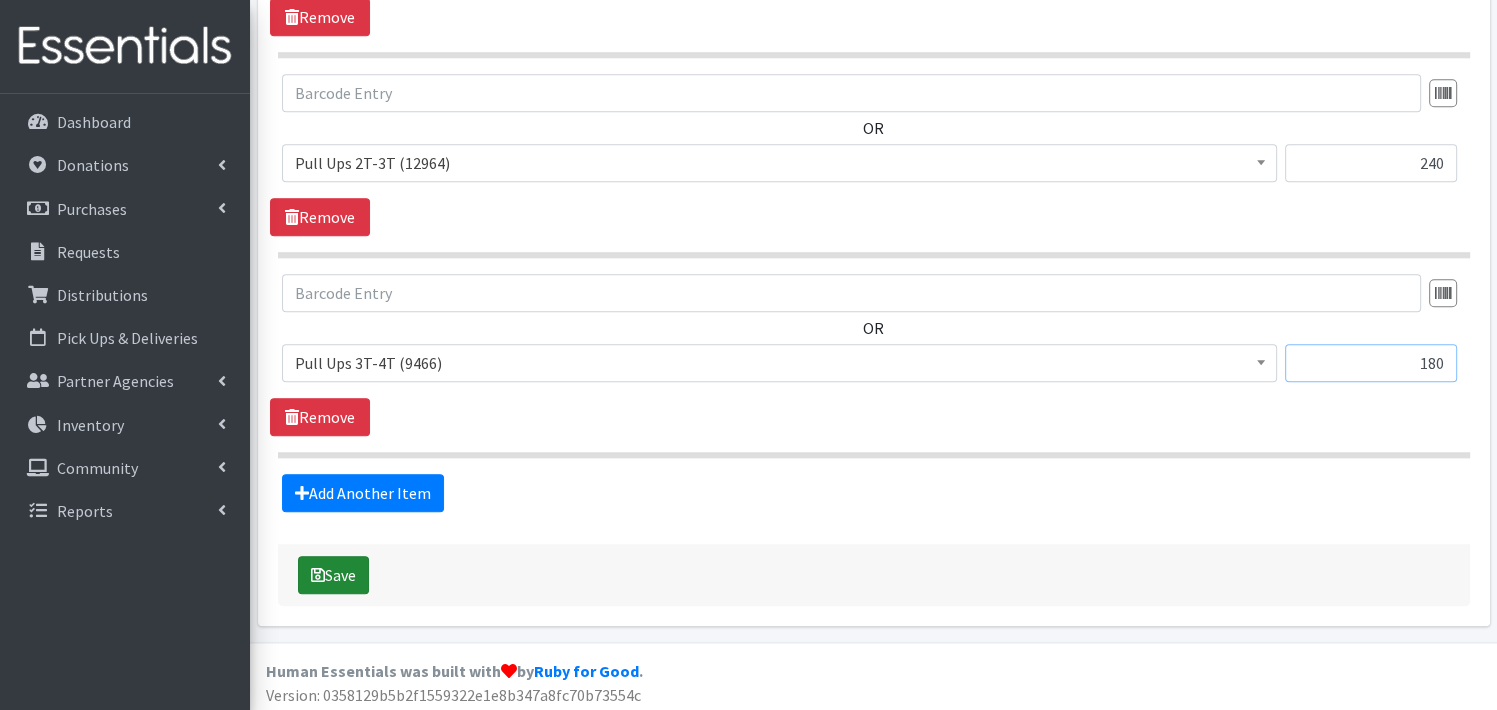 type on "180" 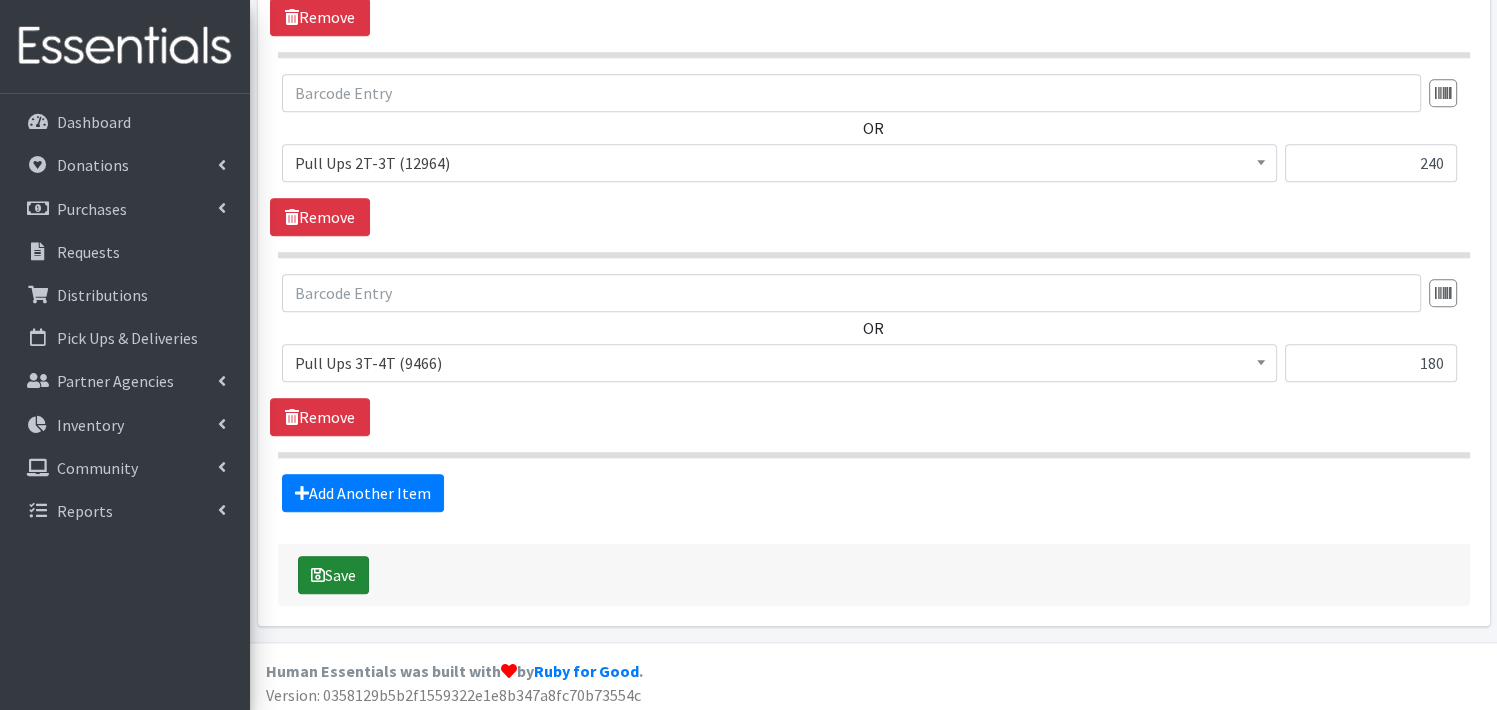 click on "Save" at bounding box center (333, 575) 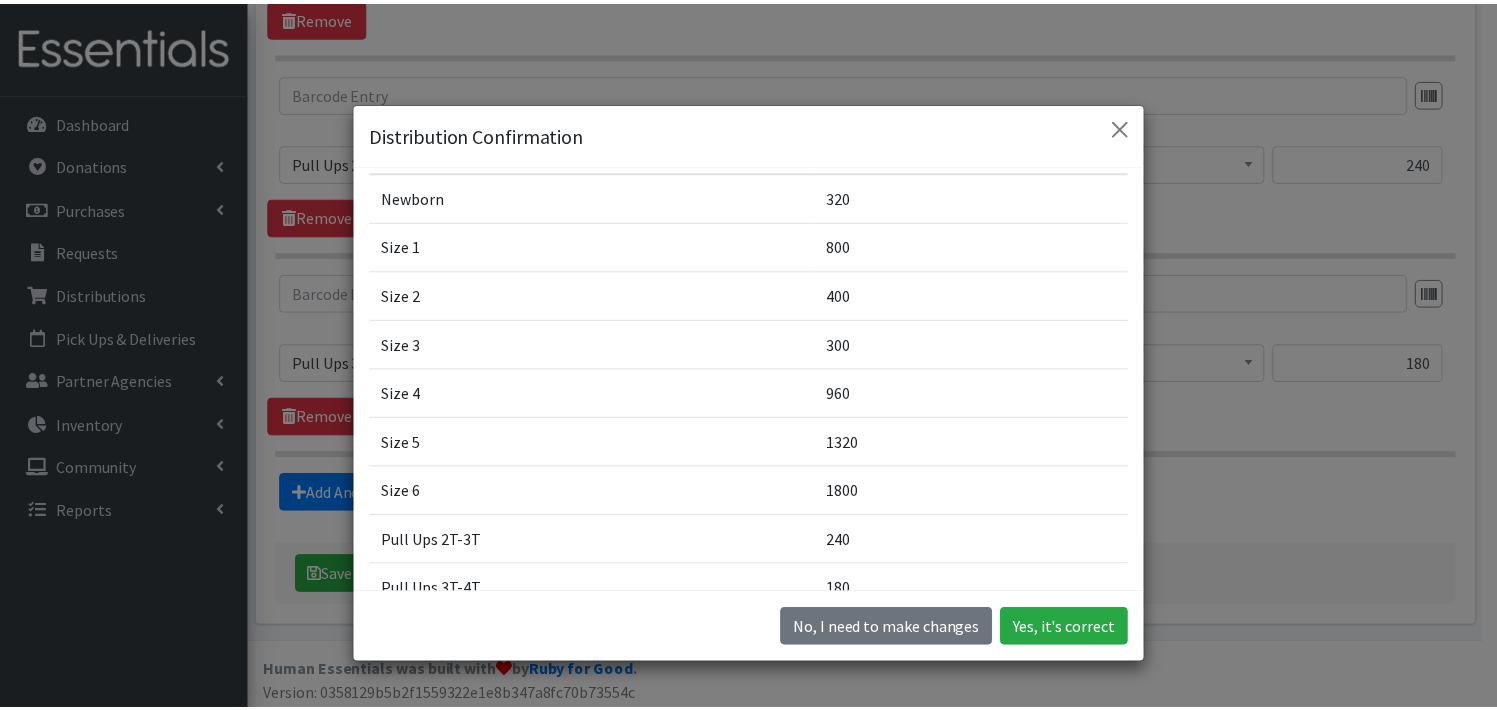 scroll, scrollTop: 168, scrollLeft: 0, axis: vertical 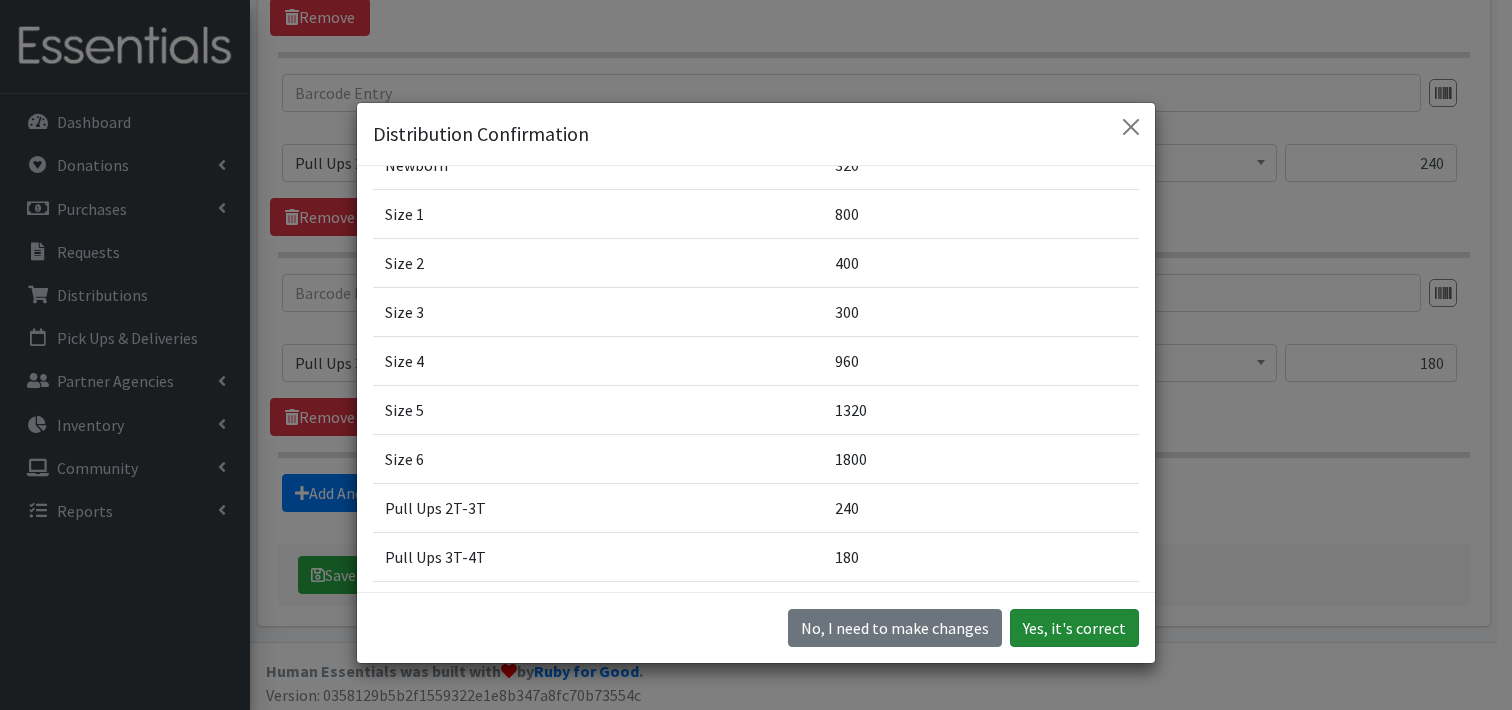 click on "Yes, it's correct" at bounding box center (1074, 628) 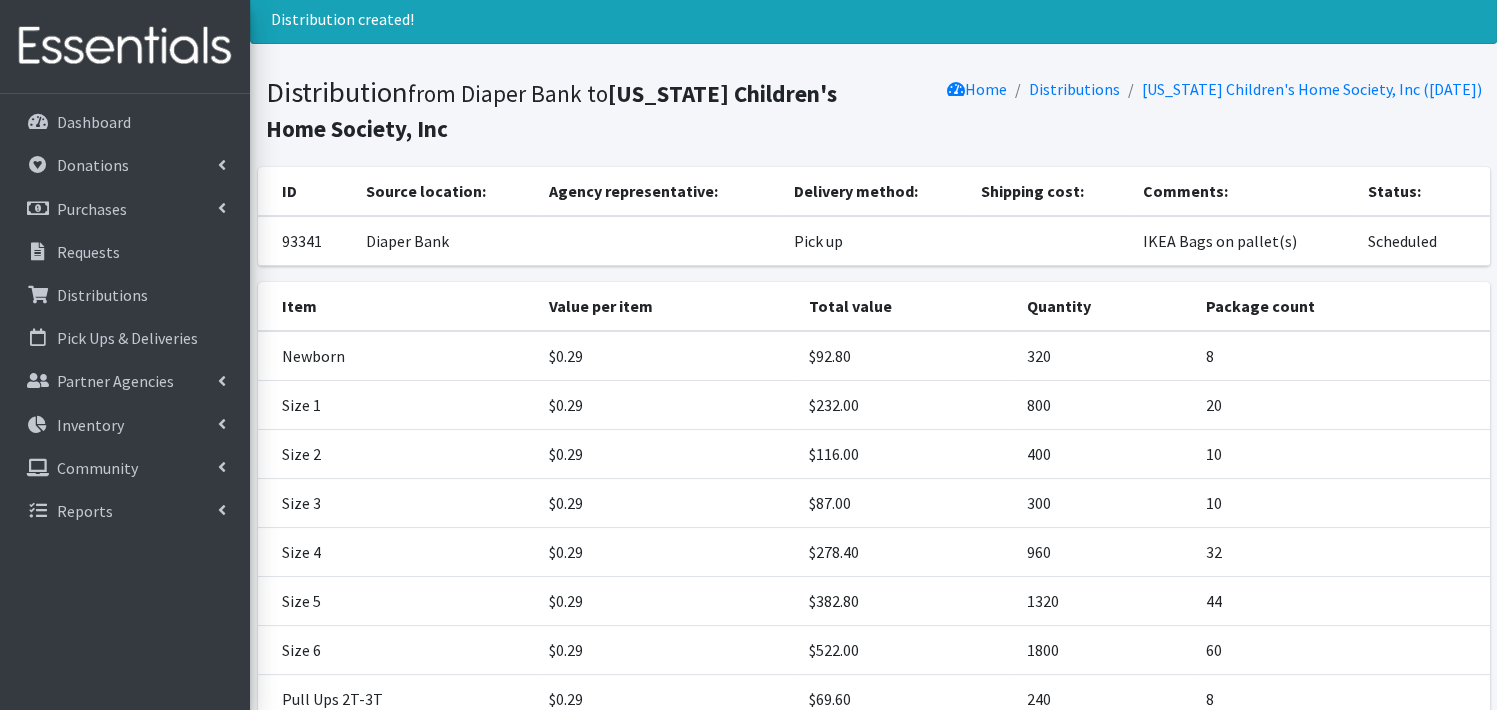 scroll, scrollTop: 0, scrollLeft: 0, axis: both 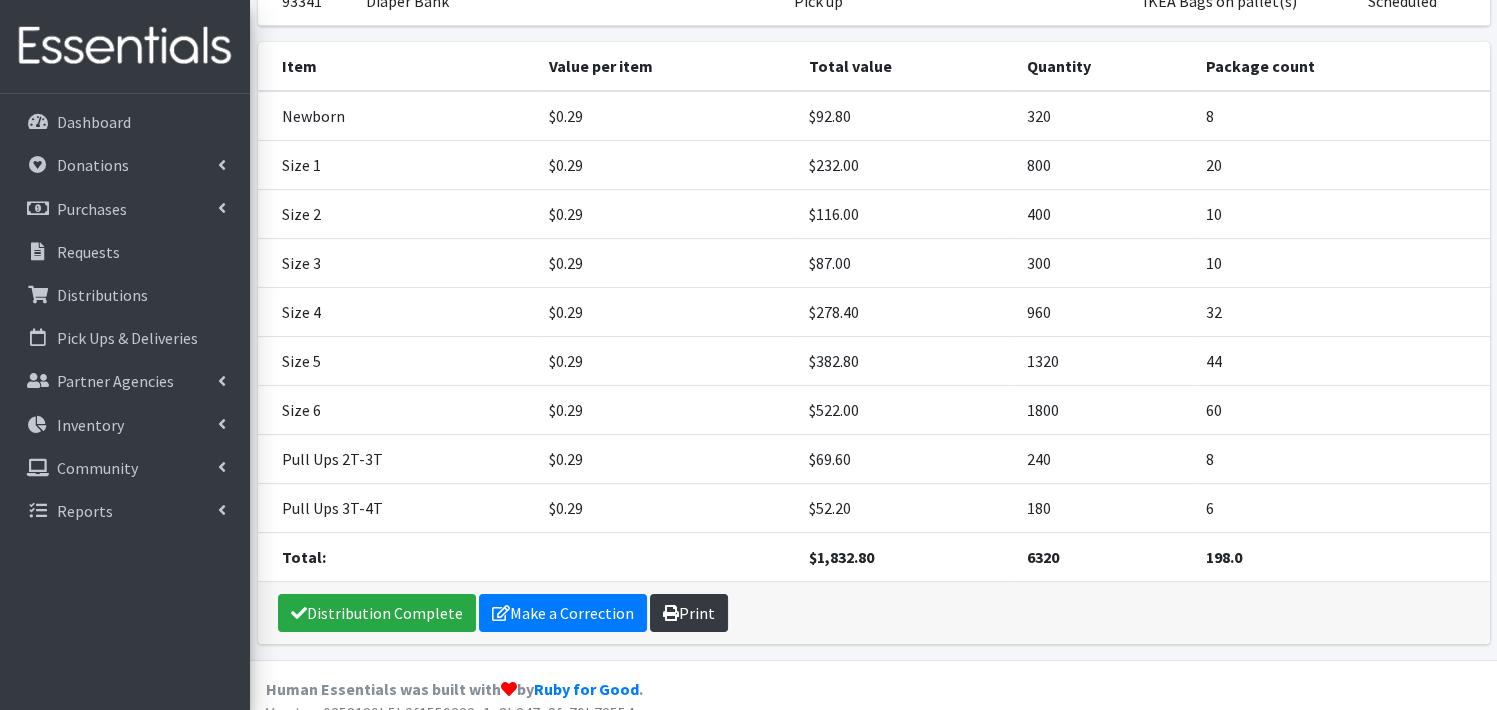 click on "Print" at bounding box center (689, 613) 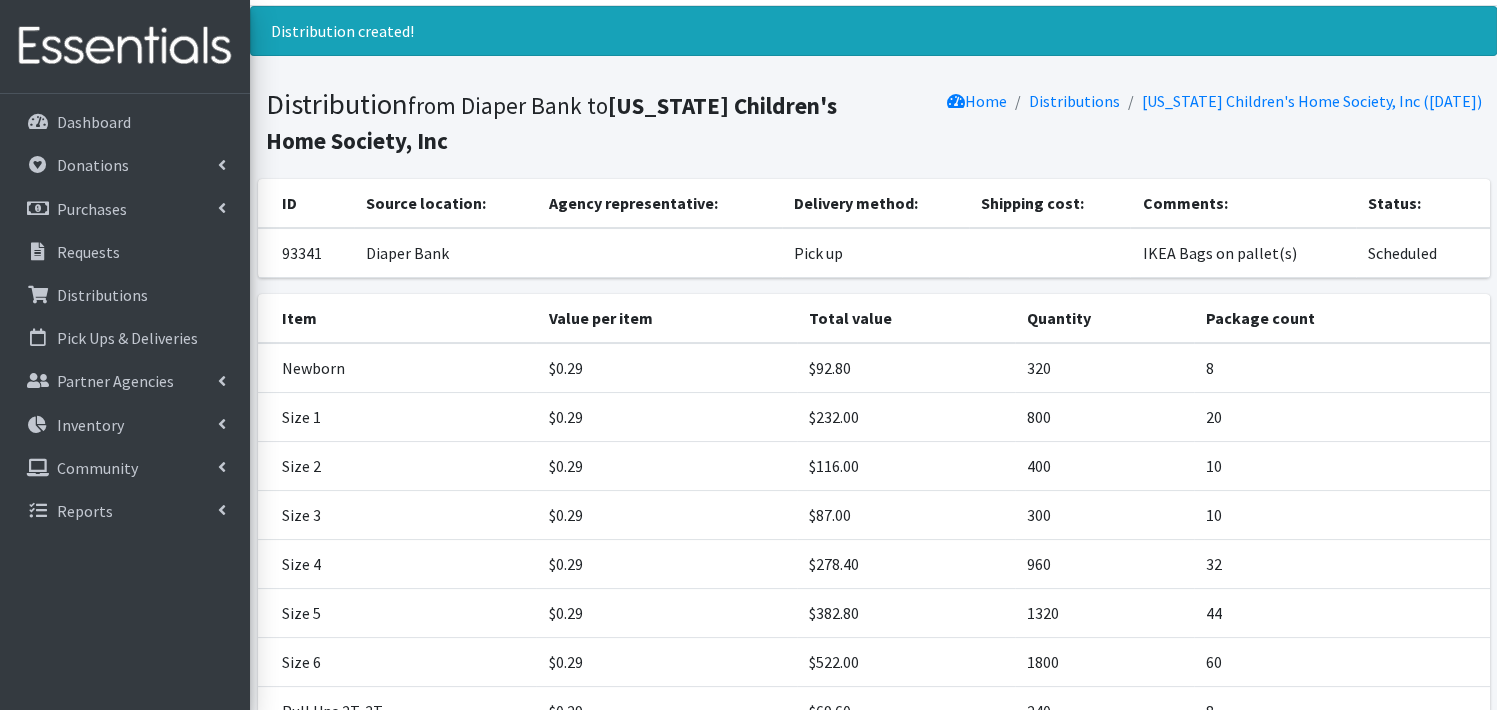 scroll, scrollTop: 0, scrollLeft: 0, axis: both 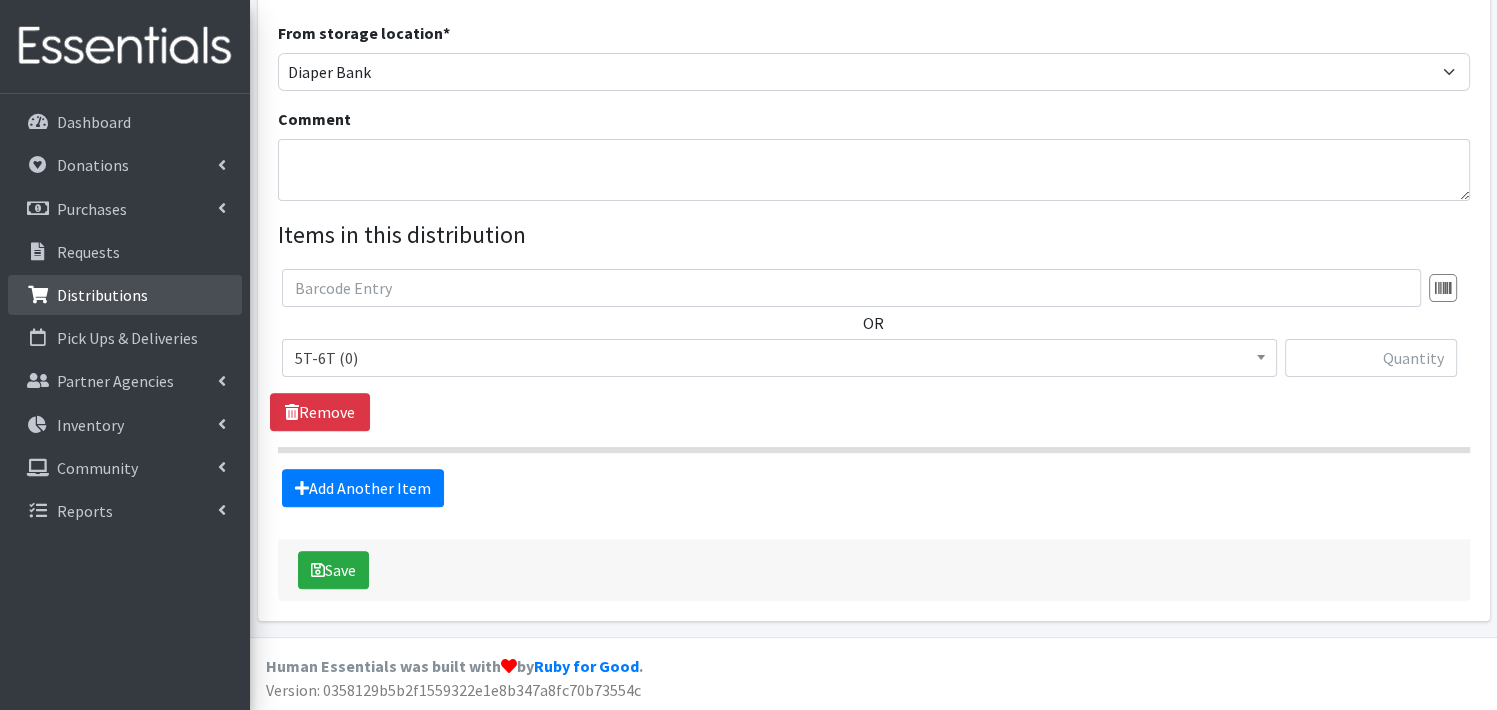 click on "Distributions" at bounding box center [102, 295] 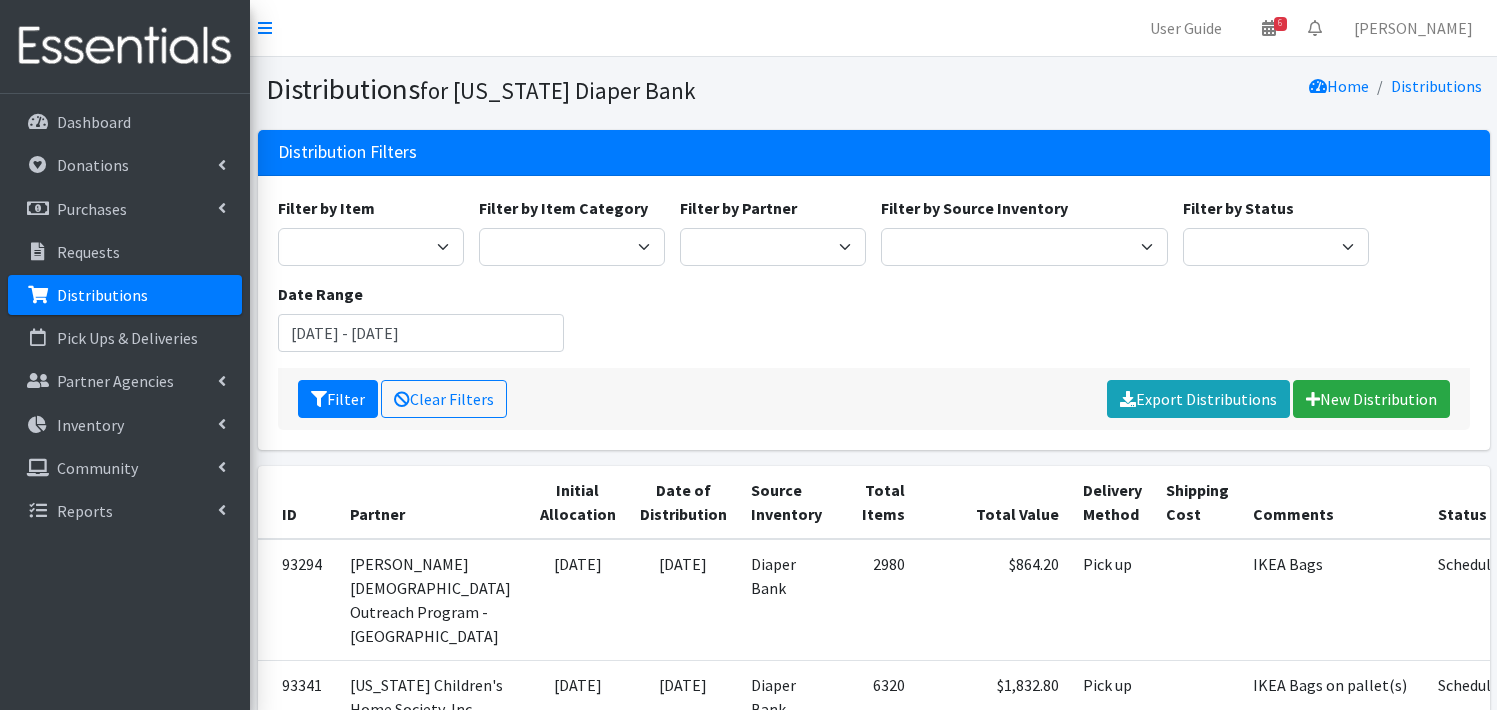 scroll, scrollTop: 0, scrollLeft: 0, axis: both 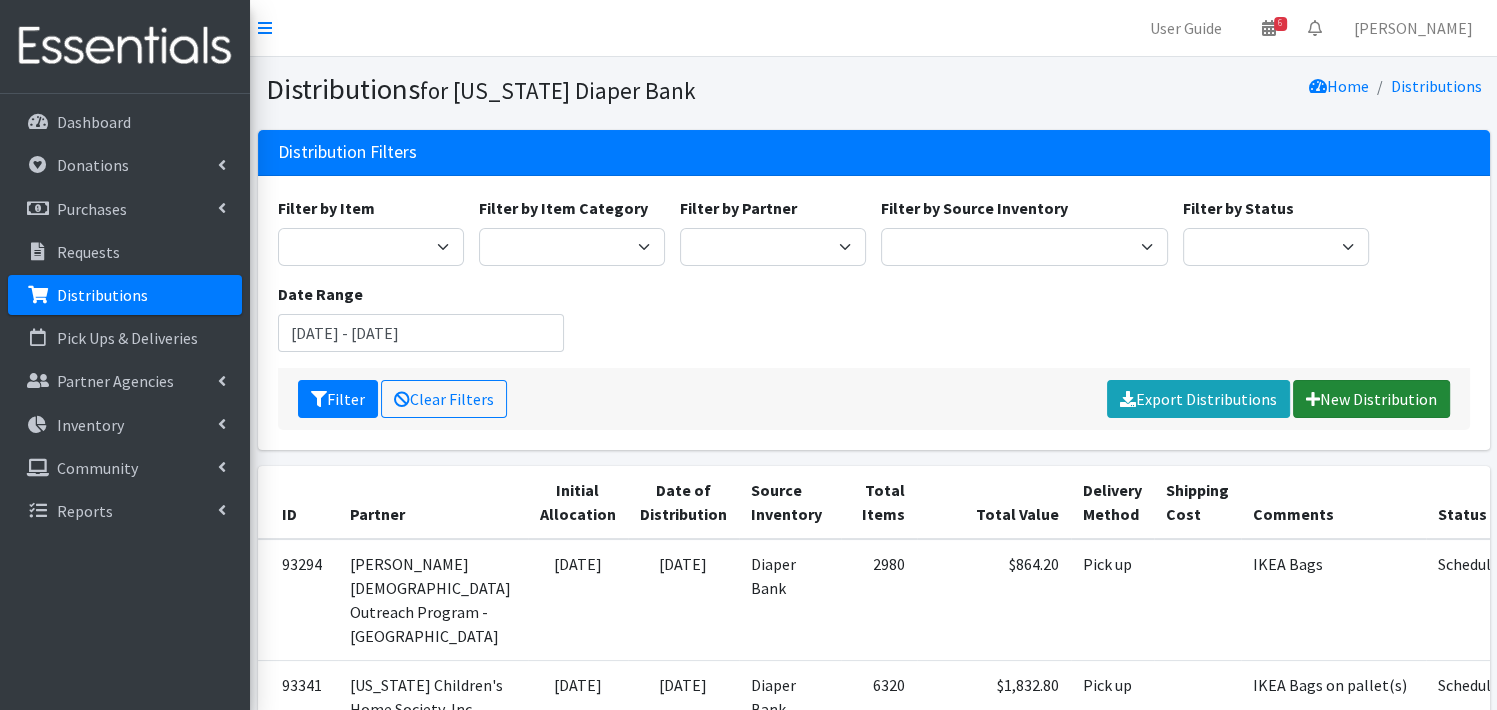 click on "New Distribution" at bounding box center (1371, 399) 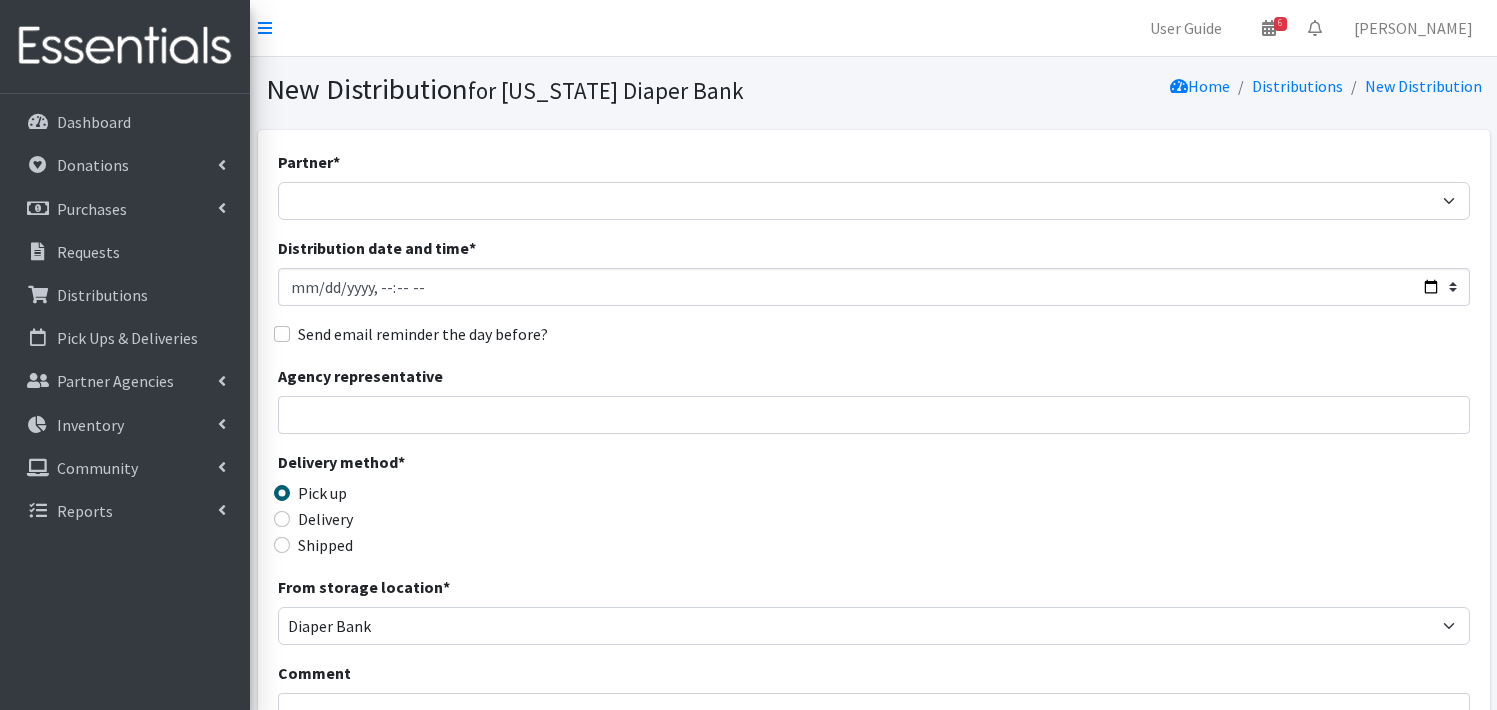 scroll, scrollTop: 0, scrollLeft: 0, axis: both 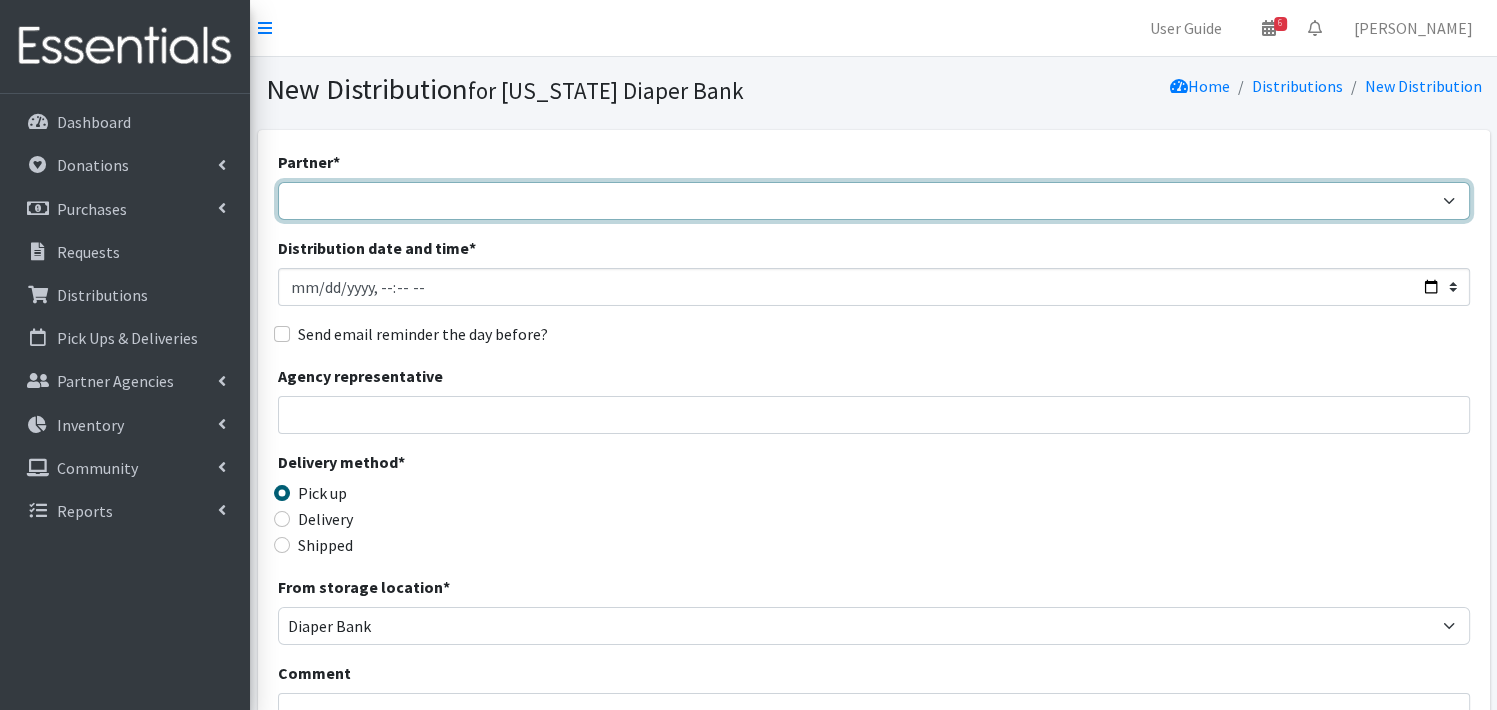 click on "Abide
A Mother's Love
[PERSON_NAME] Area Refugee Taskforce
Big Brothers Big Sisters
Bright Futures [PERSON_NAME]
Brookside Care Center
[DEMOGRAPHIC_DATA] Charities JDC
[DEMOGRAPHIC_DATA] Charities StoC
Catholic Charities [PERSON_NAME][GEOGRAPHIC_DATA] for People  ([GEOGRAPHIC_DATA])
Community Action Partnership of Western [US_STATE]
Community Health Fair
[PERSON_NAME][DEMOGRAPHIC_DATA] Outreach Program - [GEOGRAPHIC_DATA] Nonprofit Healthcare
Disaster Relief
Educare Omaha
Firefly
Fremont Family Coalition
[PERSON_NAME] [GEOGRAPHIC_DATA]
[PERSON_NAME][GEOGRAPHIC_DATA] On the Move
[PERSON_NAME] Diaper Depot
[PERSON_NAME][GEOGRAPHIC_DATA] On the Move
HB [GEOGRAPHIC_DATA]
HB [GEOGRAPHIC_DATA] On the Move
HB Scottsbluff [GEOGRAPHIC_DATA]
HB Scottsbluff On the Move
Heartland Family Services [US_STATE]
Heartland Family Services [GEOGRAPHIC_DATA]
[GEOGRAPHIC_DATA][PERSON_NAME]/[PERSON_NAME]
Heartland [PERSON_NAME]
Heart Ministry Center
Humble and [GEOGRAPHIC_DATA][PERSON_NAME]
Kids Can Community Center
Learning Community (One World Health)
Life House Partnership
Maverick Food Pantry" at bounding box center [874, 201] 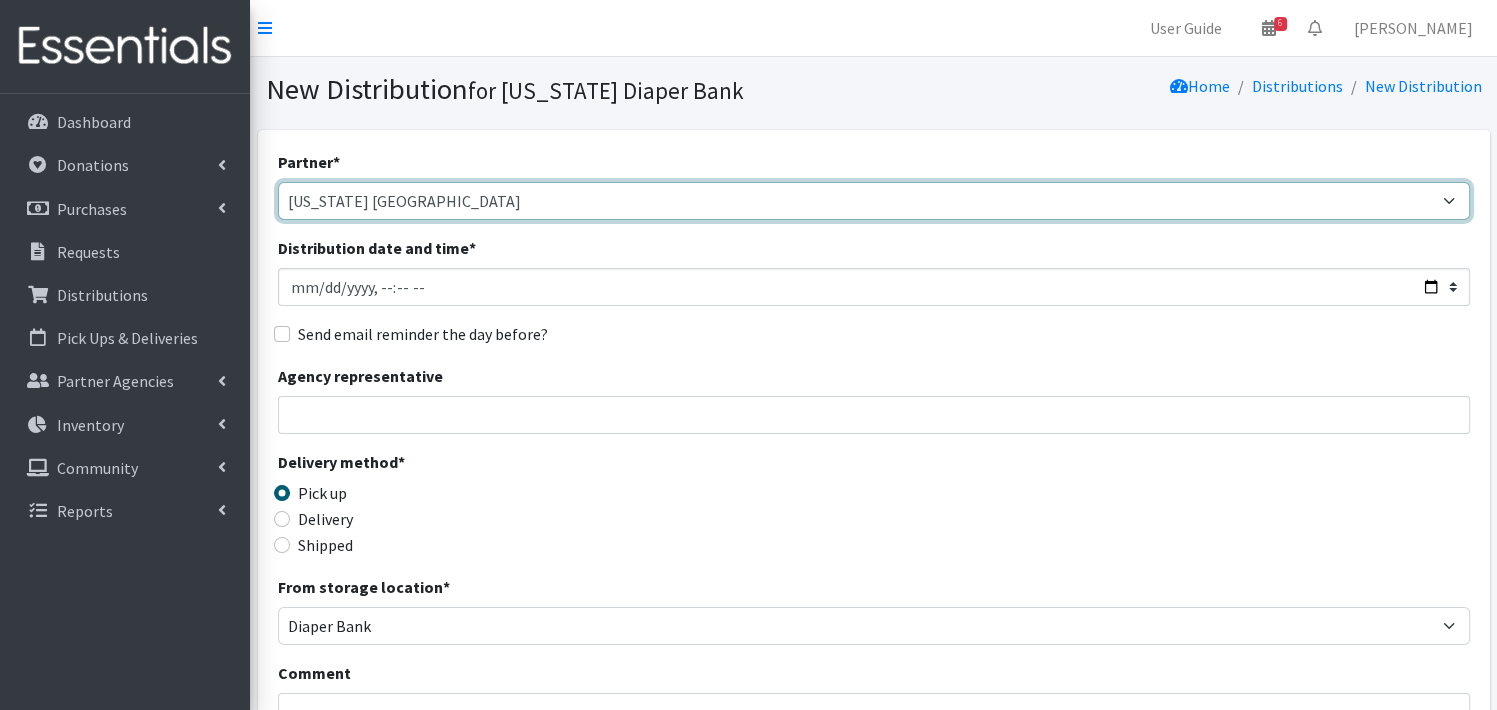 click on "Abide
A Mother's Love
[PERSON_NAME] Area Refugee Taskforce
Big Brothers Big Sisters
Bright Futures [PERSON_NAME]
Brookside Care Center
[DEMOGRAPHIC_DATA] Charities JDC
[DEMOGRAPHIC_DATA] Charities StoC
Catholic Charities [PERSON_NAME][GEOGRAPHIC_DATA] for People  ([GEOGRAPHIC_DATA])
Community Action Partnership of Western [US_STATE]
Community Health Fair
[PERSON_NAME][DEMOGRAPHIC_DATA] Outreach Program - [GEOGRAPHIC_DATA] Nonprofit Healthcare
Disaster Relief
Educare Omaha
Firefly
Fremont Family Coalition
[PERSON_NAME] [GEOGRAPHIC_DATA]
[PERSON_NAME][GEOGRAPHIC_DATA] On the Move
[PERSON_NAME] Diaper Depot
[PERSON_NAME][GEOGRAPHIC_DATA] On the Move
HB [GEOGRAPHIC_DATA]
HB [GEOGRAPHIC_DATA] On the Move
HB Scottsbluff [GEOGRAPHIC_DATA]
HB Scottsbluff On the Move
Heartland Family Services [US_STATE]
Heartland Family Services [GEOGRAPHIC_DATA]
[GEOGRAPHIC_DATA][PERSON_NAME]/[PERSON_NAME]
Heartland [PERSON_NAME]
Heart Ministry Center
Humble and [GEOGRAPHIC_DATA][PERSON_NAME]
Kids Can Community Center
Learning Community (One World Health)
Life House Partnership
Maverick Food Pantry" at bounding box center (874, 201) 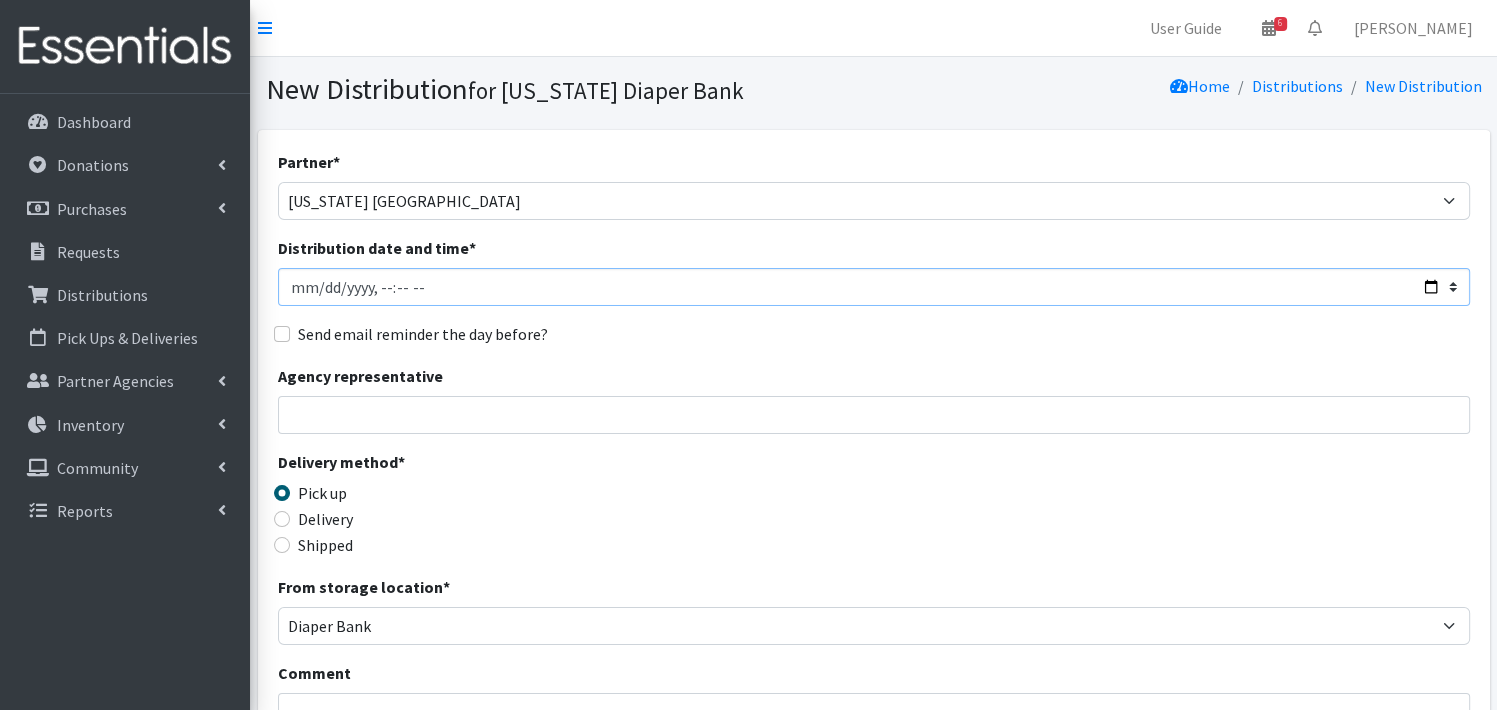 click on "Distribution date and time  *" at bounding box center (874, 287) 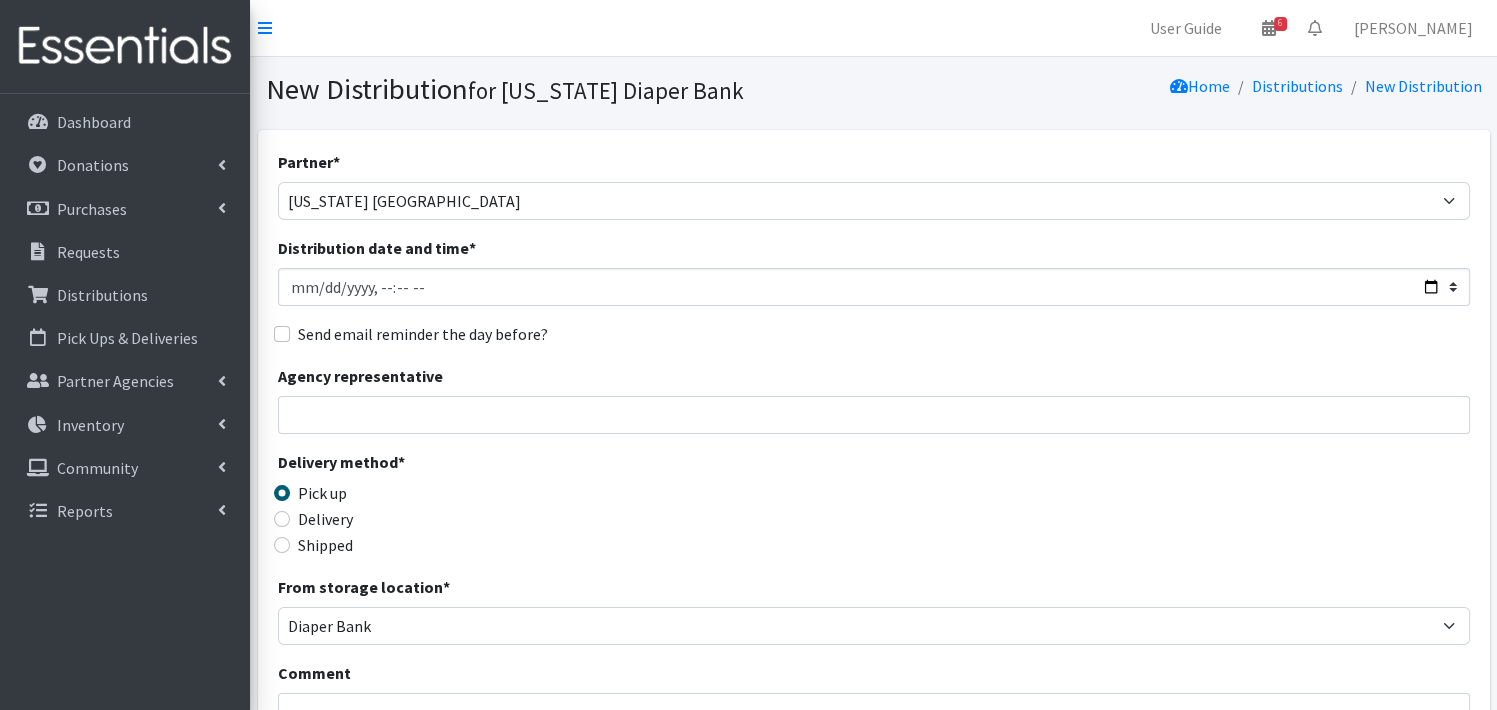click on "Send email reminder the day before?" at bounding box center [874, 334] 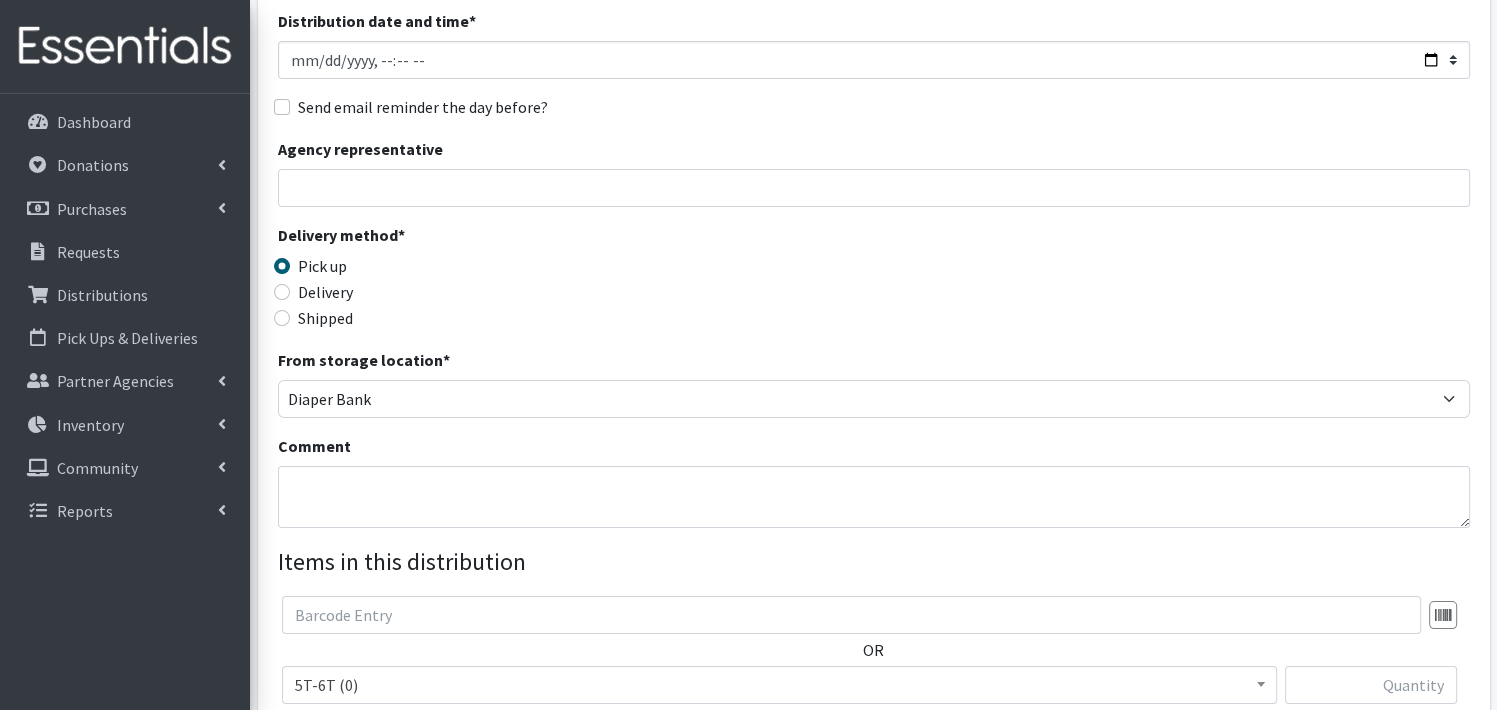 scroll, scrollTop: 240, scrollLeft: 0, axis: vertical 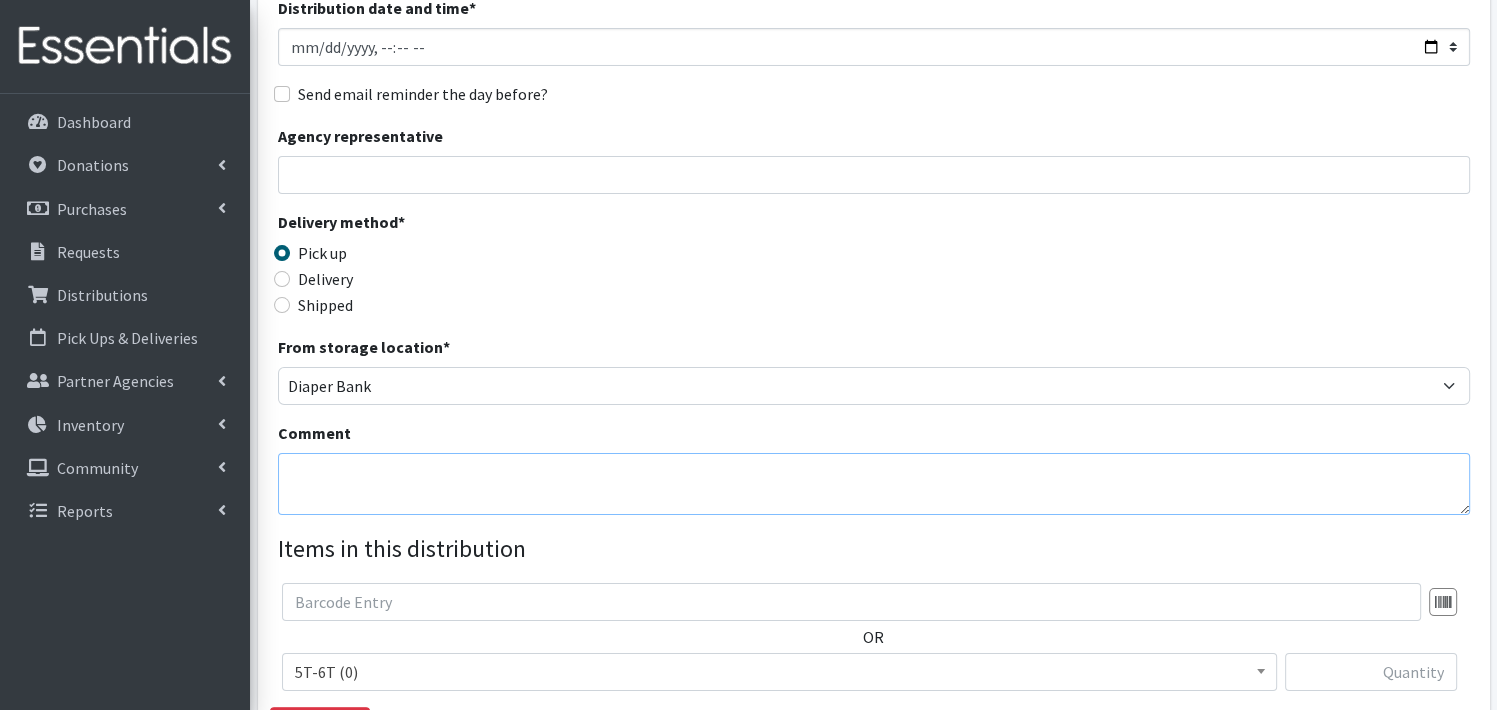 click on "Comment" at bounding box center [874, 484] 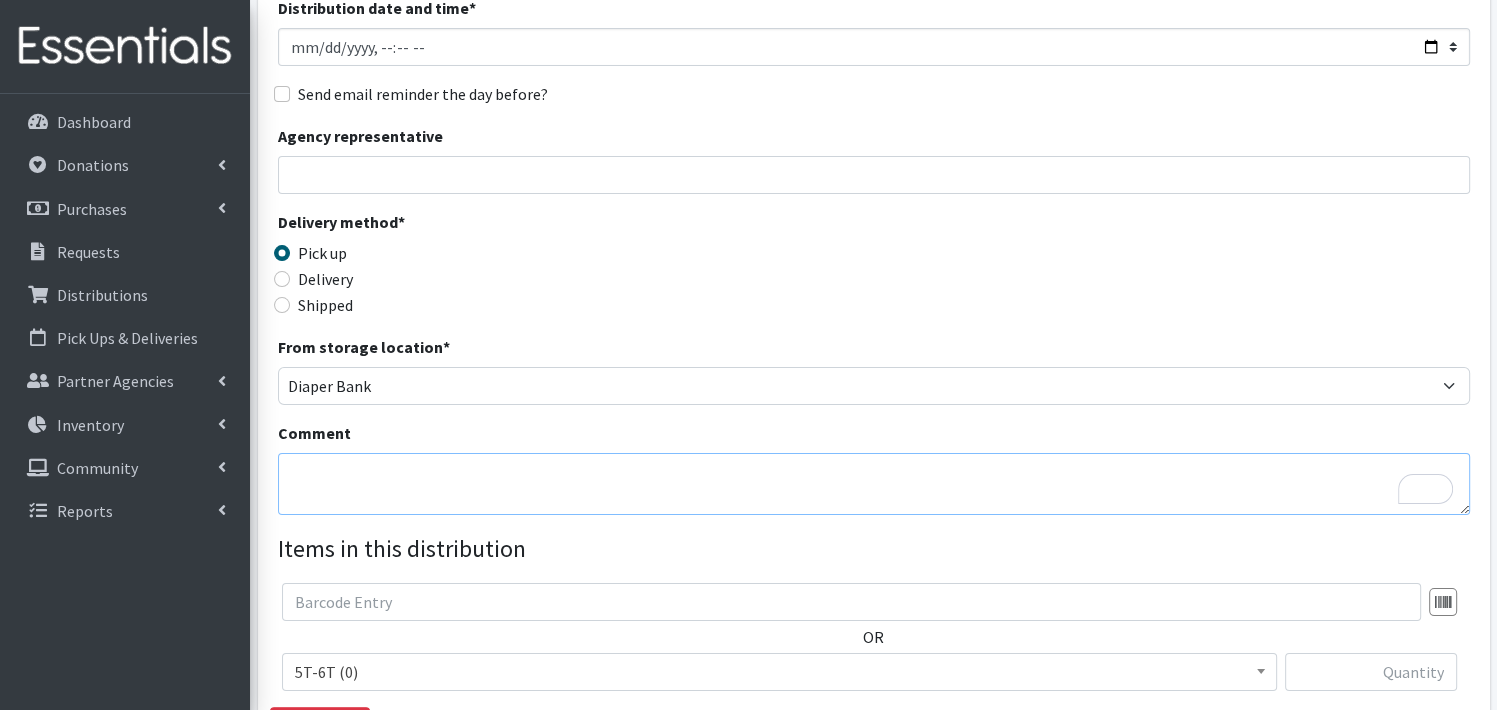 paste on "IKEA Bags" 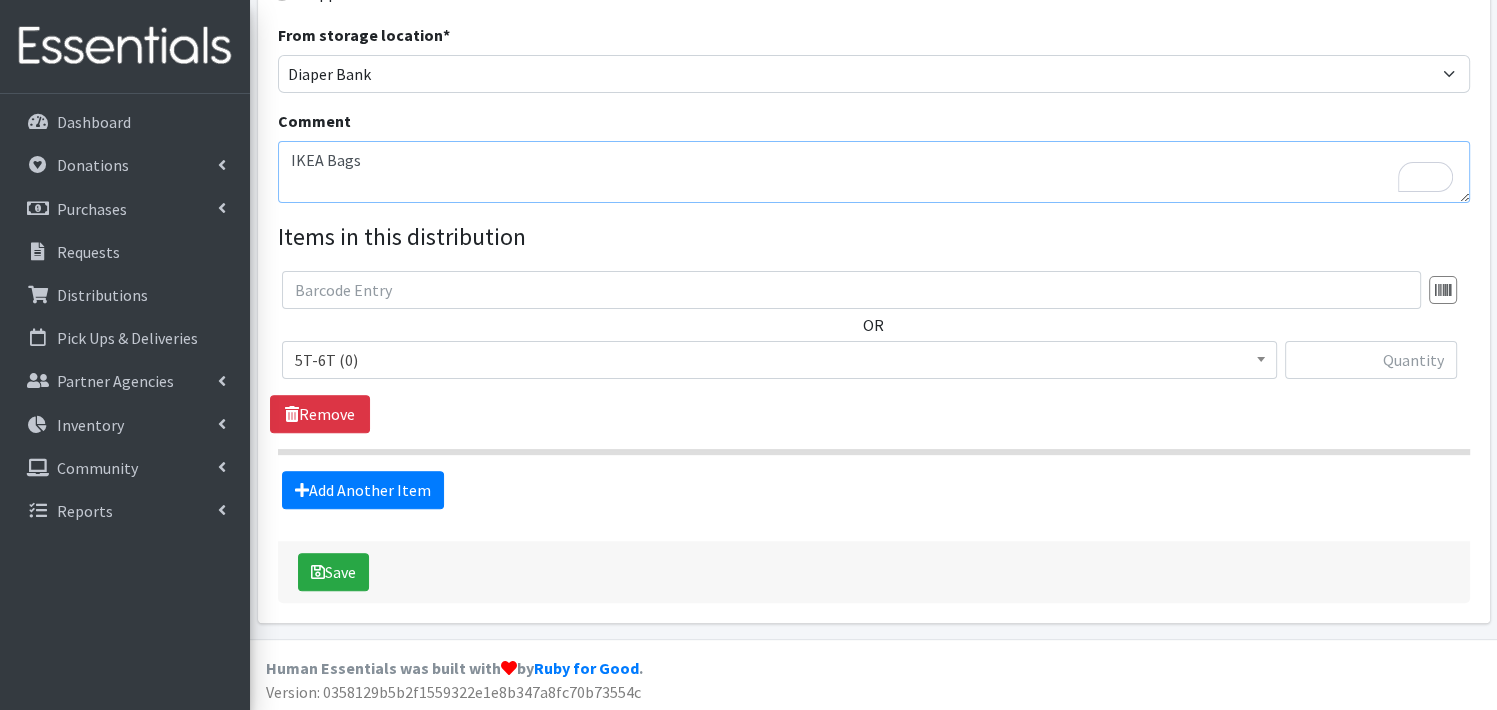 scroll, scrollTop: 554, scrollLeft: 0, axis: vertical 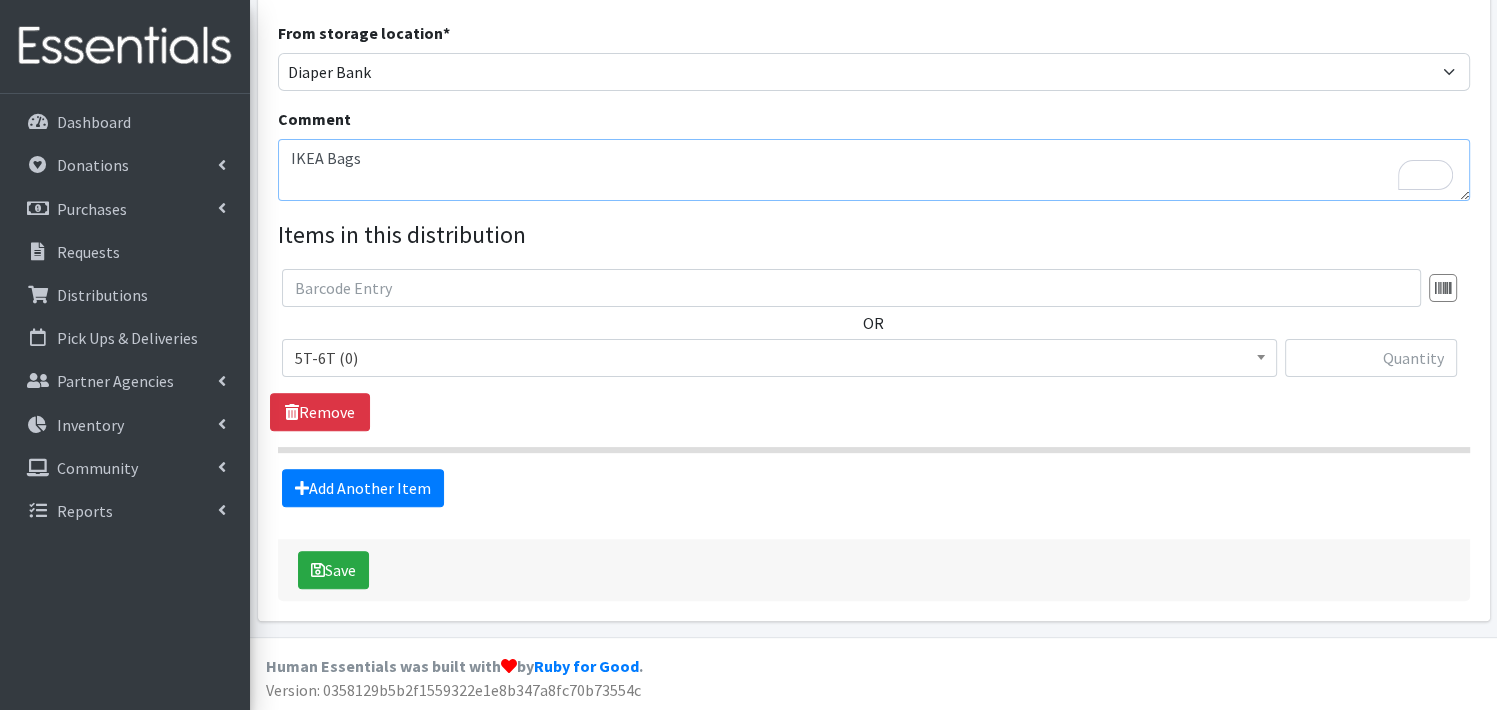 type on "IKEA Bags" 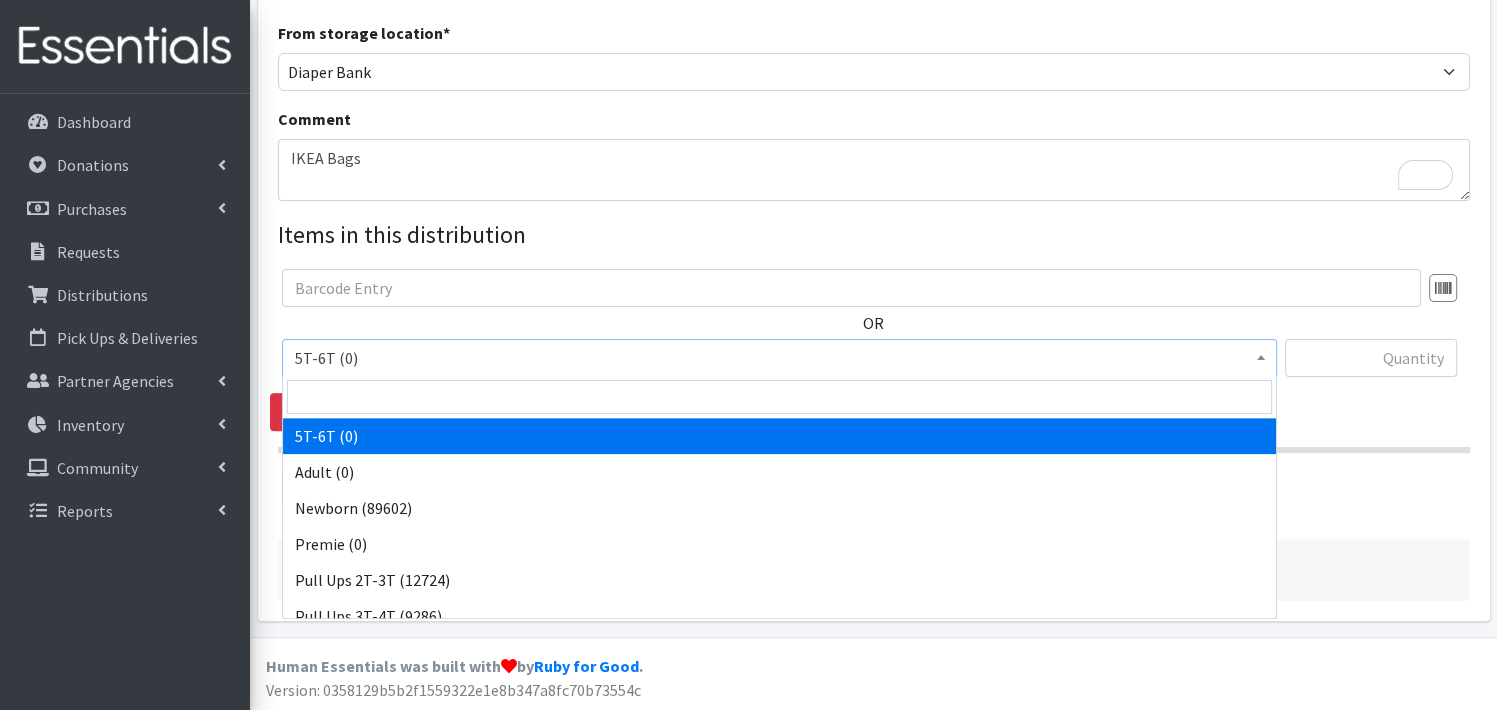 drag, startPoint x: 1256, startPoint y: 362, endPoint x: 1242, endPoint y: 377, distance: 20.518284 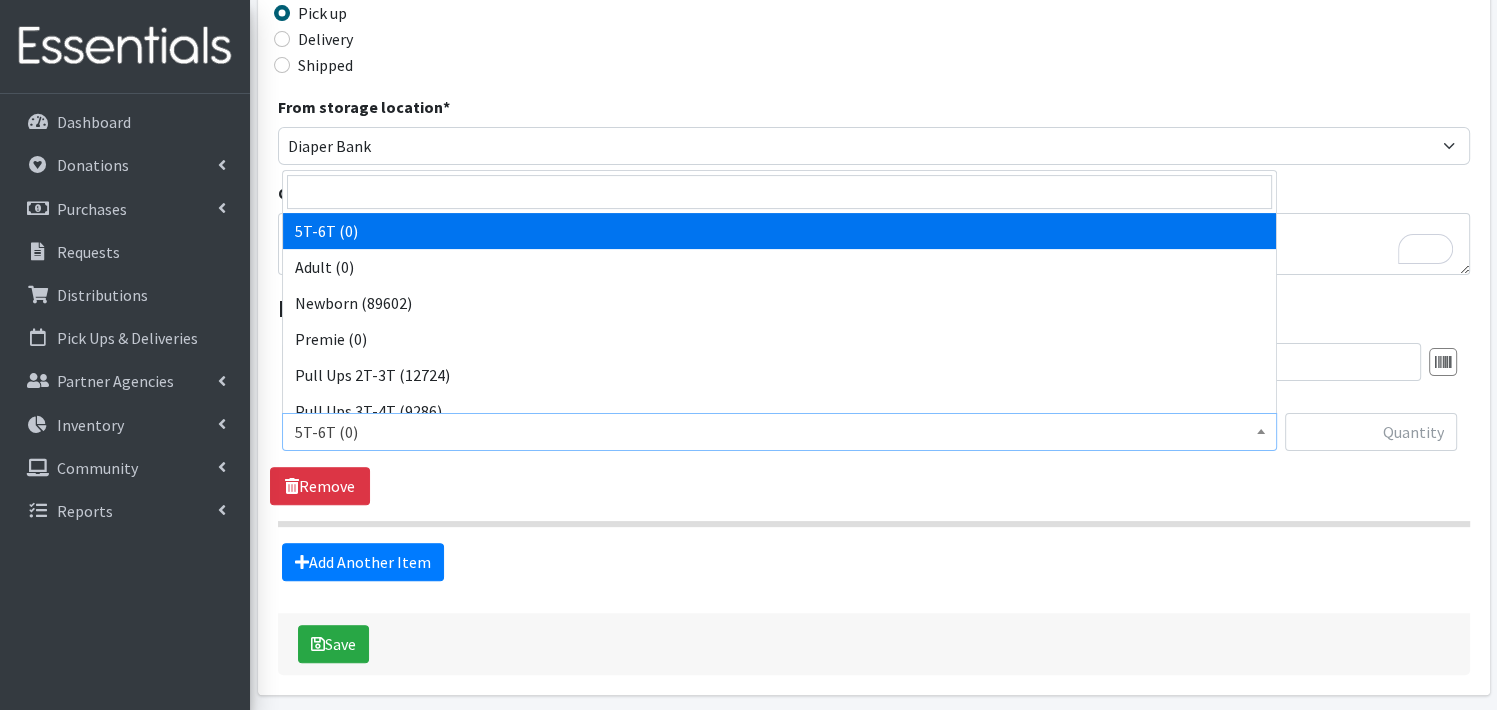 scroll, scrollTop: 489, scrollLeft: 0, axis: vertical 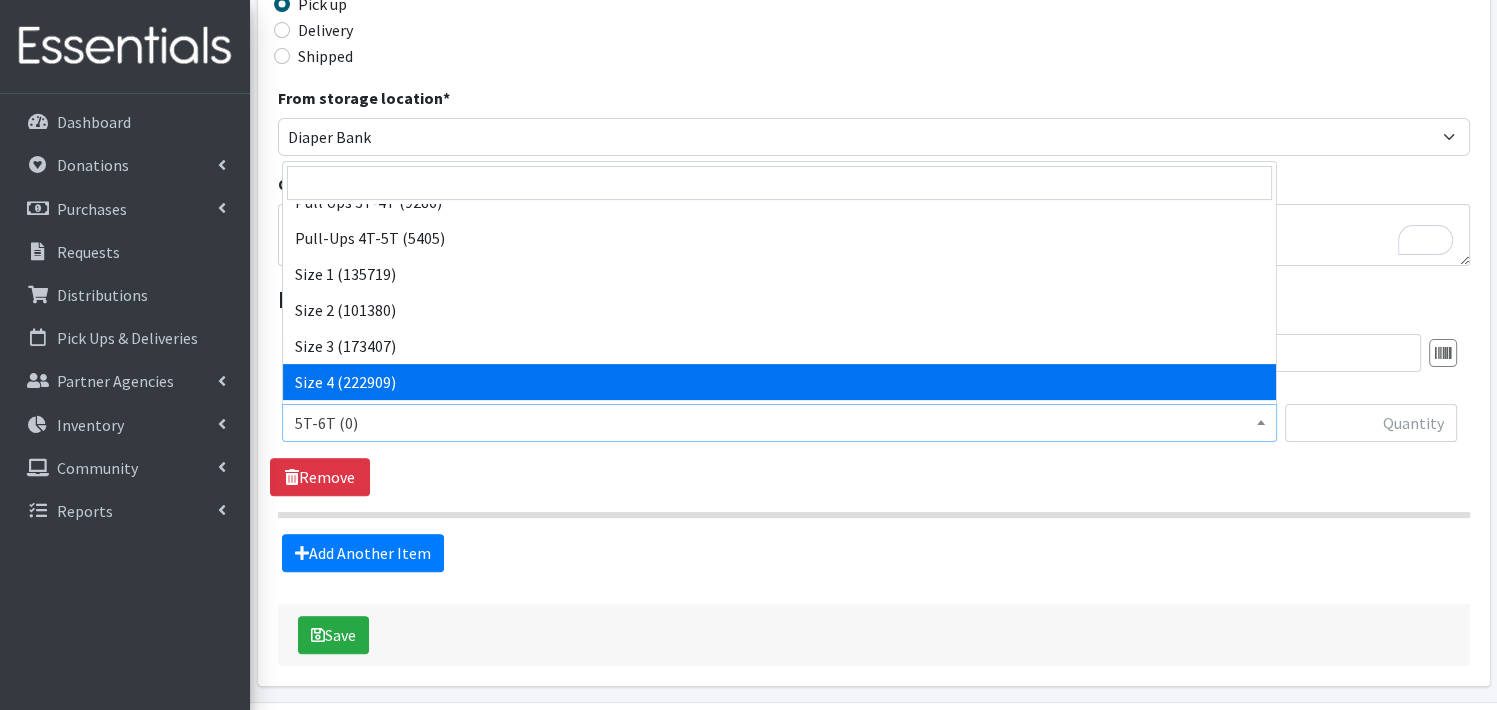 select on "3685" 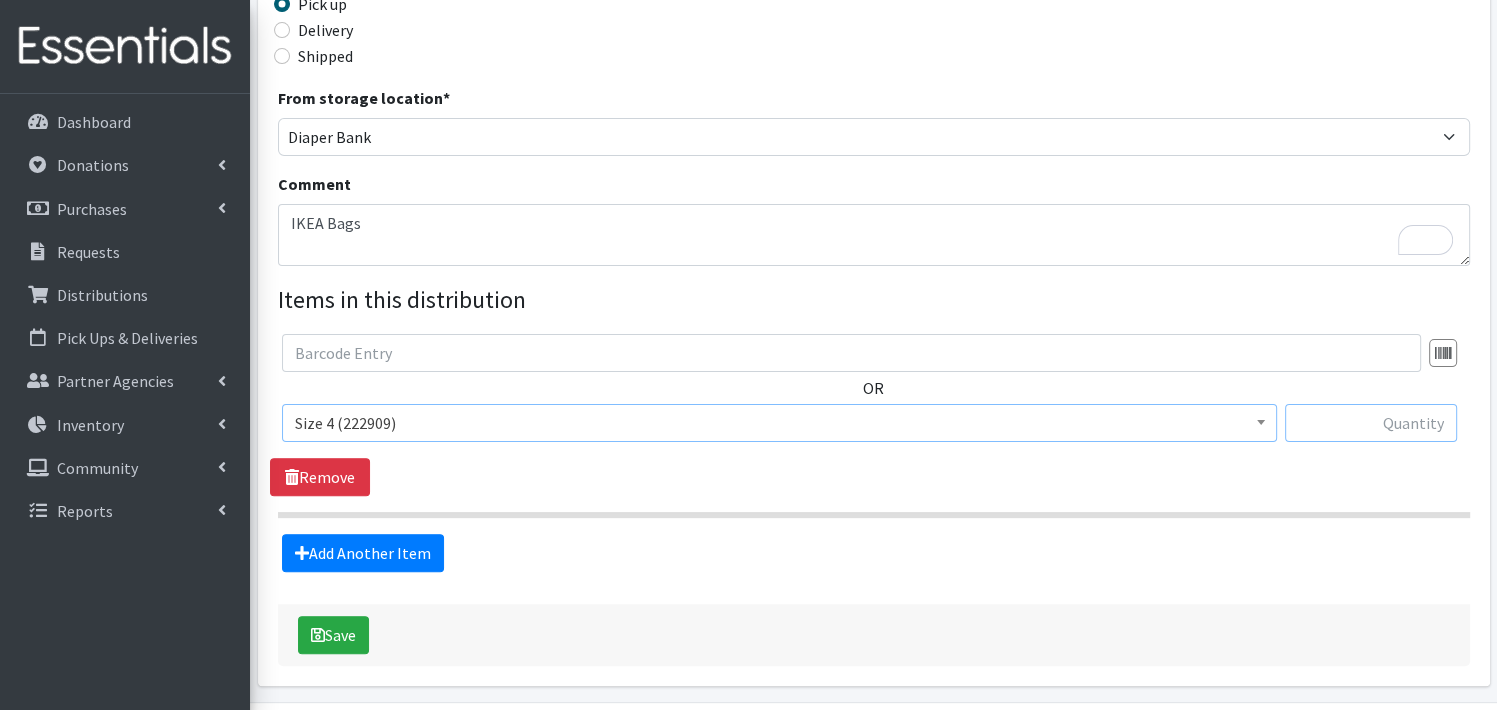 click at bounding box center [1371, 423] 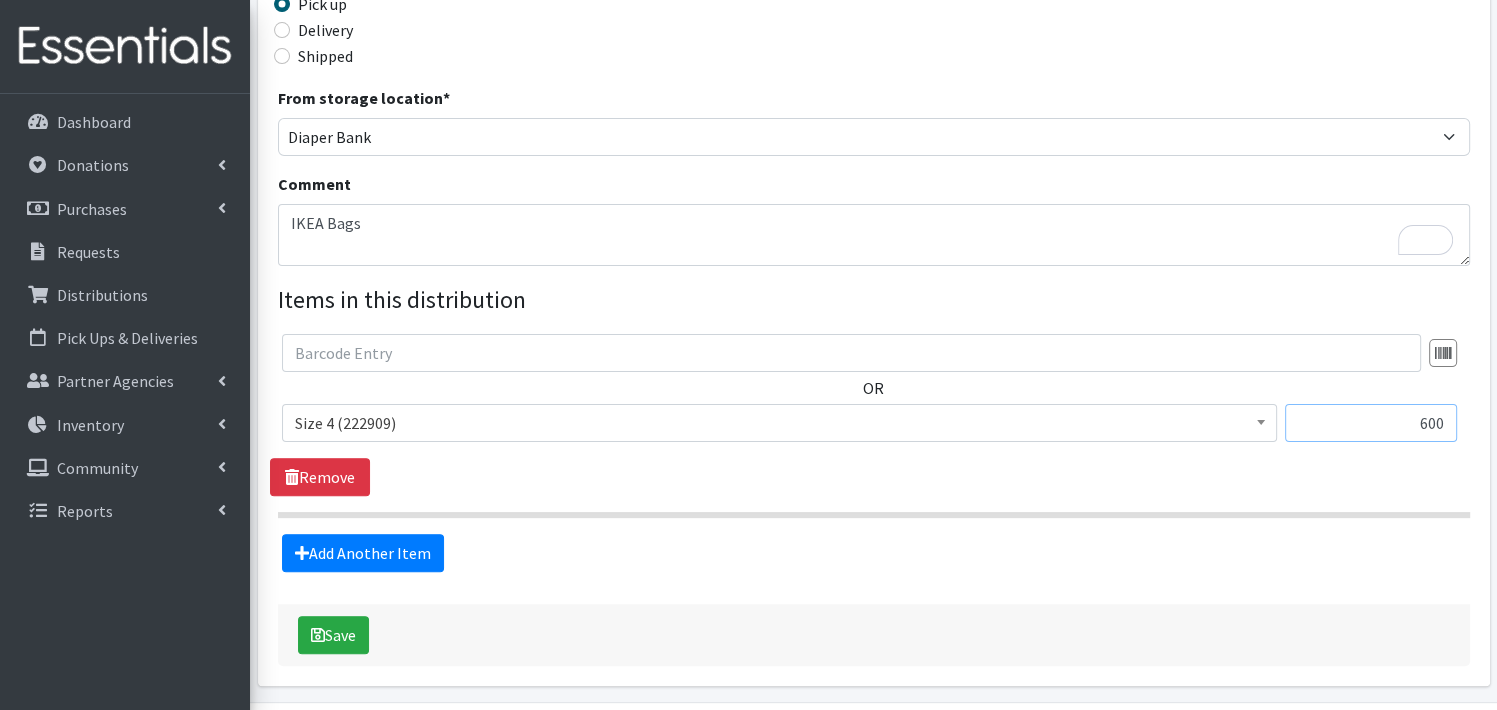 type on "600" 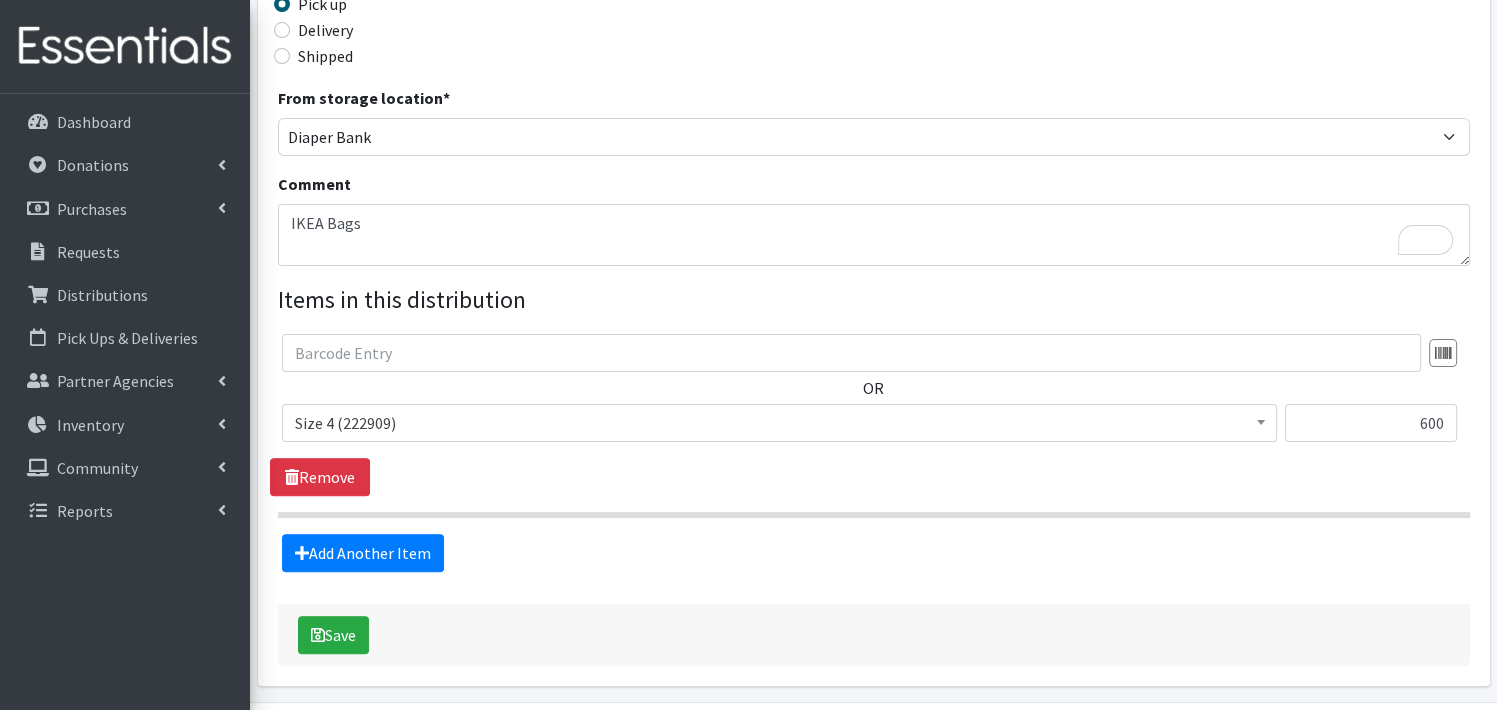 click on "OR
5T-6T (0)
Adult  (0)
Newborn (89602)
Premie (0)
Pull Ups 2T-3T (12724)
Pull Ups 3T-4T (9286)
Pull-Ups  4T-5T  (5405)
Size 1 (135719)
Size 2 (101380)
Size 3 (173407)
Size 4 (222909)
Size 5 (126275)
Size 6 (188736)
Size 7 (8382)
Size 8 (1040)
Swimmers (3)
Size 4 (222909)
600" at bounding box center [873, 396] 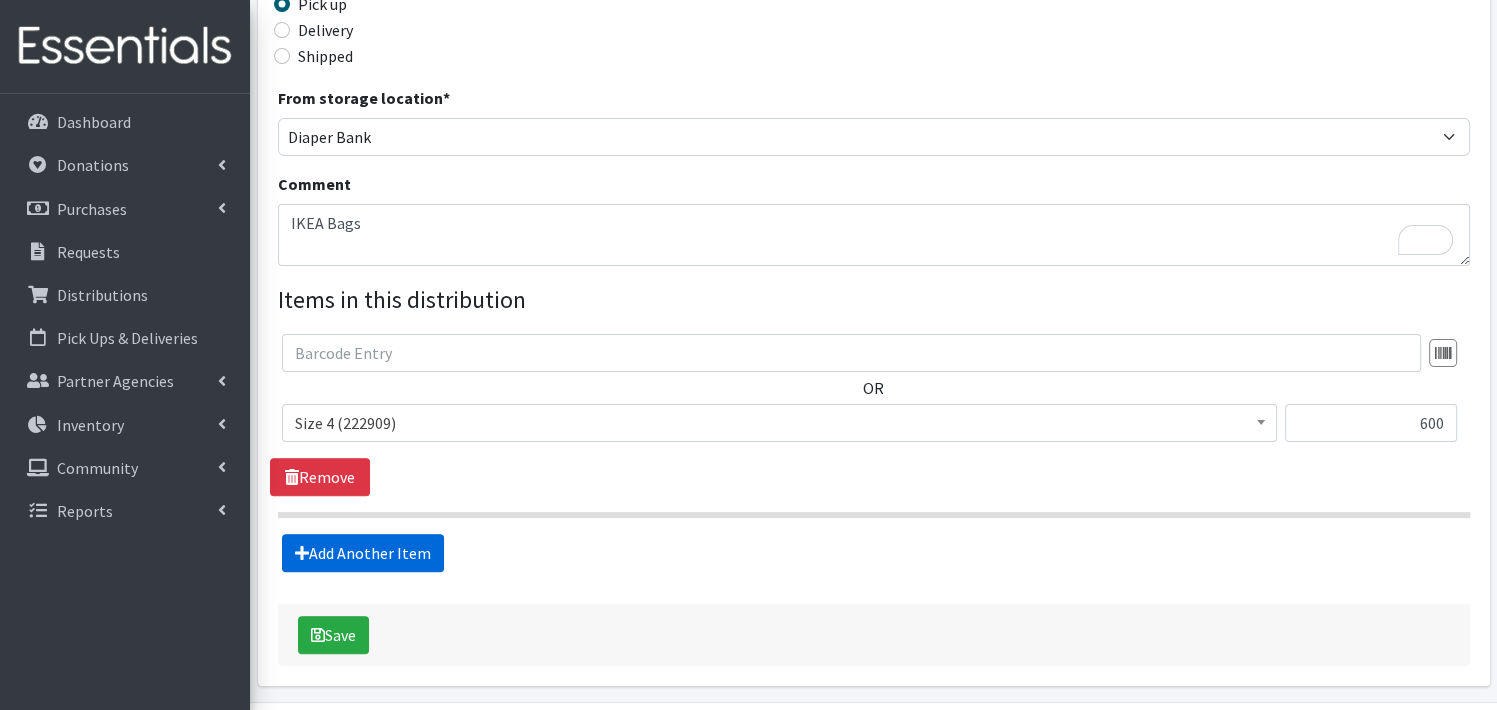 click on "Add Another Item" at bounding box center [363, 553] 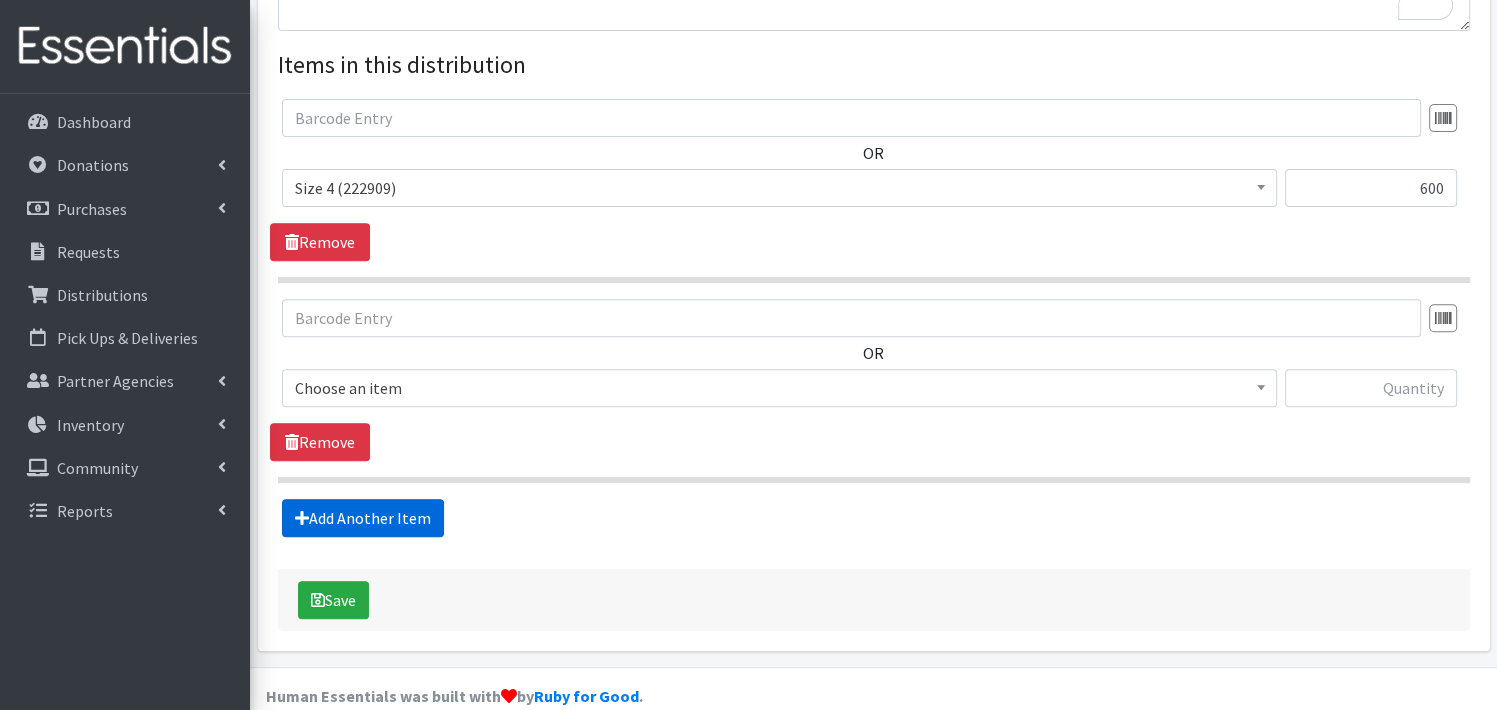 scroll, scrollTop: 753, scrollLeft: 0, axis: vertical 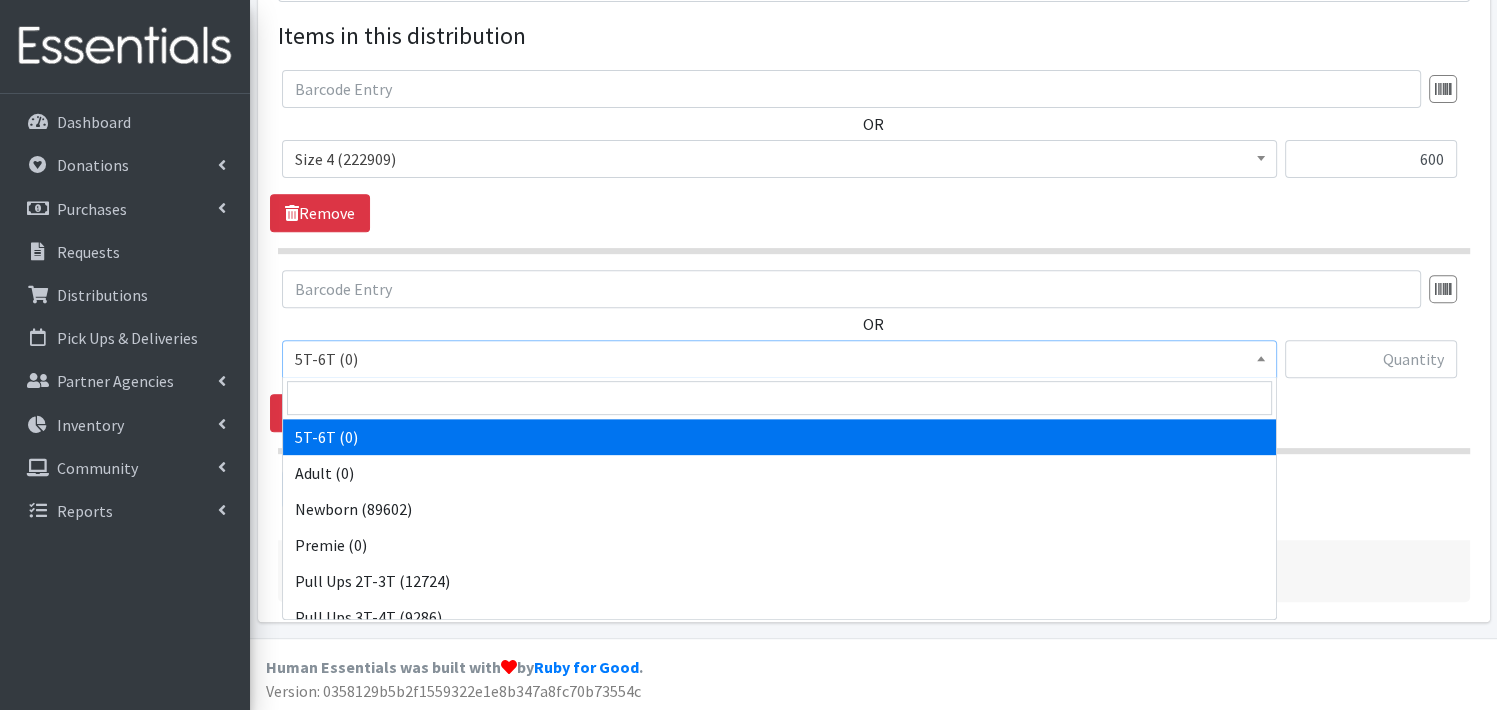 click at bounding box center (1261, 356) 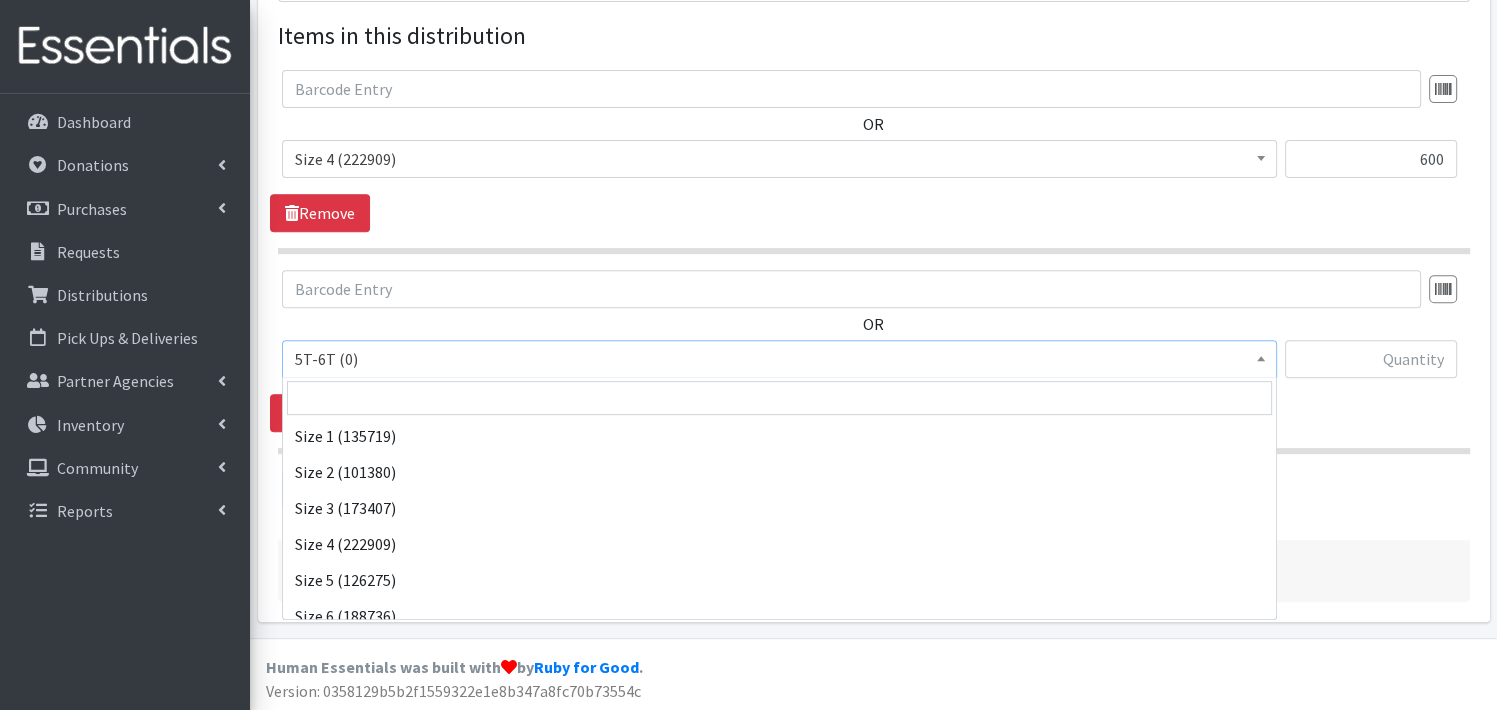 scroll, scrollTop: 293, scrollLeft: 0, axis: vertical 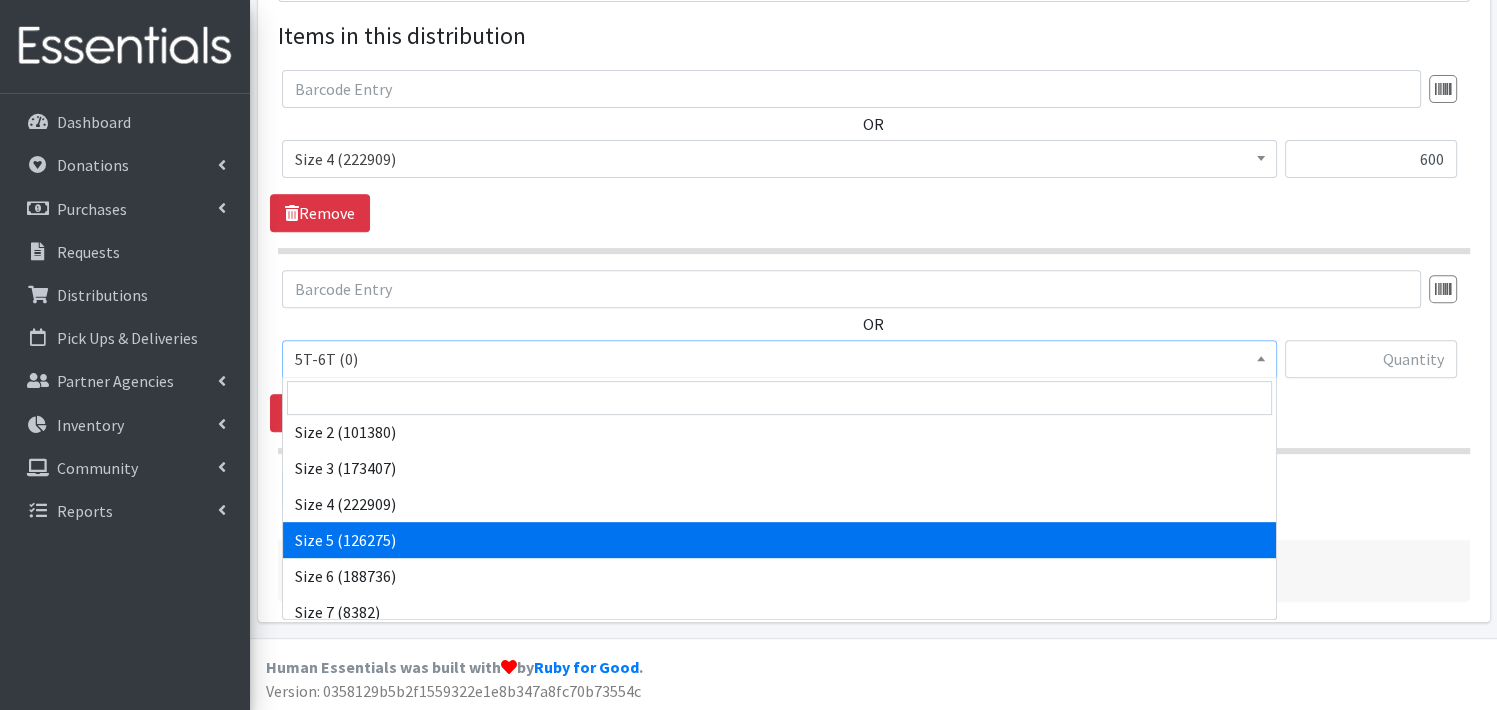 select on "3686" 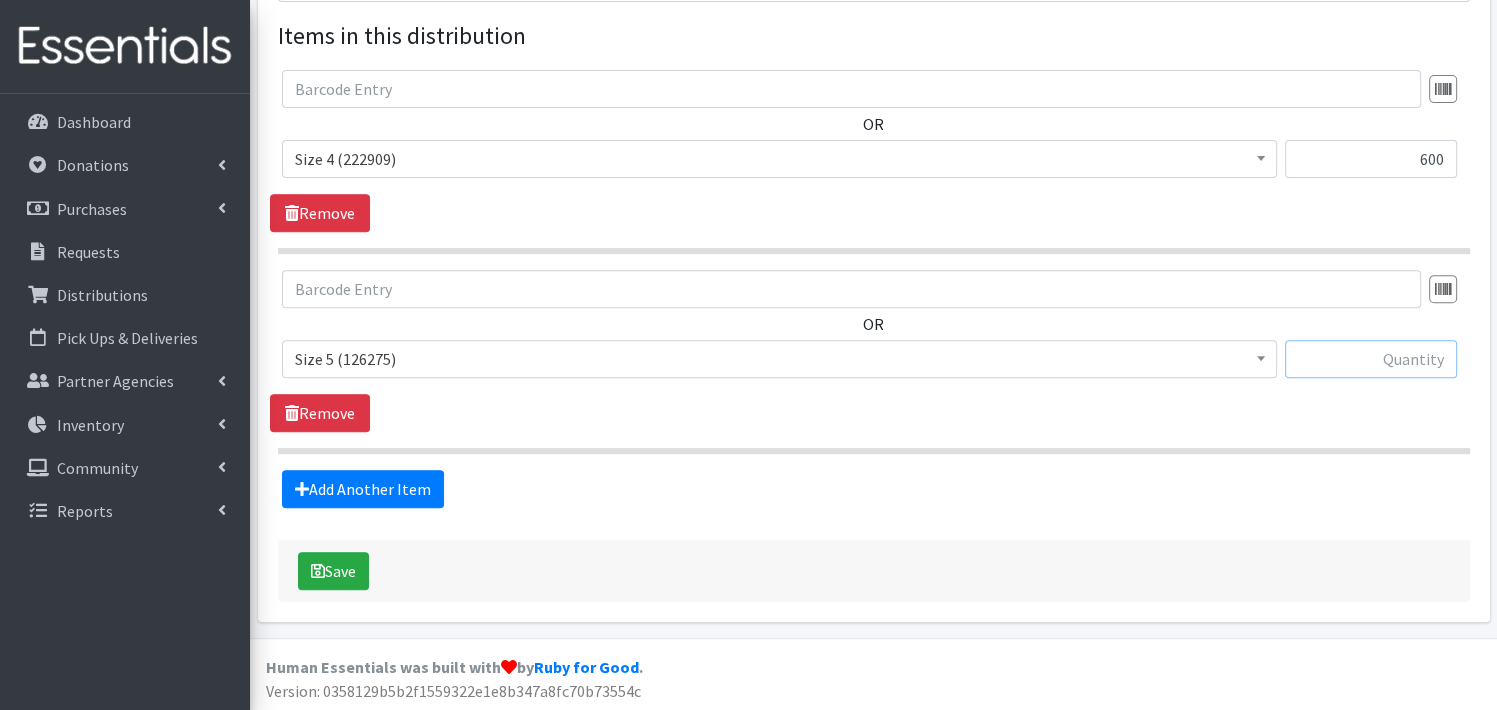 click at bounding box center [1371, 359] 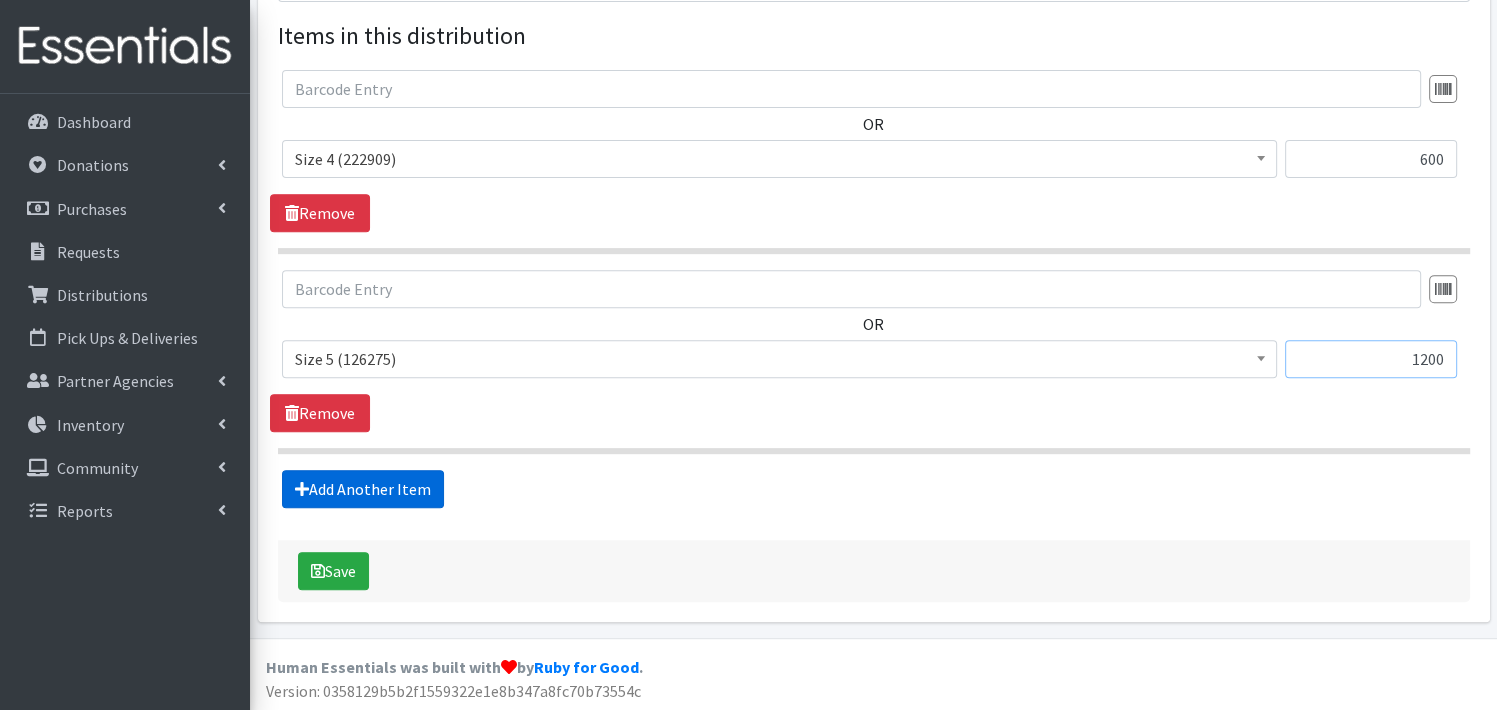 type on "1200" 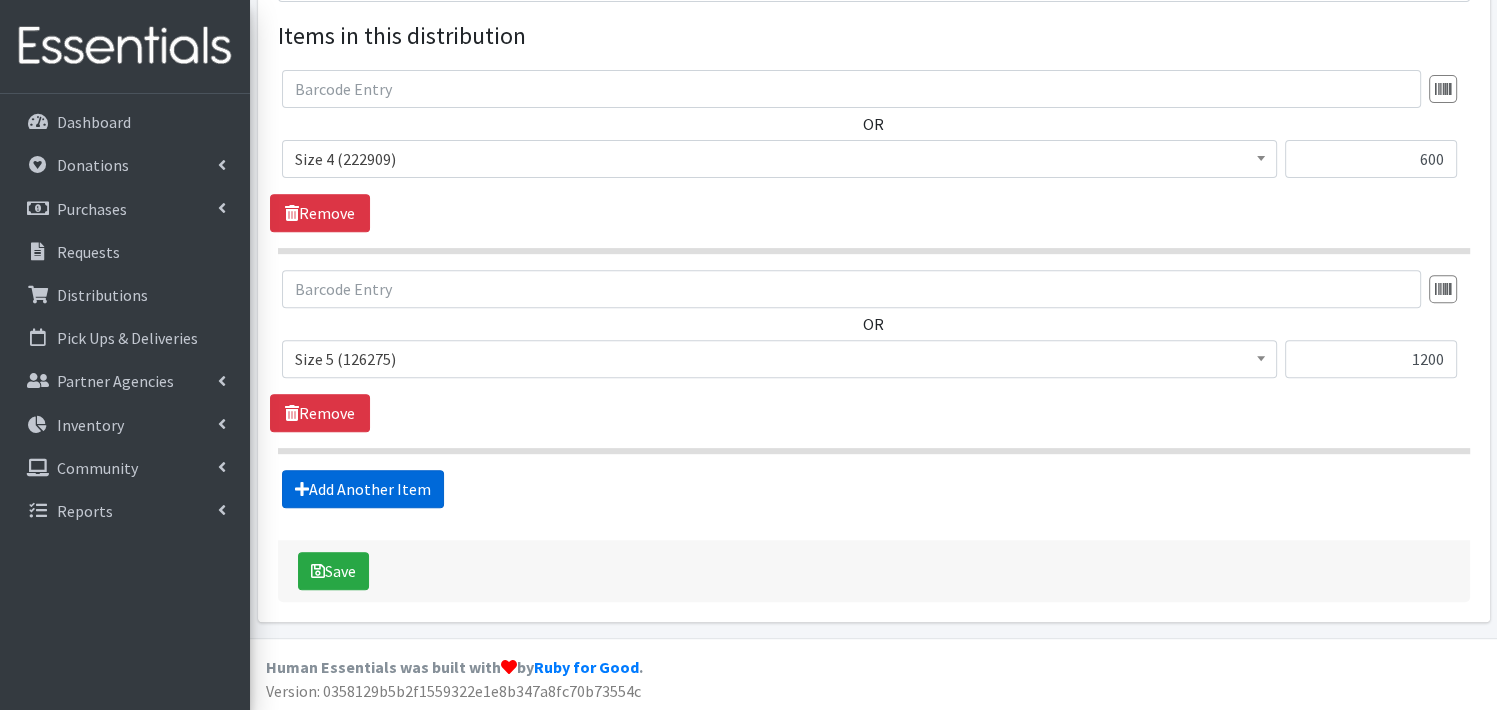 click on "Add Another Item" at bounding box center (363, 489) 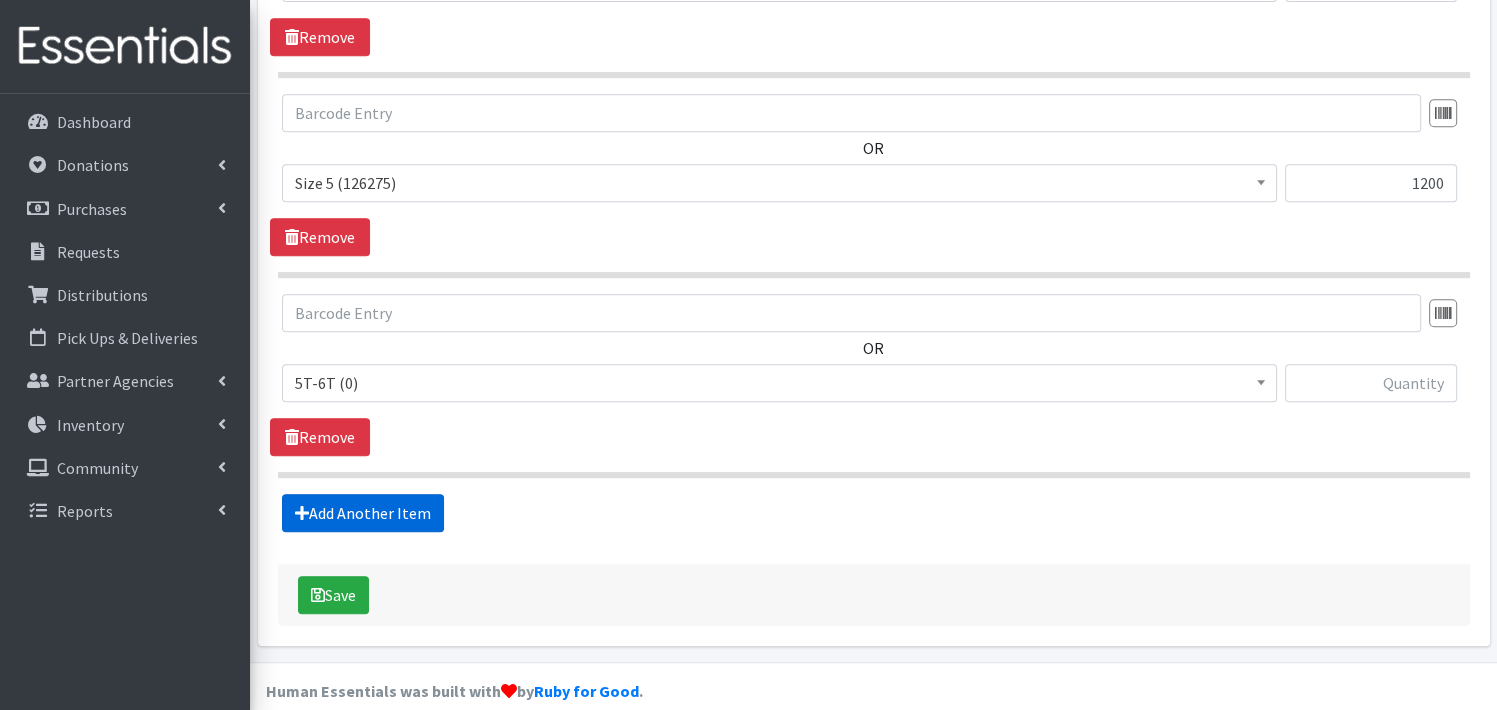 scroll, scrollTop: 952, scrollLeft: 0, axis: vertical 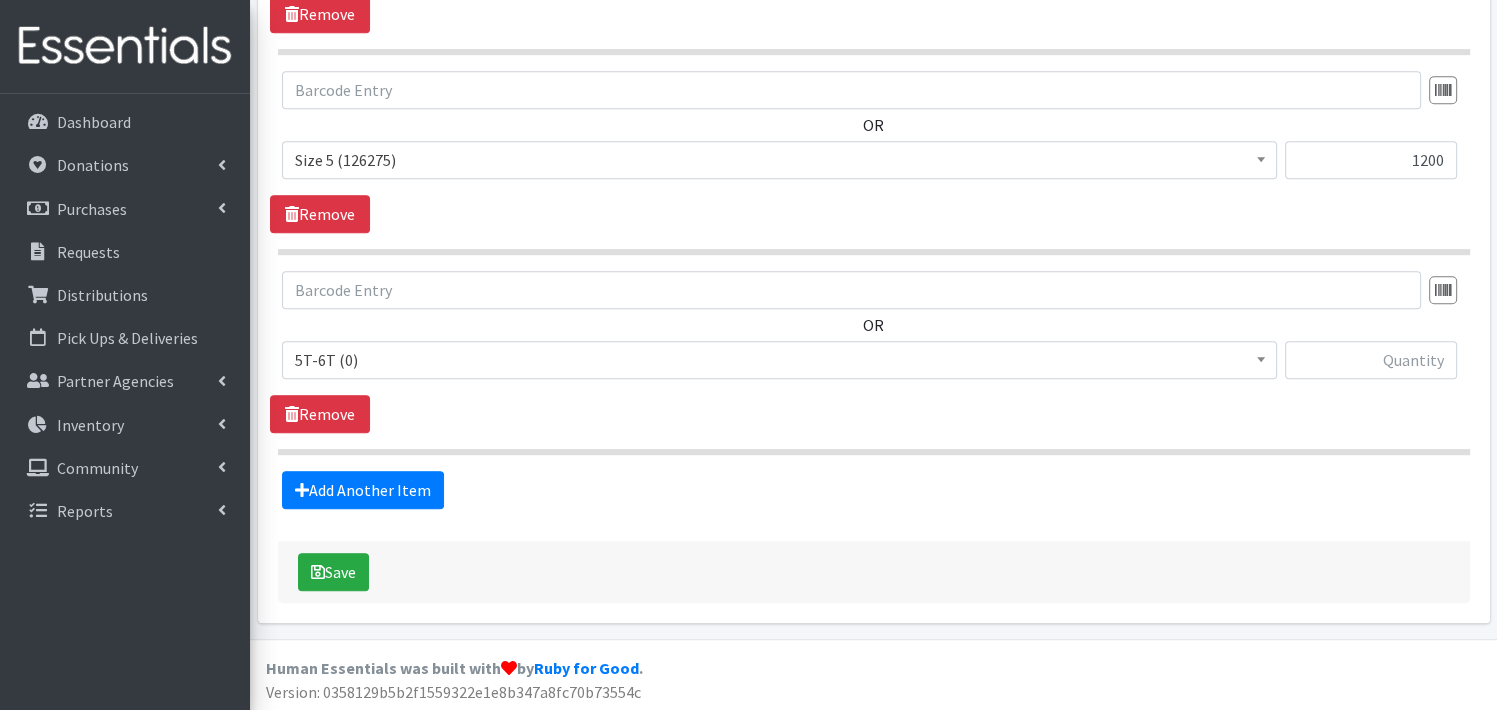 click on "5T-6T (0)" at bounding box center [779, 360] 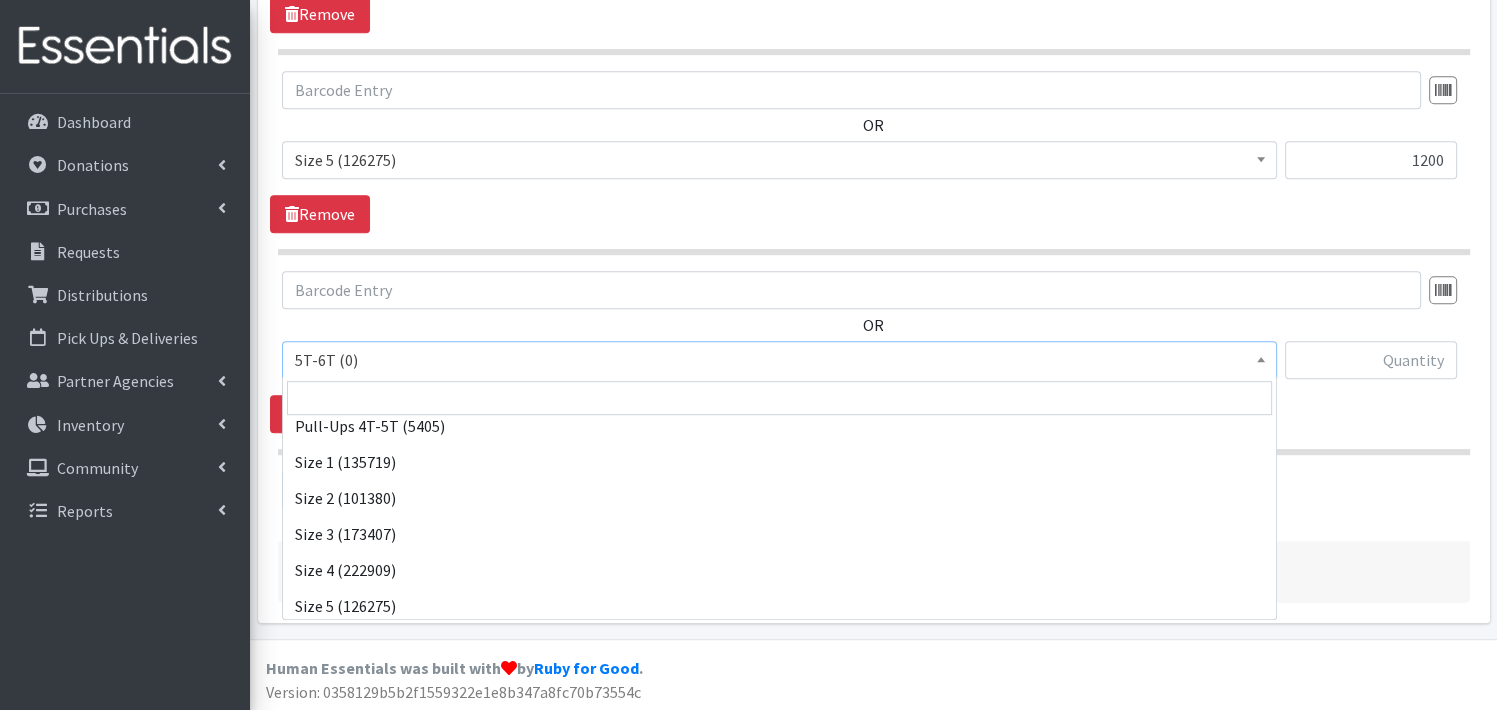 scroll, scrollTop: 280, scrollLeft: 0, axis: vertical 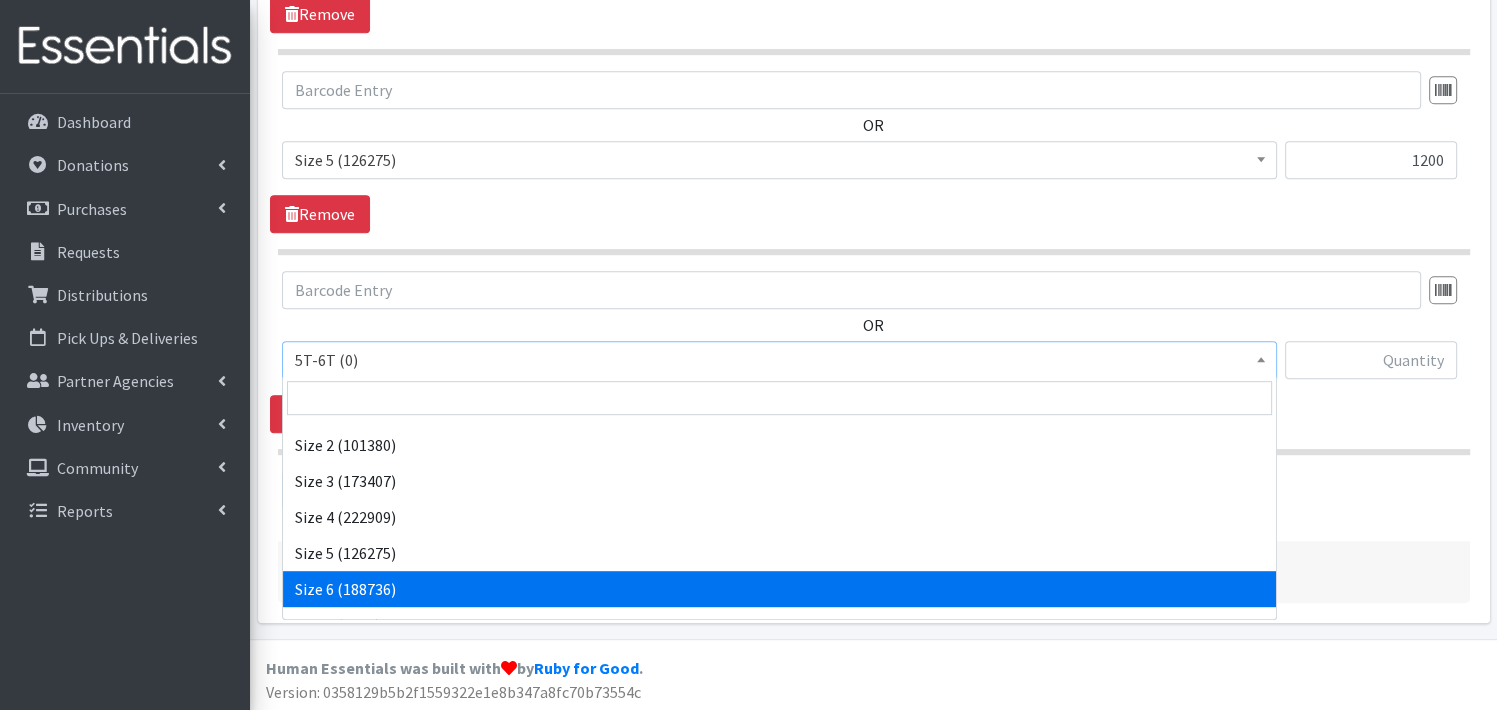 select on "3687" 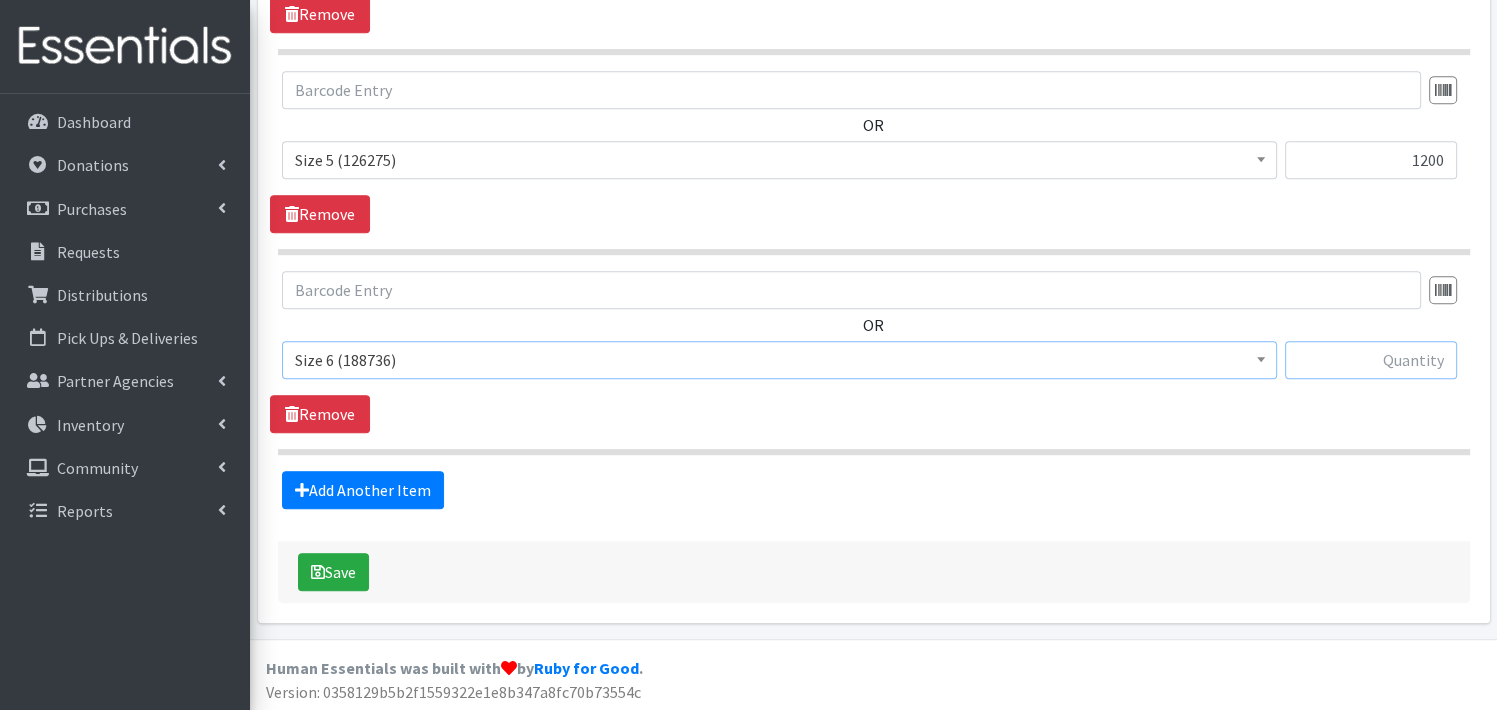 click at bounding box center (1371, 360) 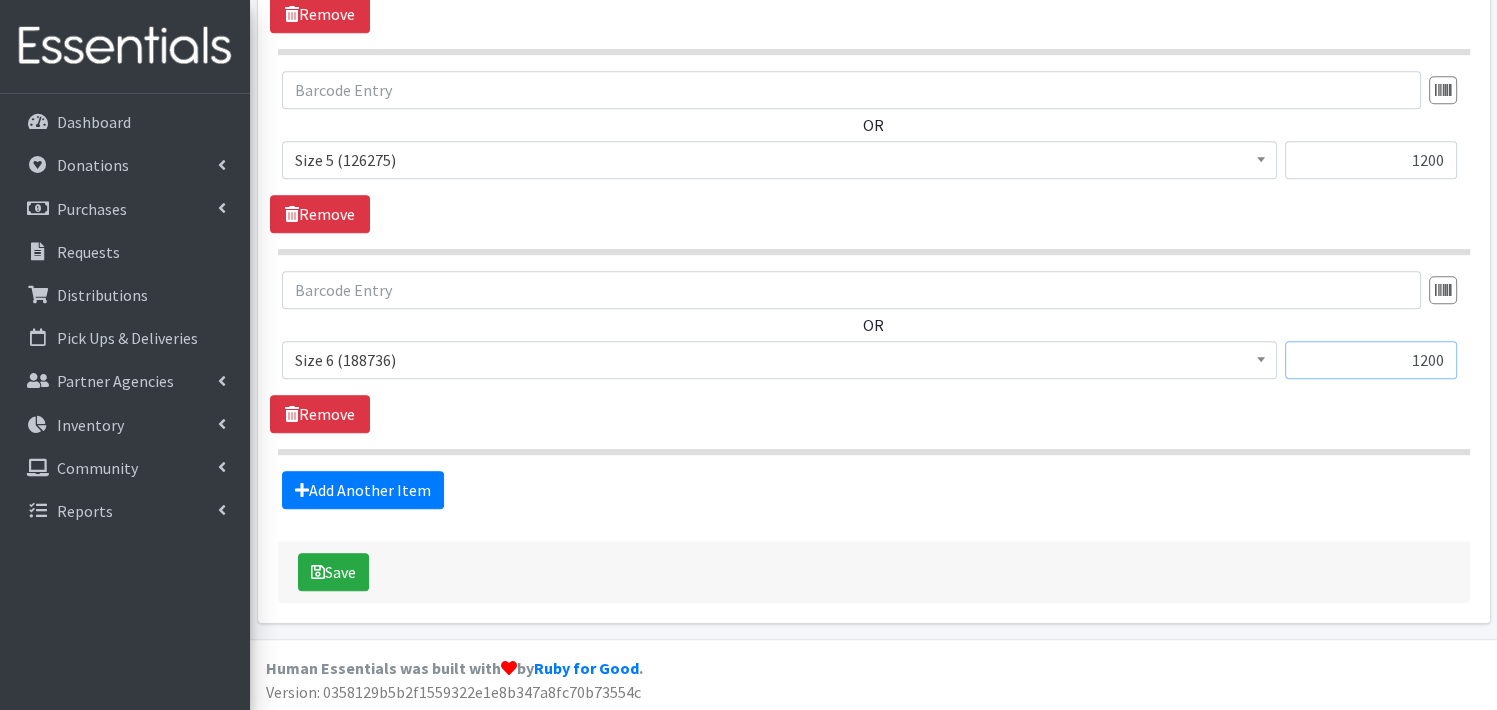 type on "1200" 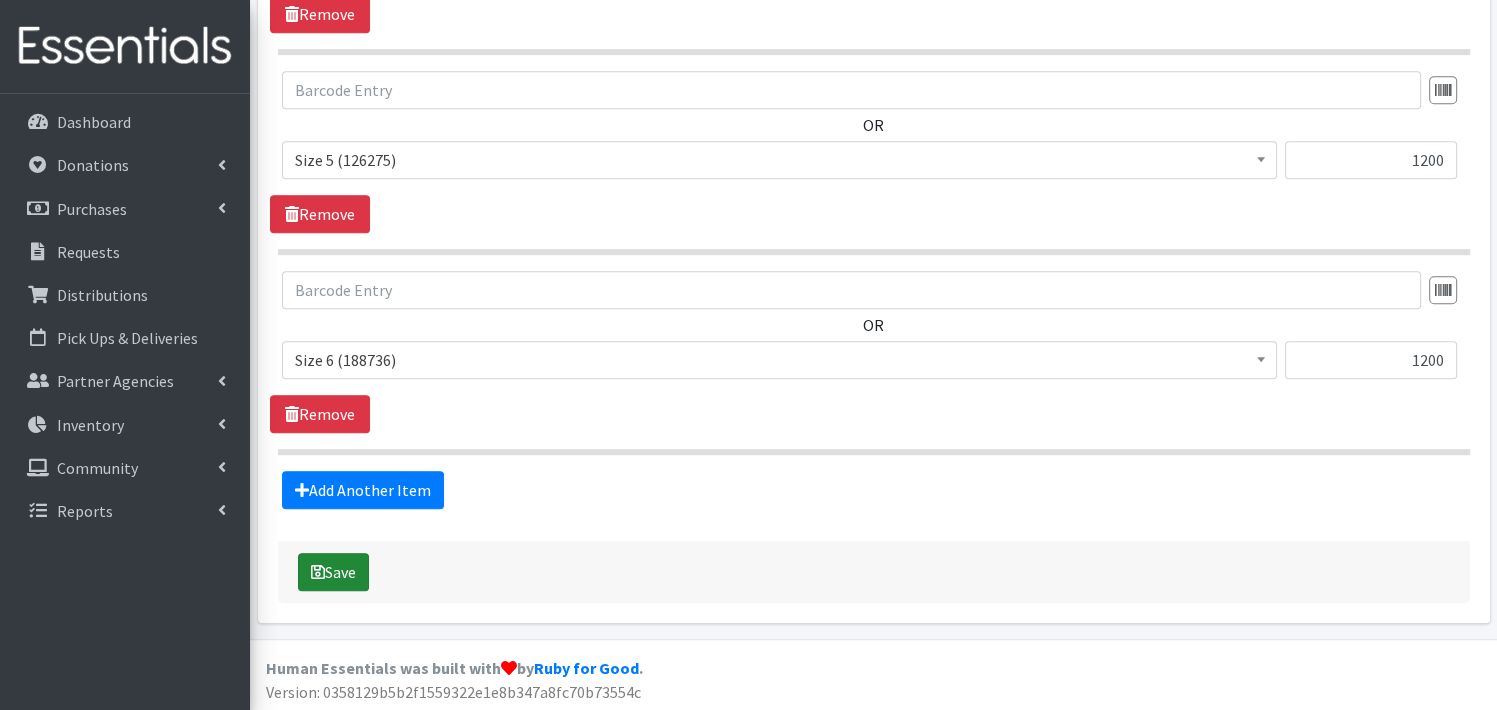 drag, startPoint x: 379, startPoint y: 559, endPoint x: 353, endPoint y: 569, distance: 27.856777 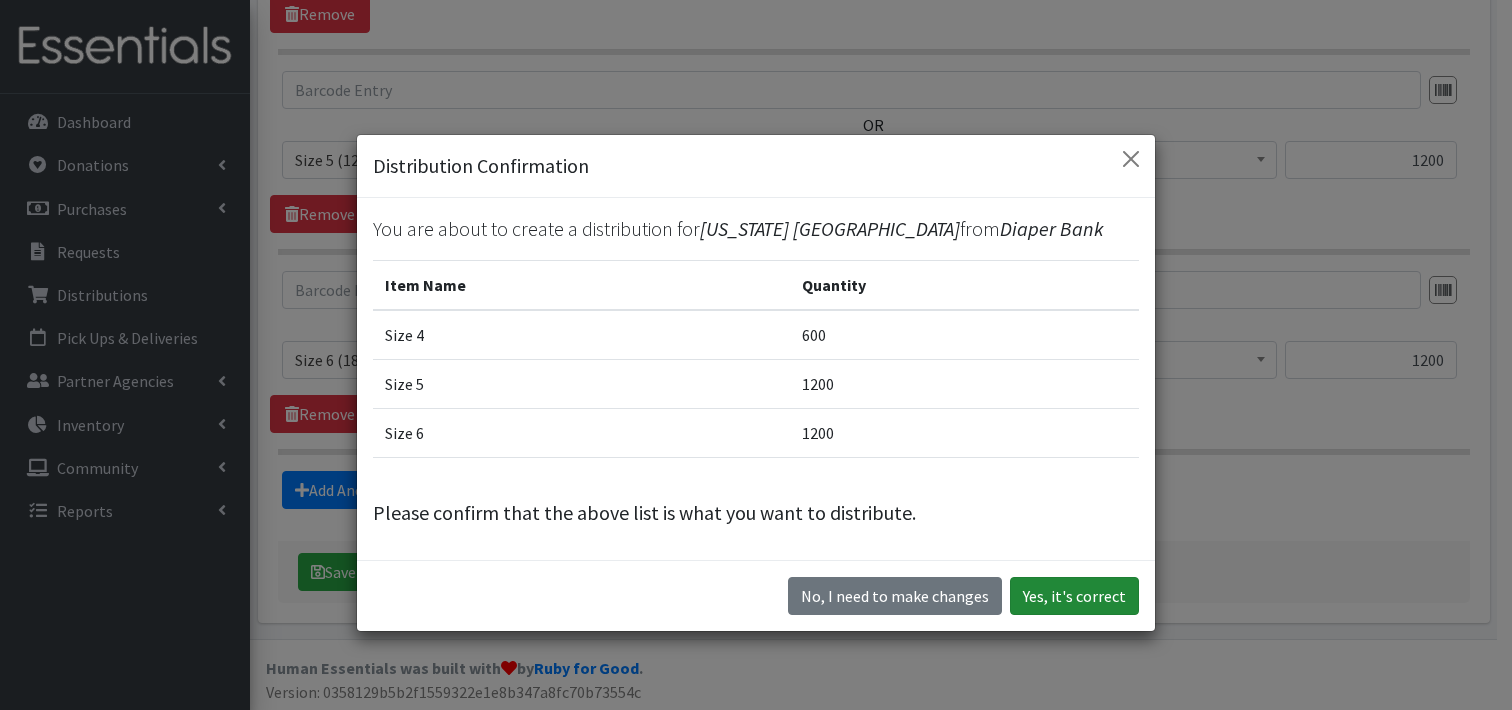 click on "Yes, it's correct" at bounding box center [1074, 596] 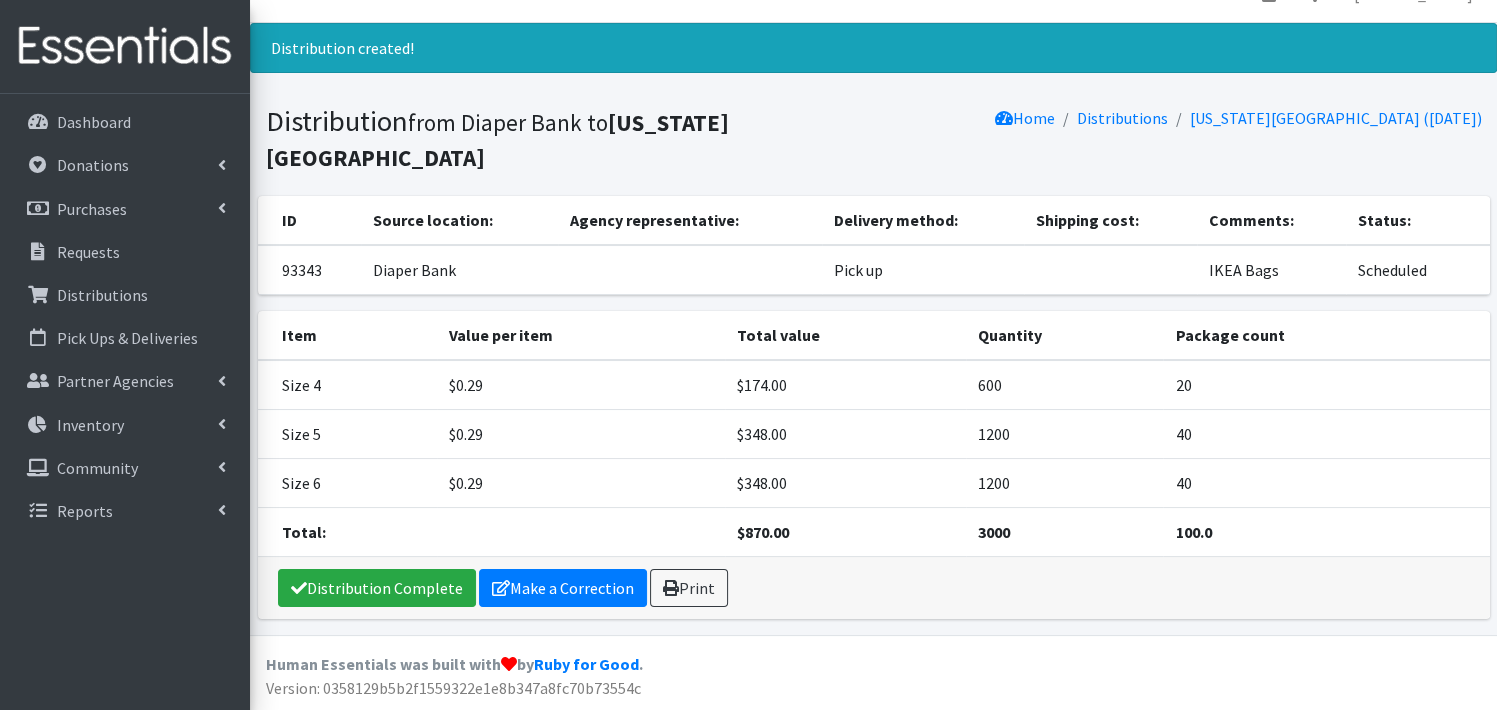 scroll, scrollTop: 0, scrollLeft: 0, axis: both 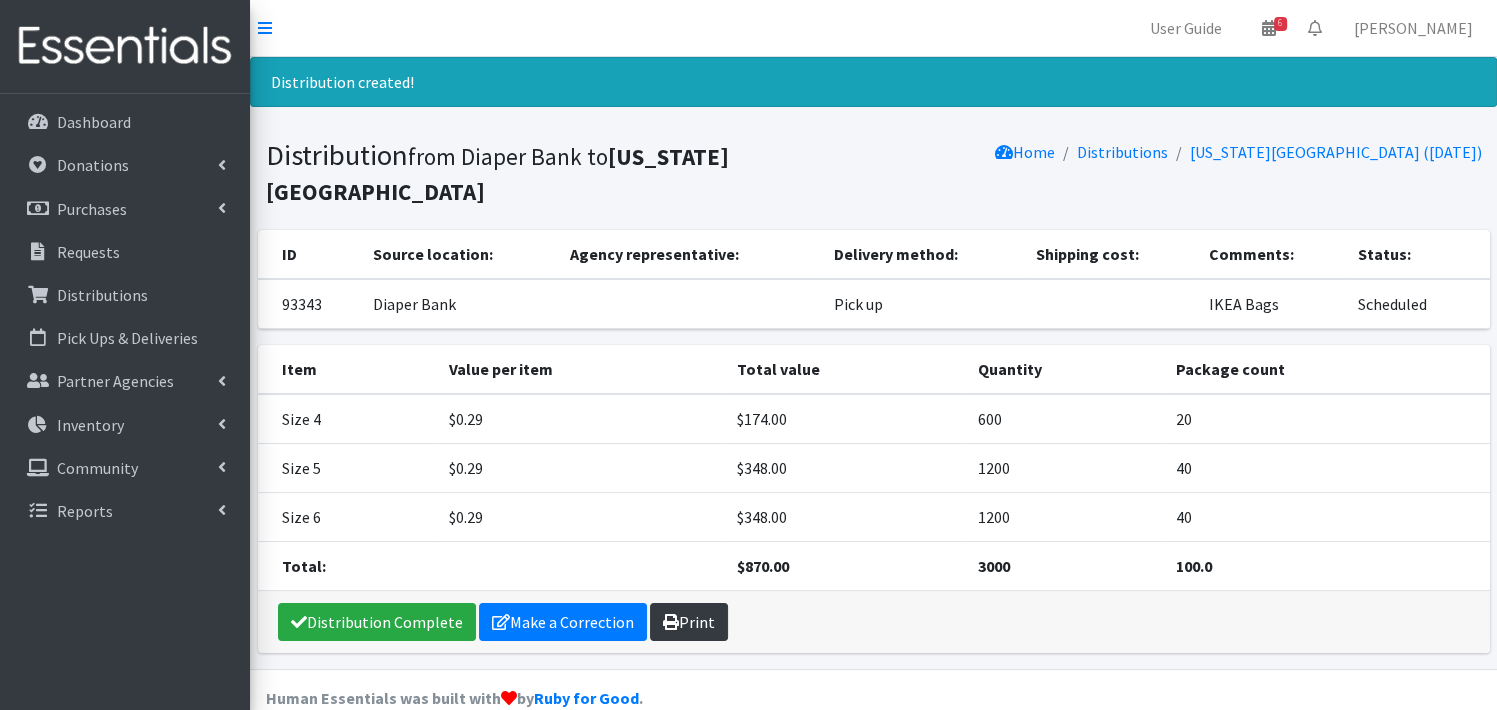 click on "Print" at bounding box center [689, 622] 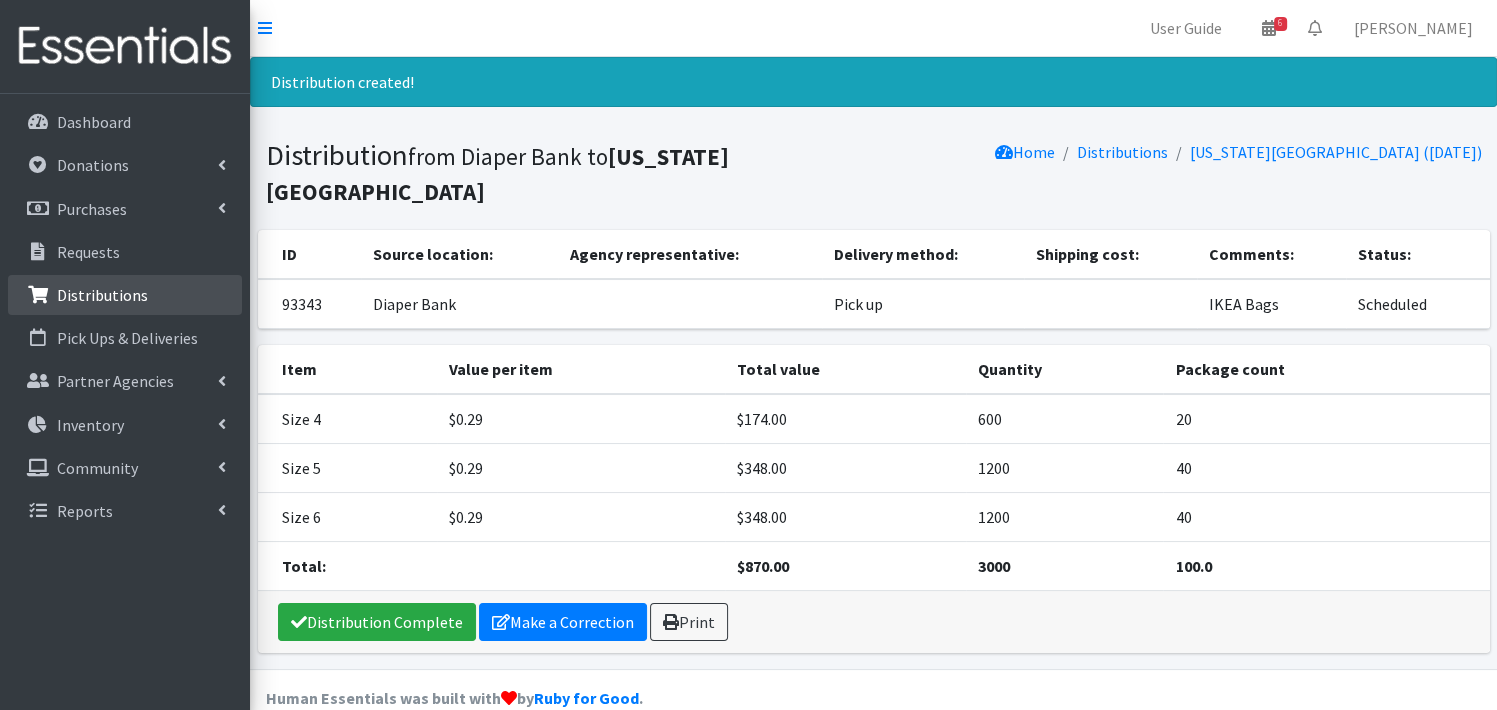 click on "Distributions" at bounding box center (102, 295) 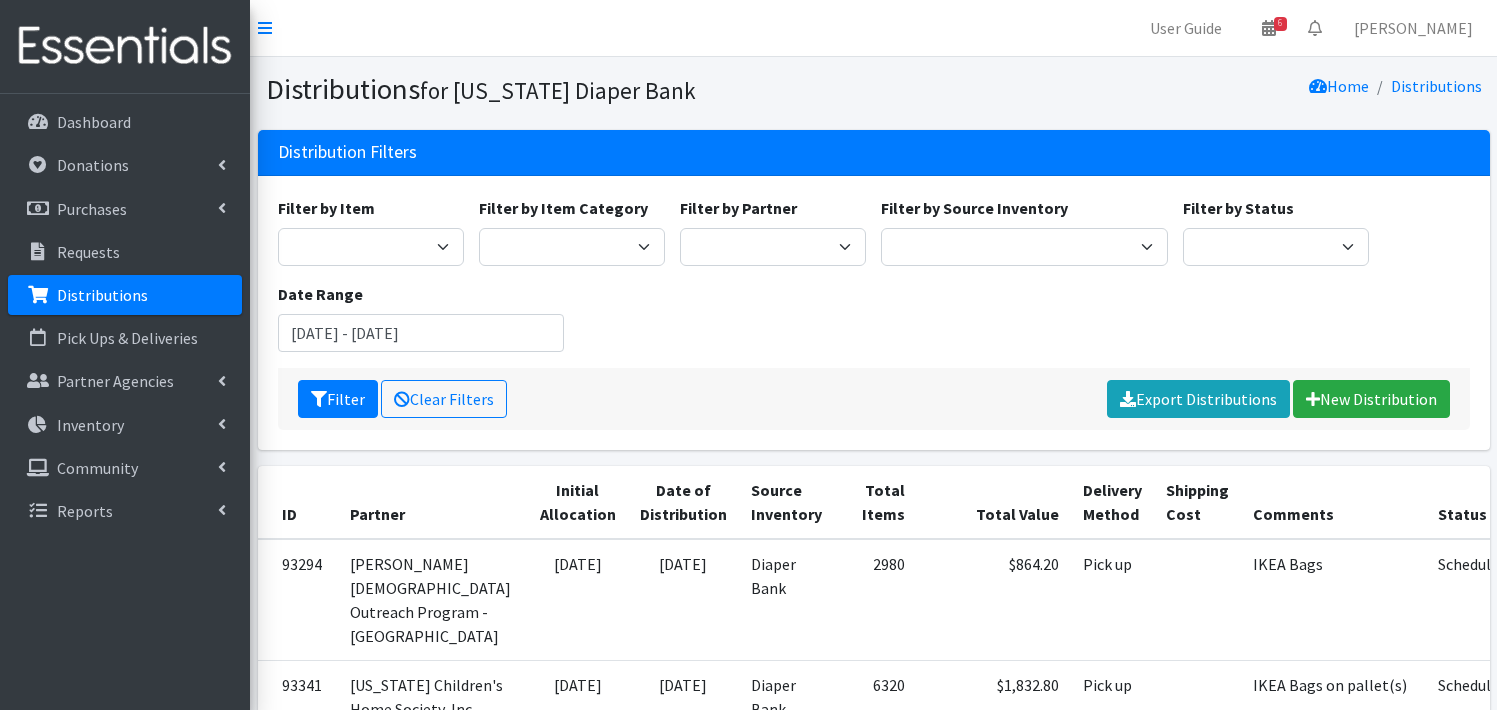 scroll, scrollTop: 0, scrollLeft: 0, axis: both 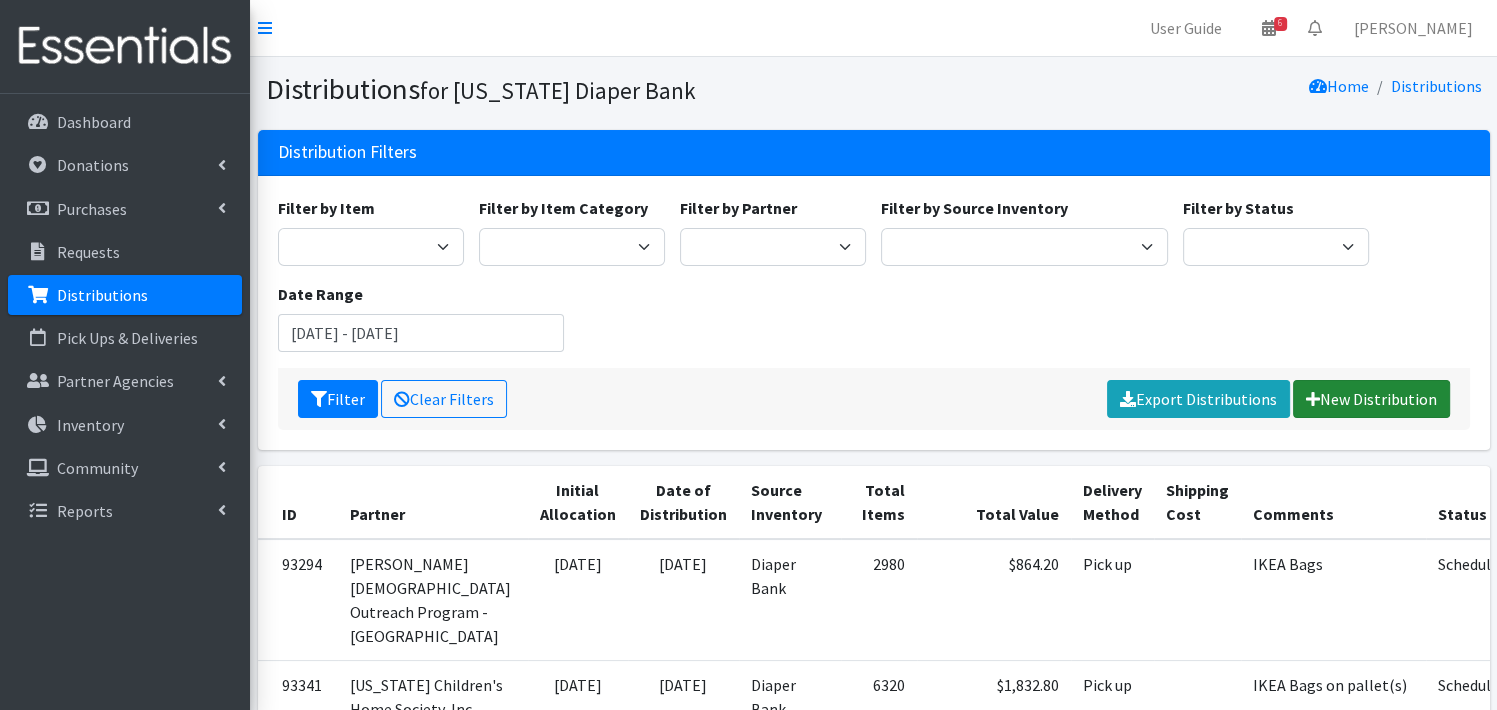 click on "New Distribution" at bounding box center (1371, 399) 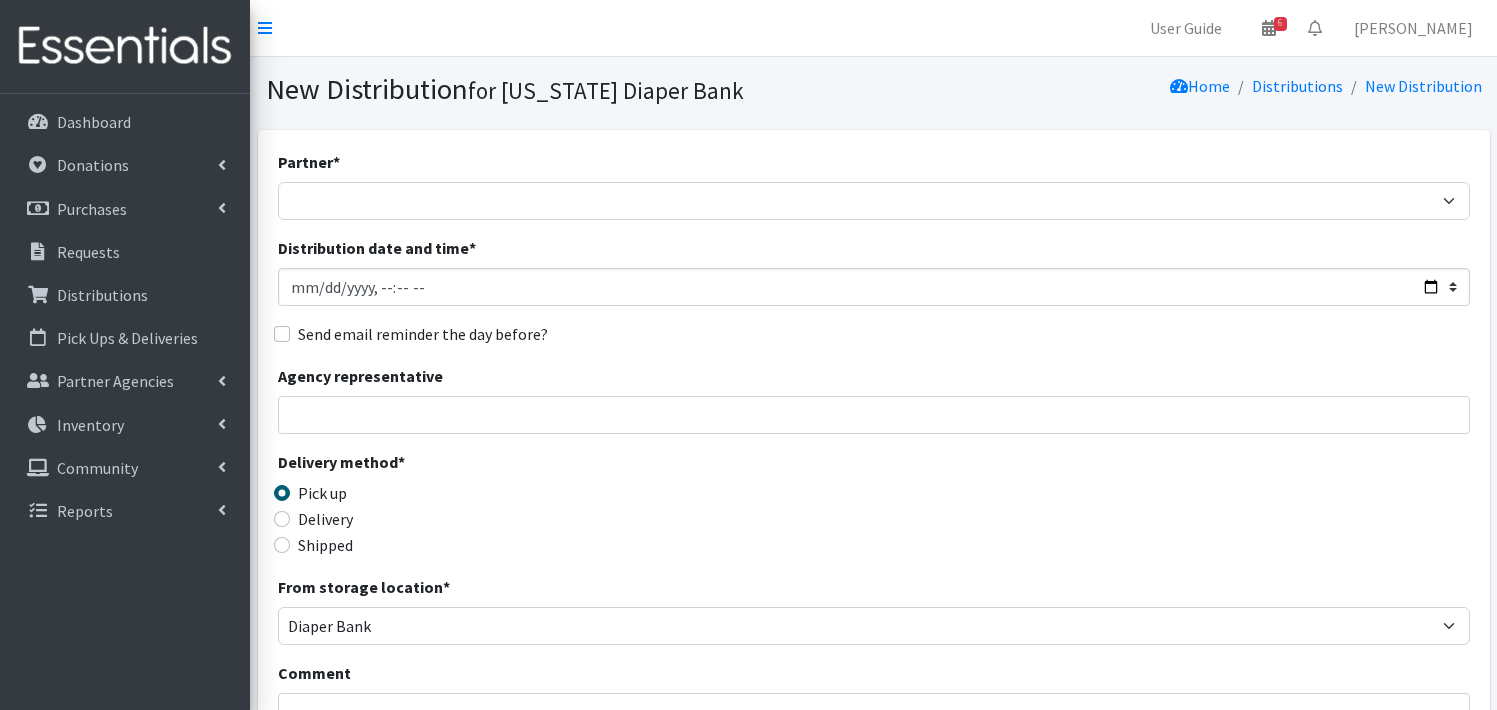 scroll, scrollTop: 0, scrollLeft: 0, axis: both 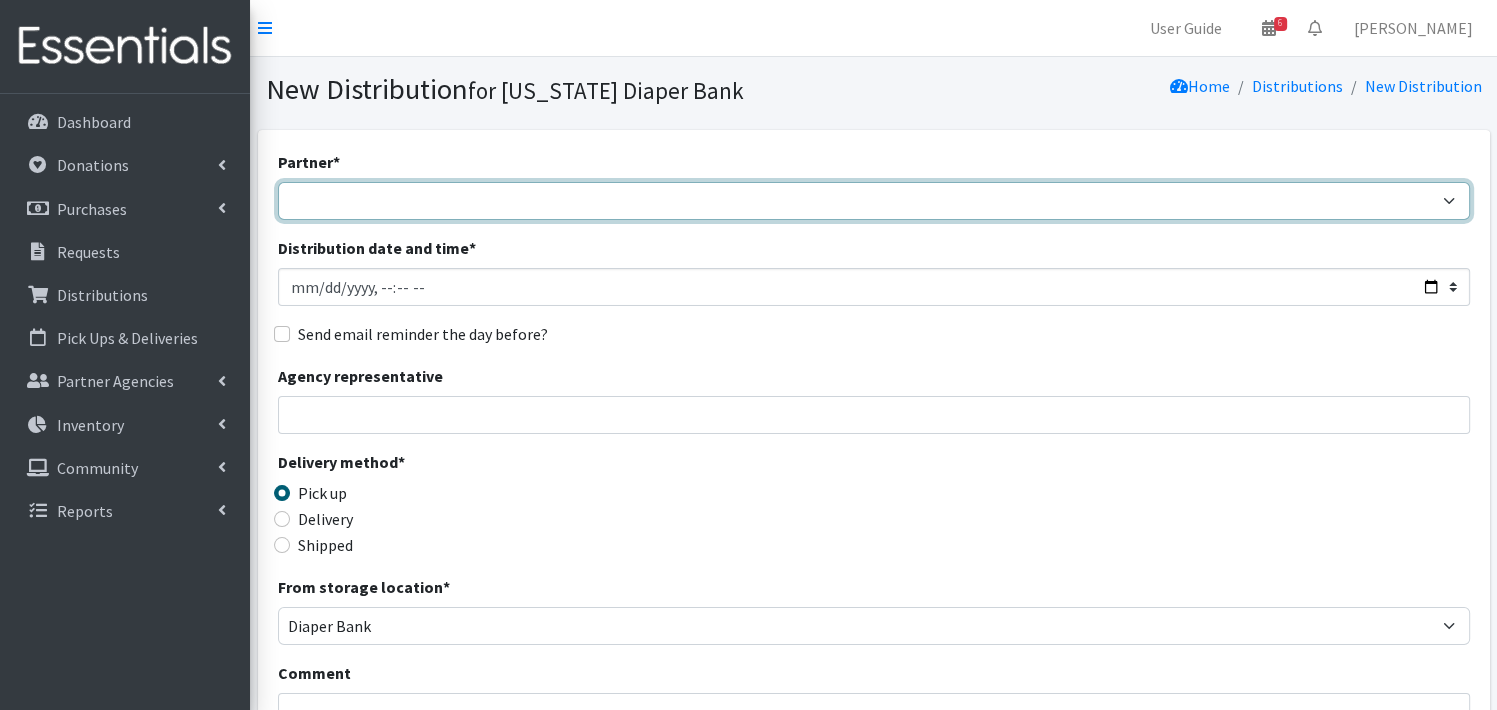click on "Abide
A Mother's Love
BART - Benson Area Refugee Taskforce
Big Brothers Big Sisters
Bright Futures Kearney
Brookside Care Center
Catholic Charities JDC
Catholic Charities StoC
Catholic Charities Thurston
Center for People  (Lincoln)
Community Action Partnership of Western Nebraska
Community Health Fair
COPE Christian Outreach Program - Elkhorn
Cornerstone Nonprofit Healthcare
Disaster Relief
Educare Omaha
Firefly
Fremont Family Coalition
HB Kearney Diaper Depot
HB Kearney On the Move
HB Lincoln Diaper Depot
HB Lincoln On the Move
HB Norfolk Diaper Depot
HB Norfolk On the Move
HB Scottsbluff Diaper Depot
HB Scottsbluff On the Move
Heartland Family Services Iowa
Heartland Family Services NE
Heartland Hope Millard
Heartland Hope South/Millard
Heartland Hope Thurston
Heart Ministry Center
Humble and Kind
Kearney Jubilee Center
Kids Can Community Center
Learning Community (One World Health)
Life House Partnership
Maverick Food Pantry" at bounding box center [874, 201] 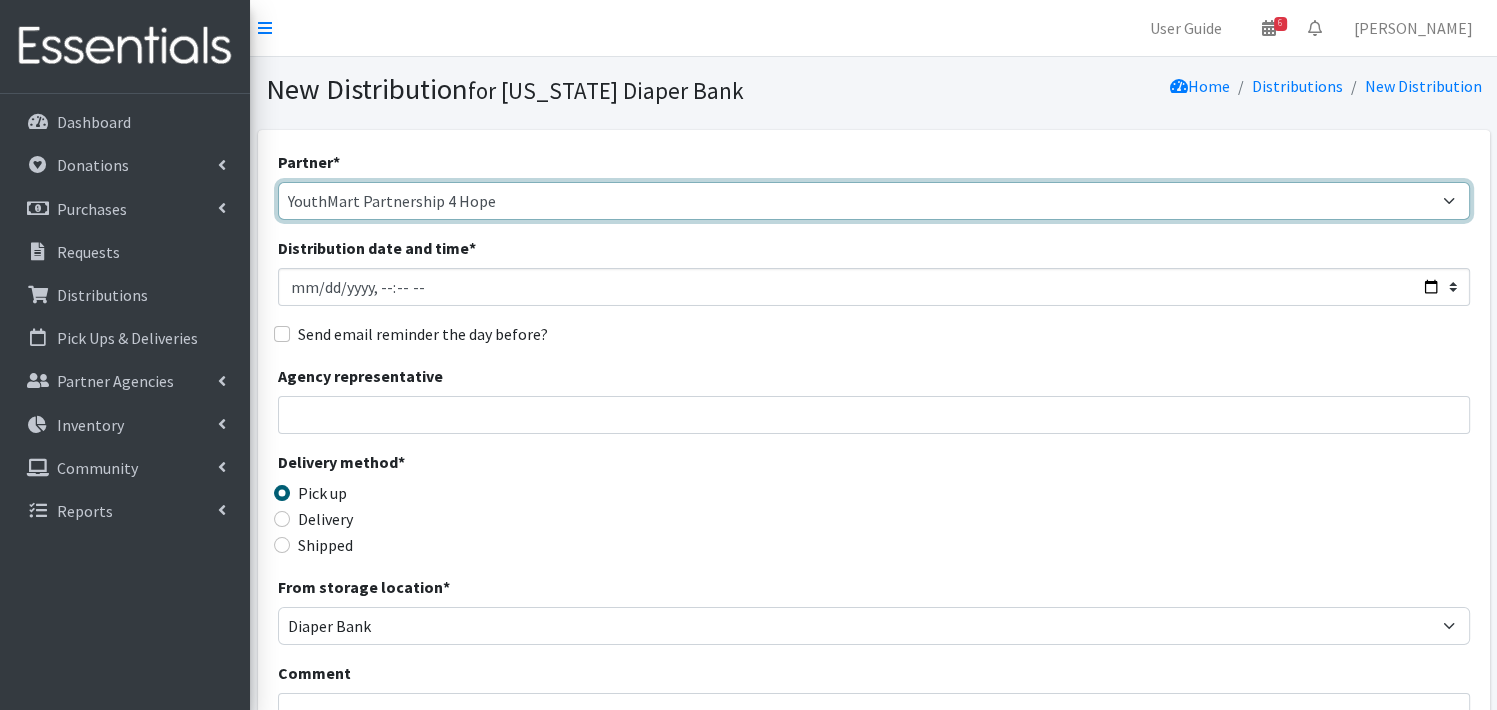 click on "Abide
A Mother's Love
BART - Benson Area Refugee Taskforce
Big Brothers Big Sisters
Bright Futures Kearney
Brookside Care Center
Catholic Charities JDC
Catholic Charities StoC
Catholic Charities Thurston
Center for People  (Lincoln)
Community Action Partnership of Western Nebraska
Community Health Fair
COPE Christian Outreach Program - Elkhorn
Cornerstone Nonprofit Healthcare
Disaster Relief
Educare Omaha
Firefly
Fremont Family Coalition
HB Kearney Diaper Depot
HB Kearney On the Move
HB Lincoln Diaper Depot
HB Lincoln On the Move
HB Norfolk Diaper Depot
HB Norfolk On the Move
HB Scottsbluff Diaper Depot
HB Scottsbluff On the Move
Heartland Family Services Iowa
Heartland Family Services NE
Heartland Hope Millard
Heartland Hope South/Millard
Heartland Hope Thurston
Heart Ministry Center
Humble and Kind
Kearney Jubilee Center
Kids Can Community Center
Learning Community (One World Health)
Life House Partnership
Maverick Food Pantry" at bounding box center [874, 201] 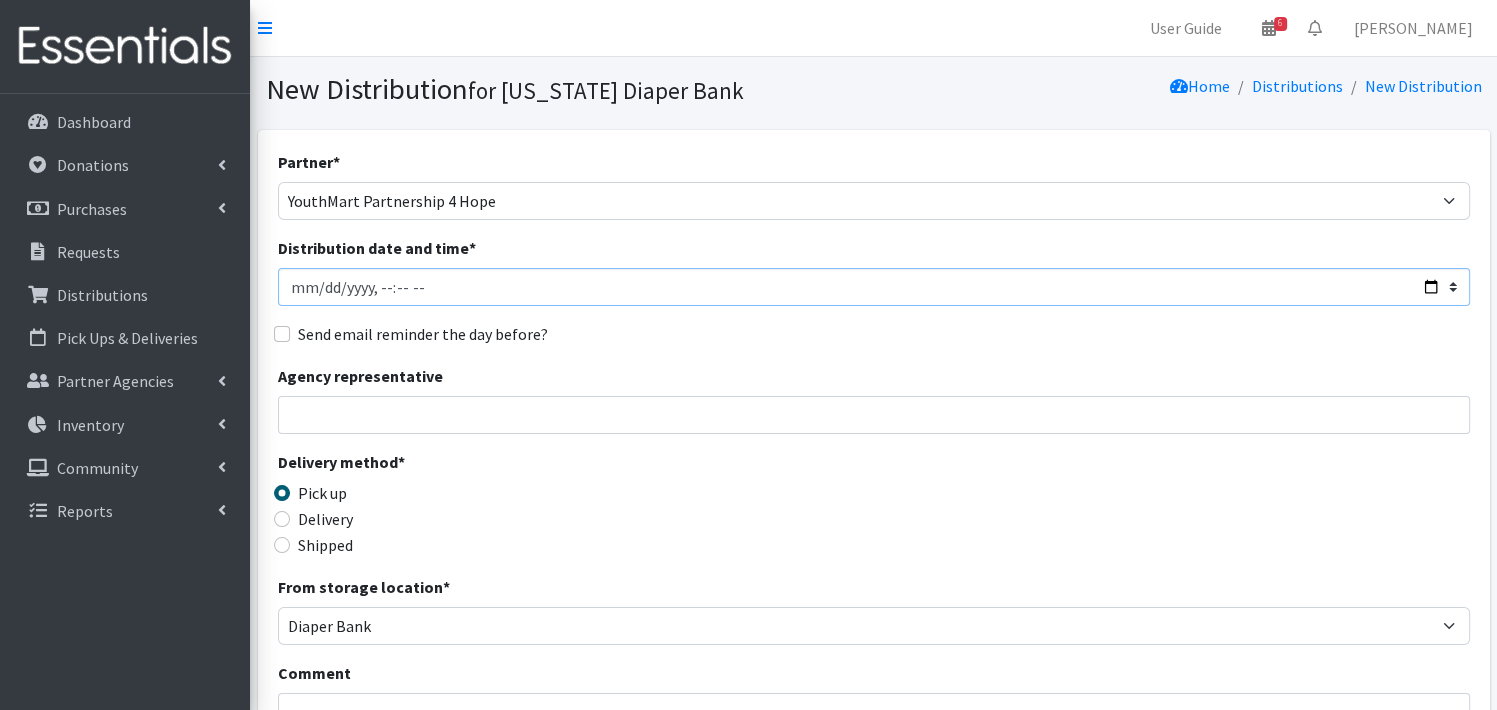 click on "Distribution date and time  *" at bounding box center (874, 287) 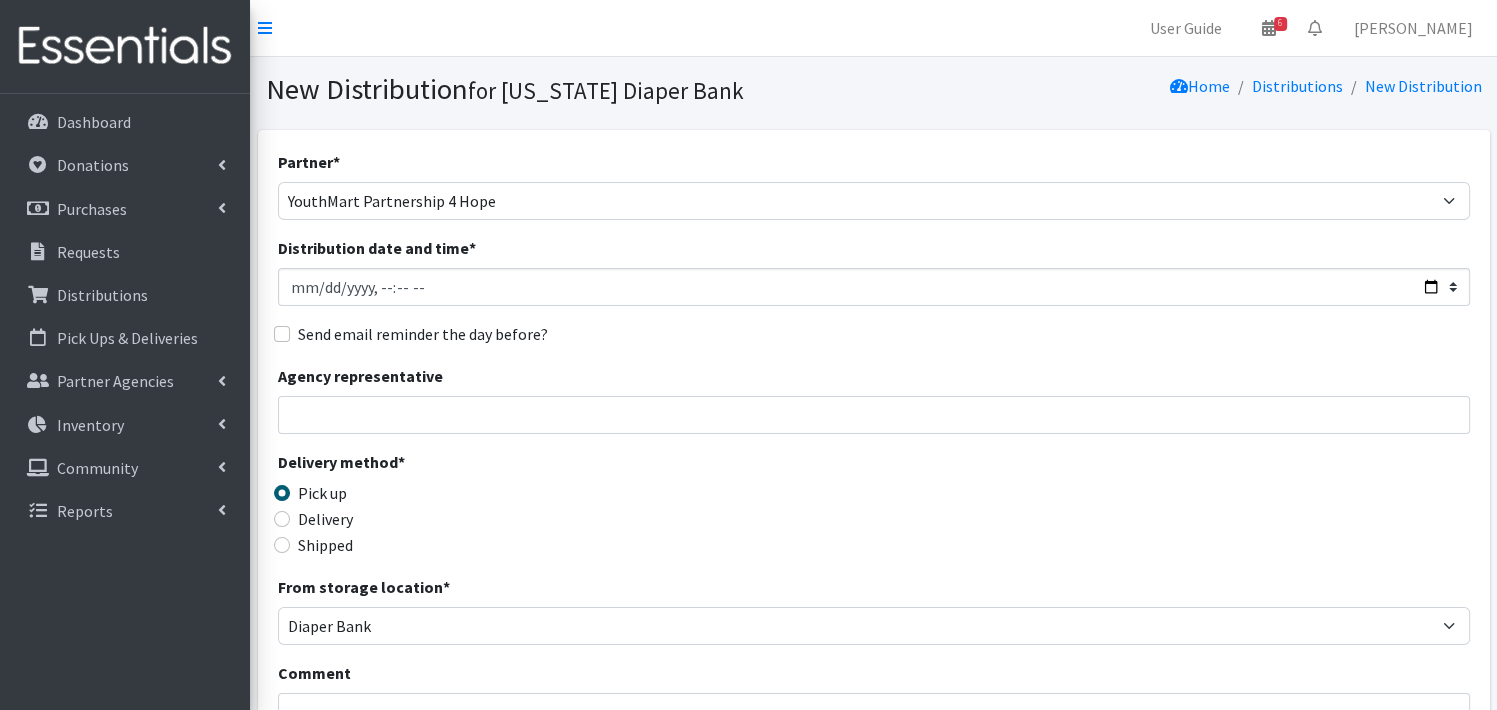 click on "Agency representative" at bounding box center [874, 399] 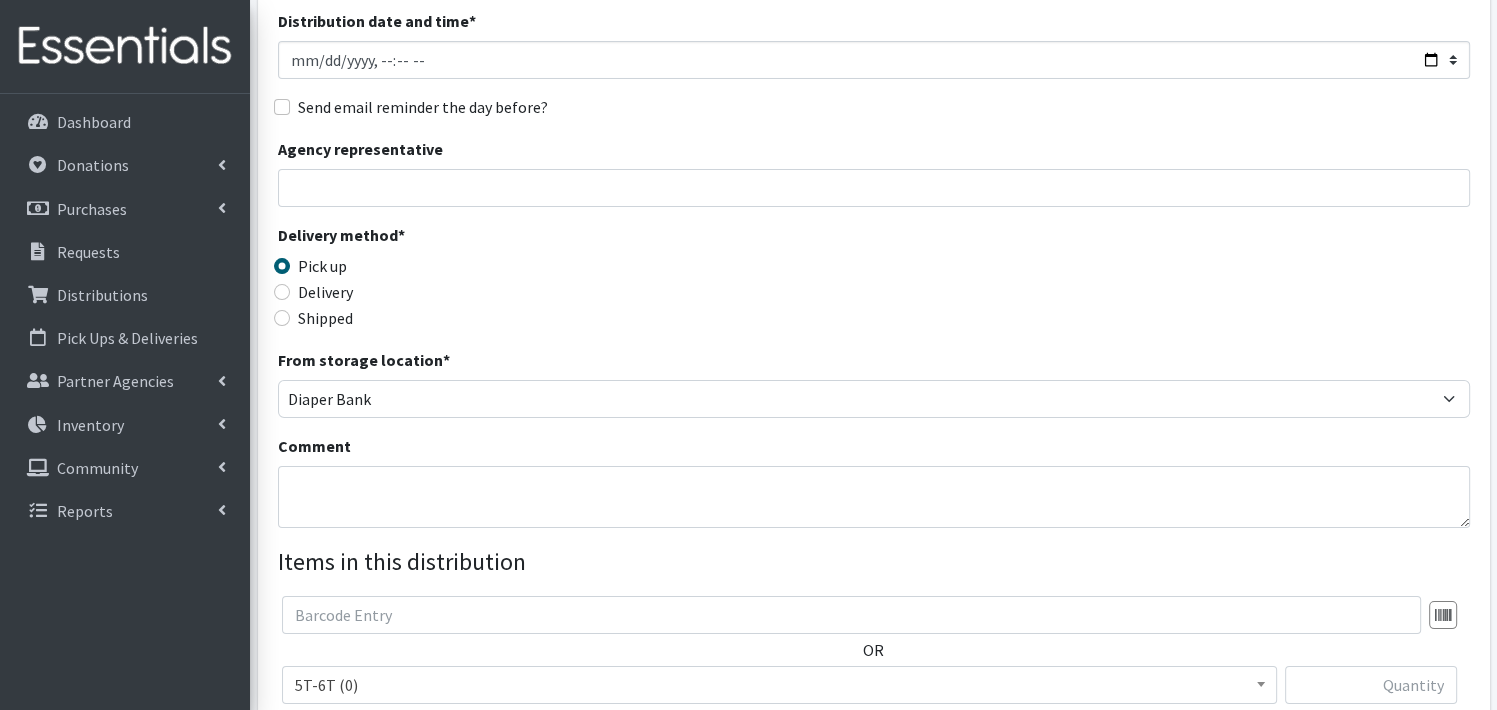 scroll, scrollTop: 240, scrollLeft: 0, axis: vertical 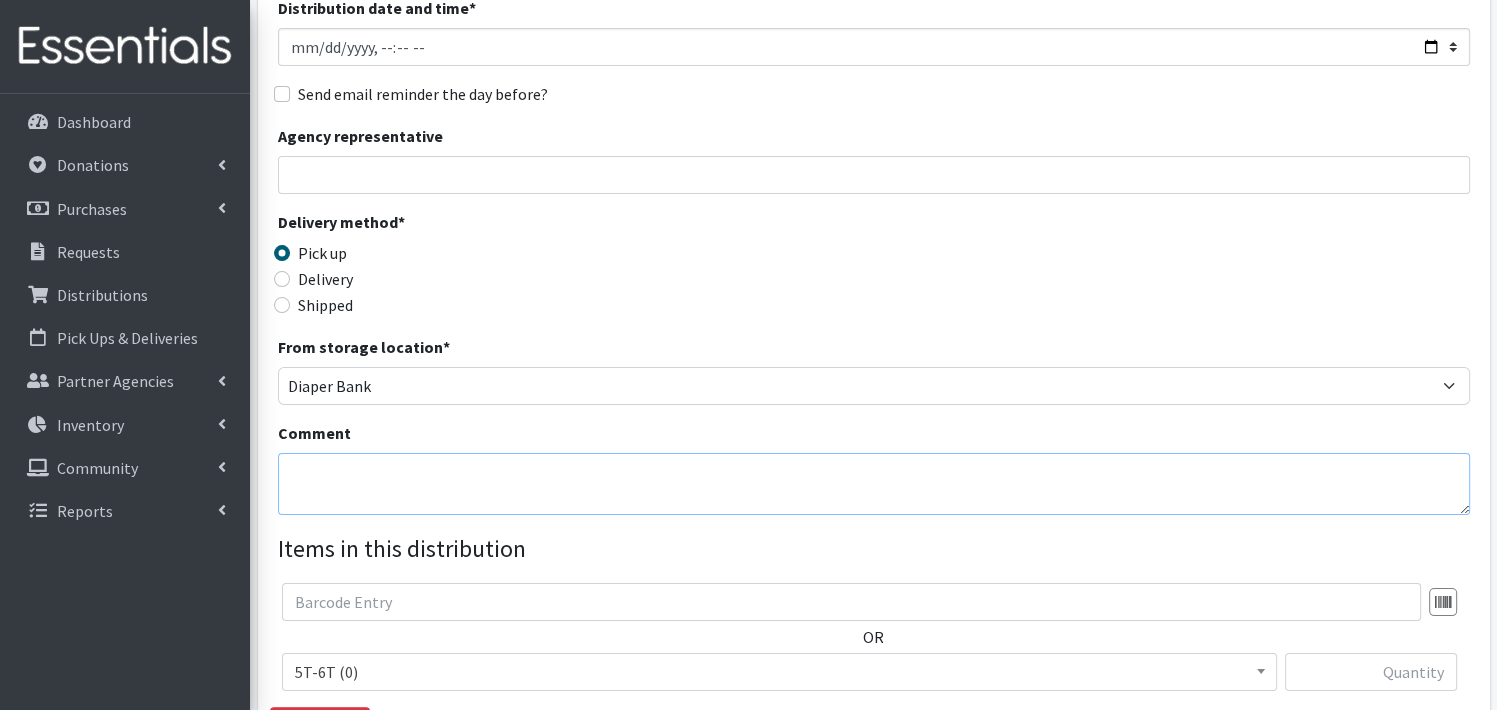 click on "Comment" at bounding box center (874, 484) 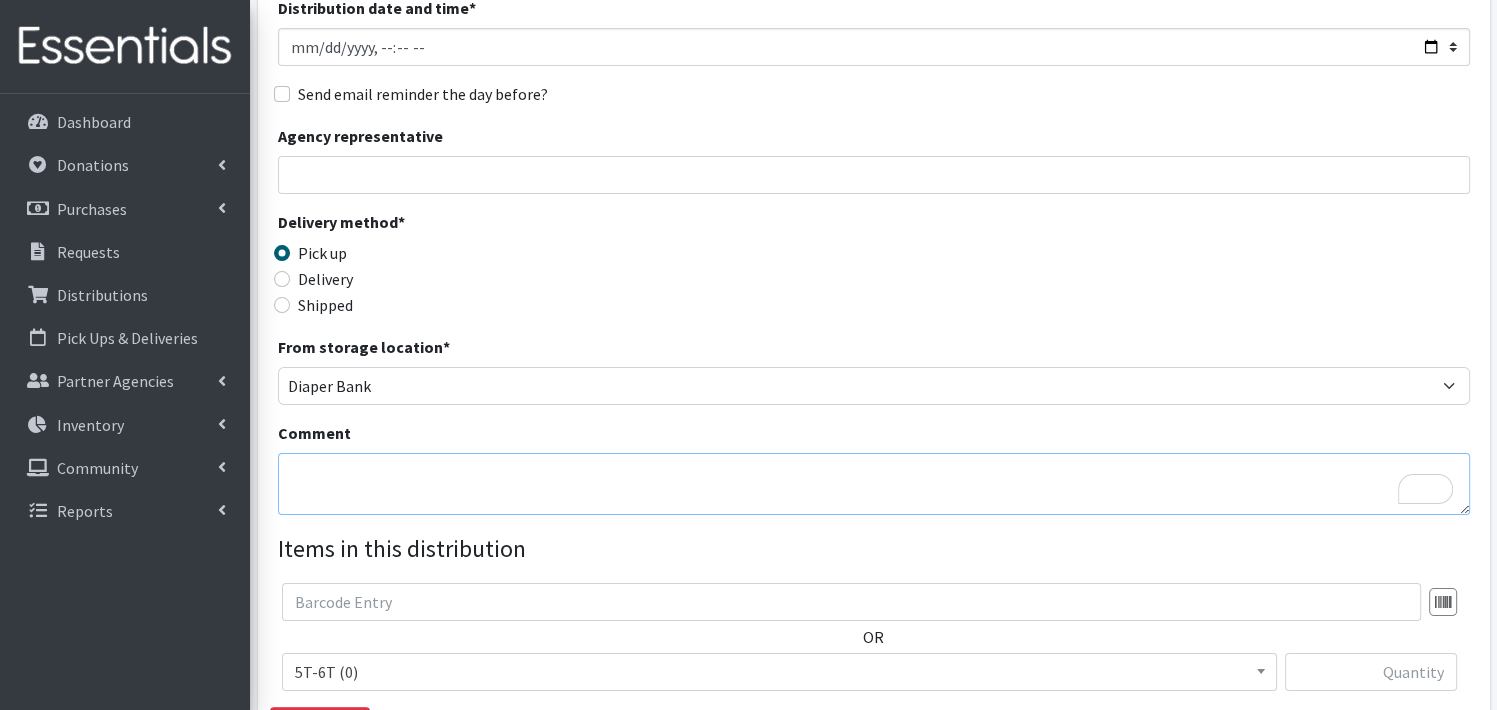paste on "IKEA Bags" 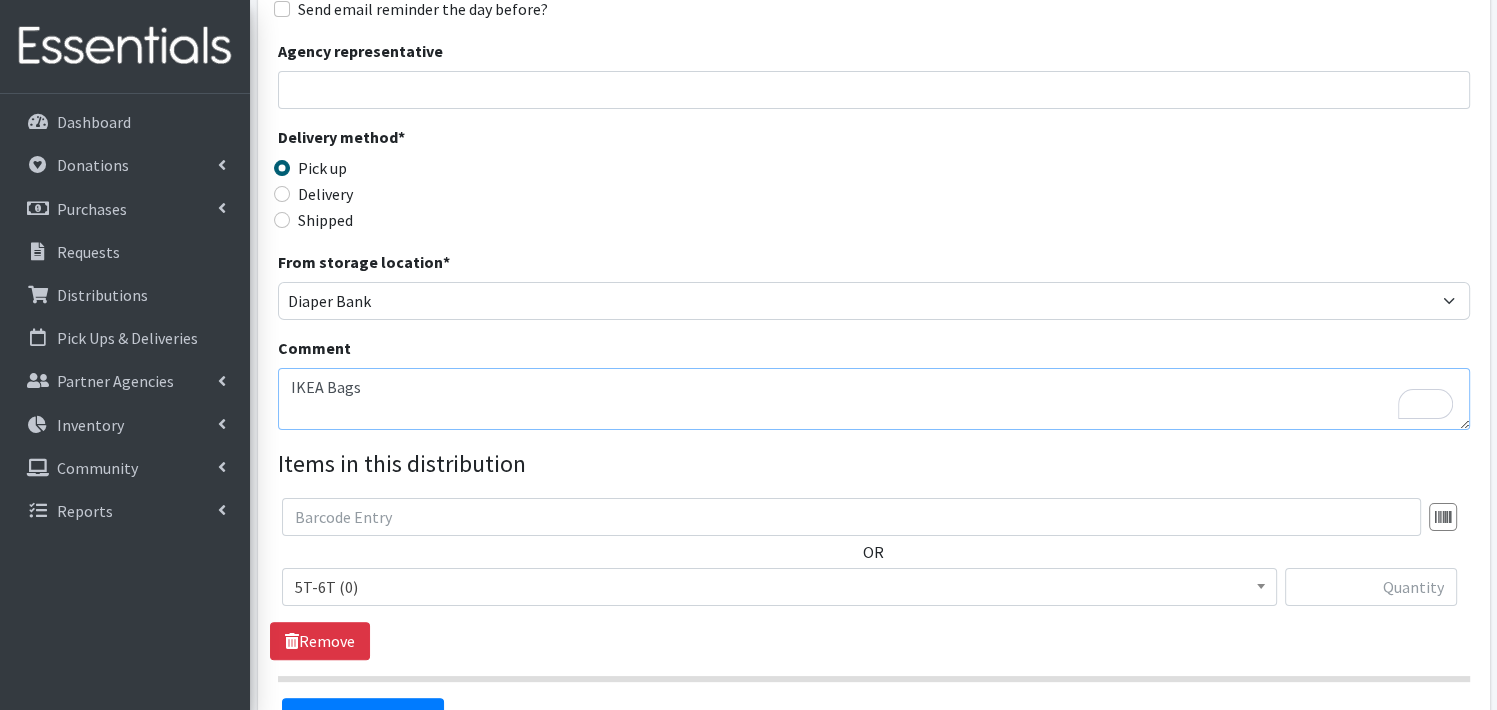 scroll, scrollTop: 344, scrollLeft: 0, axis: vertical 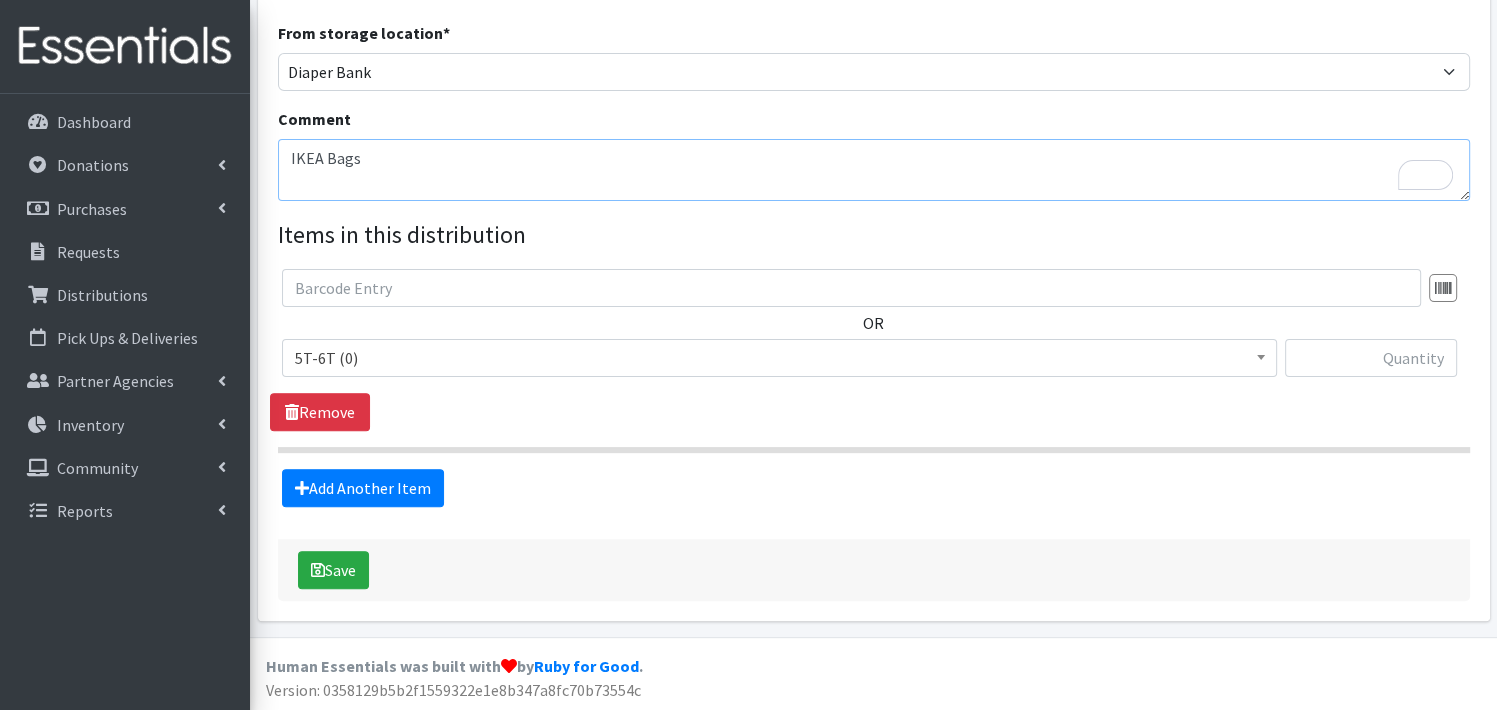 type on "IKEA Bags" 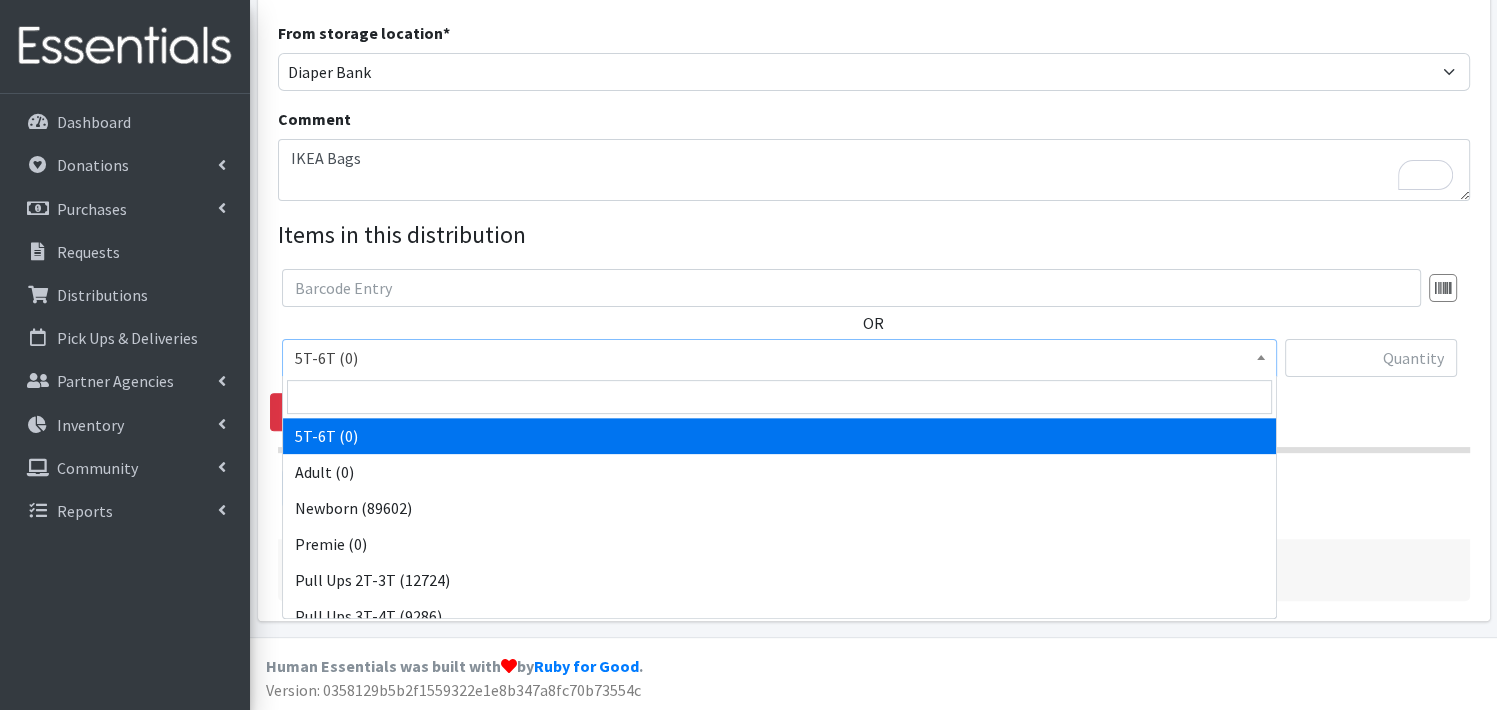 click at bounding box center (1261, 355) 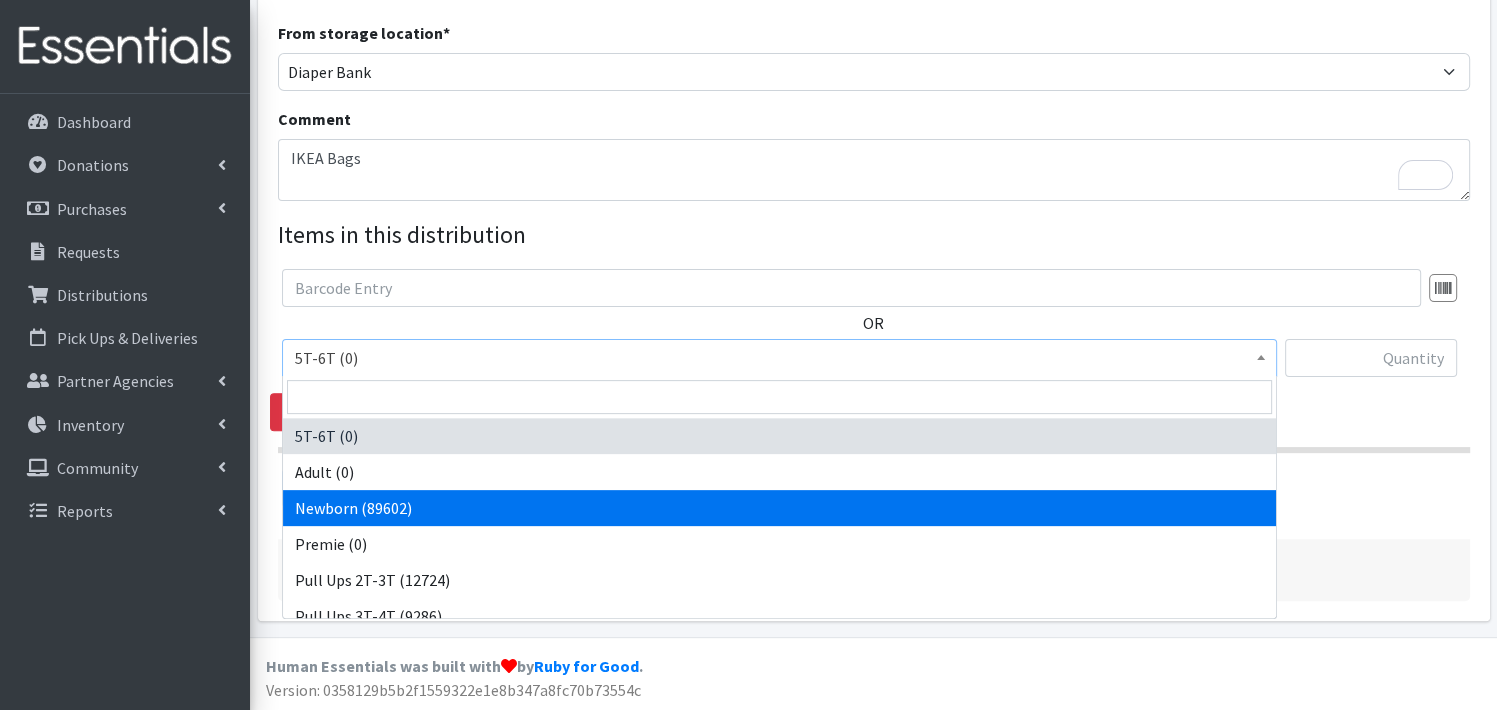 select on "3681" 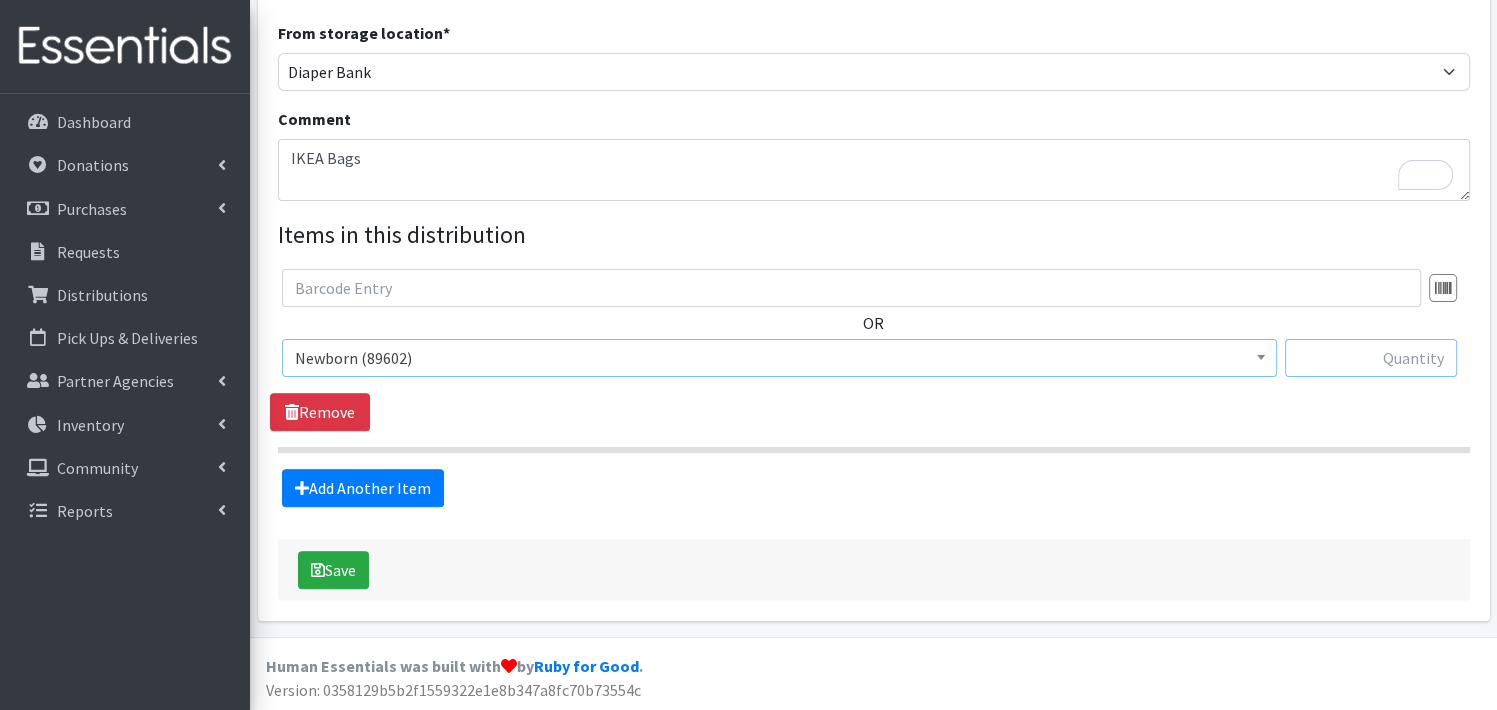 click at bounding box center (1371, 358) 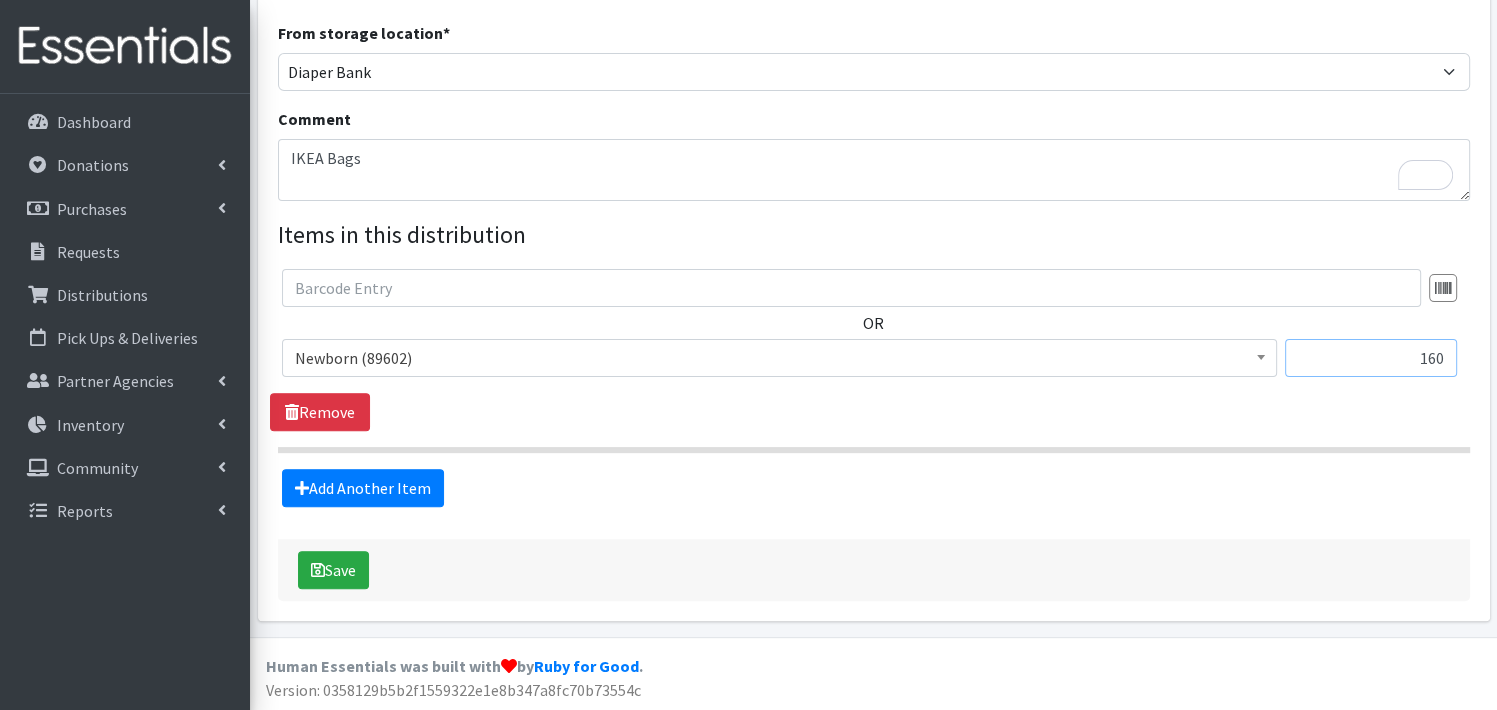 type on "160" 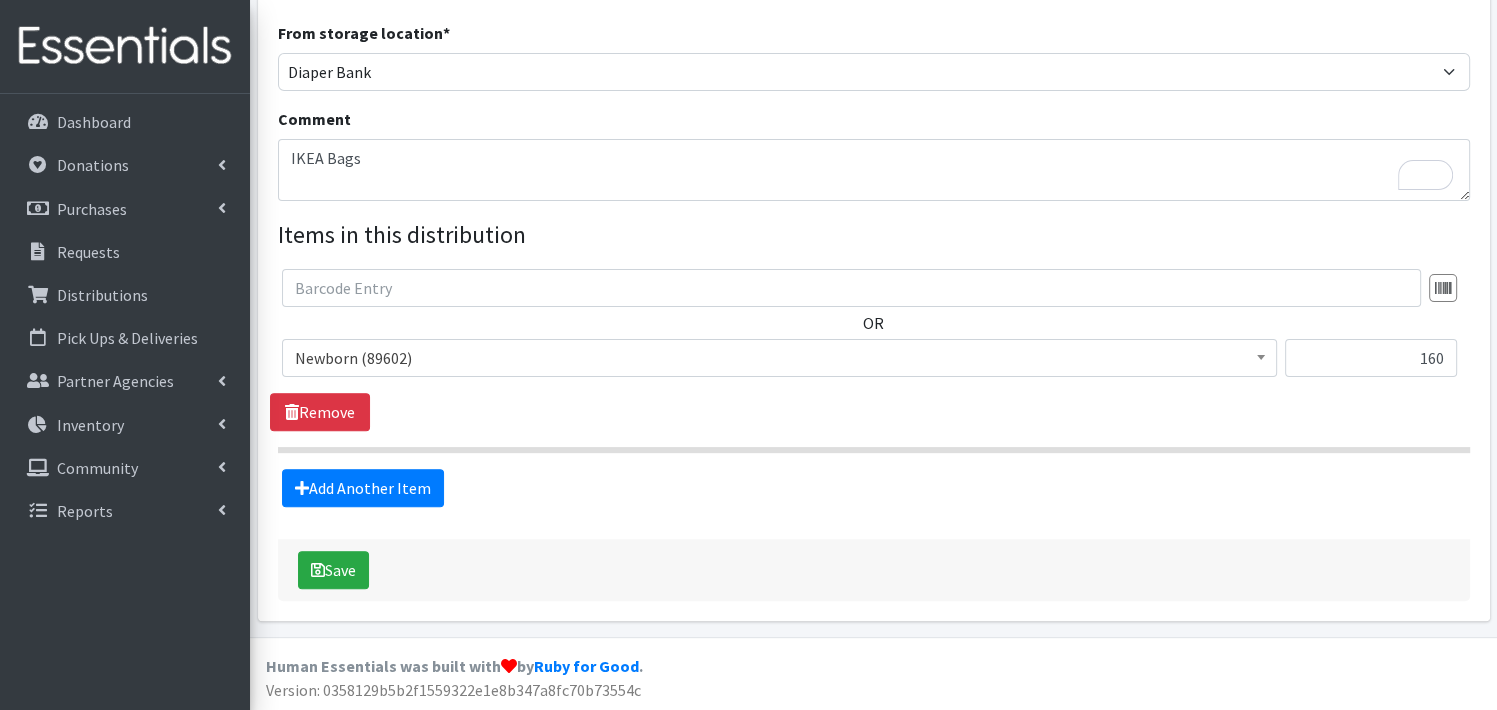 click on "Partner  *
Abide
A Mother's Love
BART - Benson Area Refugee Taskforce
Big Brothers Big Sisters
Bright Futures Kearney
Brookside Care Center
Catholic Charities JDC
Catholic Charities StoC
Catholic Charities Thurston
Center for People  (Lincoln)
Community Action Partnership of Western Nebraska
Community Health Fair
COPE Christian Outreach Program - Elkhorn
Cornerstone Nonprofit Healthcare
Disaster Relief
Educare Omaha
Firefly
Fremont Family Coalition
HB Kearney Diaper Depot
HB Kearney On the Move
HB Lincoln Diaper Depot
HB Lincoln On the Move
HB Norfolk Diaper Depot
HB Norfolk On the Move
HB Scottsbluff Diaper Depot
HB Scottsbluff On the Move
Heartland Family Services Iowa
Heartland Family Services NE
Heartland Hope Millard
Heartland Hope South/Millard
Heartland Hope Thurston
Heart Ministry Center
Humble and Kind
Kearney Jubilee Center
Kids Can Community Center
Learning Community (One World Health)
Life House Partnership" at bounding box center [874, 98] 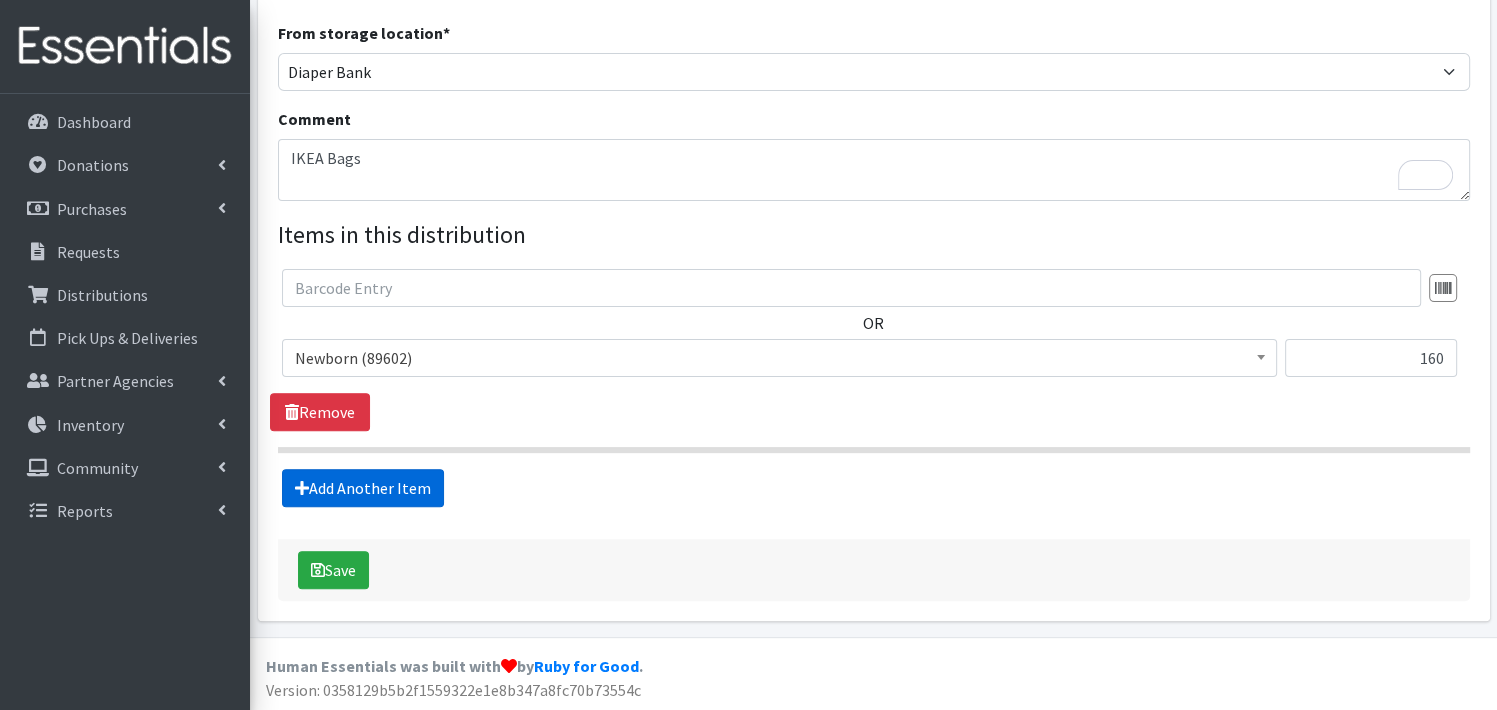 click on "Add Another Item" at bounding box center (363, 488) 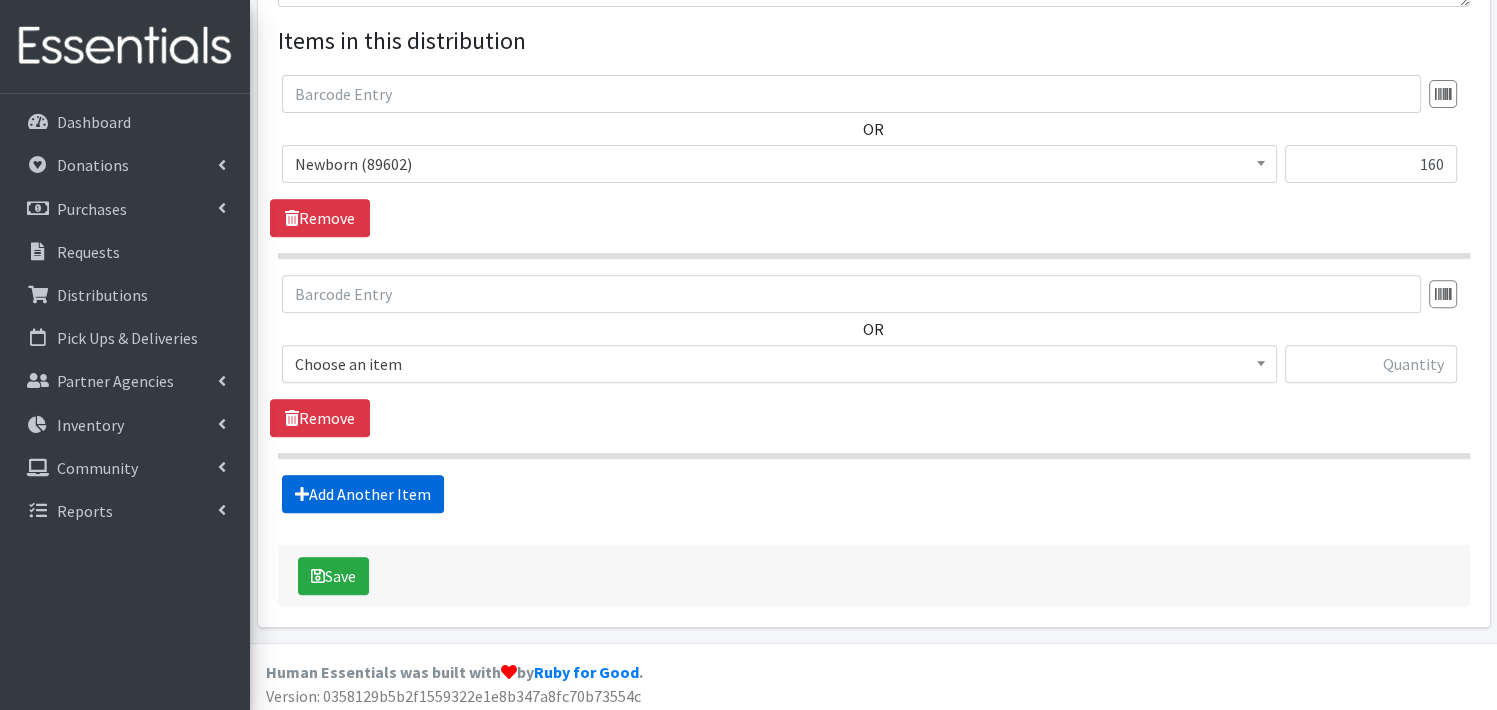 scroll, scrollTop: 753, scrollLeft: 0, axis: vertical 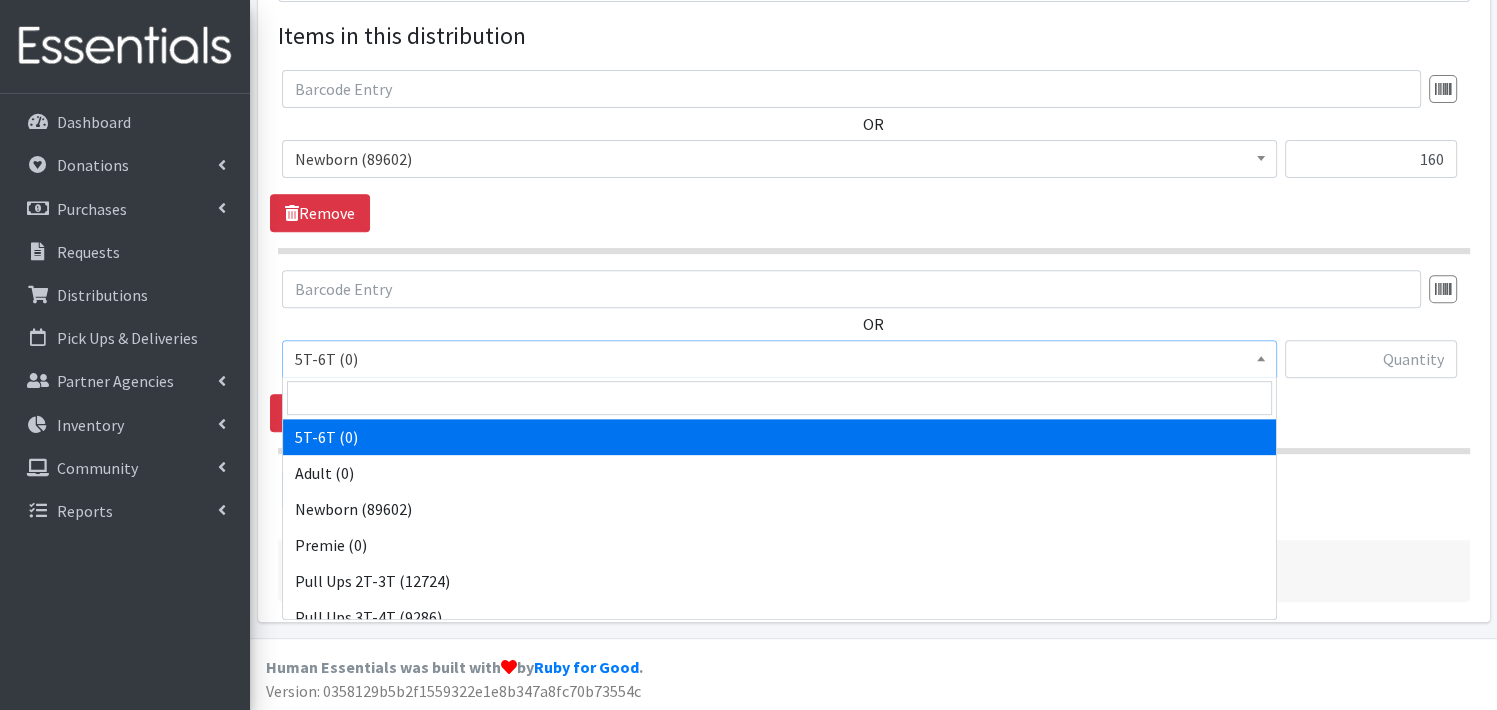 click at bounding box center [1261, 356] 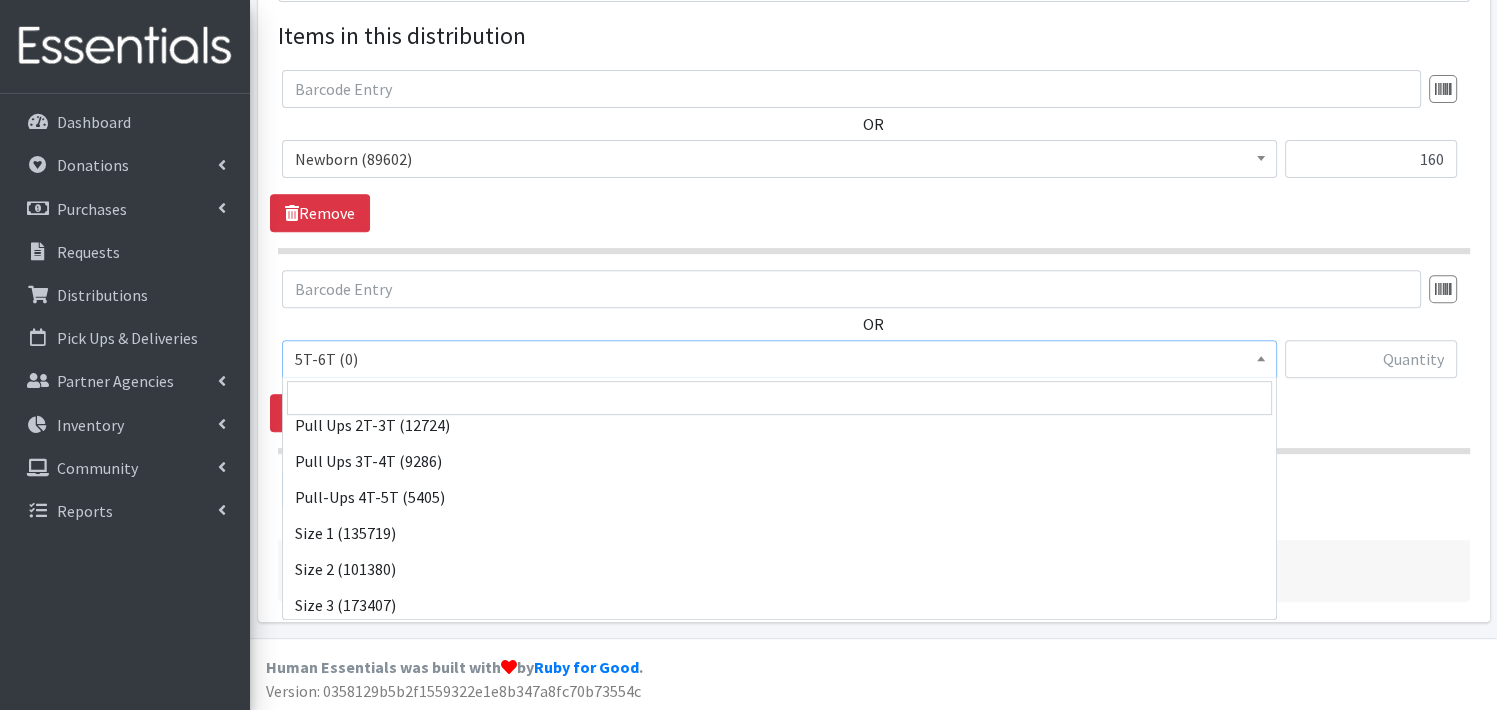 scroll, scrollTop: 160, scrollLeft: 0, axis: vertical 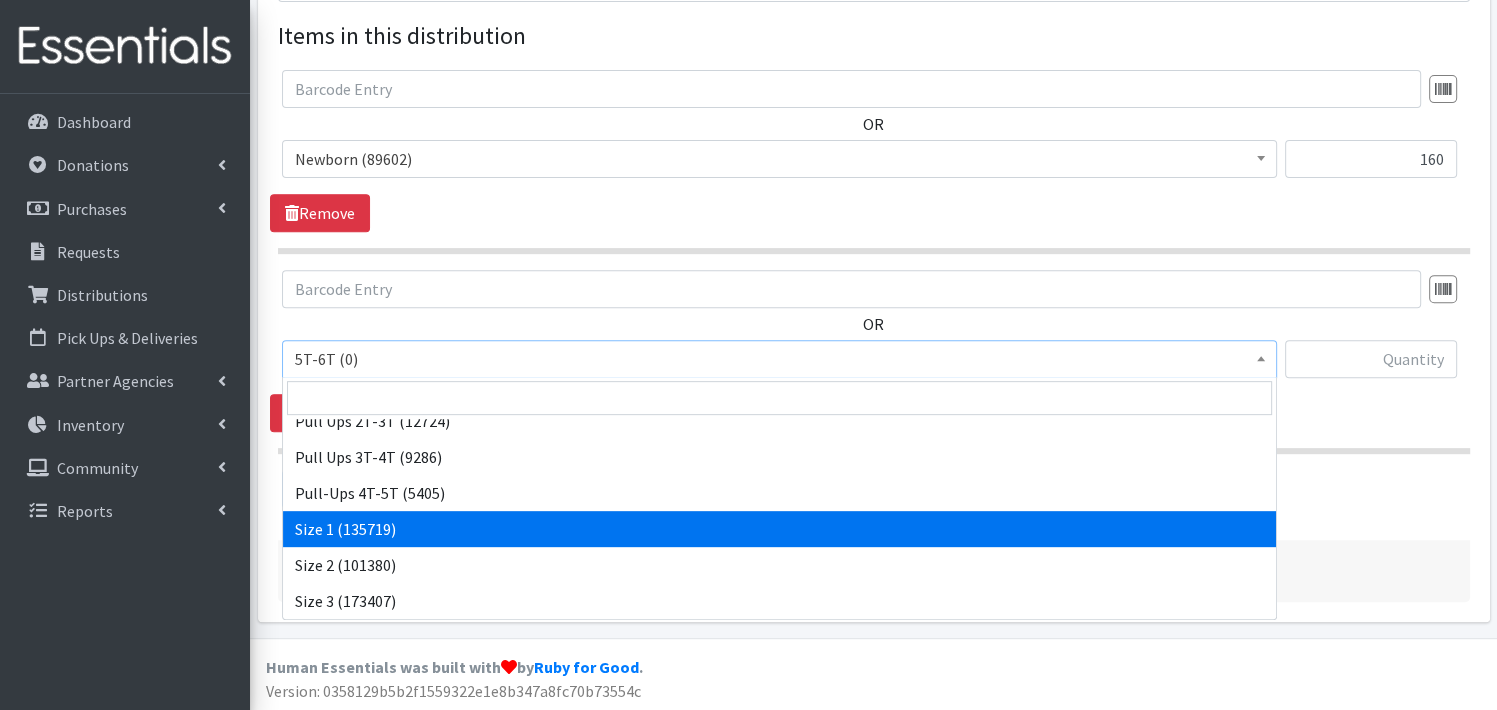 select on "3682" 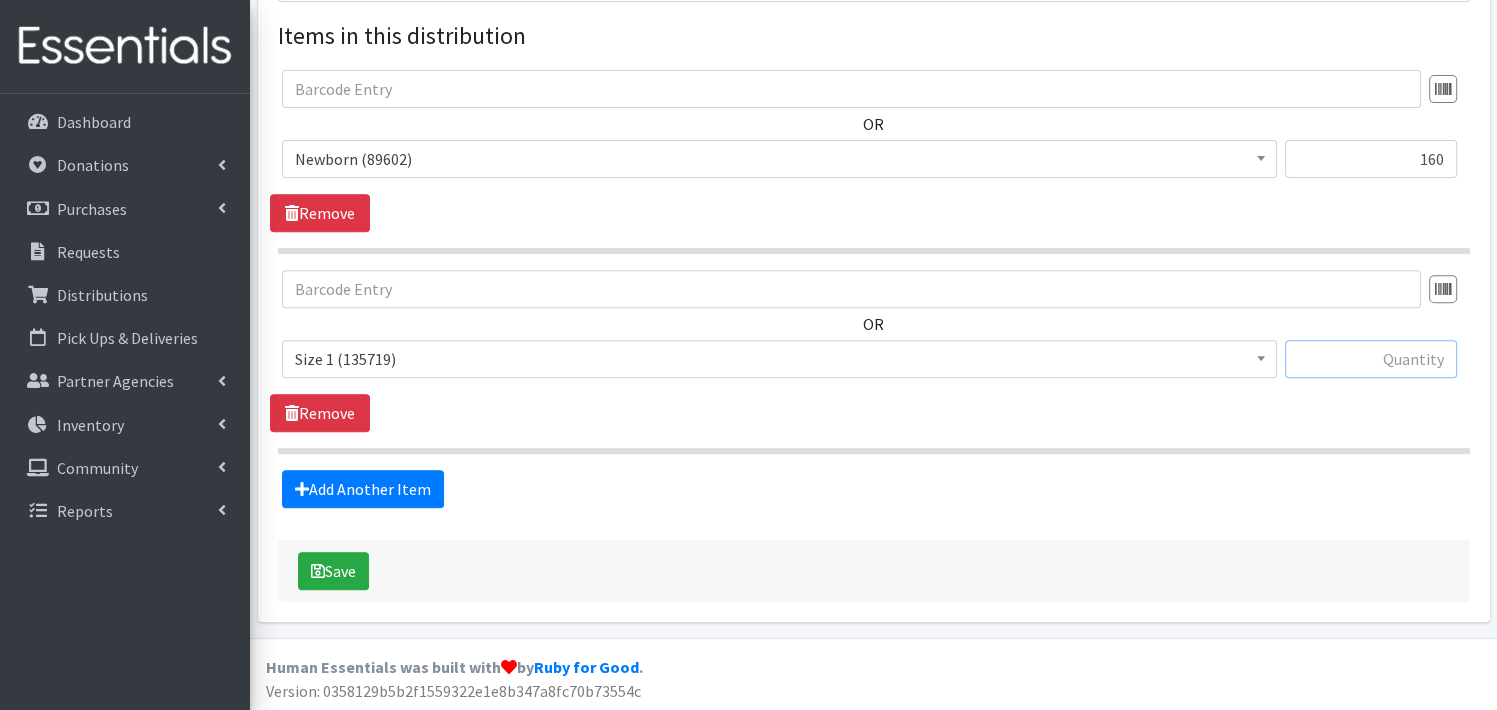 click at bounding box center [1371, 359] 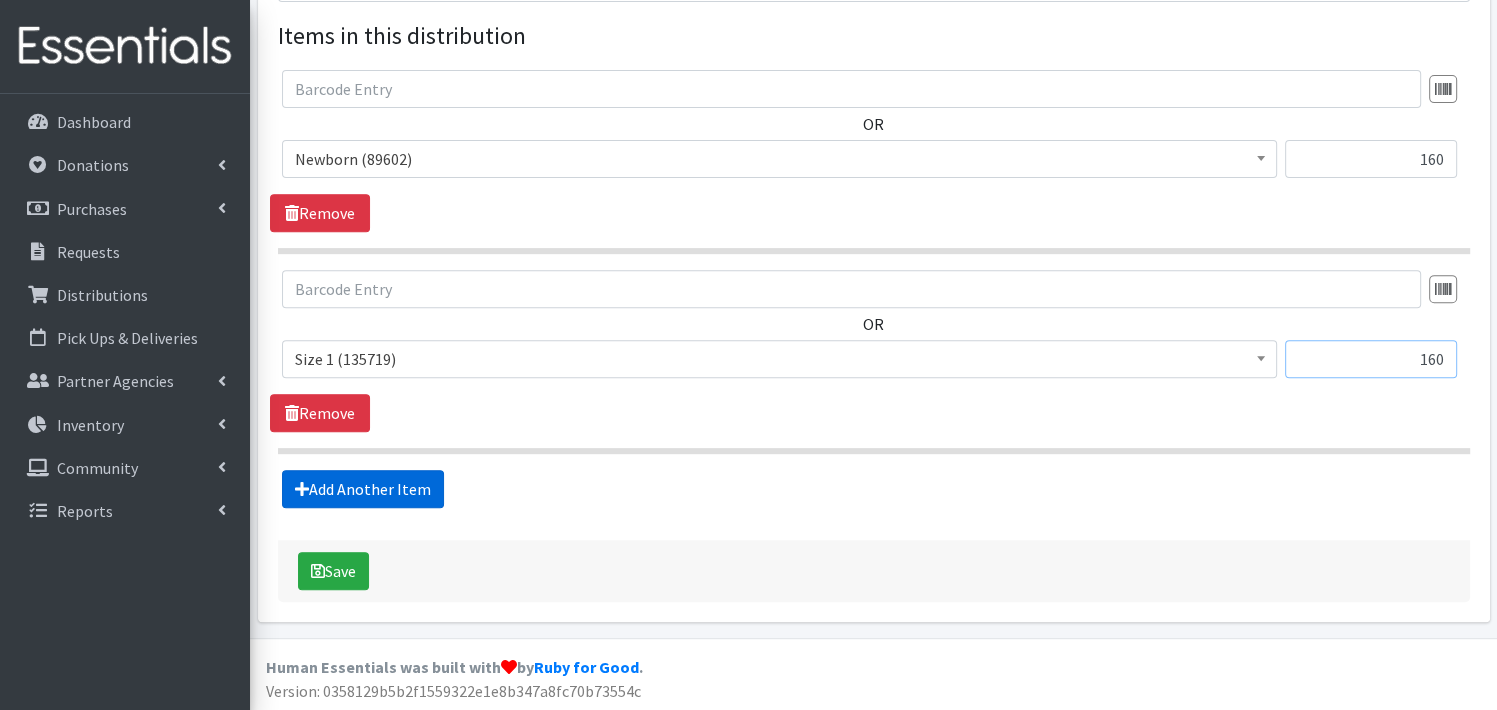 type on "160" 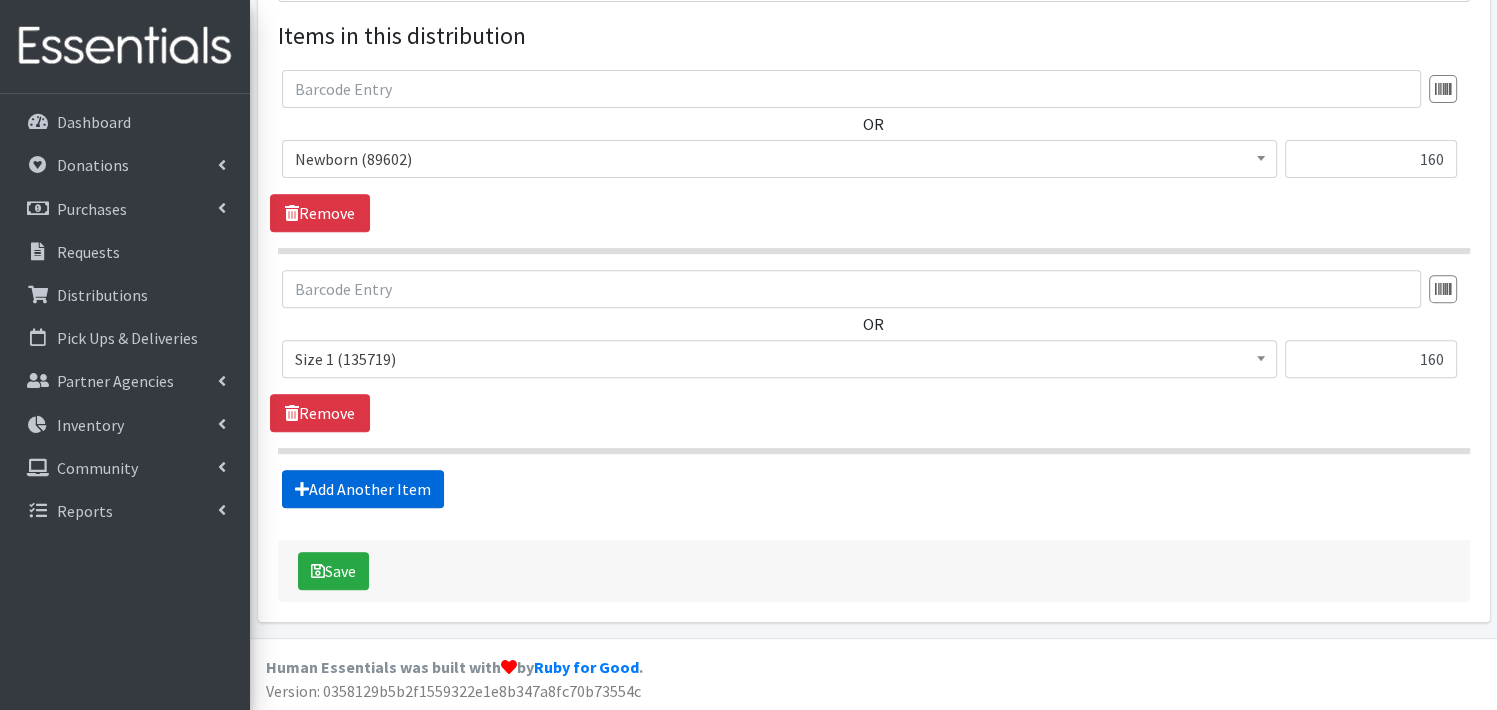 click on "Add Another Item" at bounding box center (363, 489) 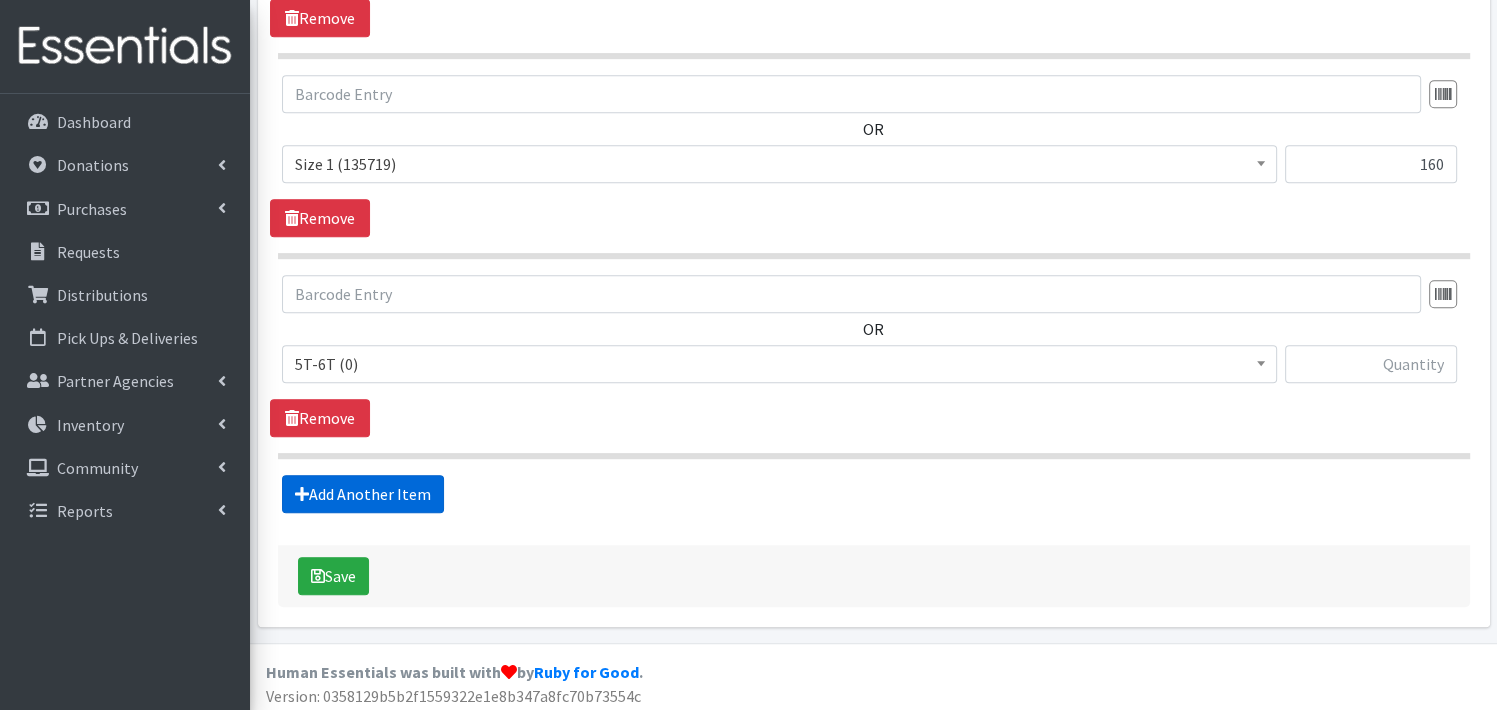 scroll, scrollTop: 952, scrollLeft: 0, axis: vertical 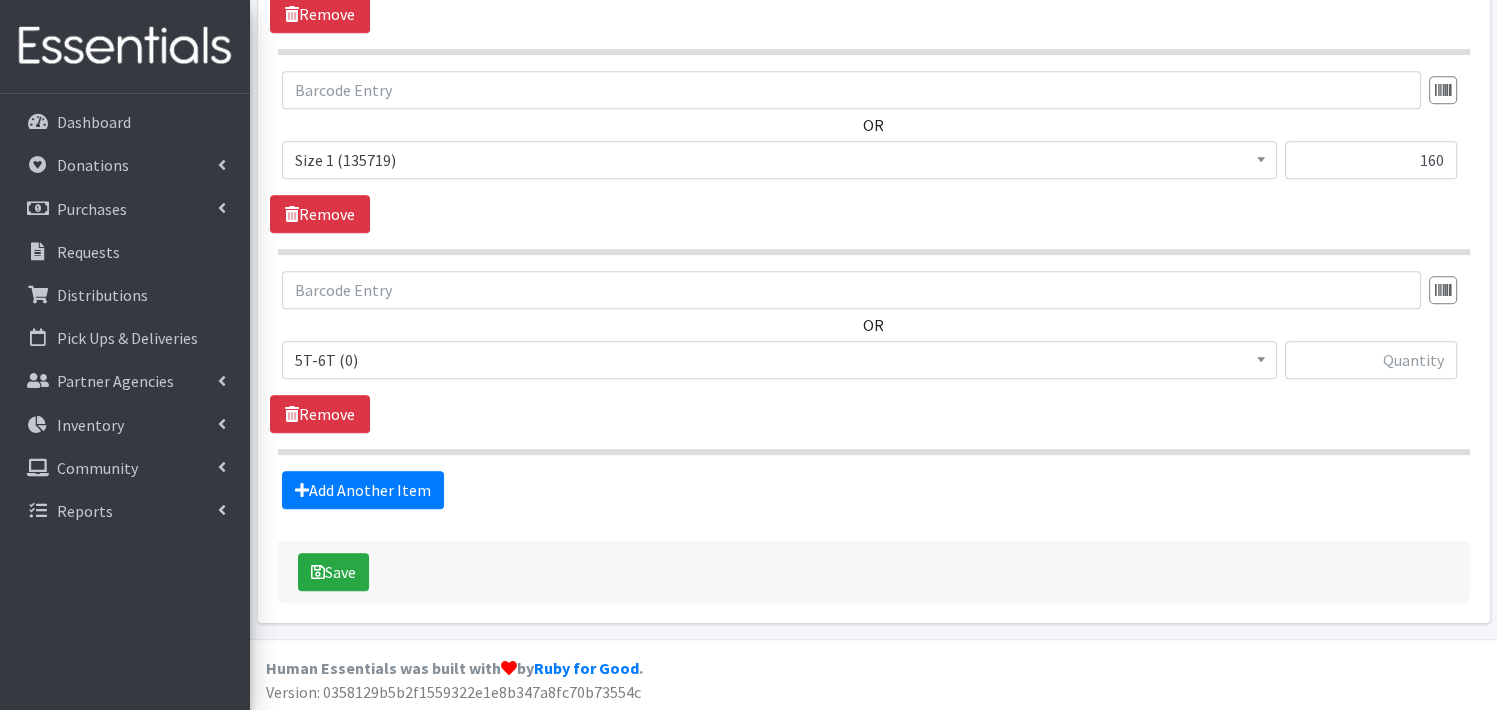click at bounding box center (1261, 357) 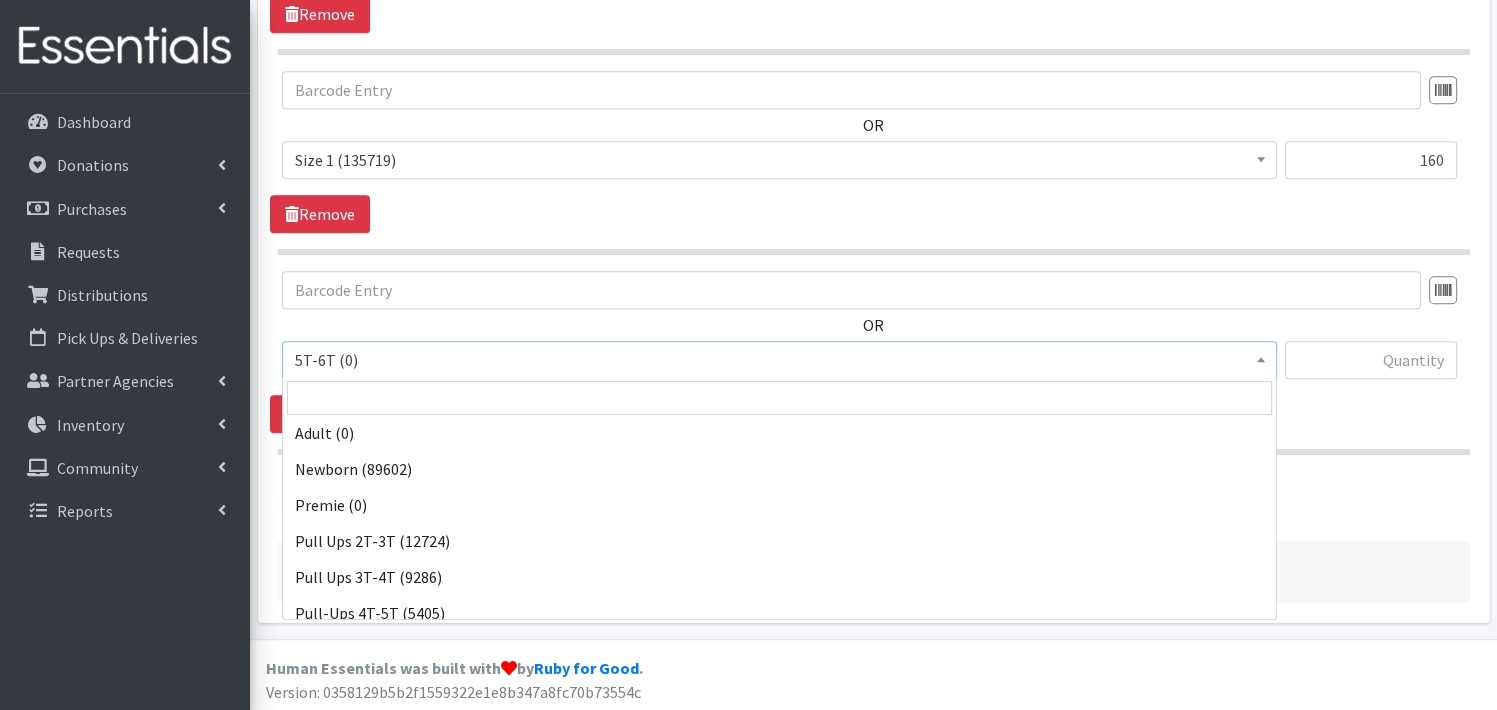 scroll, scrollTop: 132, scrollLeft: 0, axis: vertical 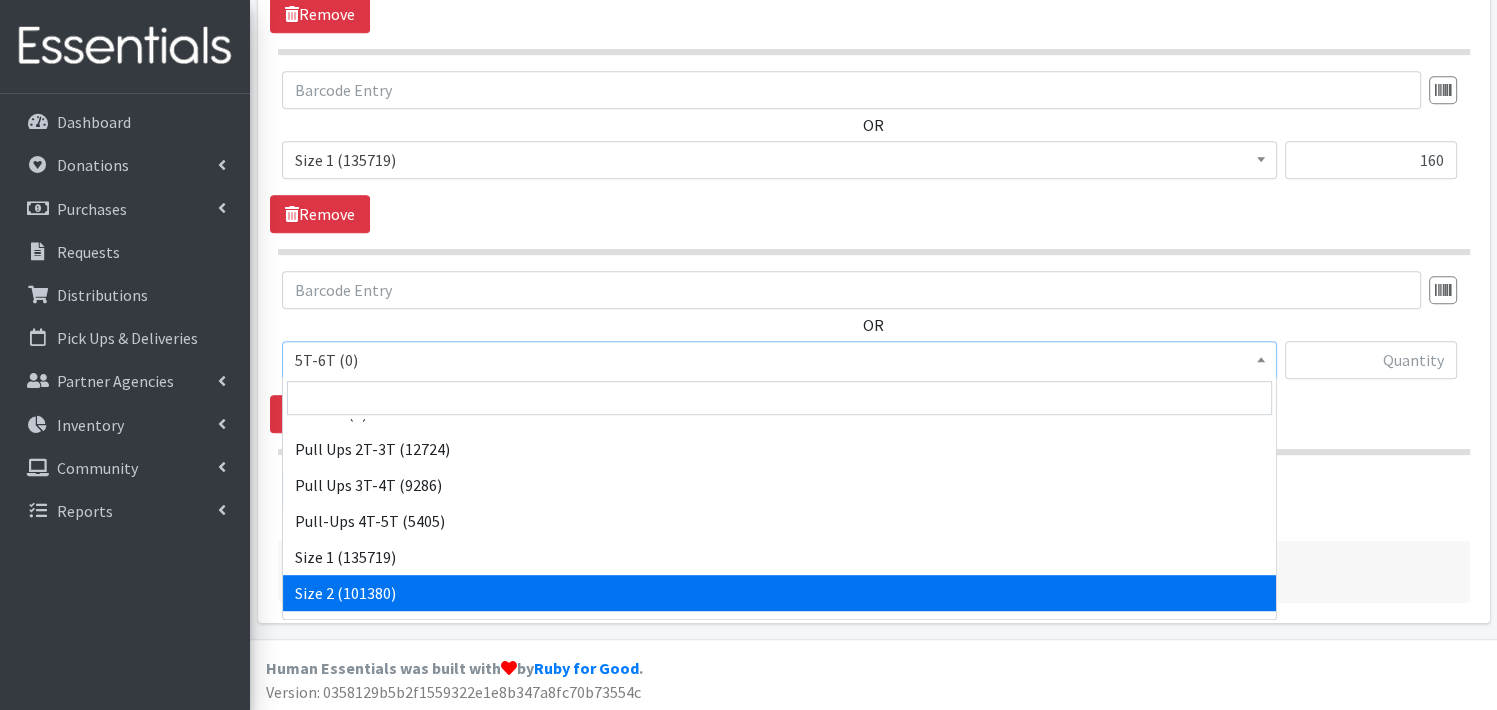 select on "3683" 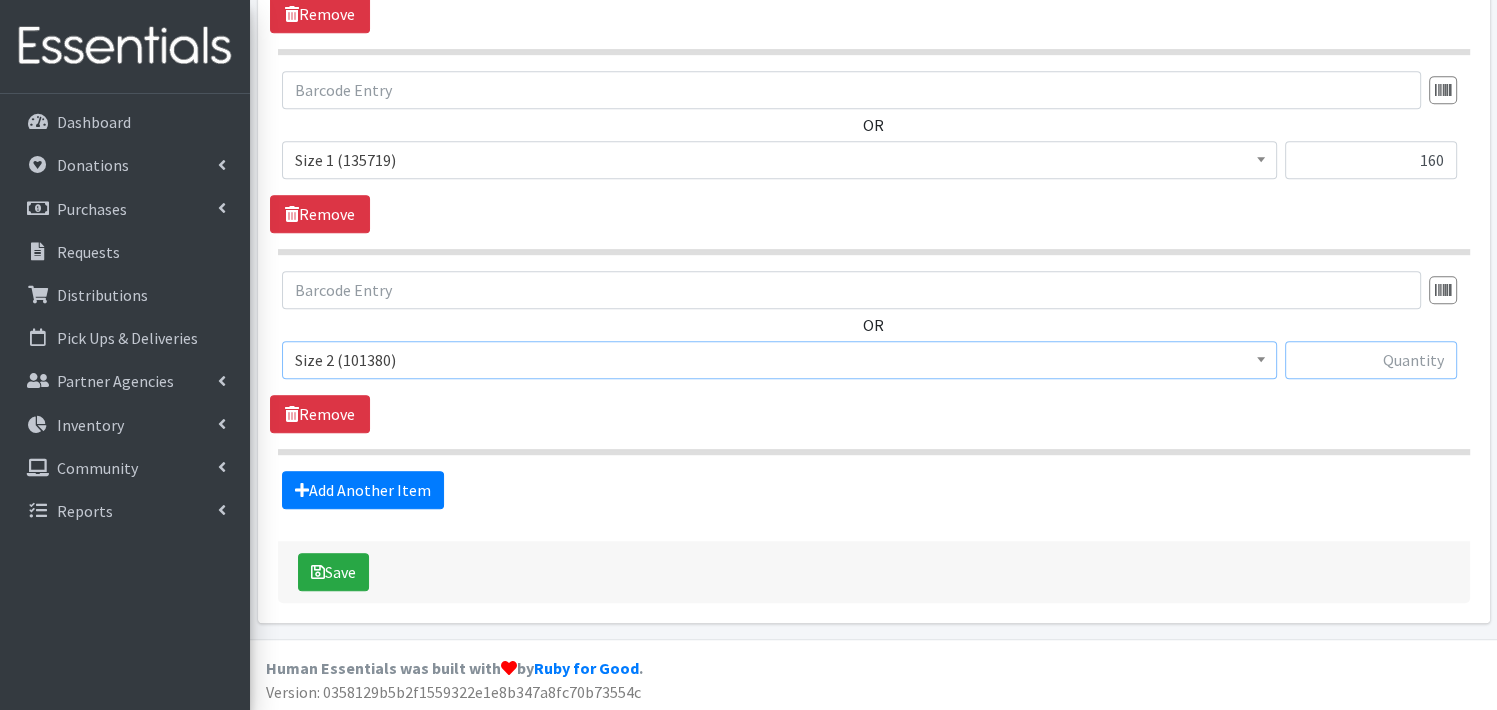 click at bounding box center (1371, 360) 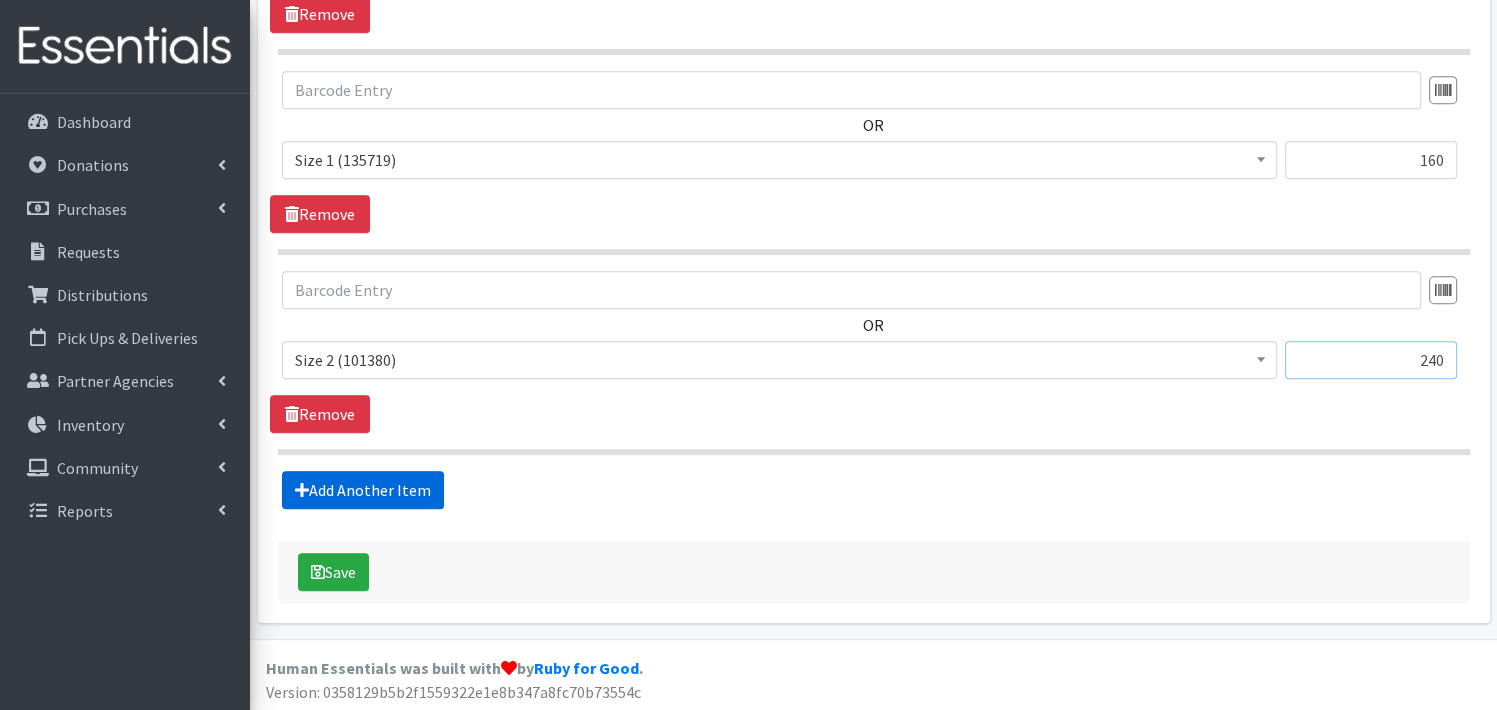 type on "240" 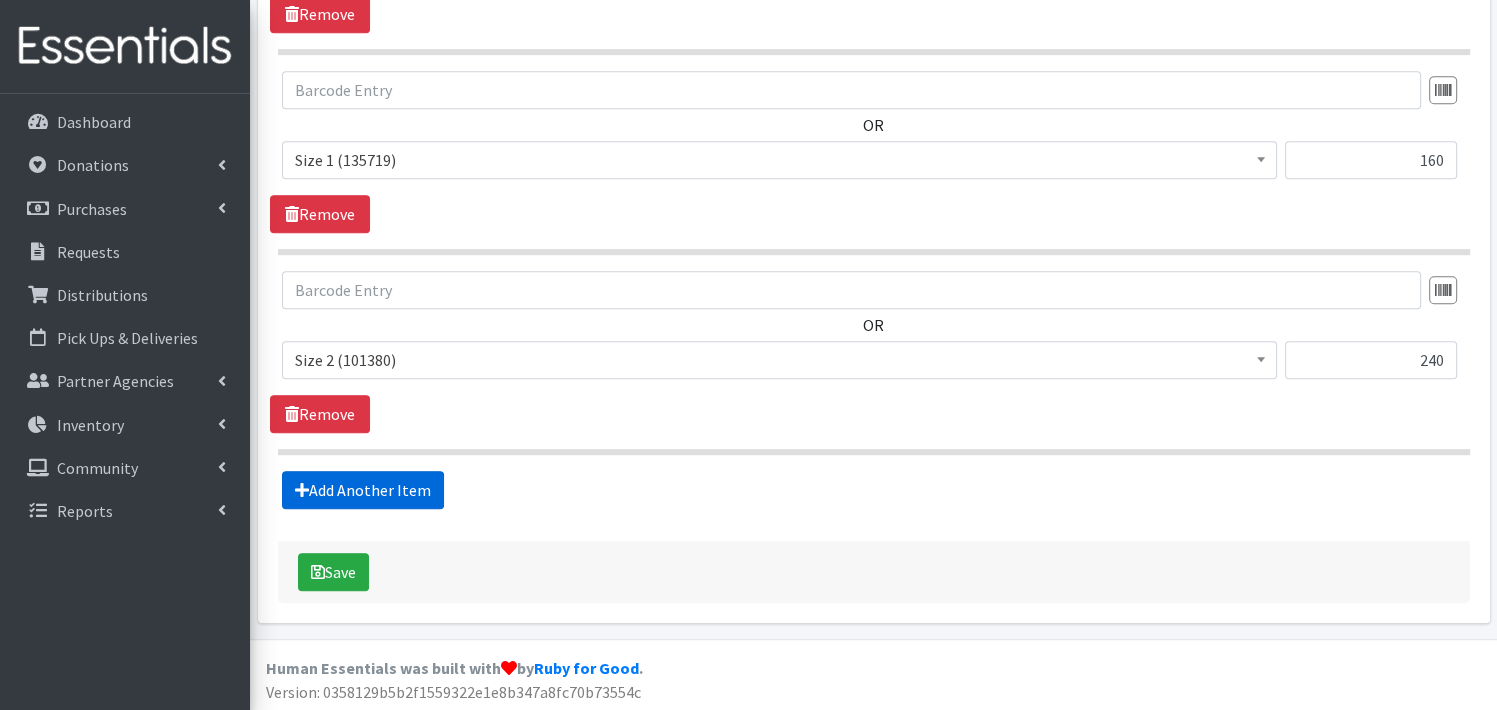 click on "Add Another Item" at bounding box center [363, 490] 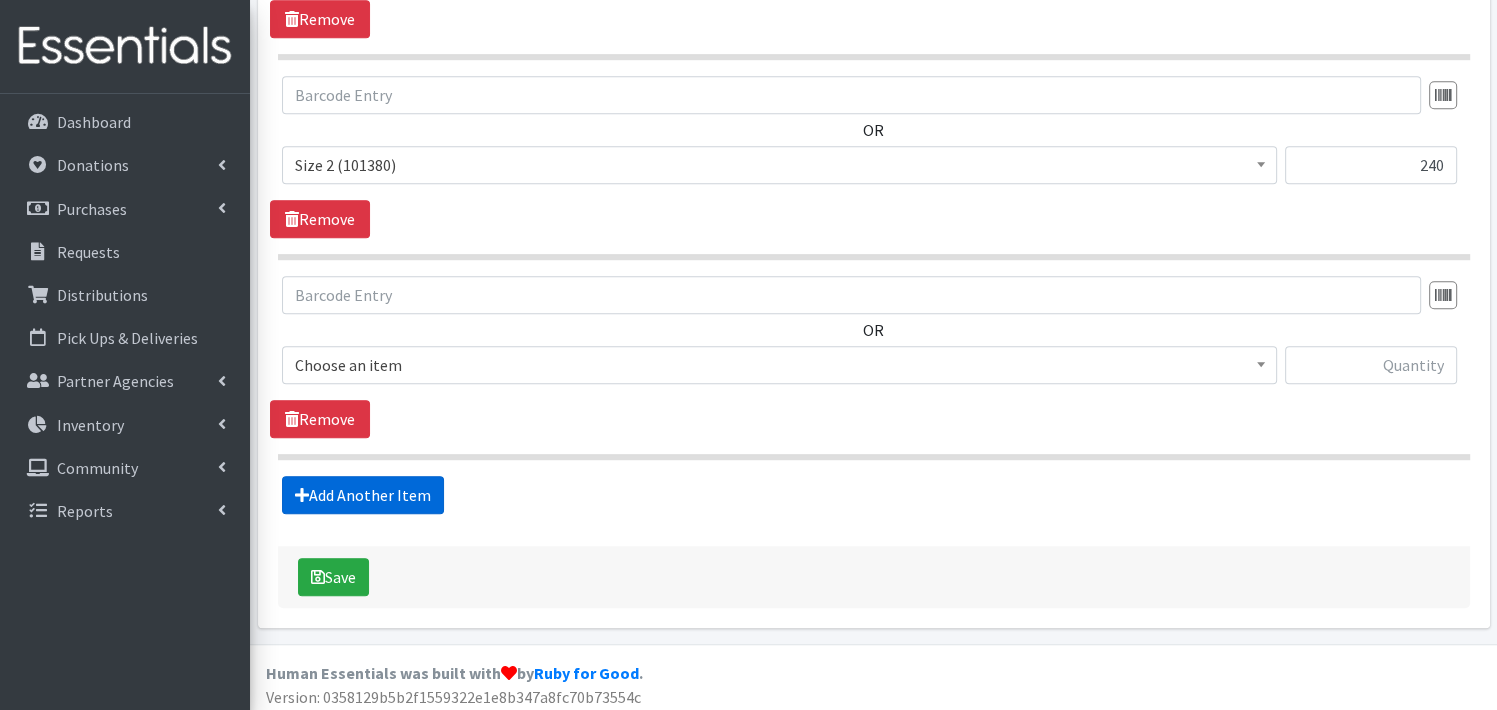 scroll, scrollTop: 1152, scrollLeft: 0, axis: vertical 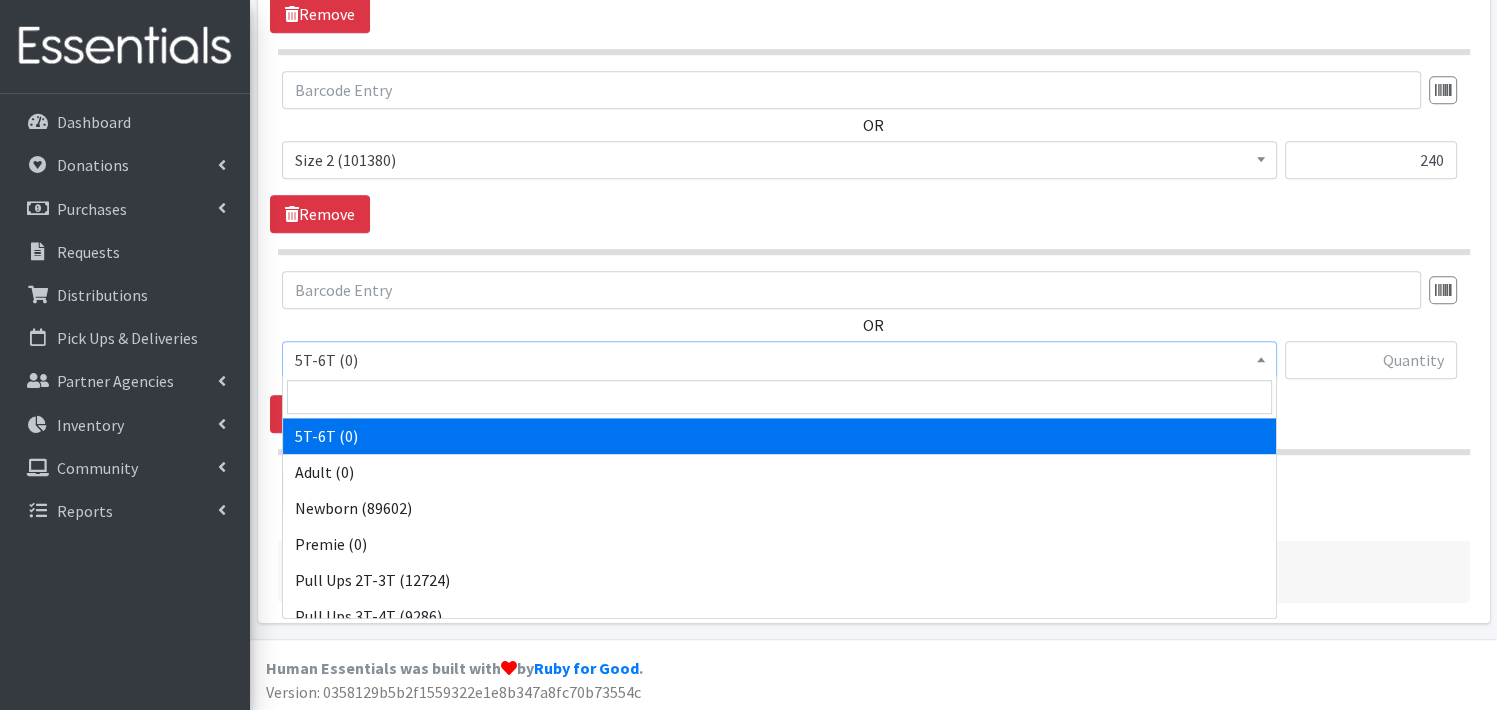 click on "5T-6T (0)" at bounding box center (779, 360) 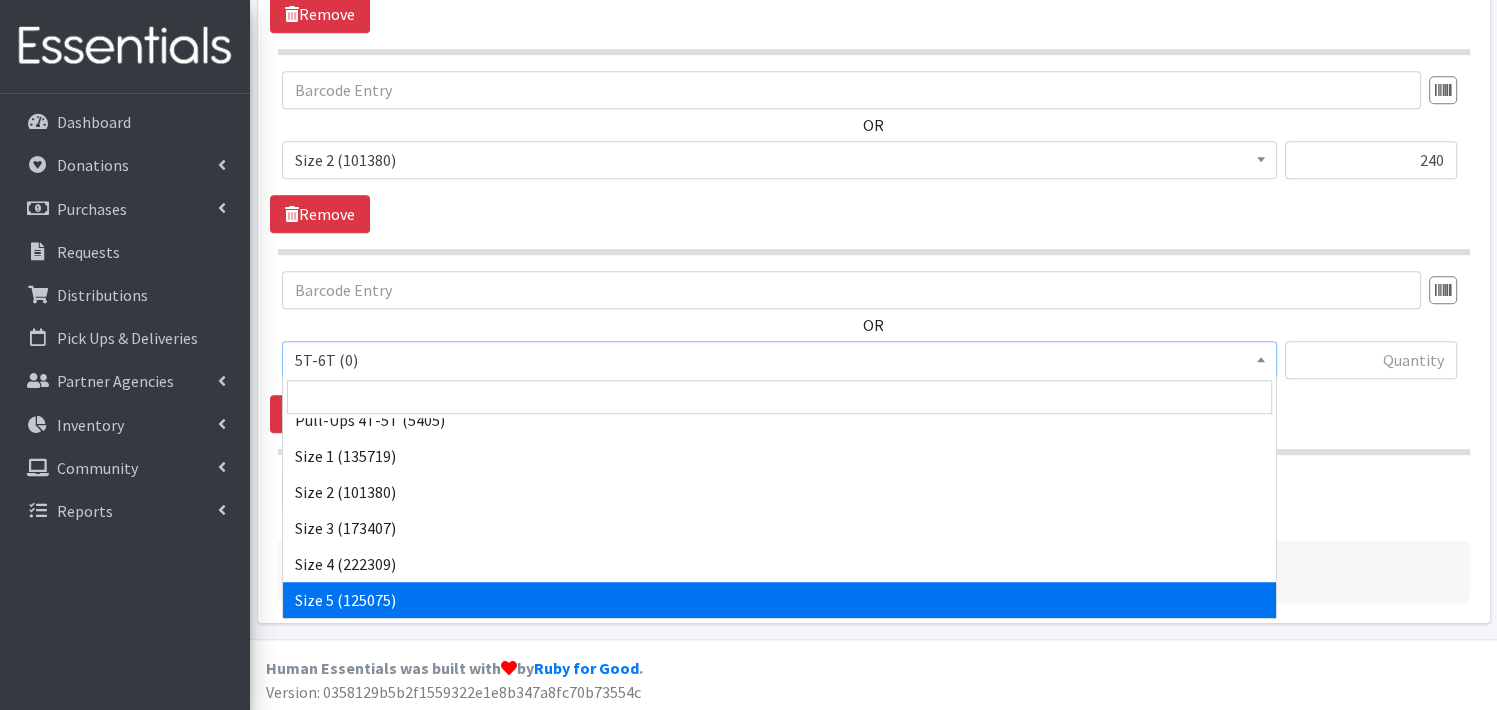 scroll, scrollTop: 240, scrollLeft: 0, axis: vertical 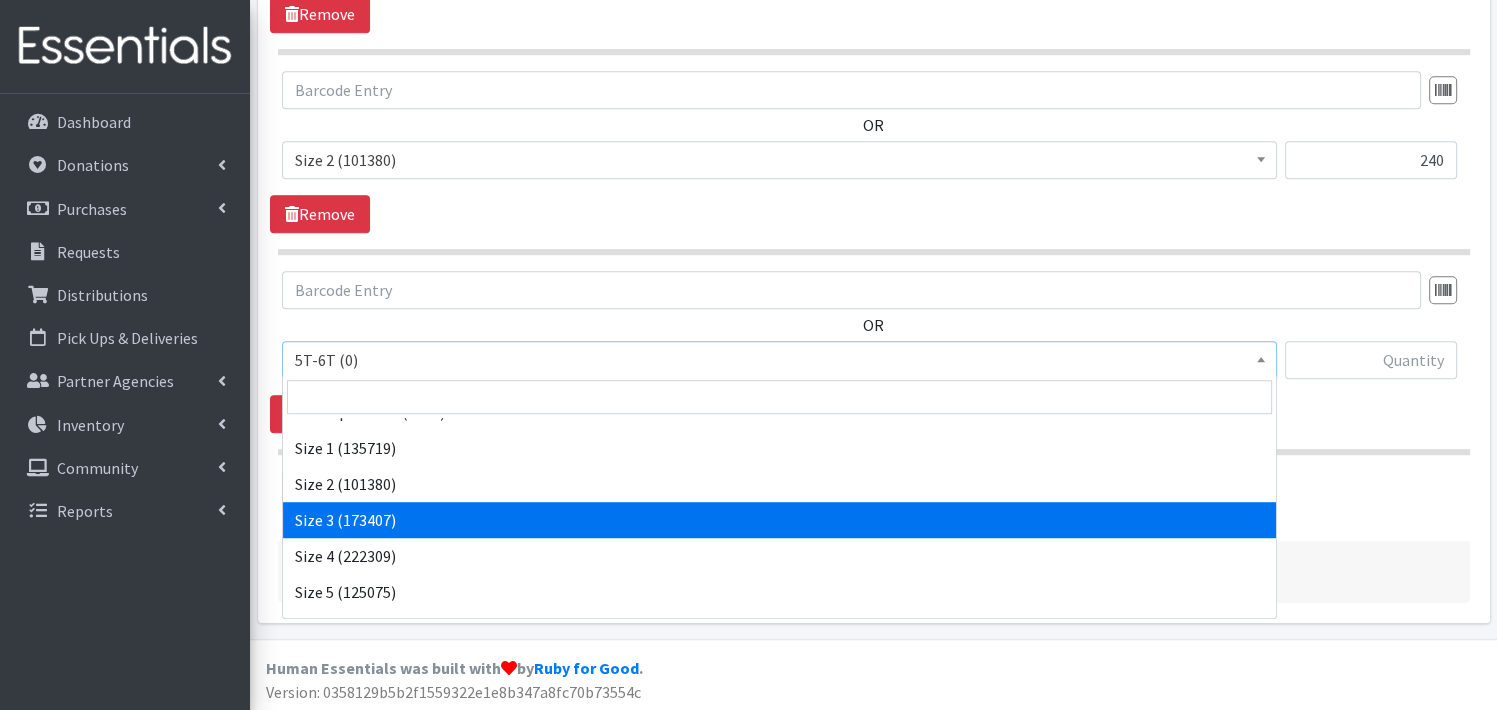select on "3684" 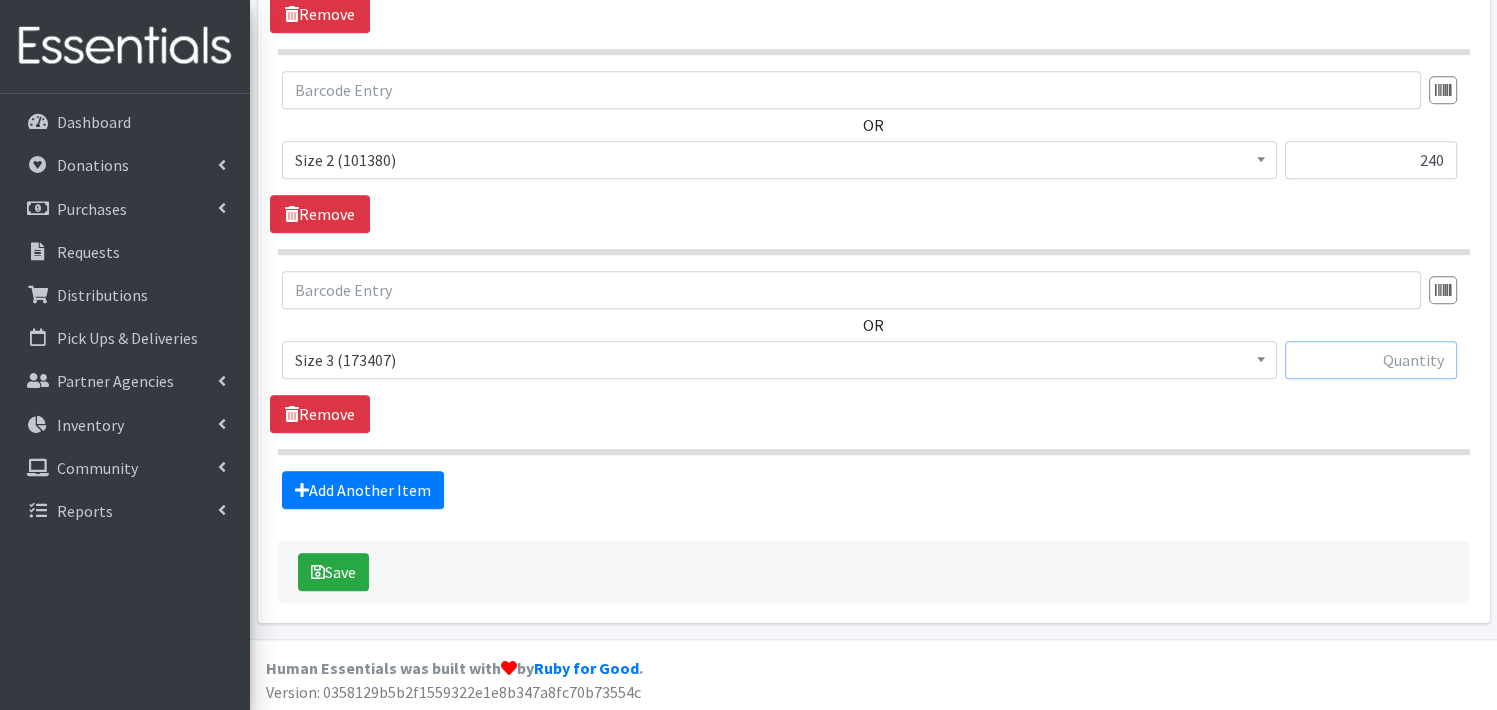 click at bounding box center (1371, 360) 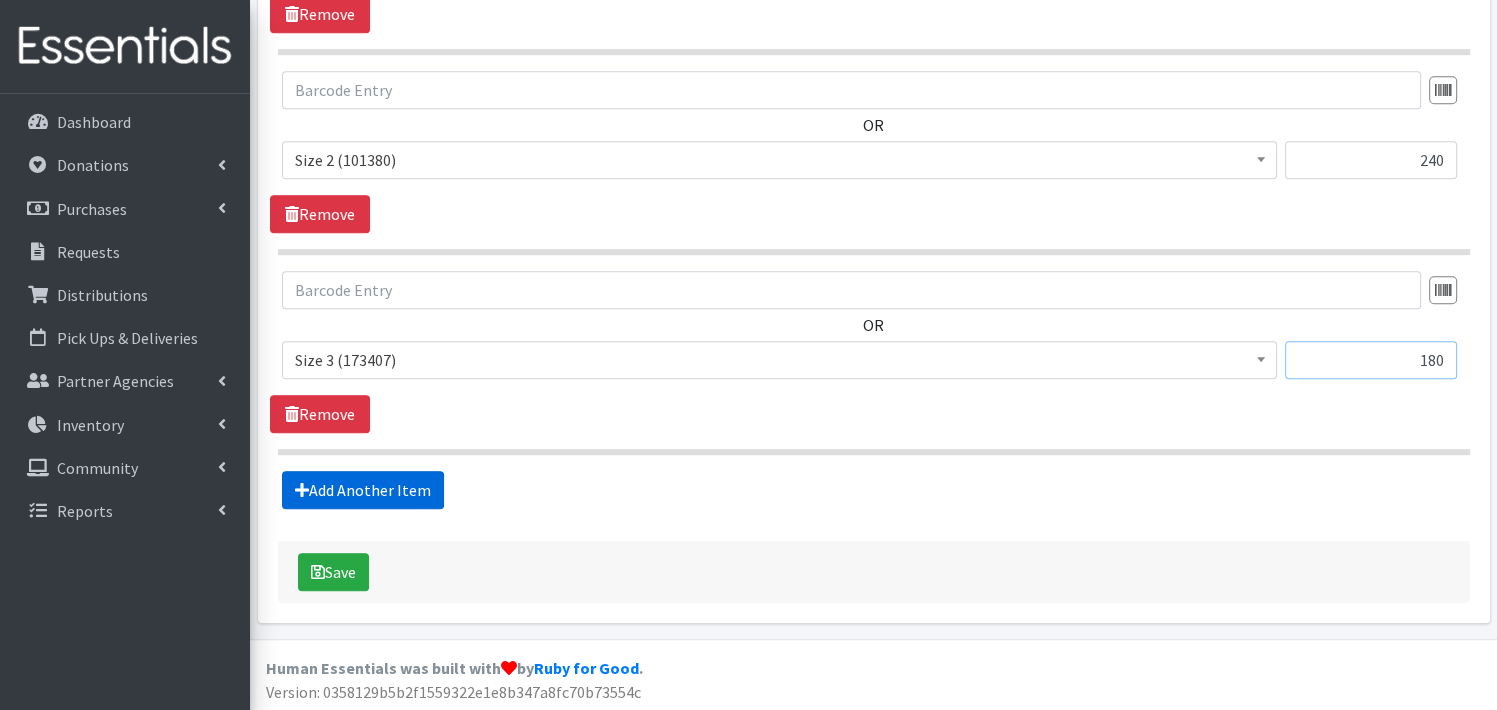type on "180" 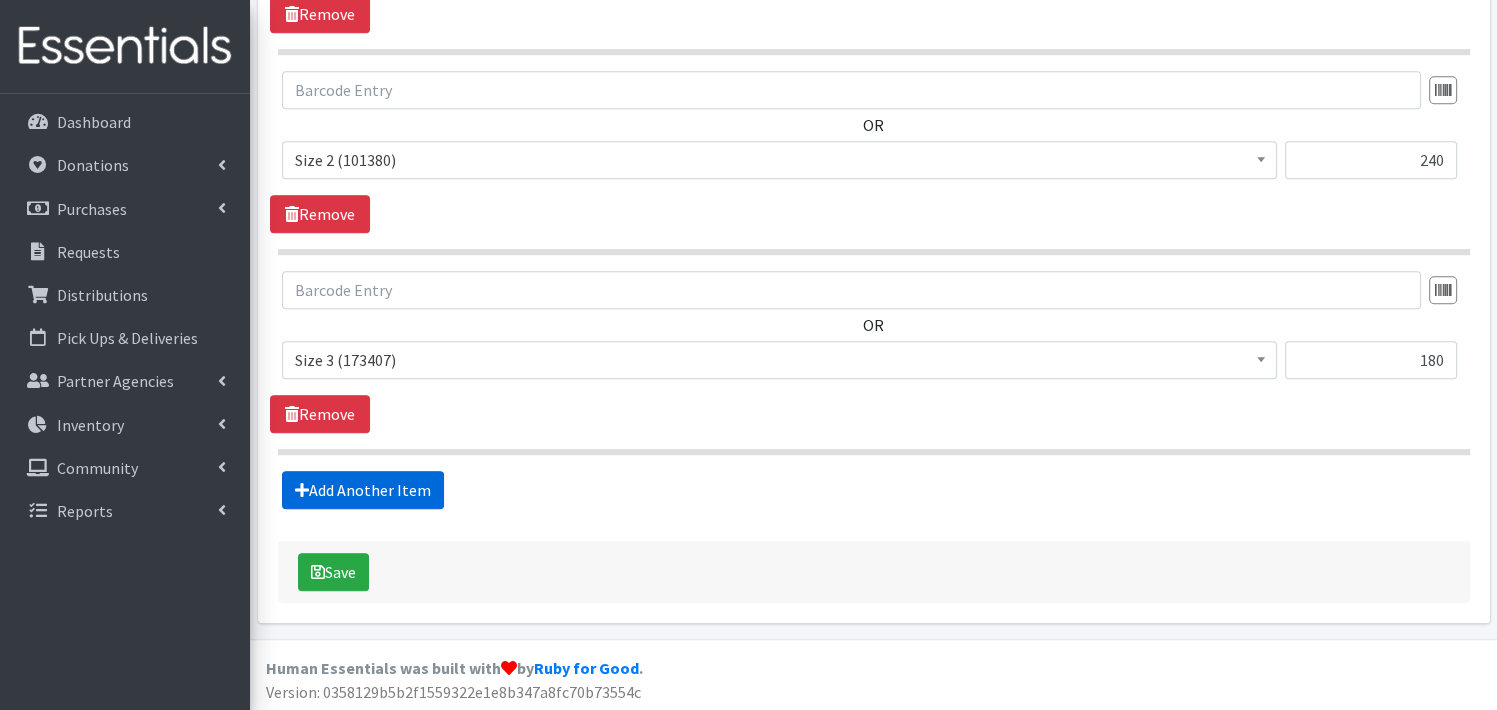 click on "Add Another Item" at bounding box center [363, 490] 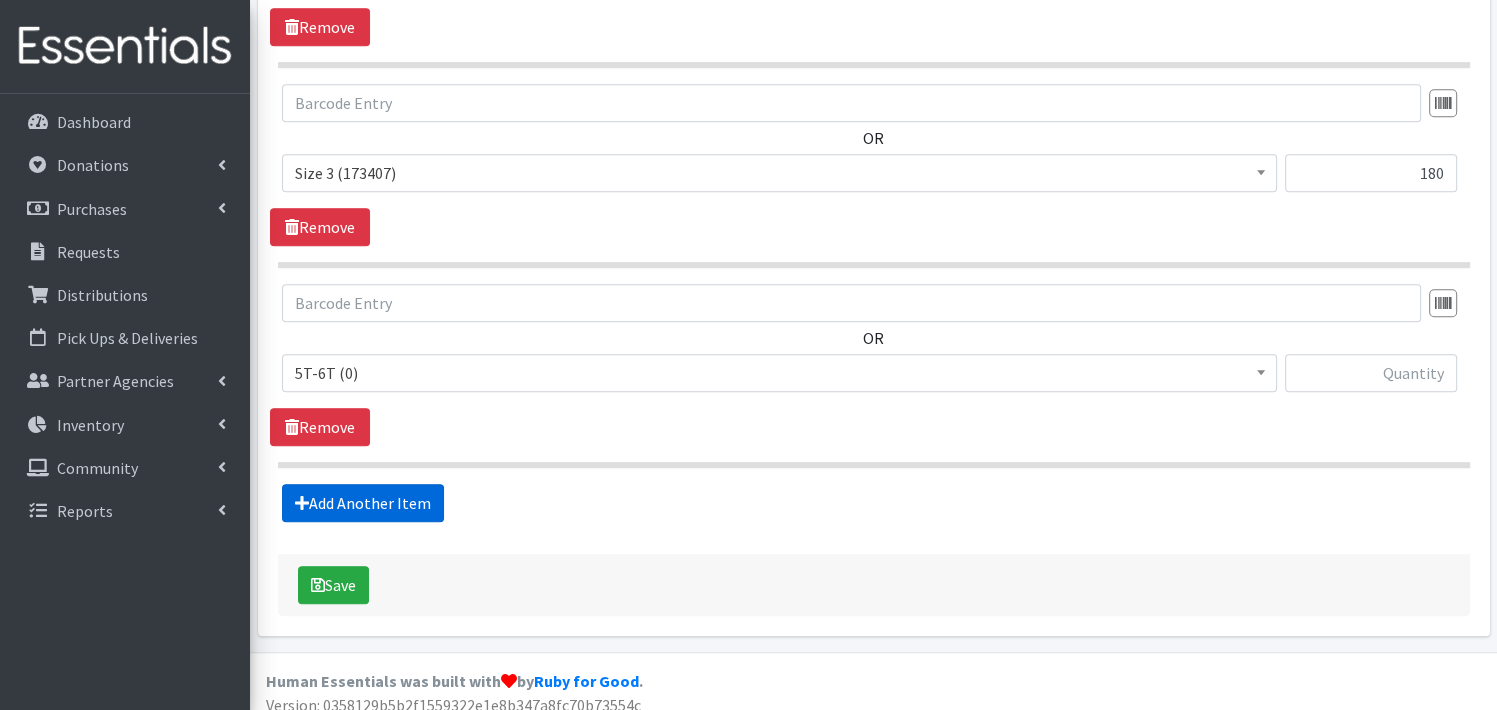 scroll, scrollTop: 1352, scrollLeft: 0, axis: vertical 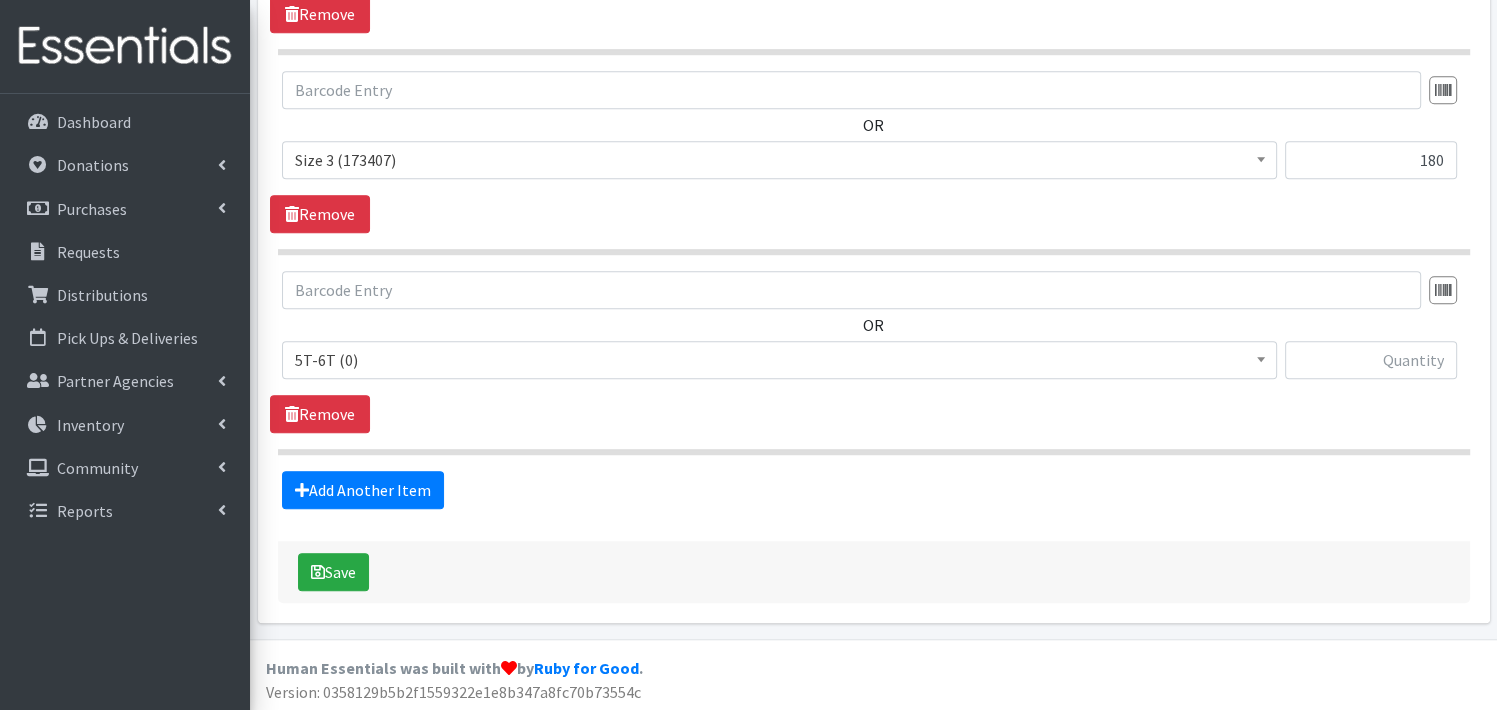 click at bounding box center [1261, 357] 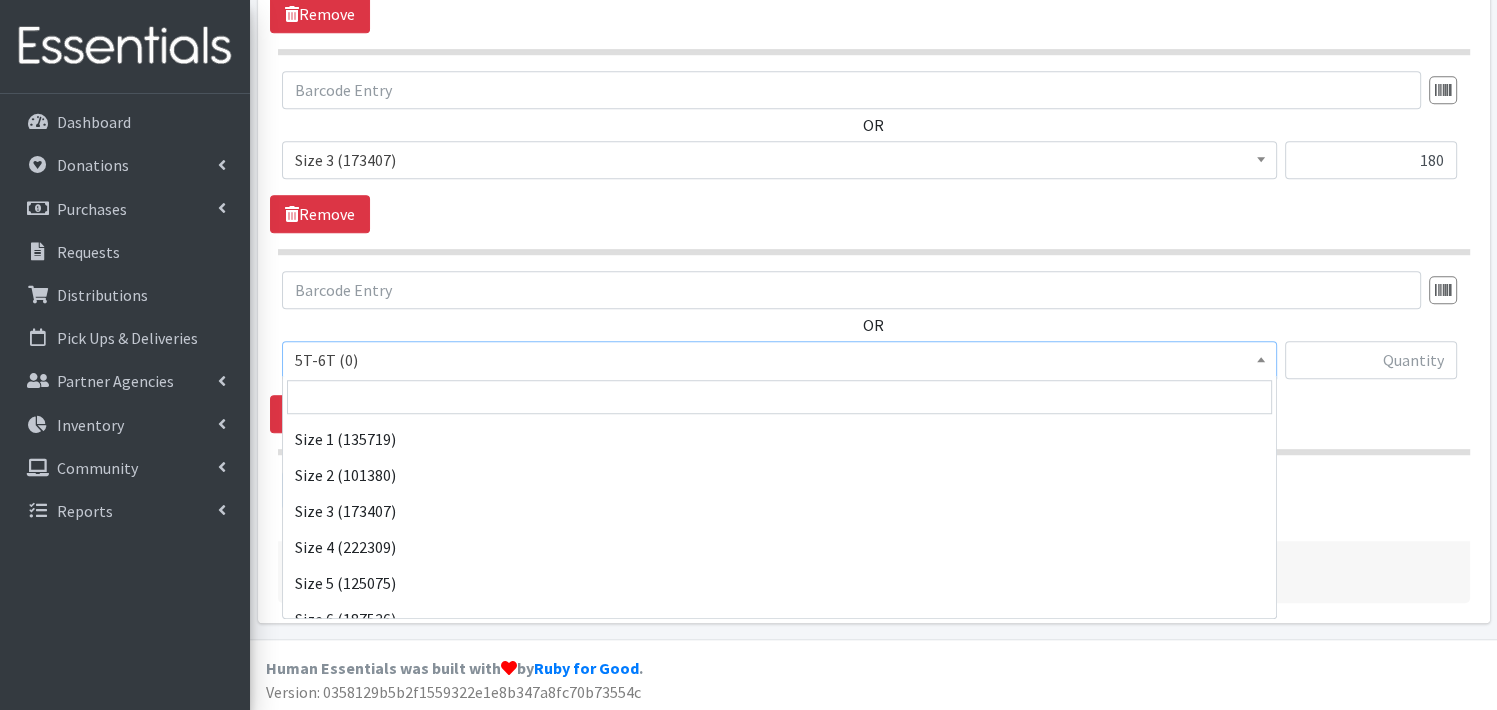 scroll, scrollTop: 266, scrollLeft: 0, axis: vertical 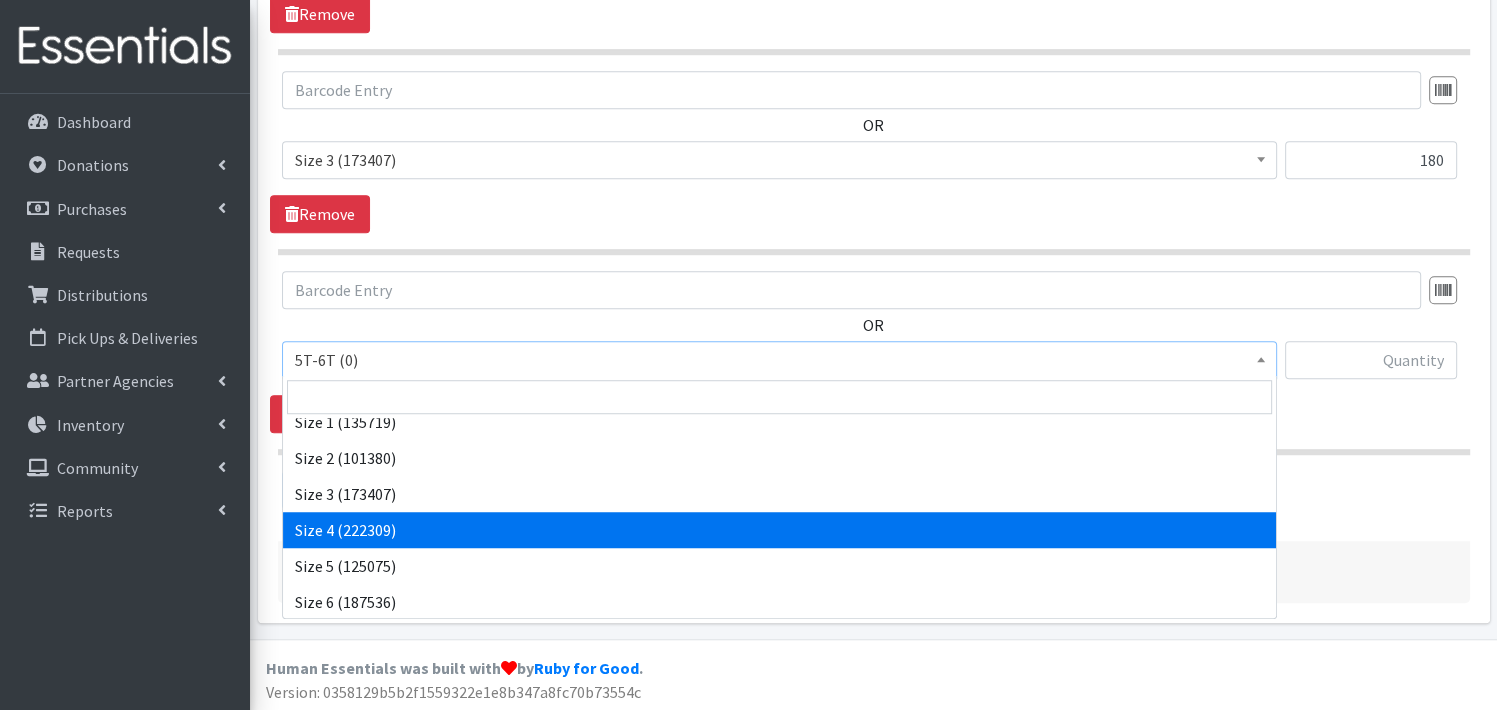 select on "3685" 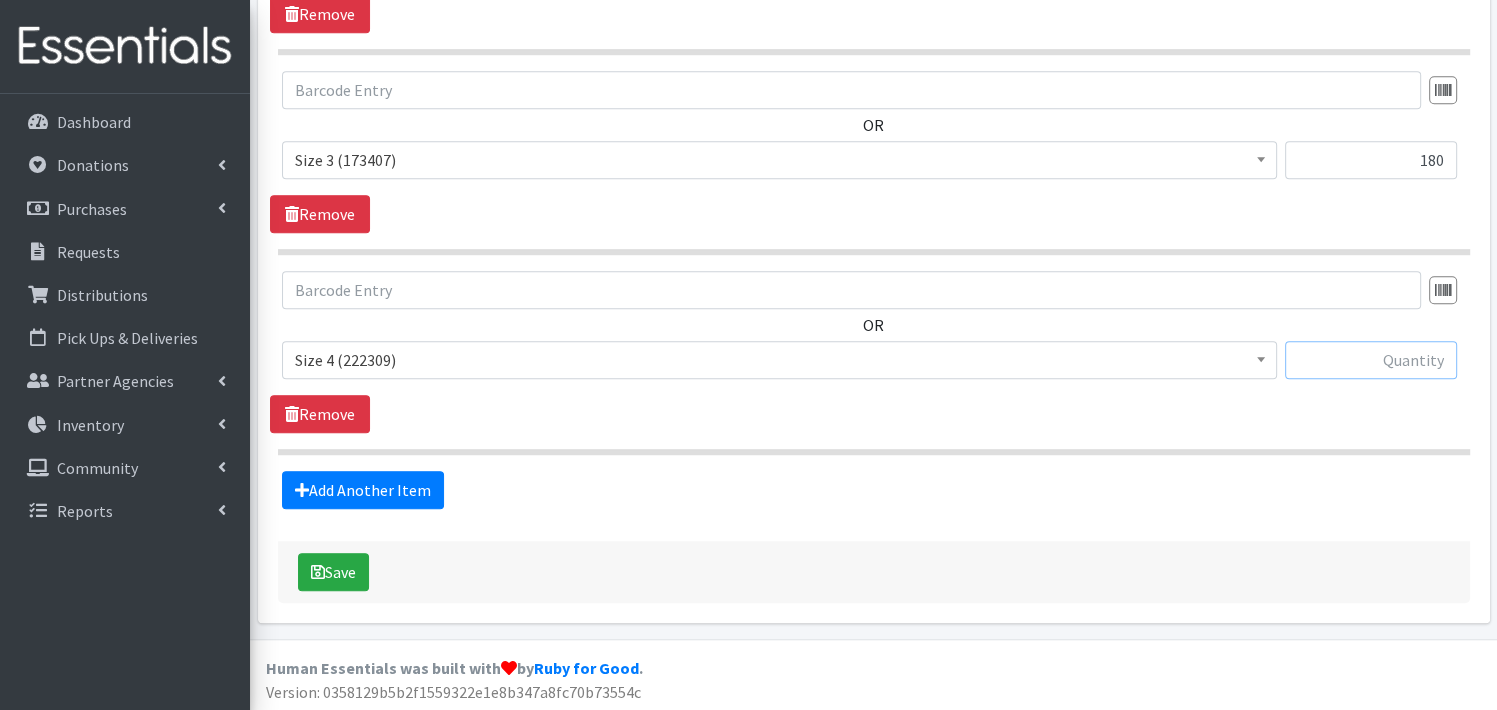click at bounding box center (1371, 360) 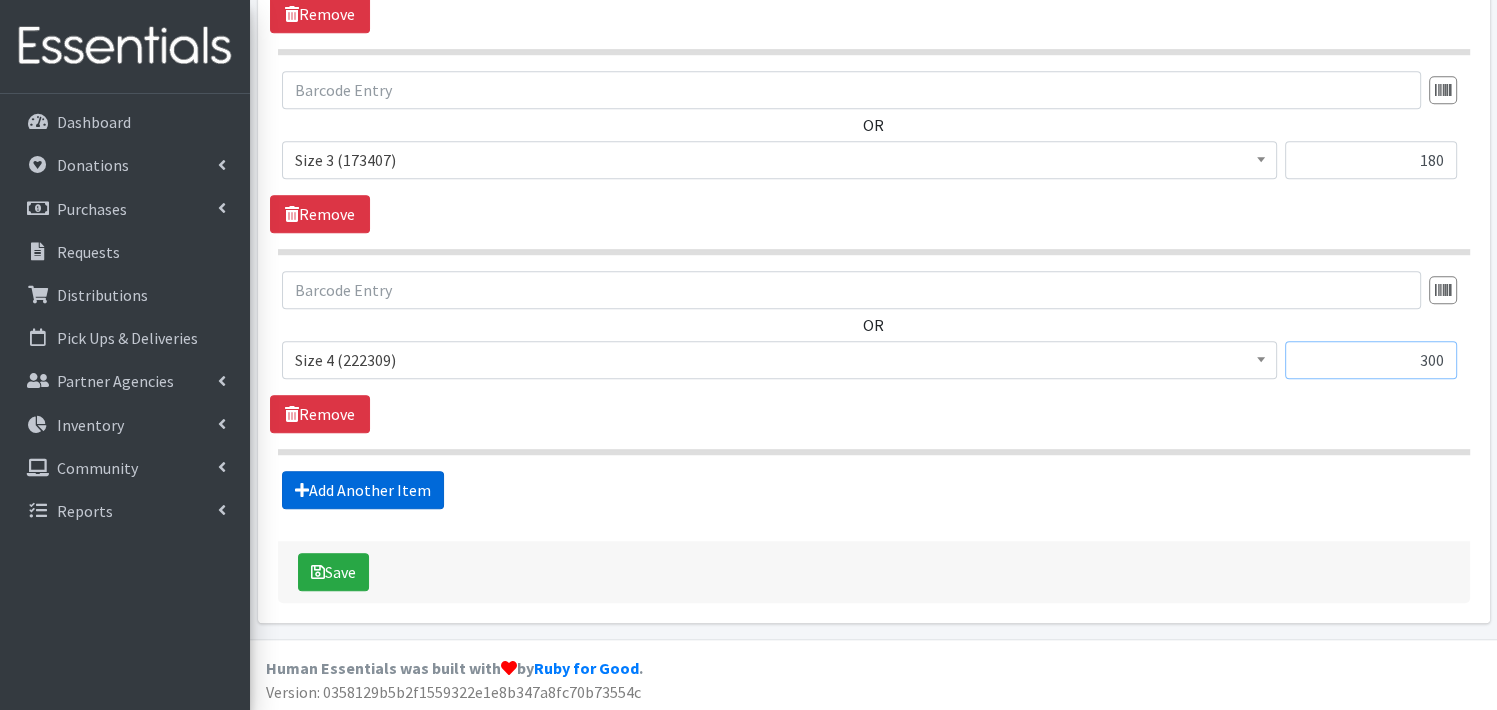 type on "300" 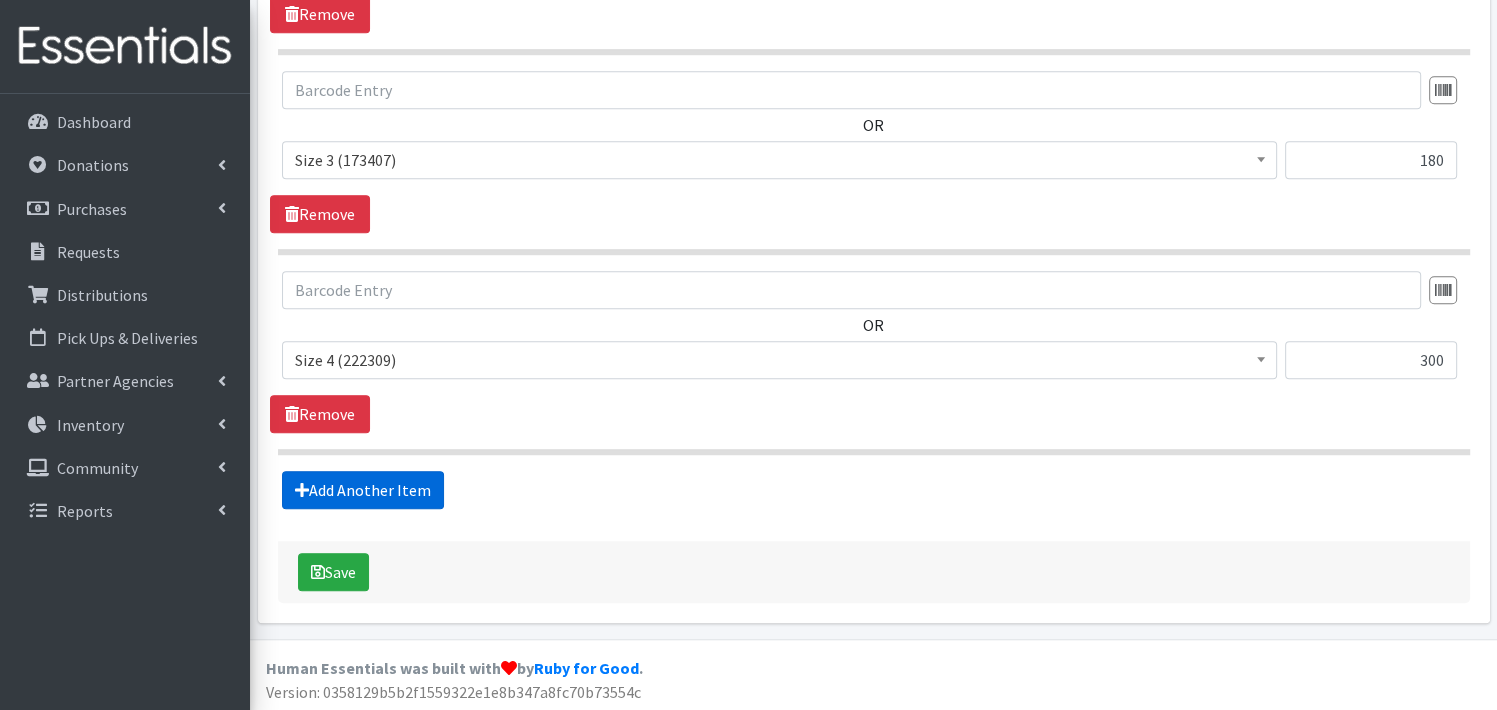 click on "Add Another Item" at bounding box center (363, 490) 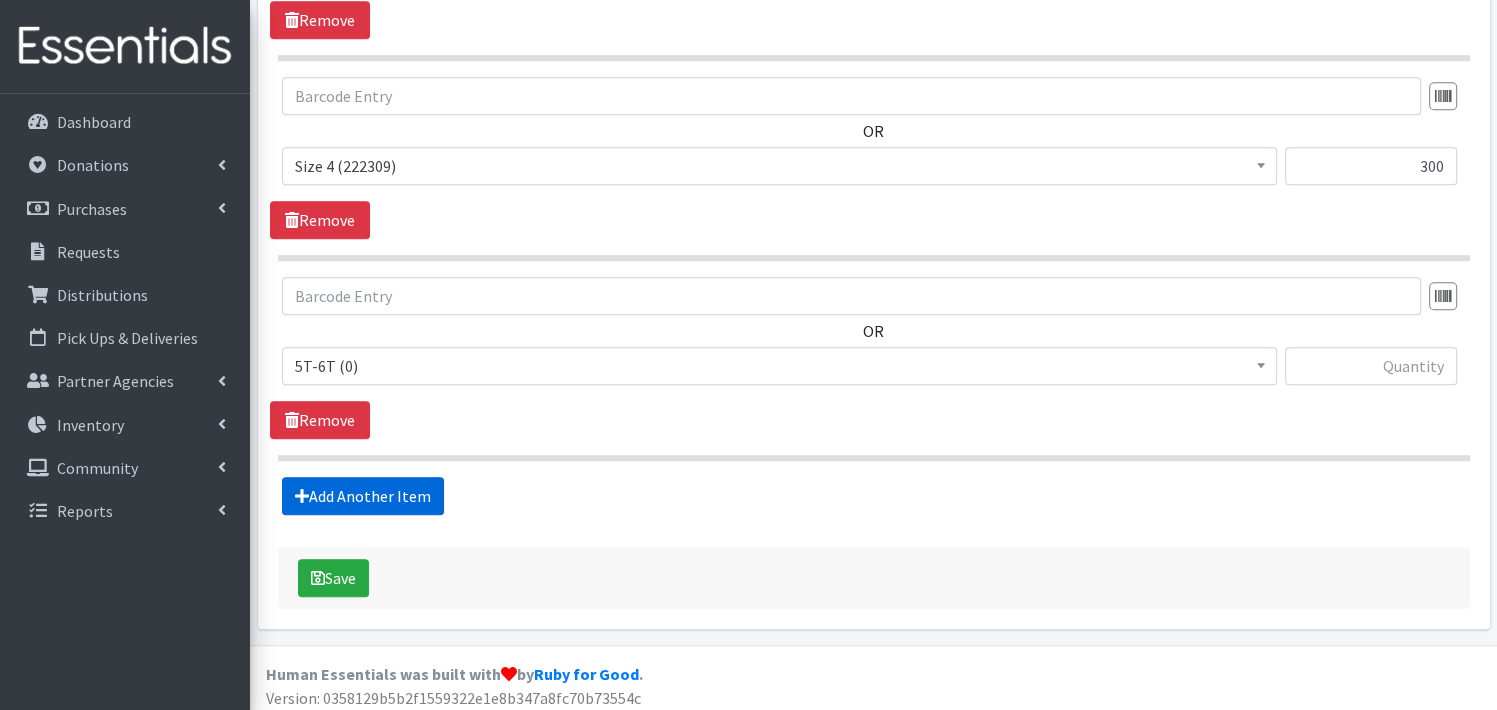 scroll, scrollTop: 1551, scrollLeft: 0, axis: vertical 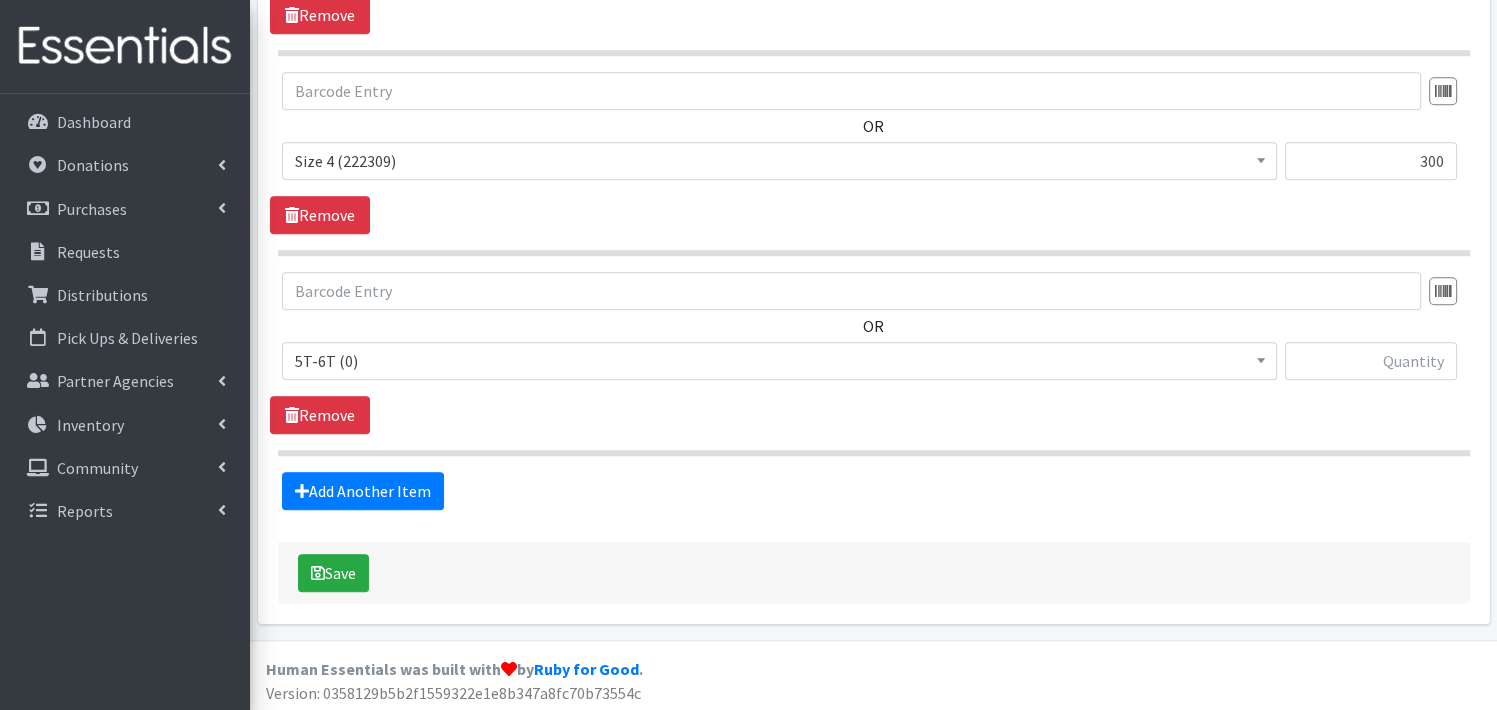 click at bounding box center (1261, 358) 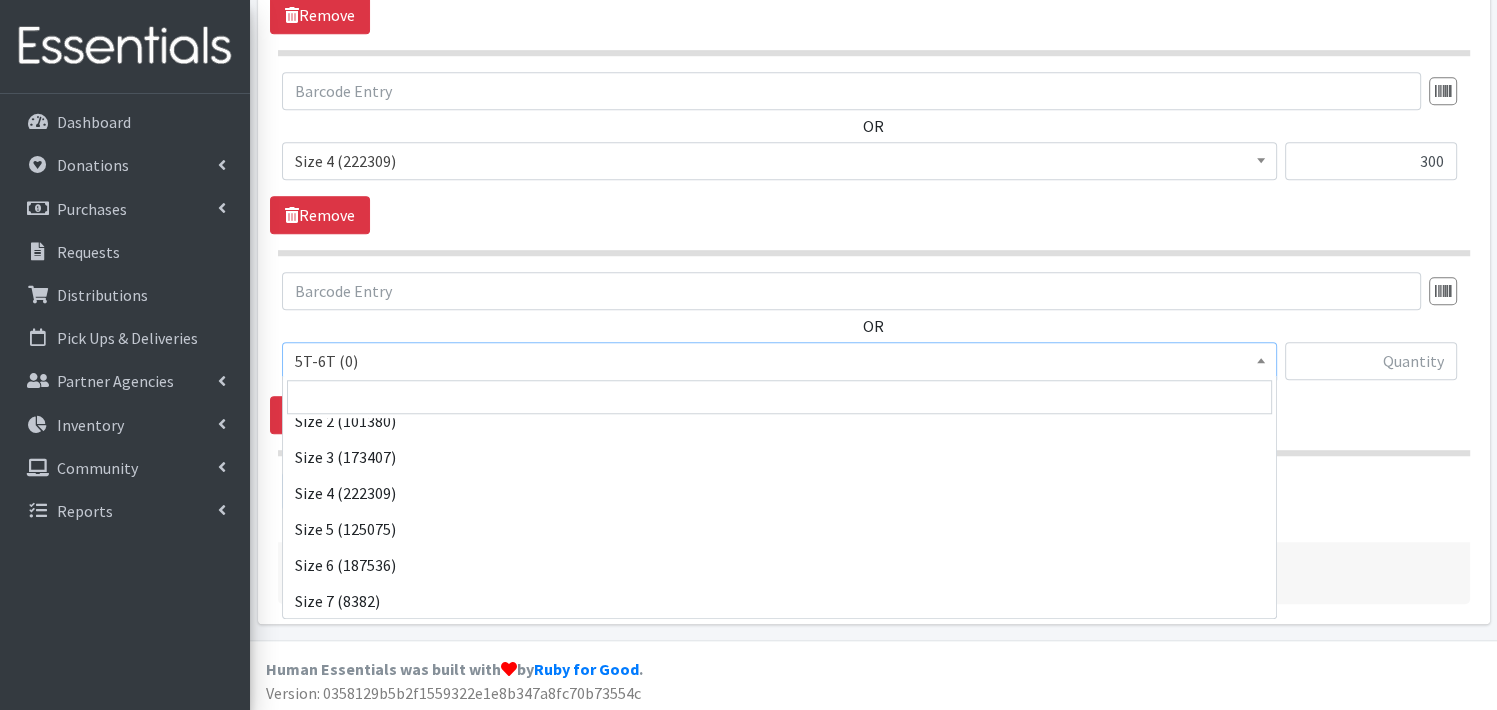 scroll, scrollTop: 320, scrollLeft: 0, axis: vertical 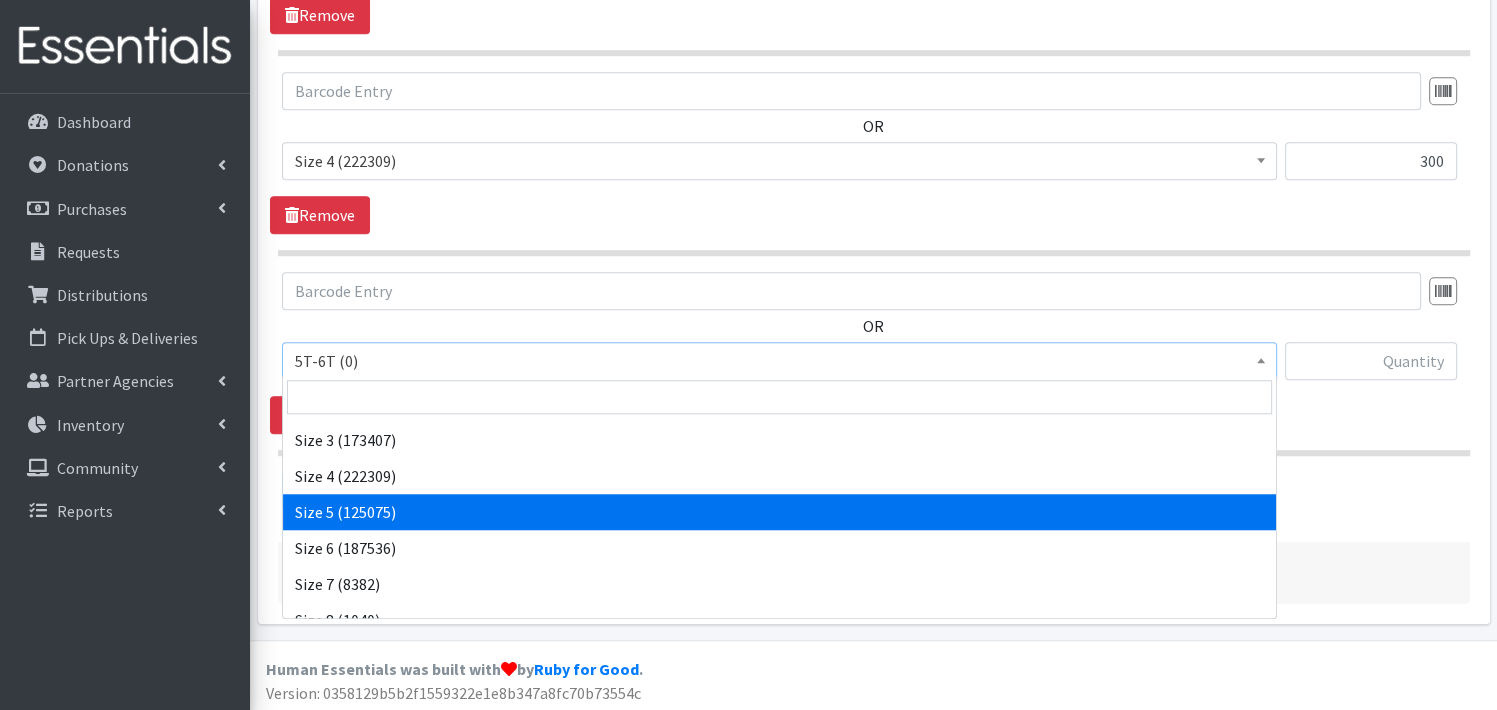 select on "3686" 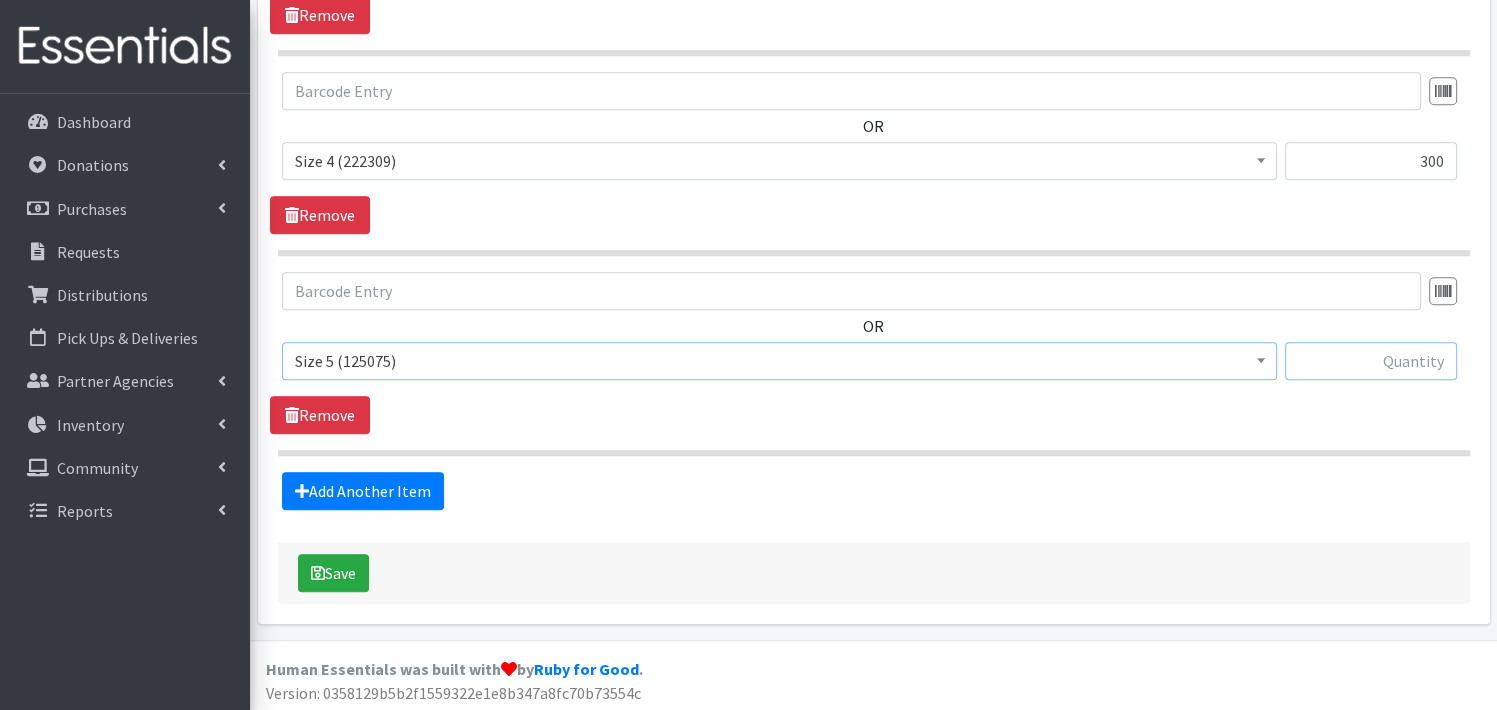 click at bounding box center (1371, 361) 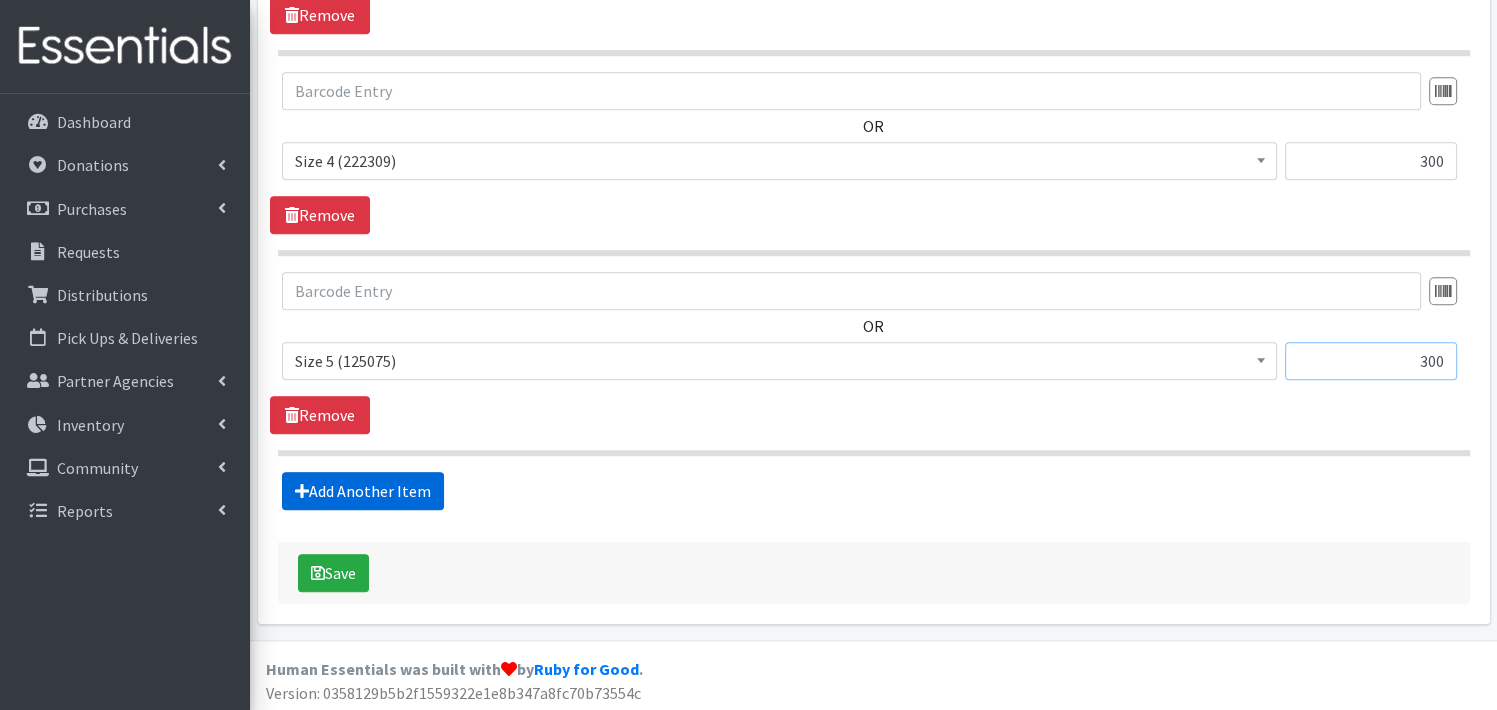 type on "300" 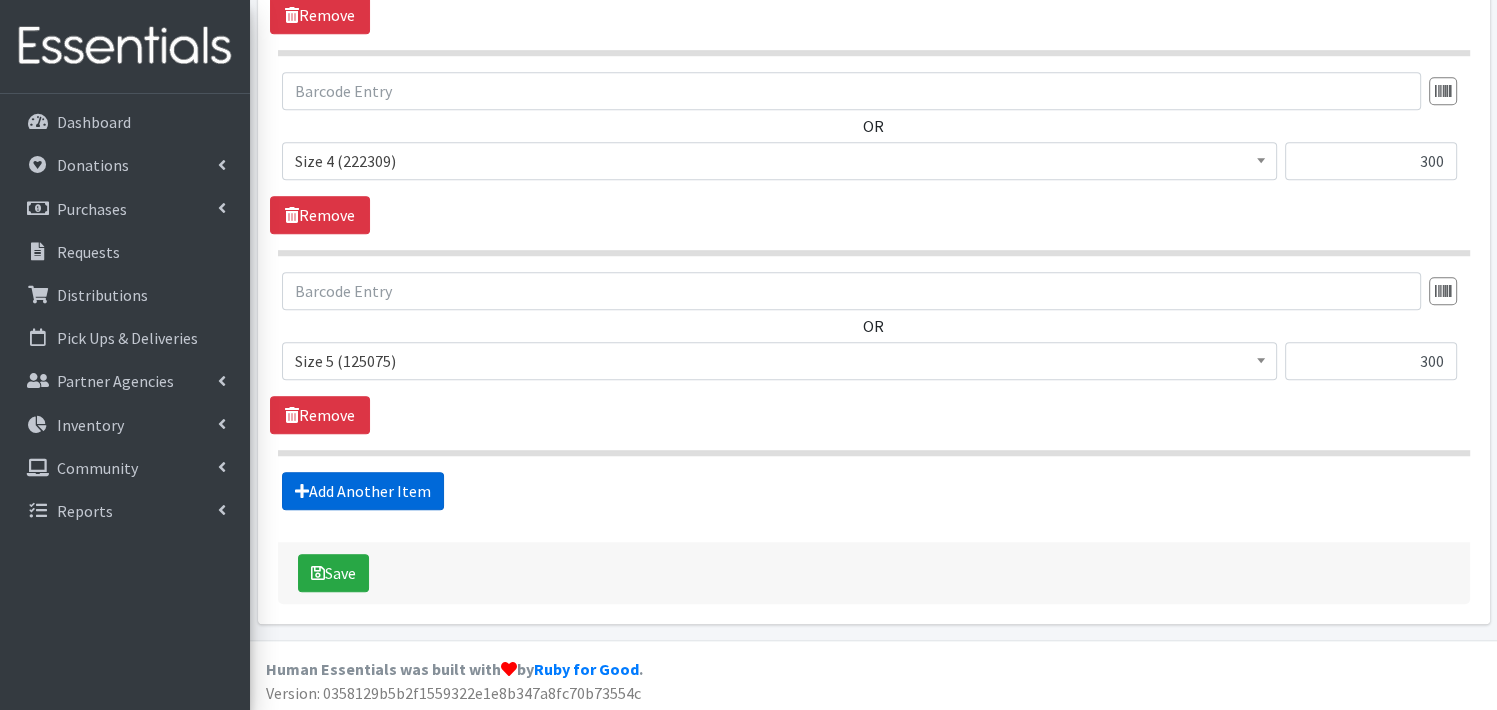 click on "Add Another Item" at bounding box center [363, 491] 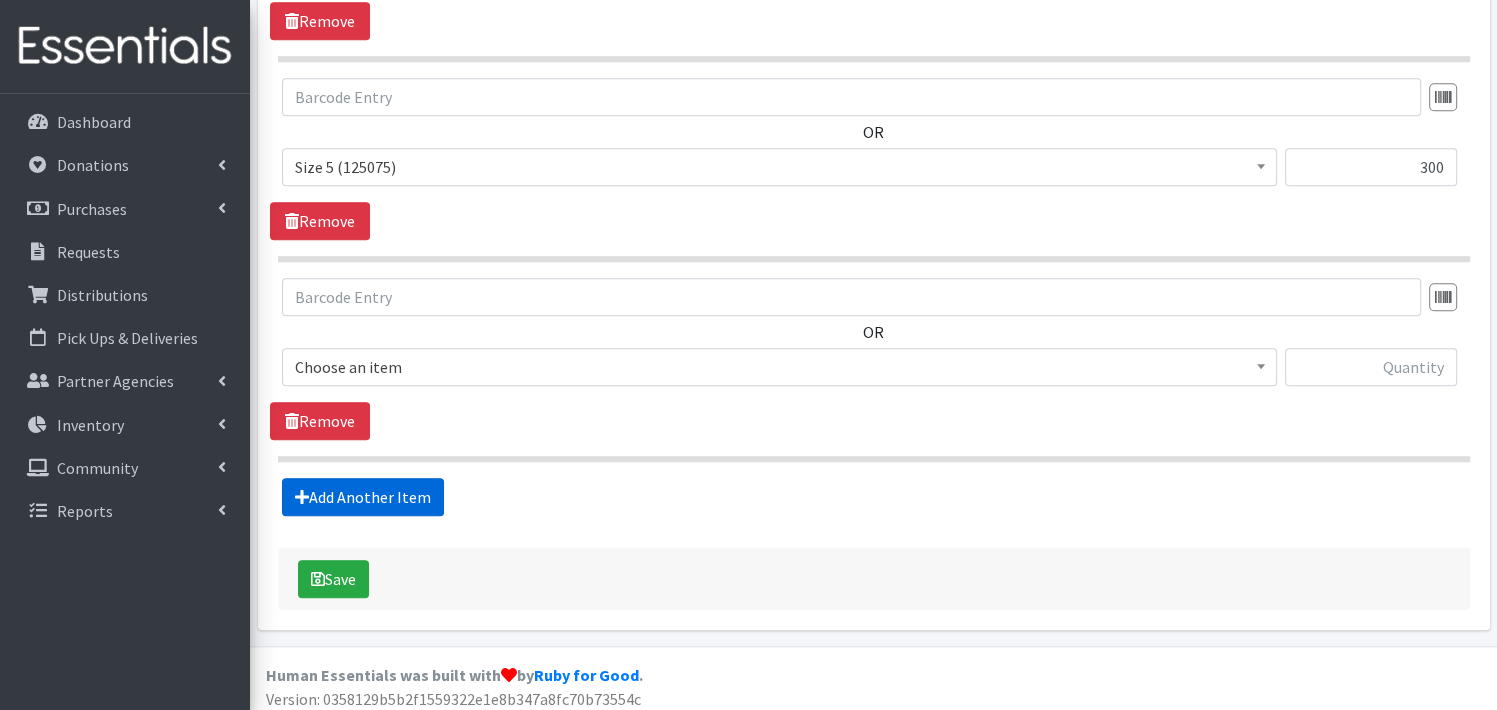 scroll, scrollTop: 1750, scrollLeft: 0, axis: vertical 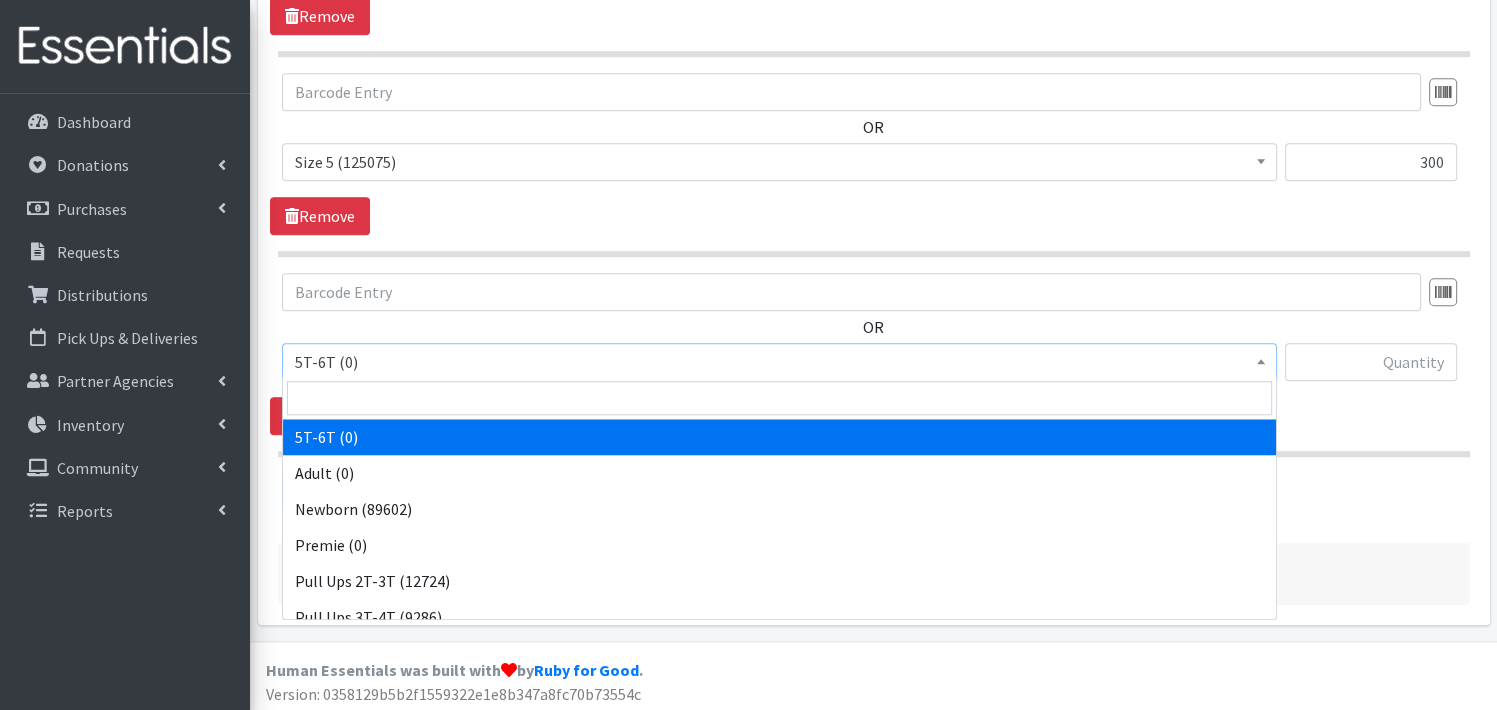 click on "5T-6T (0)" at bounding box center (779, 362) 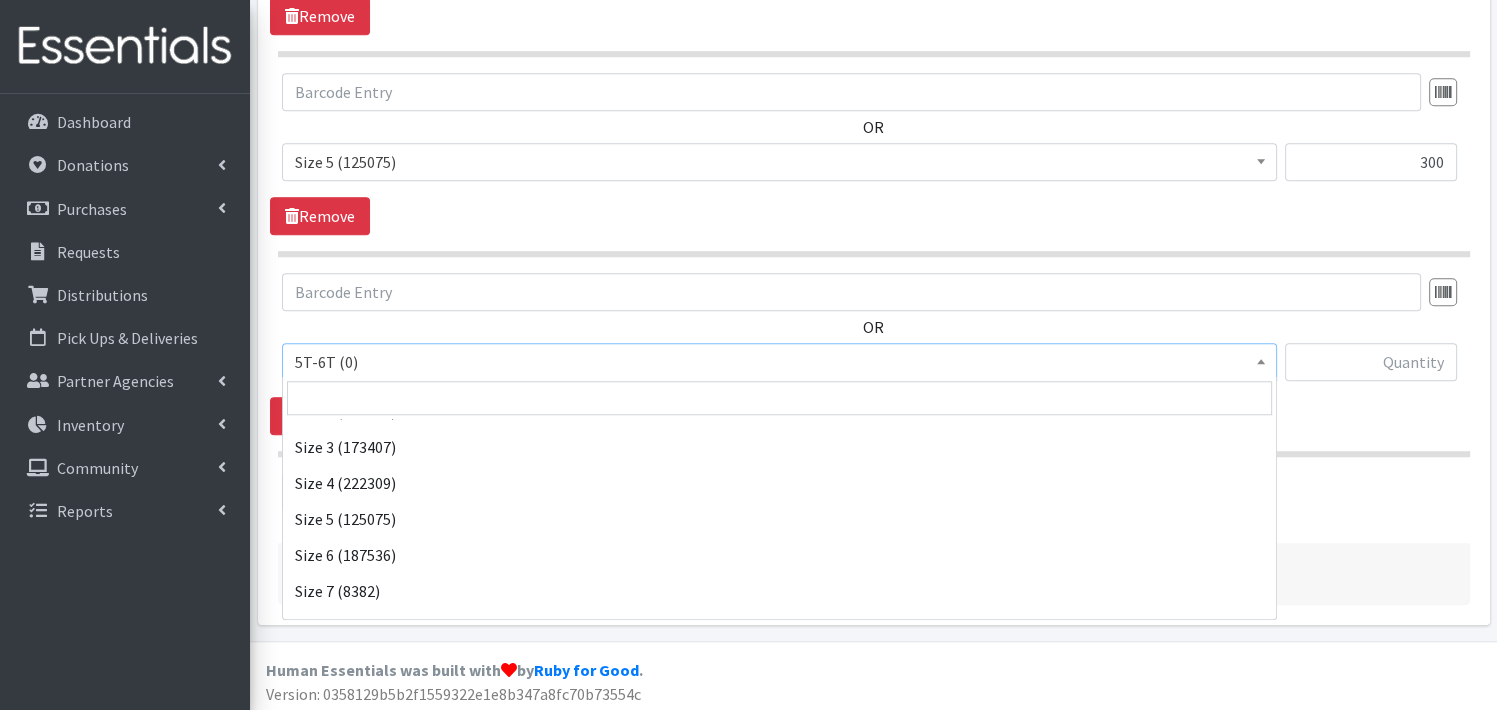 scroll, scrollTop: 346, scrollLeft: 0, axis: vertical 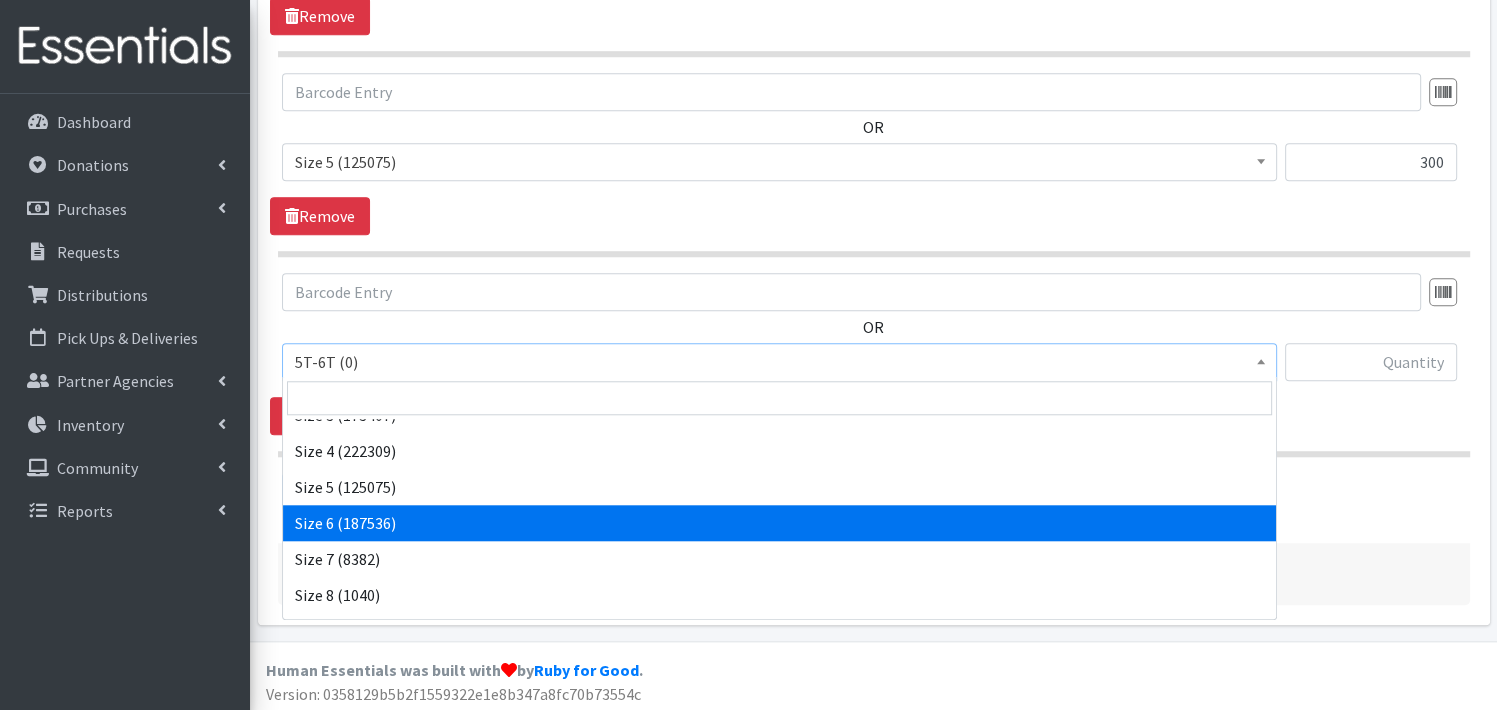 select on "3687" 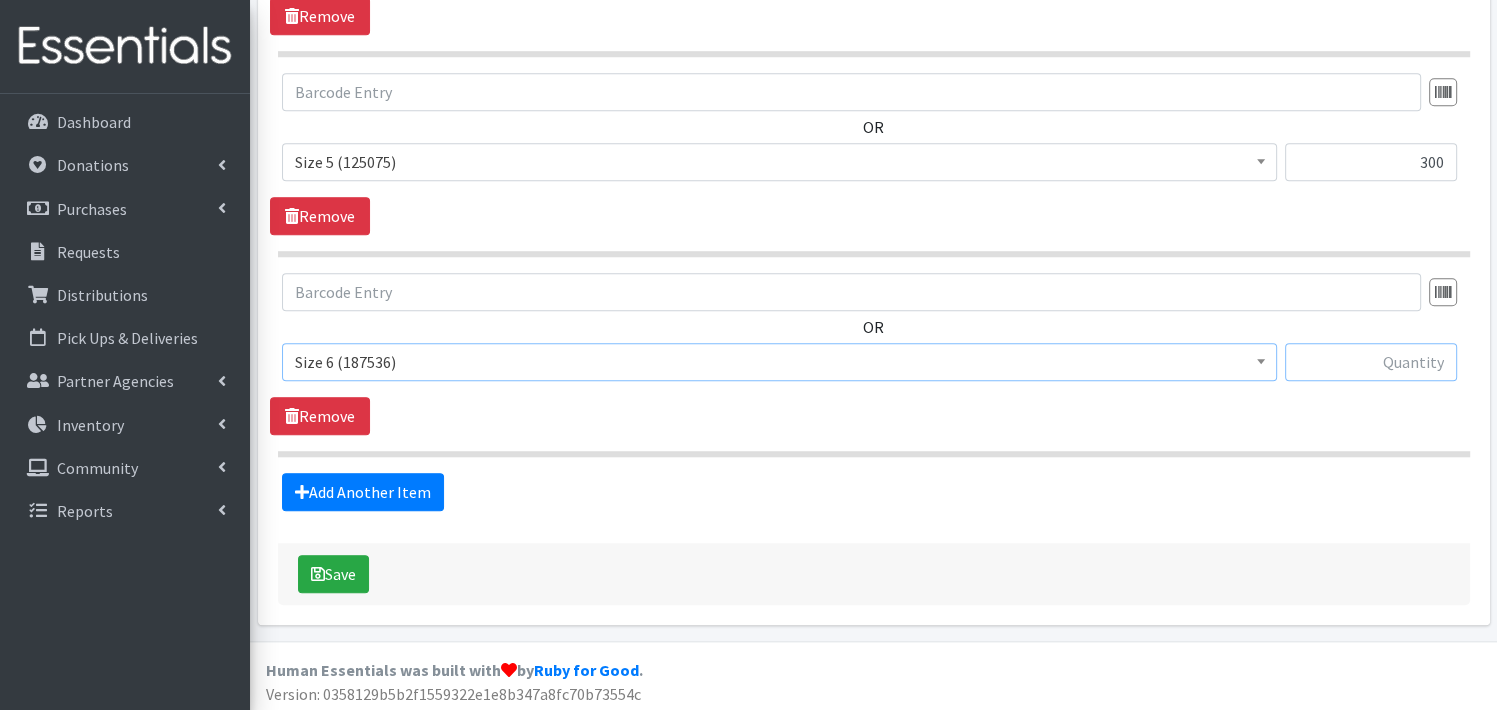 click at bounding box center [1371, 362] 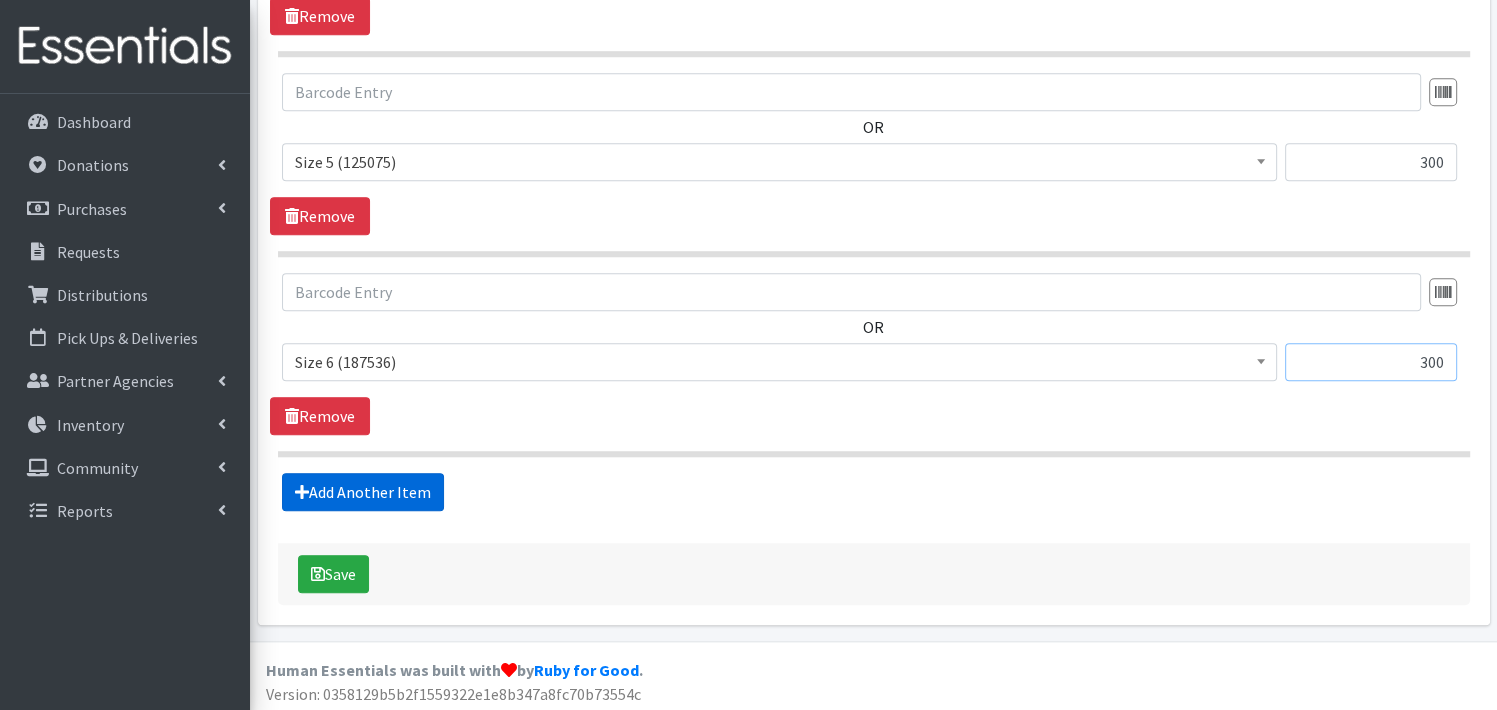 type on "300" 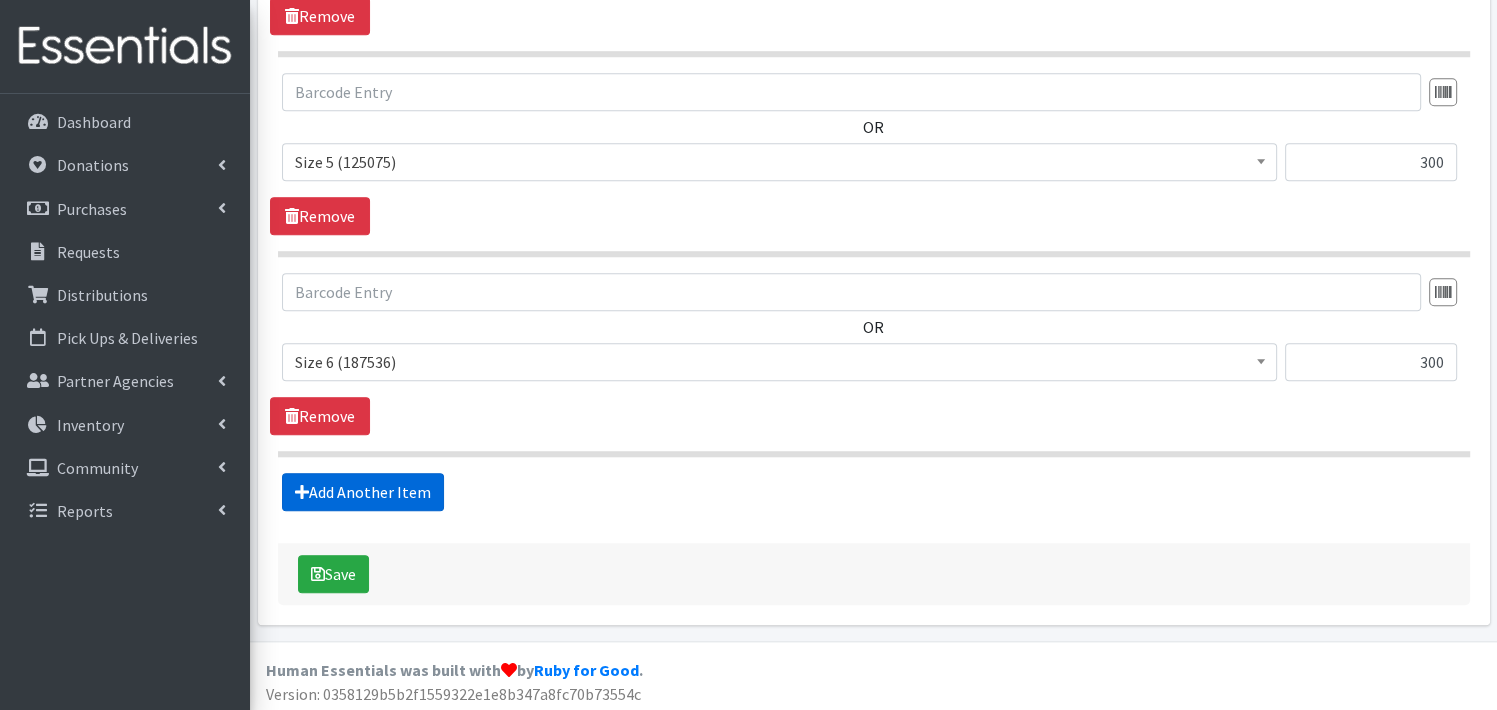 click on "Add Another Item" at bounding box center [363, 492] 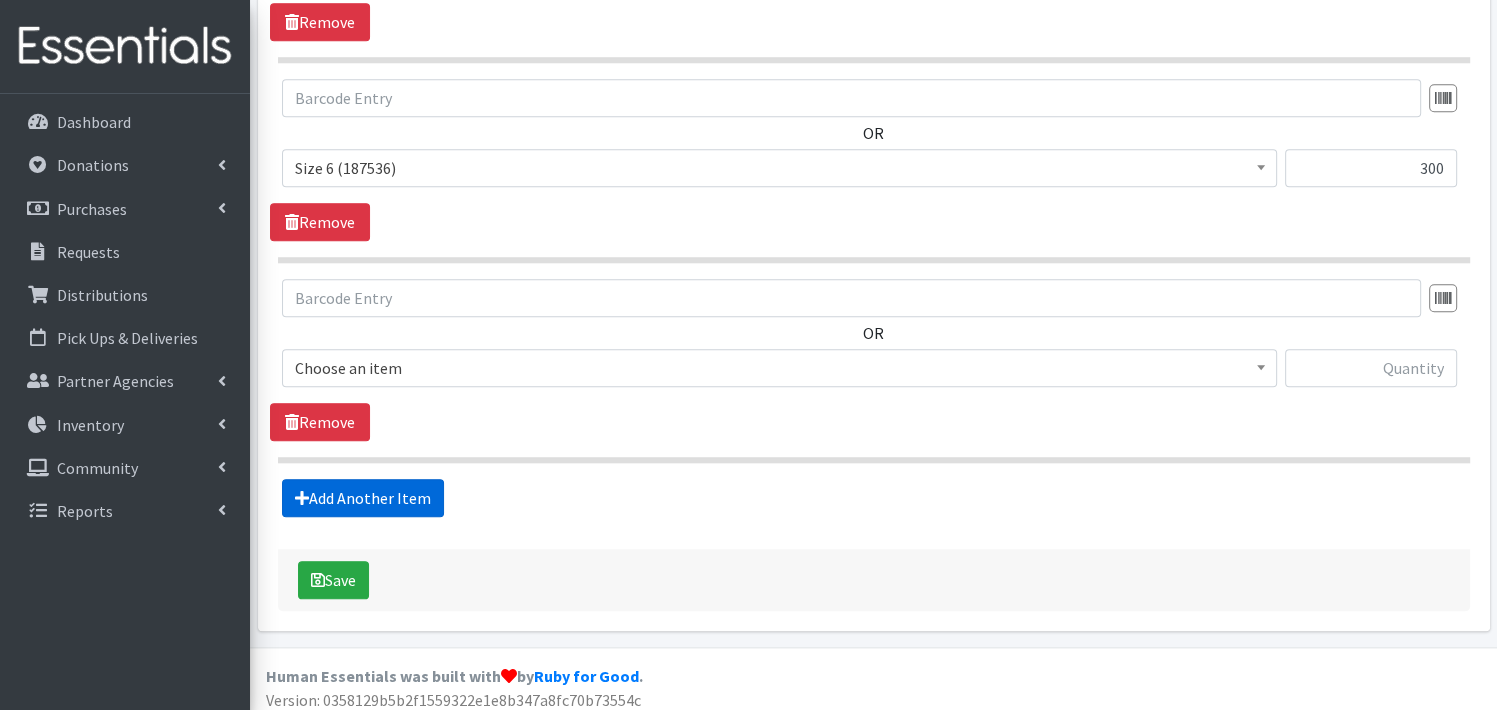 scroll, scrollTop: 1949, scrollLeft: 0, axis: vertical 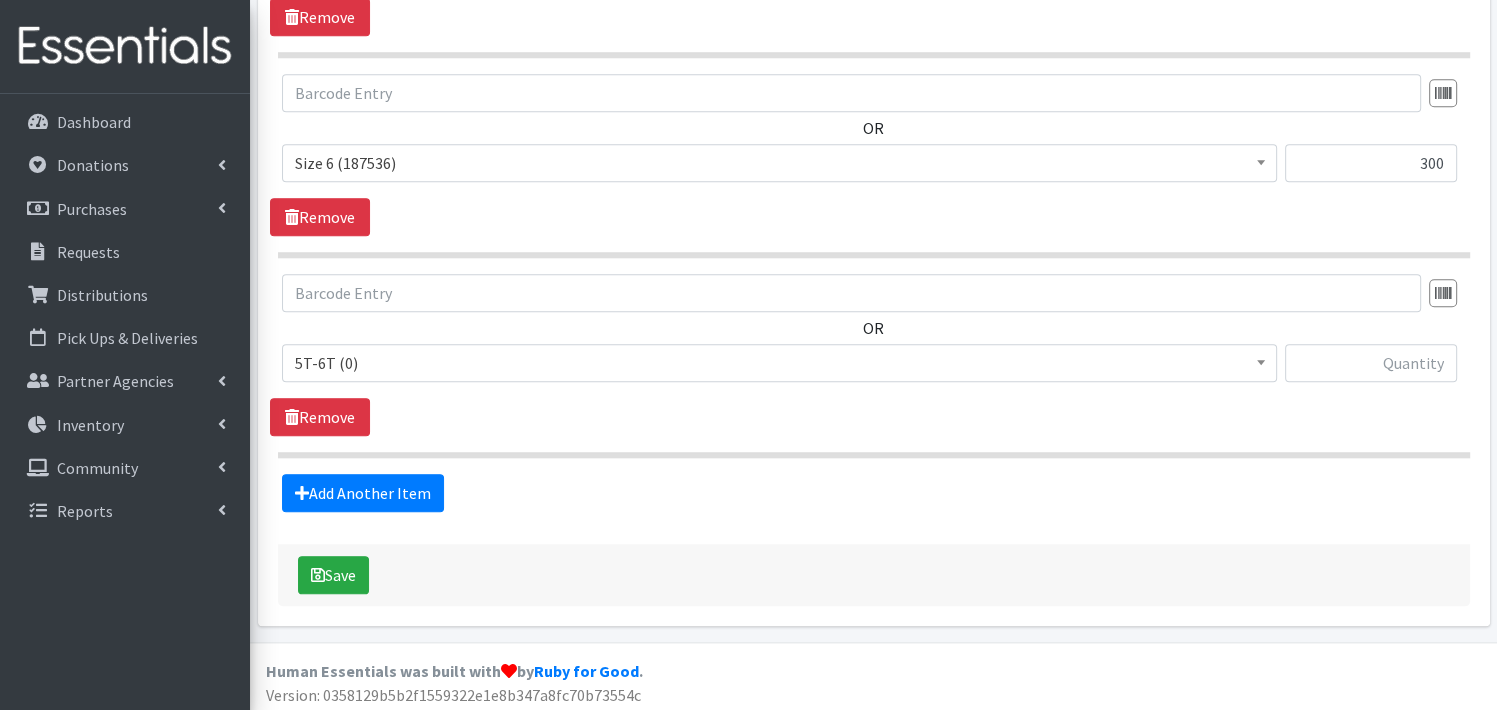 click at bounding box center [1261, 360] 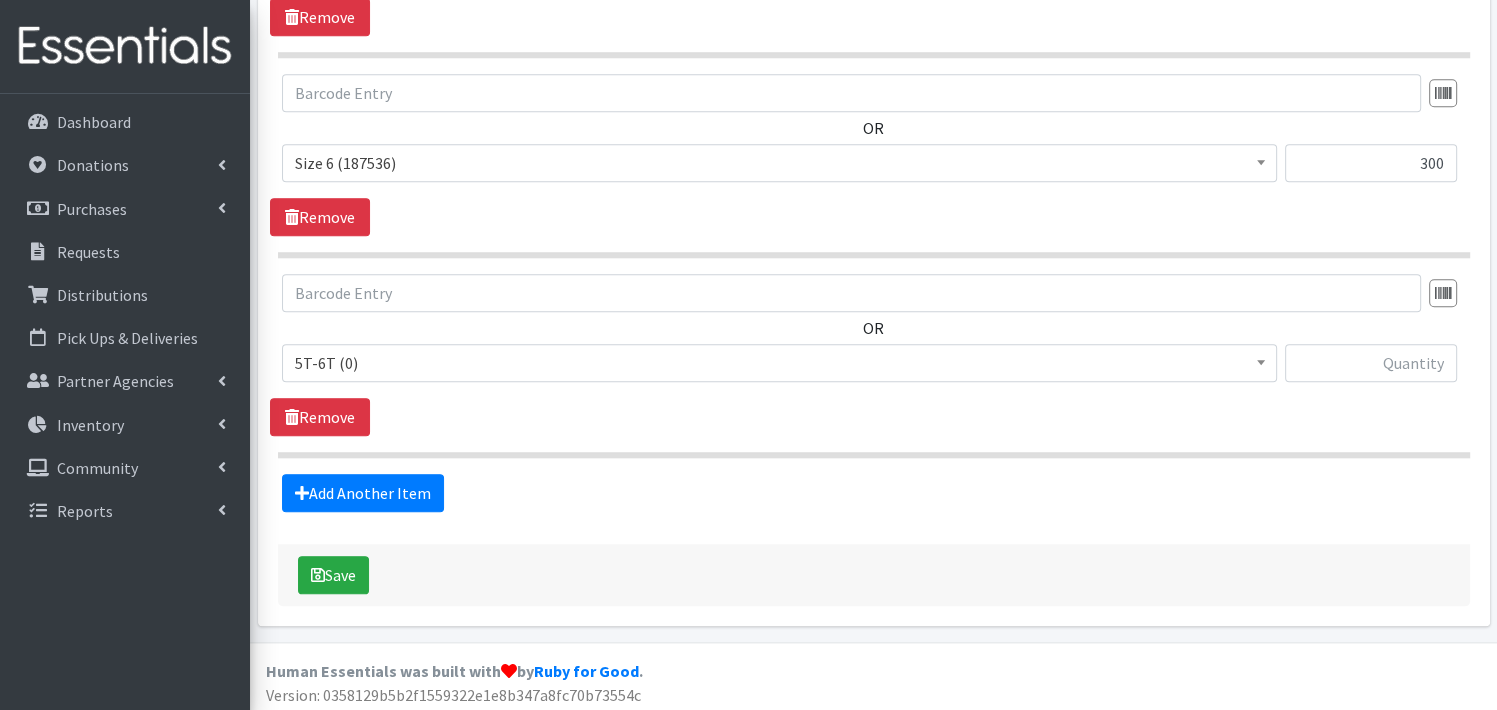 click on "Add Another Item" at bounding box center [873, 493] 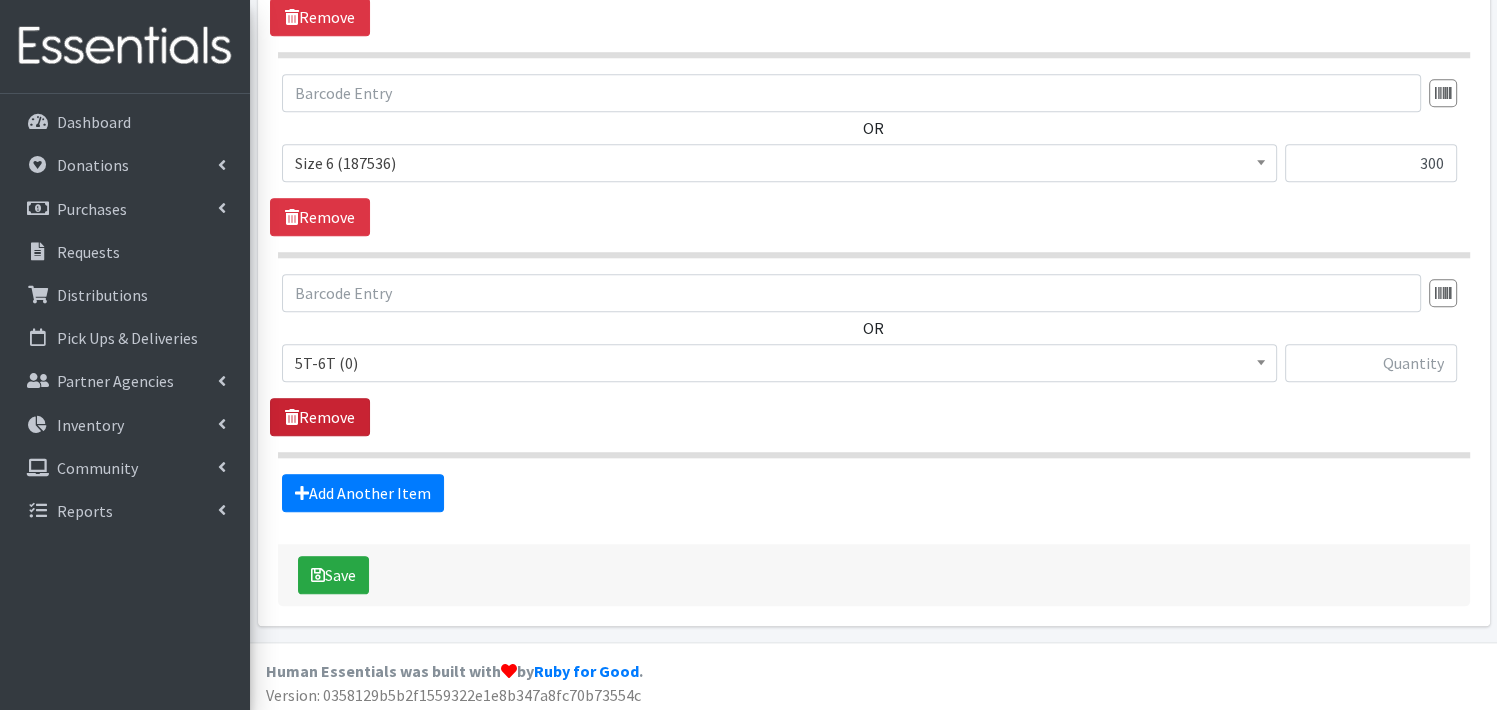 click on "Remove" at bounding box center (320, 417) 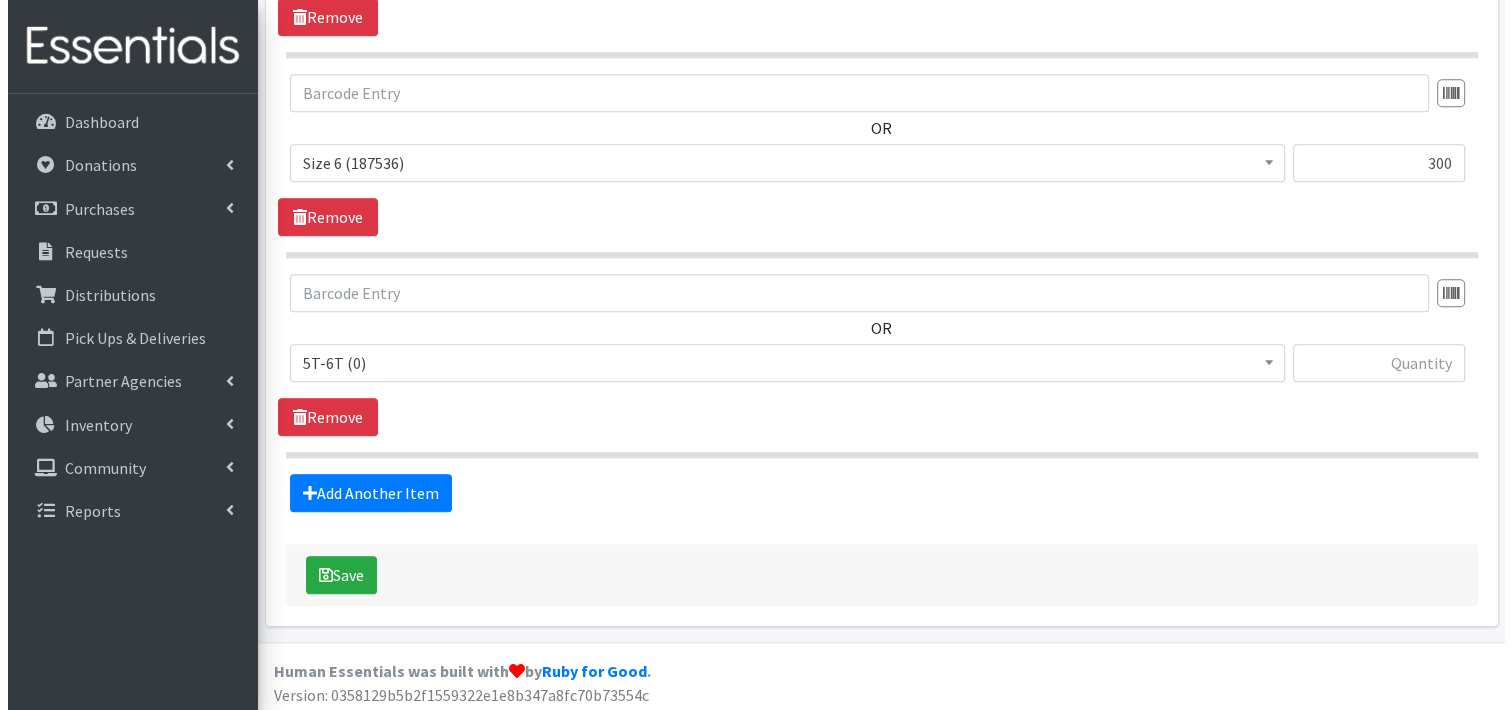 scroll, scrollTop: 1750, scrollLeft: 0, axis: vertical 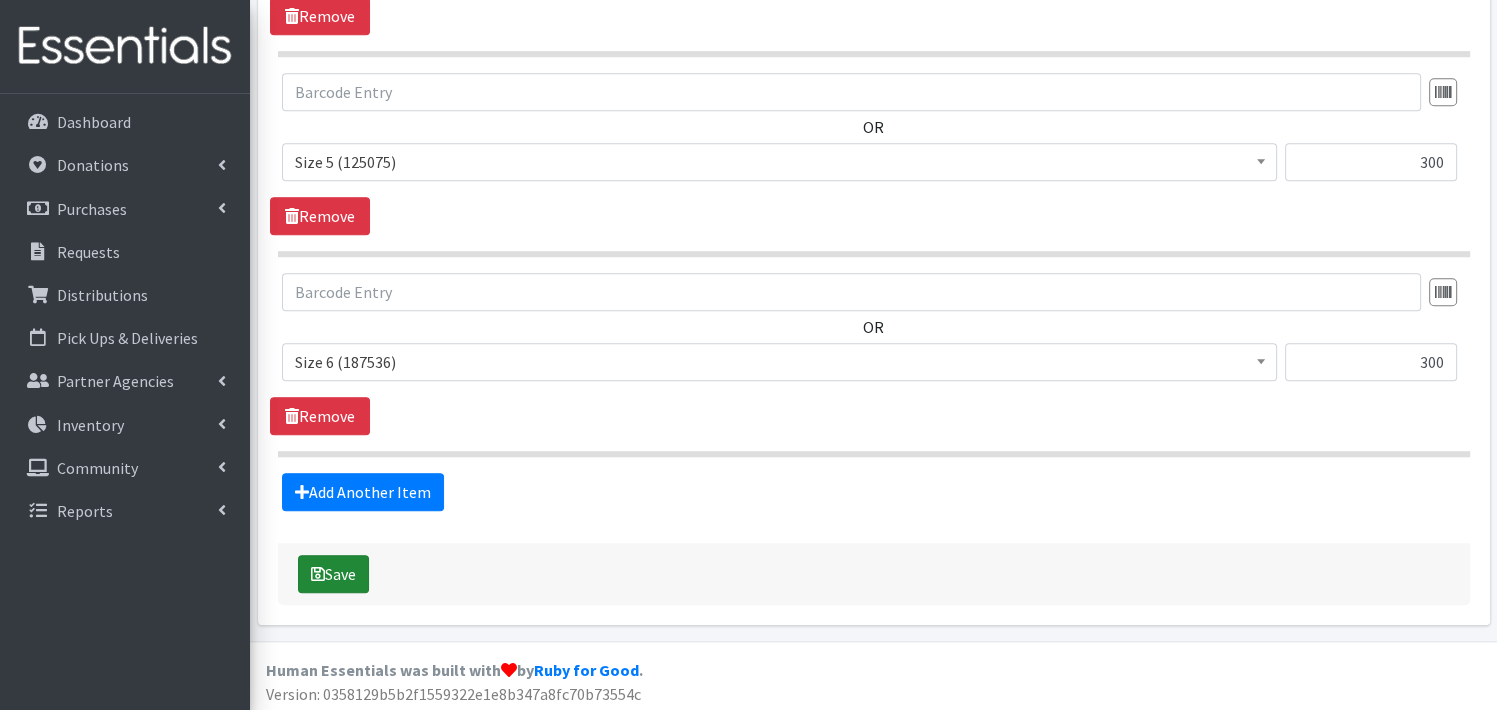 click on "Save" at bounding box center (333, 574) 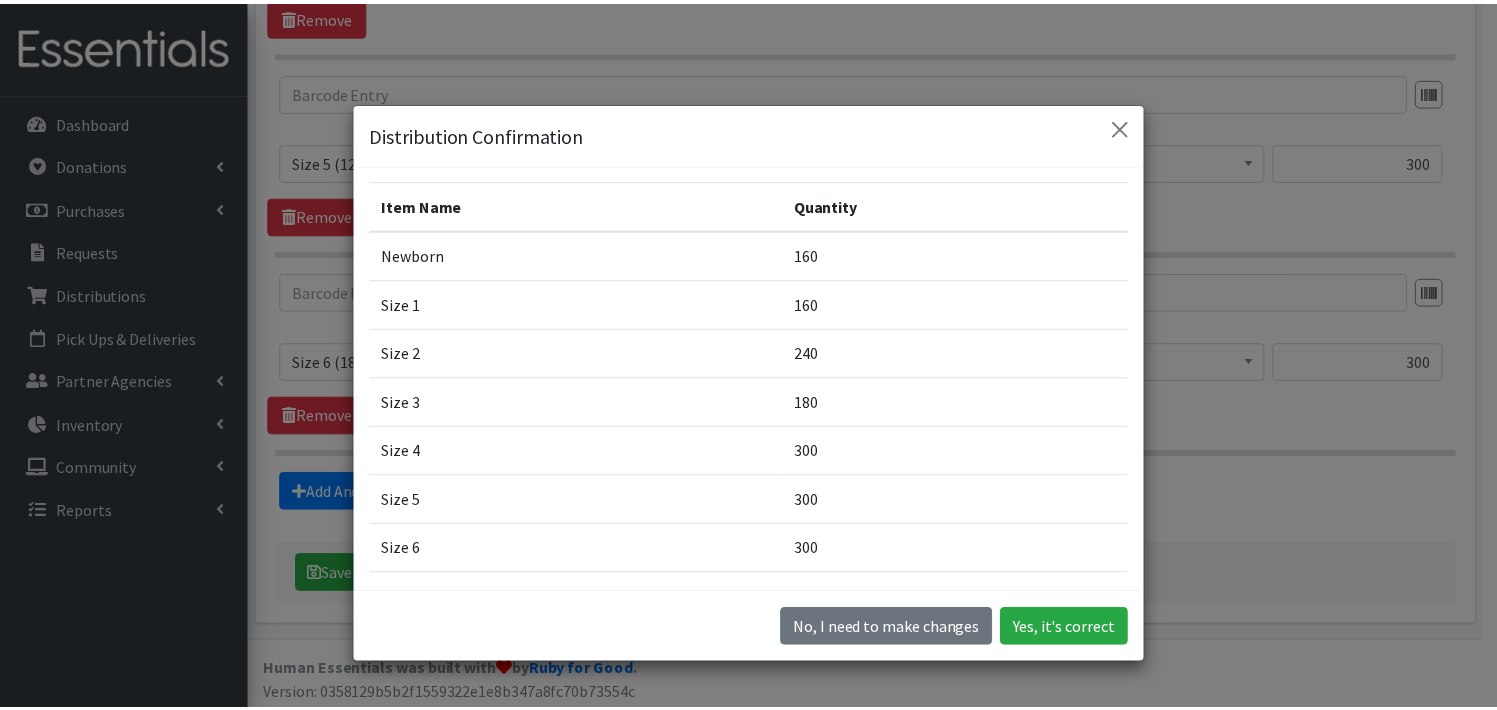 scroll, scrollTop: 16, scrollLeft: 0, axis: vertical 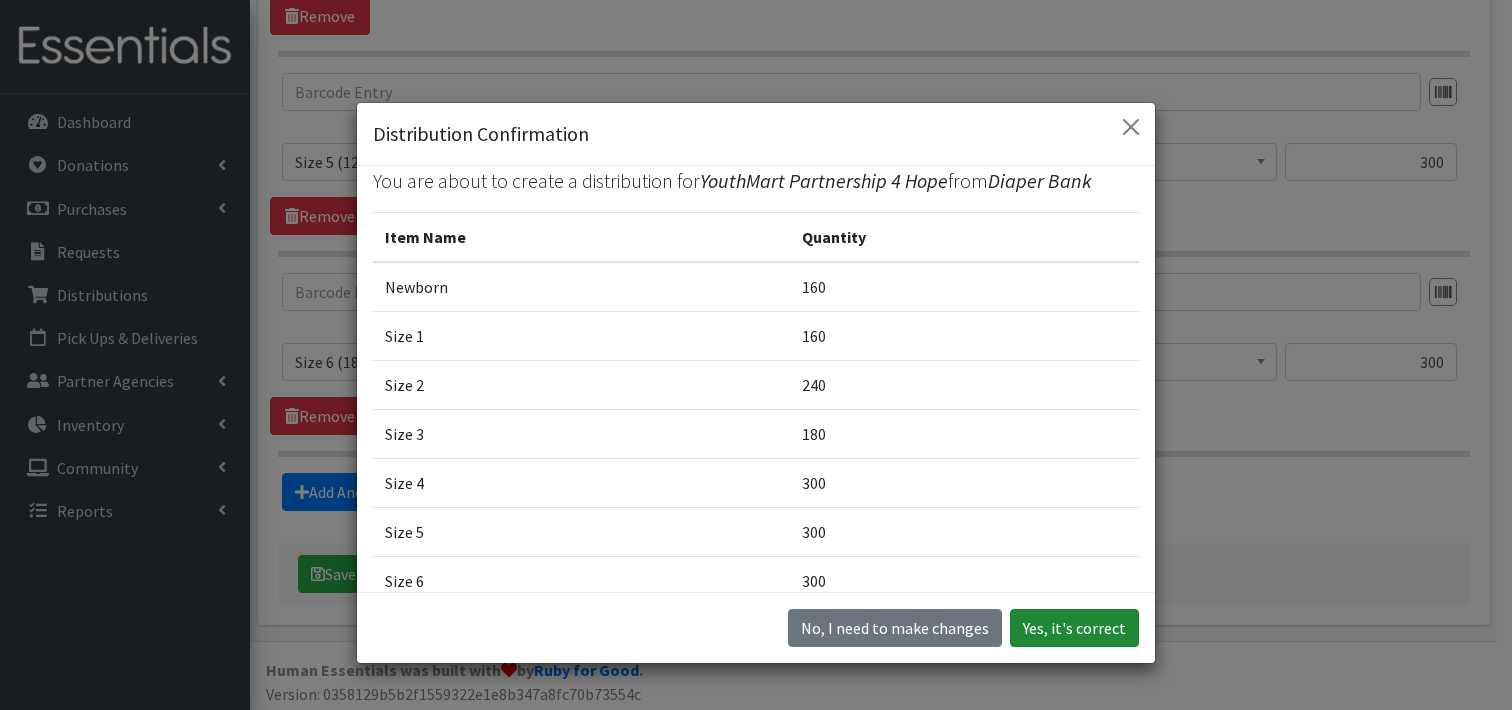 click on "Yes, it's correct" at bounding box center (1074, 628) 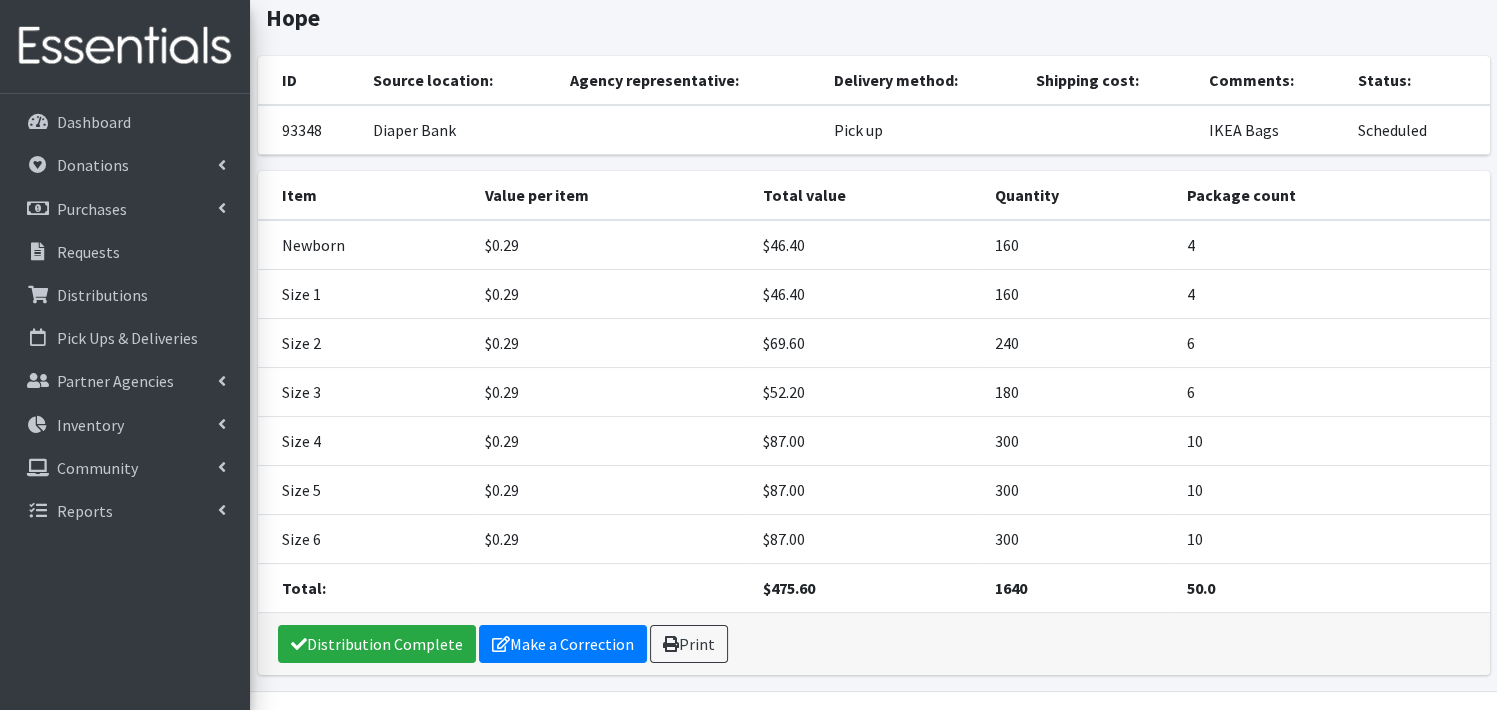 scroll, scrollTop: 191, scrollLeft: 0, axis: vertical 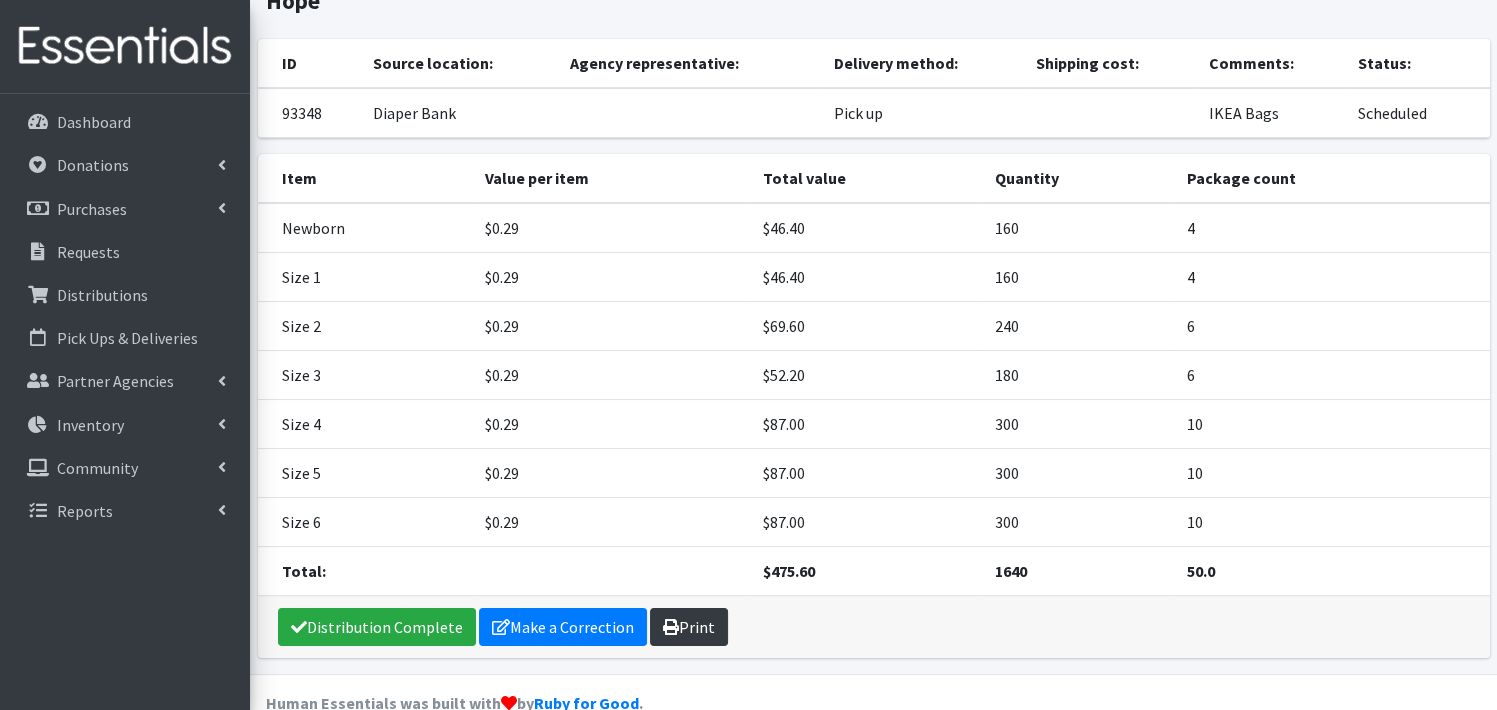 click on "Print" at bounding box center [689, 627] 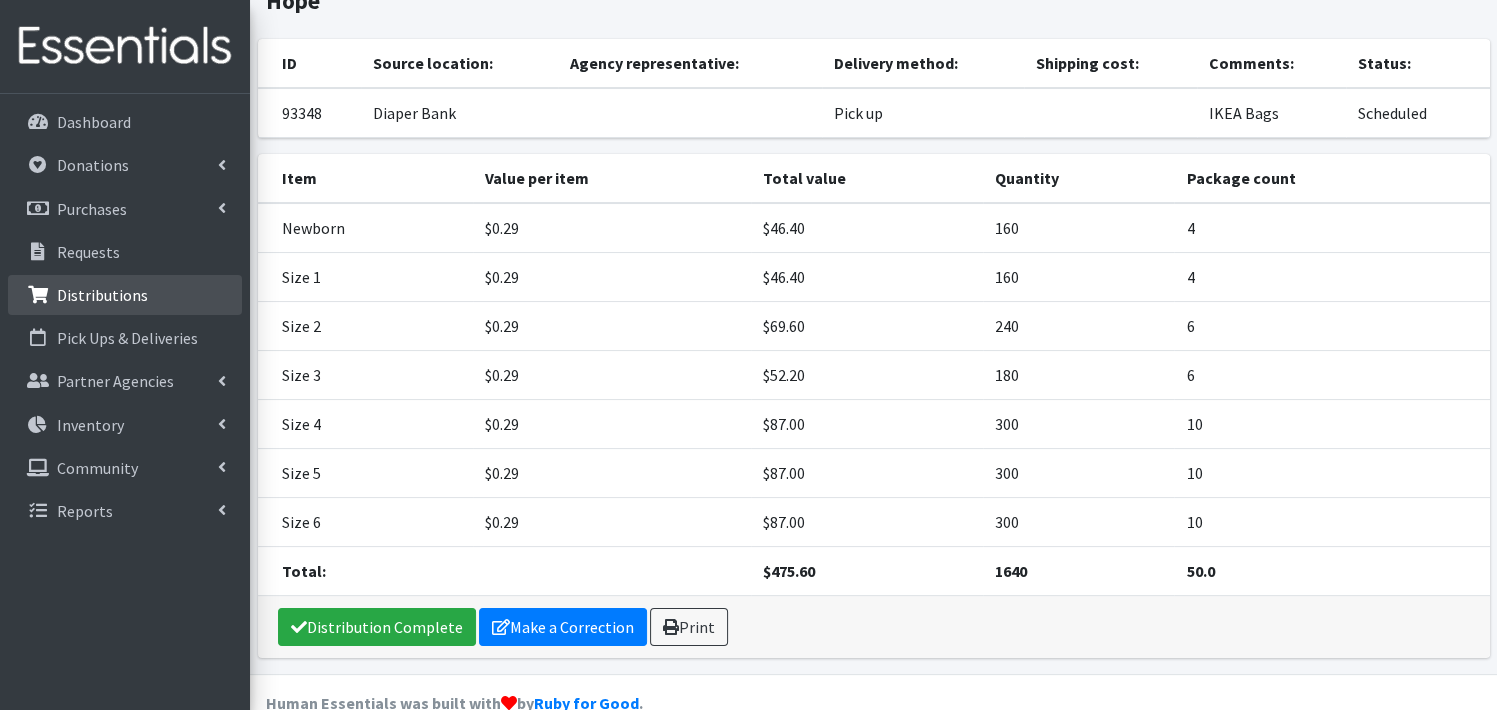 click on "Distributions" at bounding box center (125, 295) 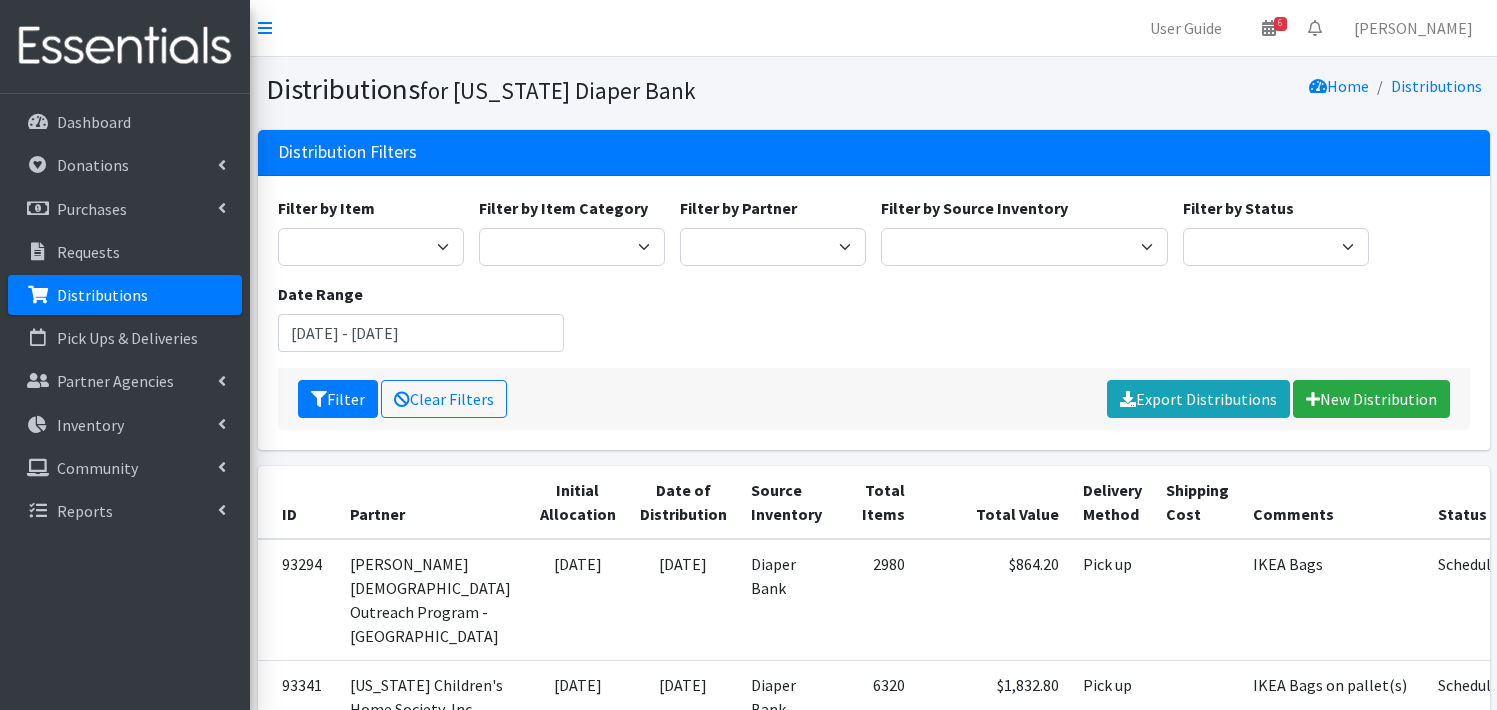 scroll, scrollTop: 0, scrollLeft: 0, axis: both 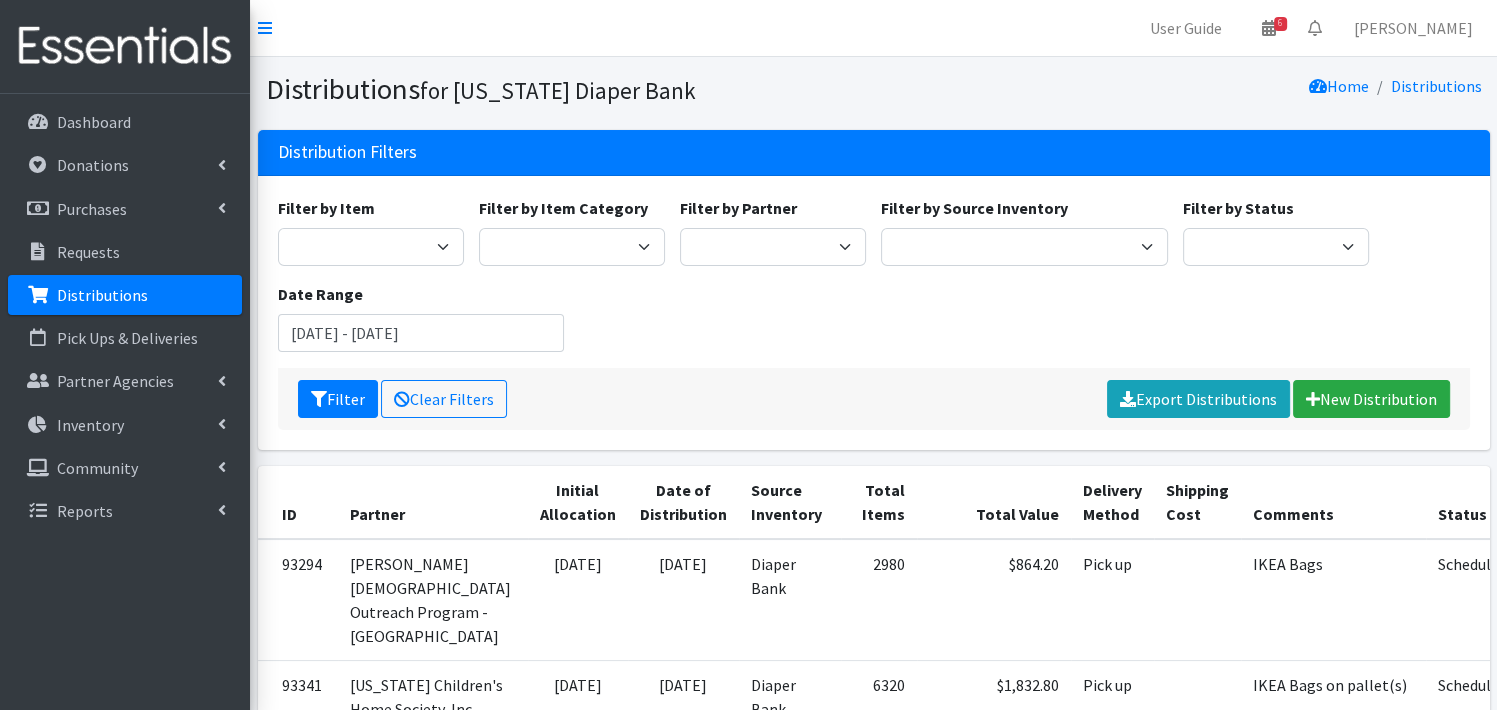 click on "Distributions" at bounding box center [102, 295] 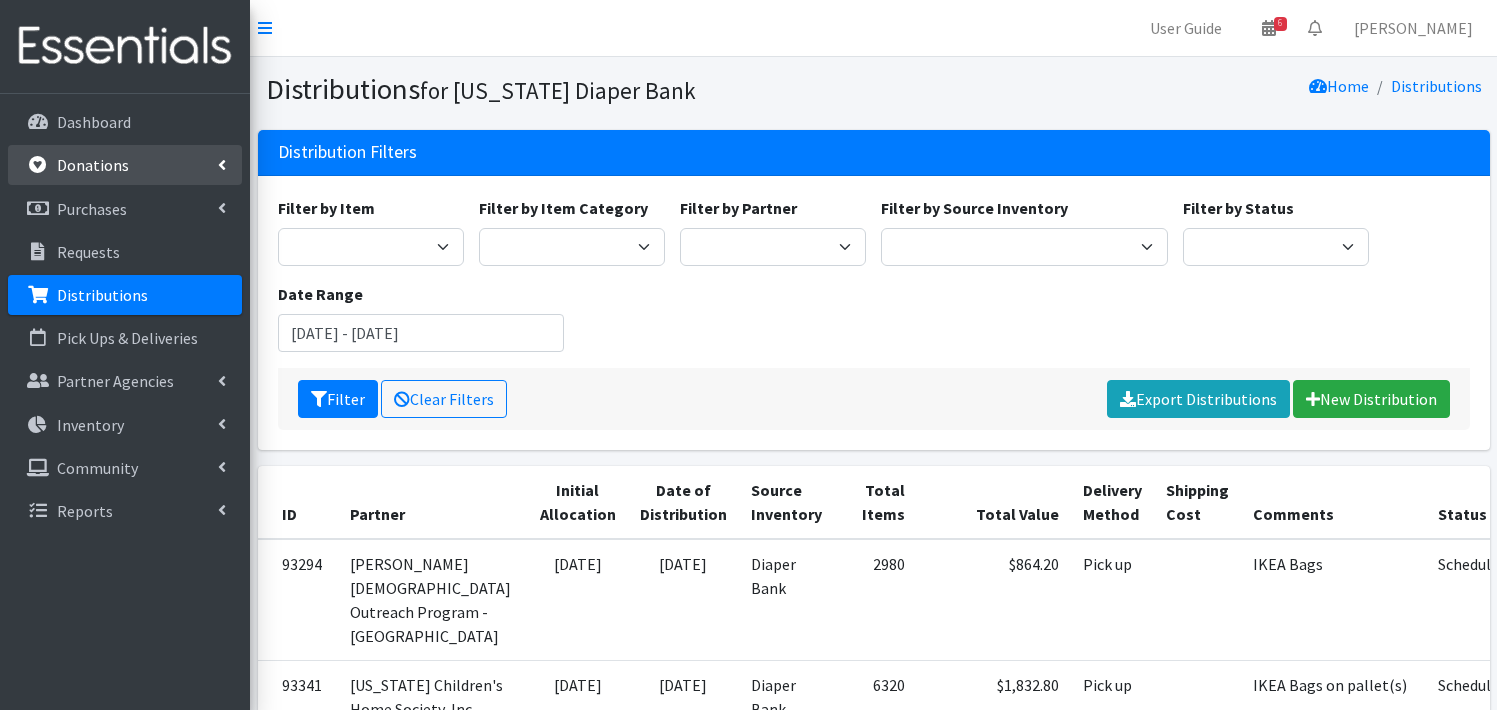 scroll, scrollTop: 0, scrollLeft: 0, axis: both 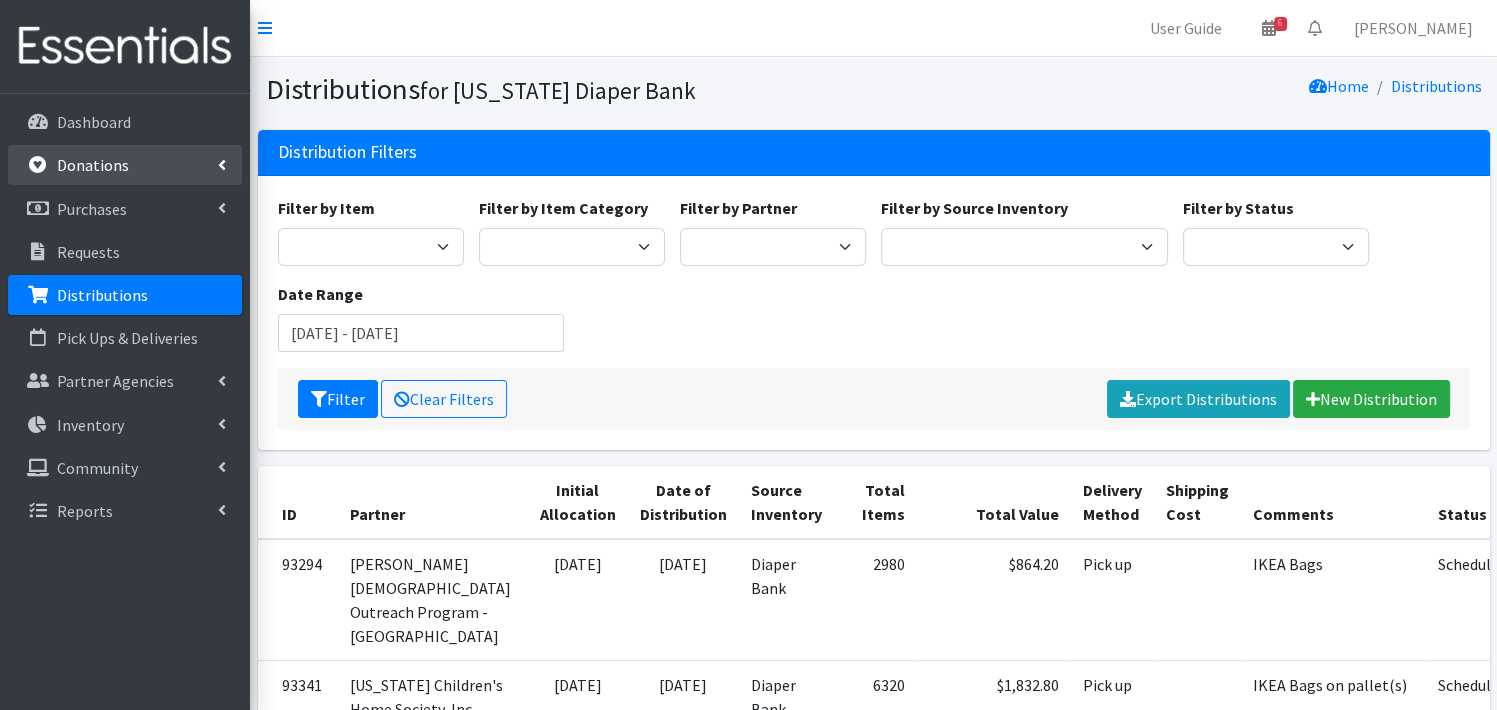 click on "Donations" at bounding box center [93, 165] 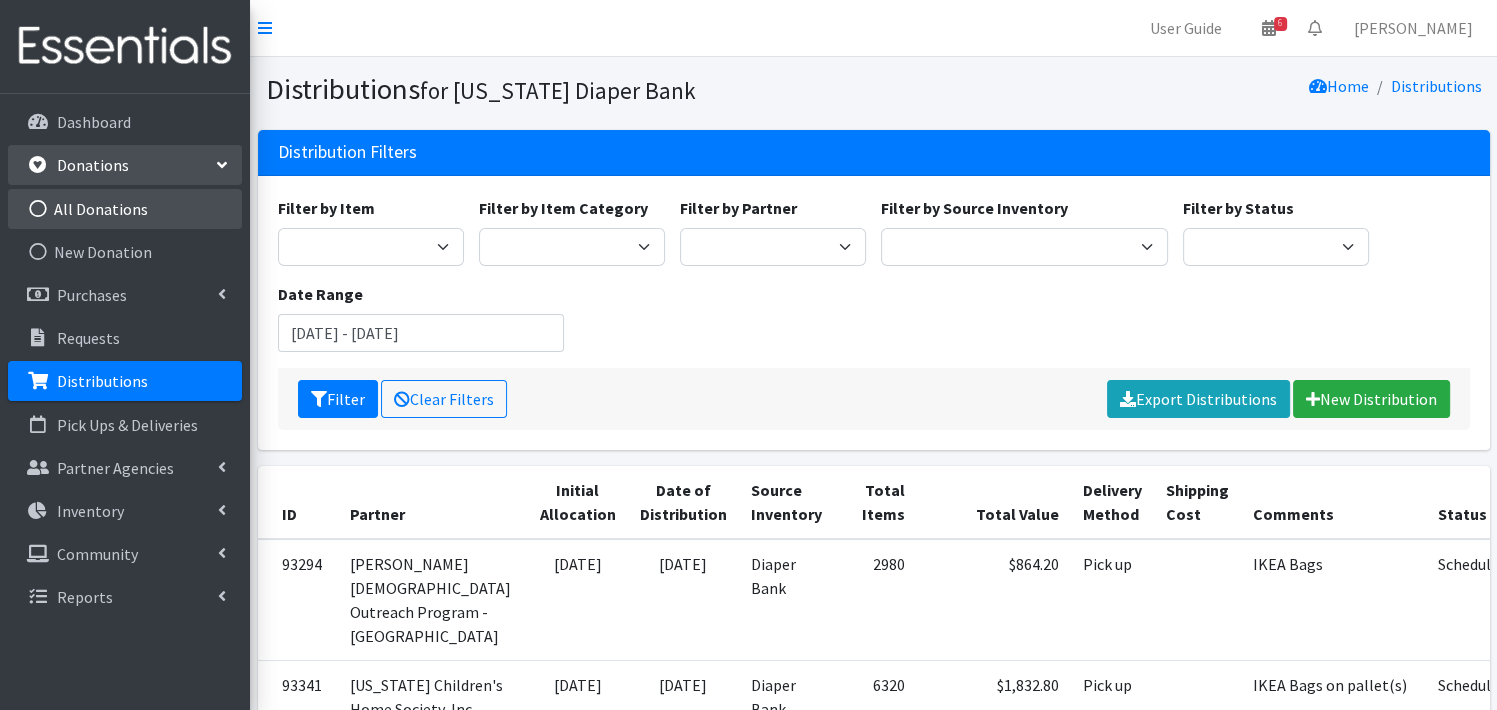 click at bounding box center [38, 209] 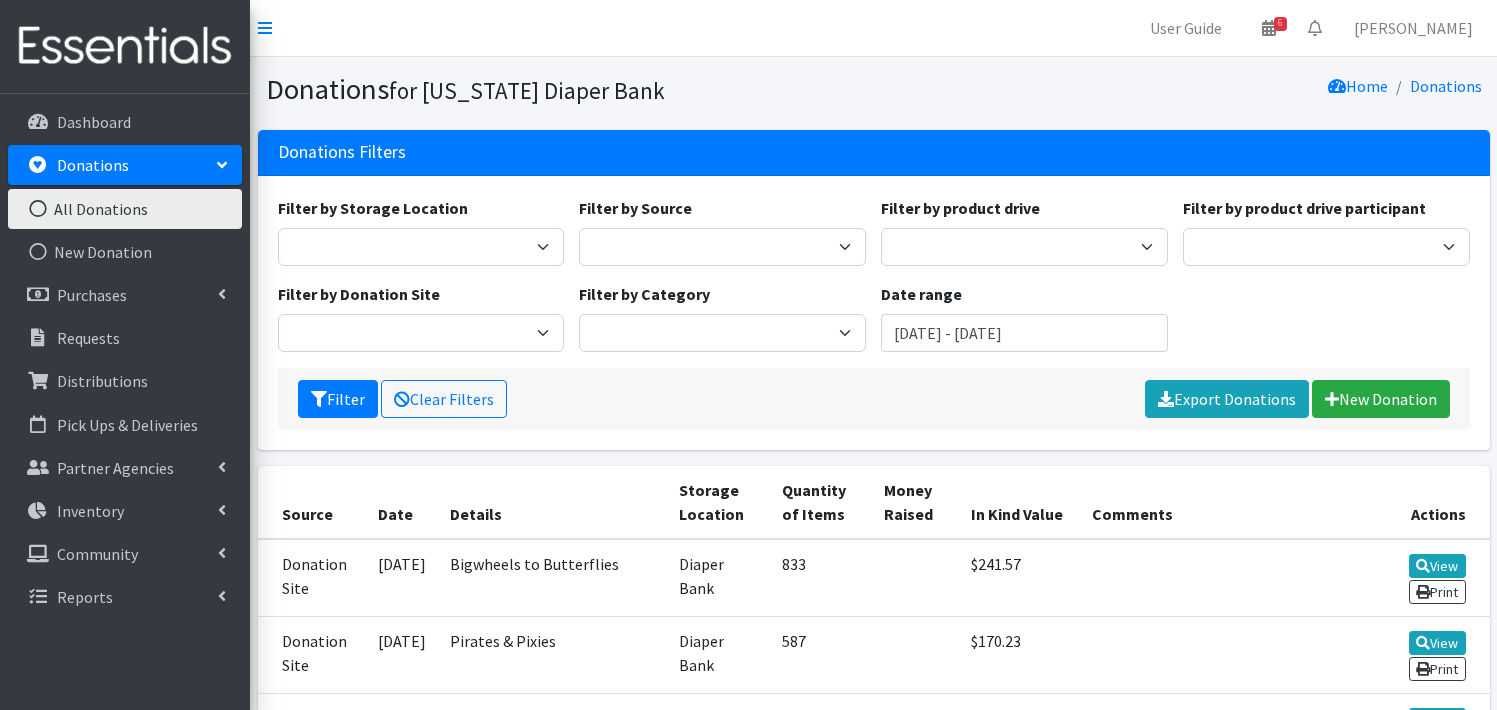scroll, scrollTop: 0, scrollLeft: 0, axis: both 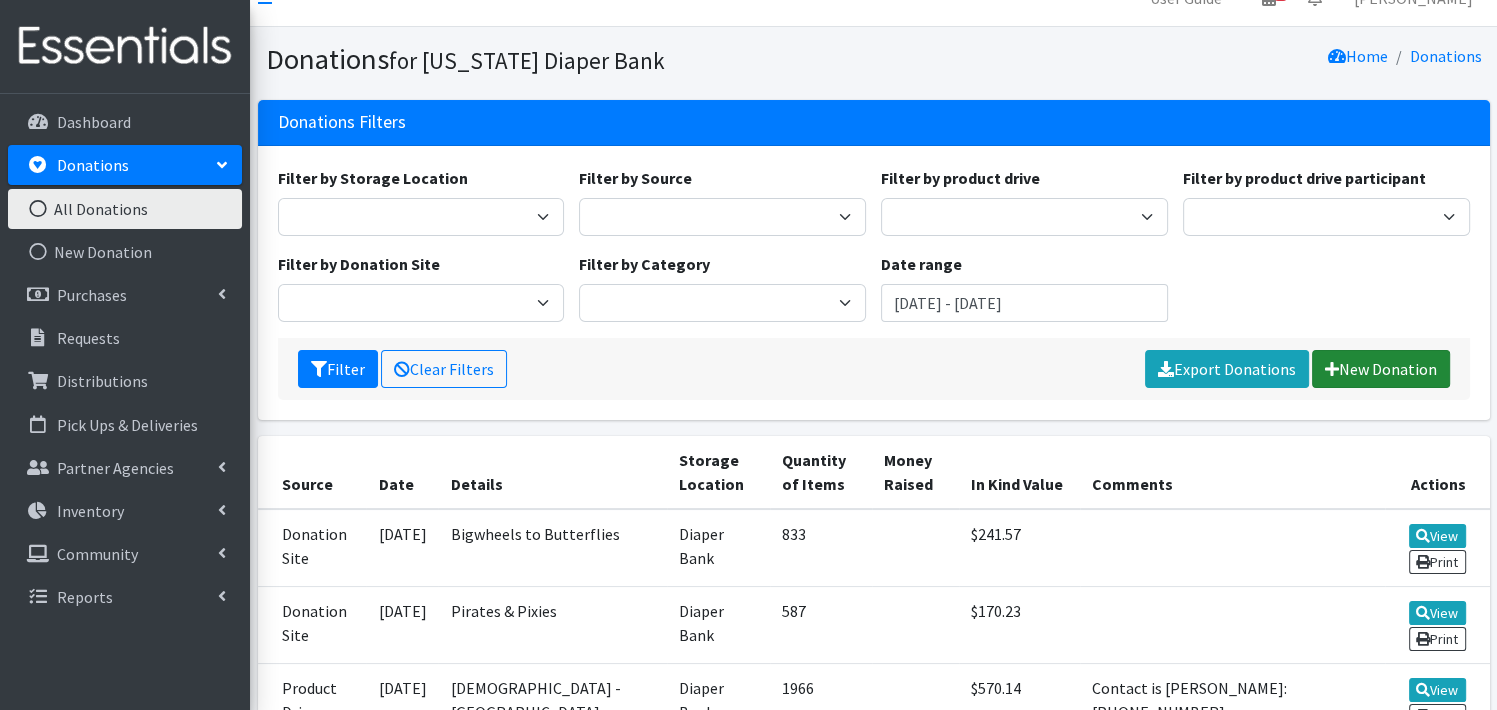 click on "New Donation" at bounding box center (1381, 369) 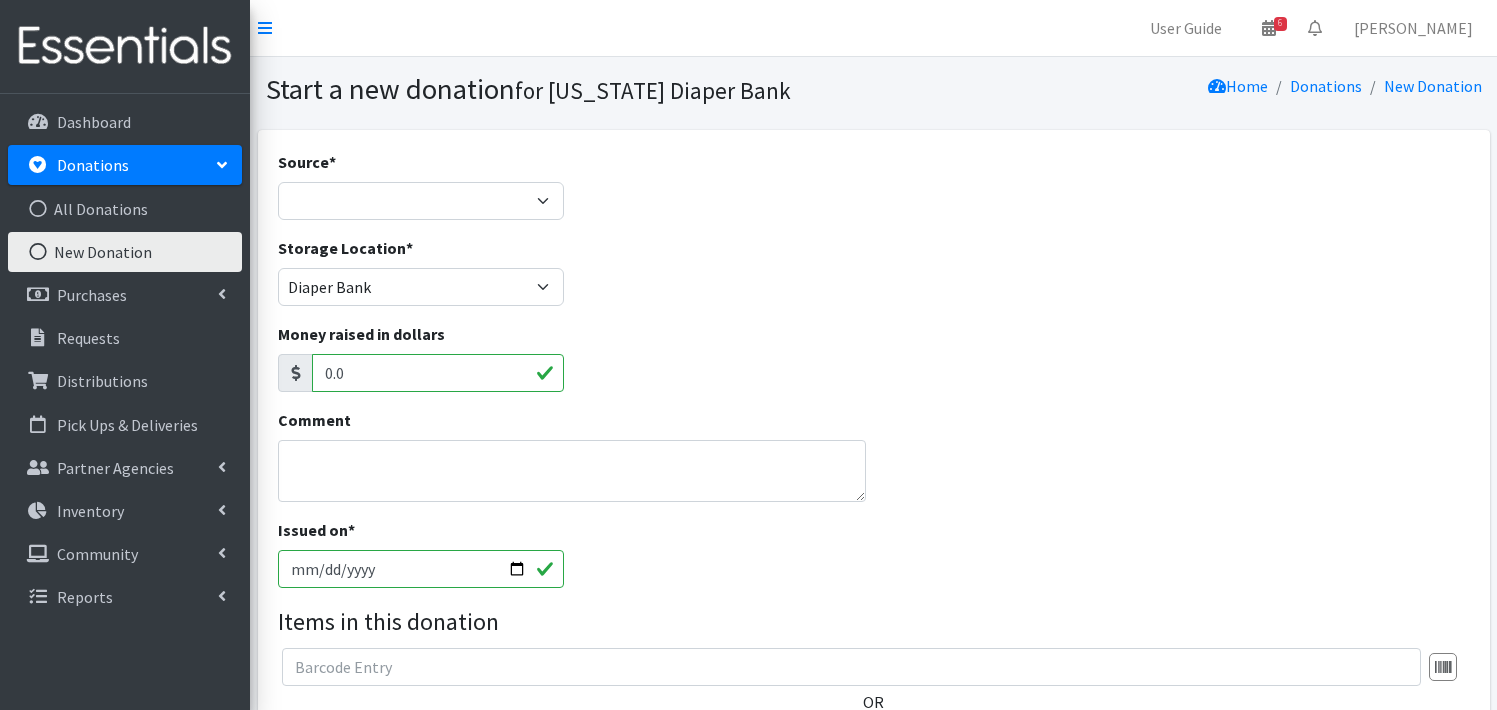 scroll, scrollTop: 0, scrollLeft: 0, axis: both 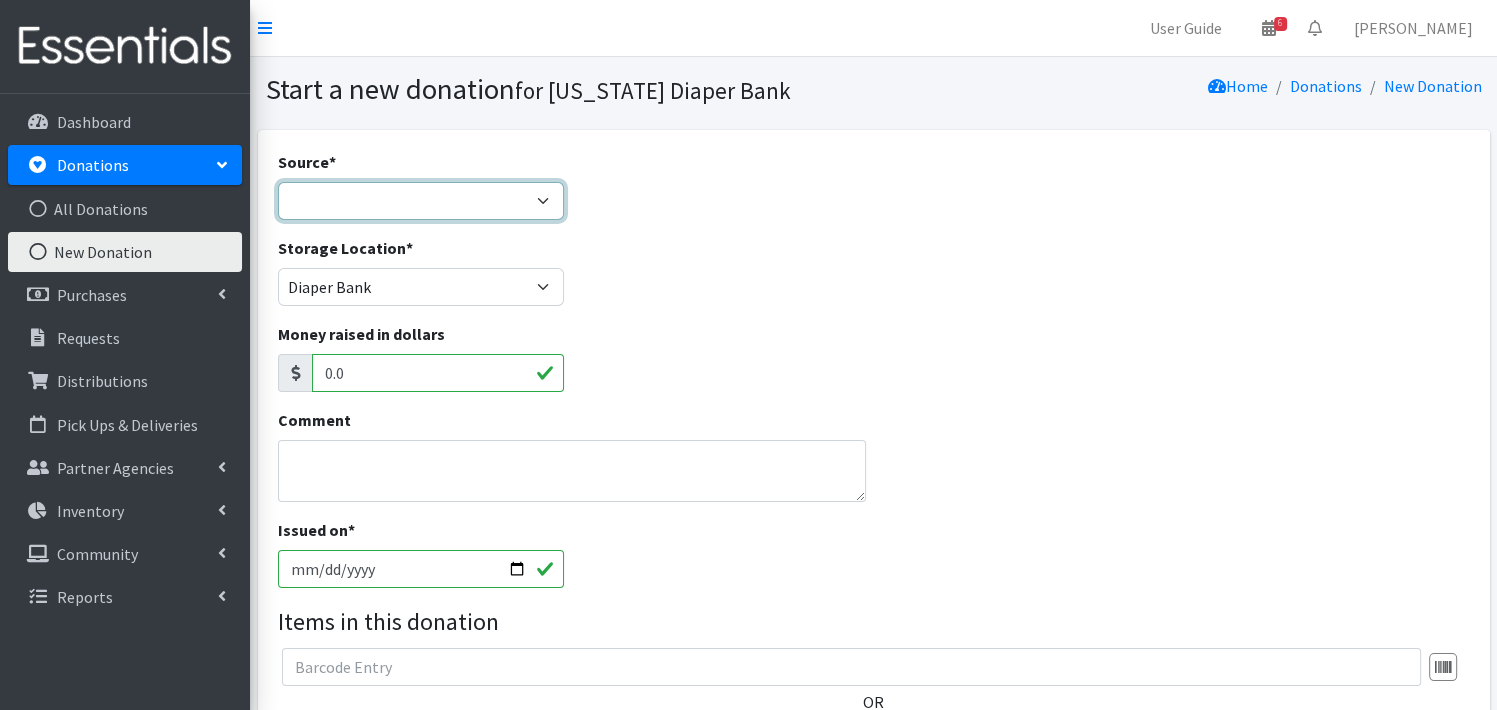 click on "Product Drive
Manufacturer
Donation Site
Misc. Donation" at bounding box center (421, 201) 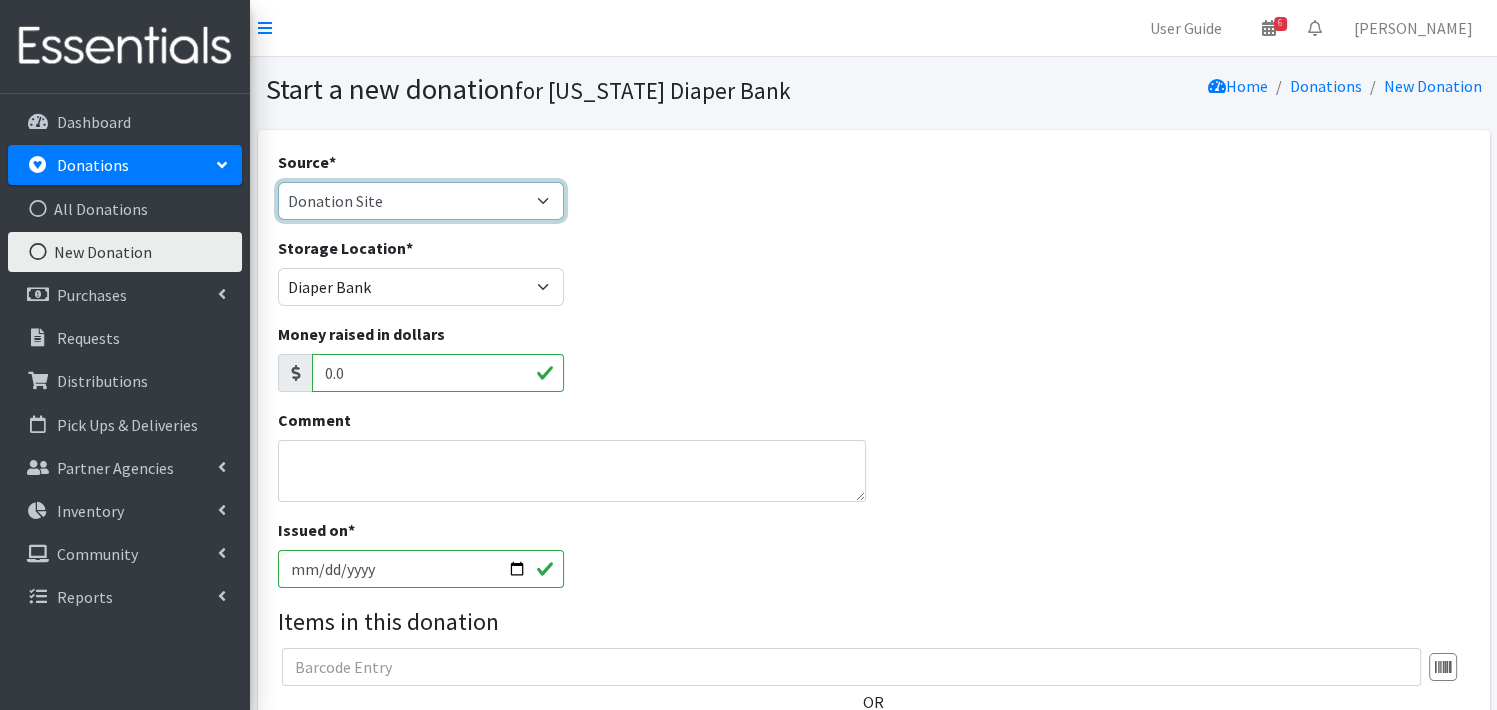 click on "Product Drive
Manufacturer
Donation Site
Misc. Donation" at bounding box center (421, 201) 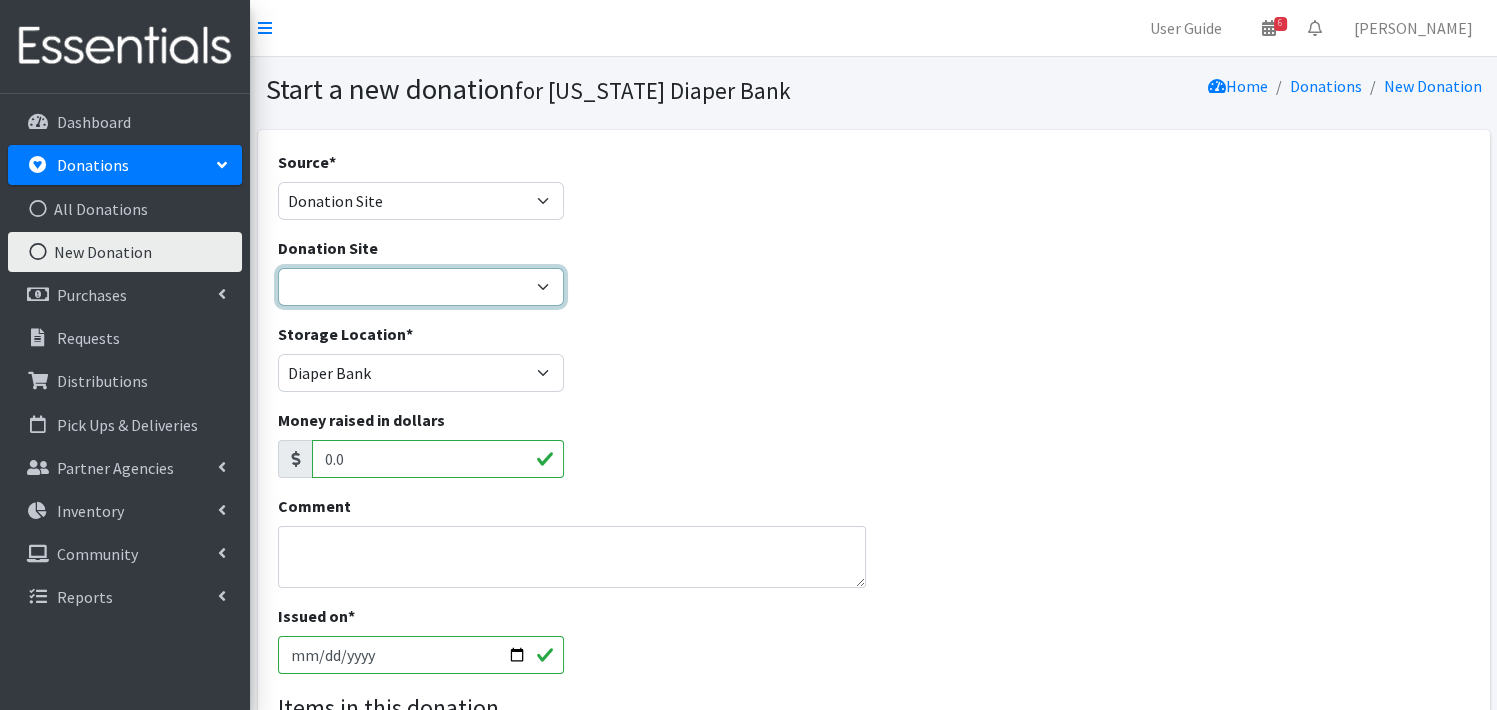 click on "Bigwheels to Butterflies
Honeyman Rent ALL
Omaha Children's Clinic
Once Upon A Child
Papio Library
Pink and Green
Pirates & Pixies
Westwood Church
Young Chiropractic & Rehabilitation Center" at bounding box center [421, 287] 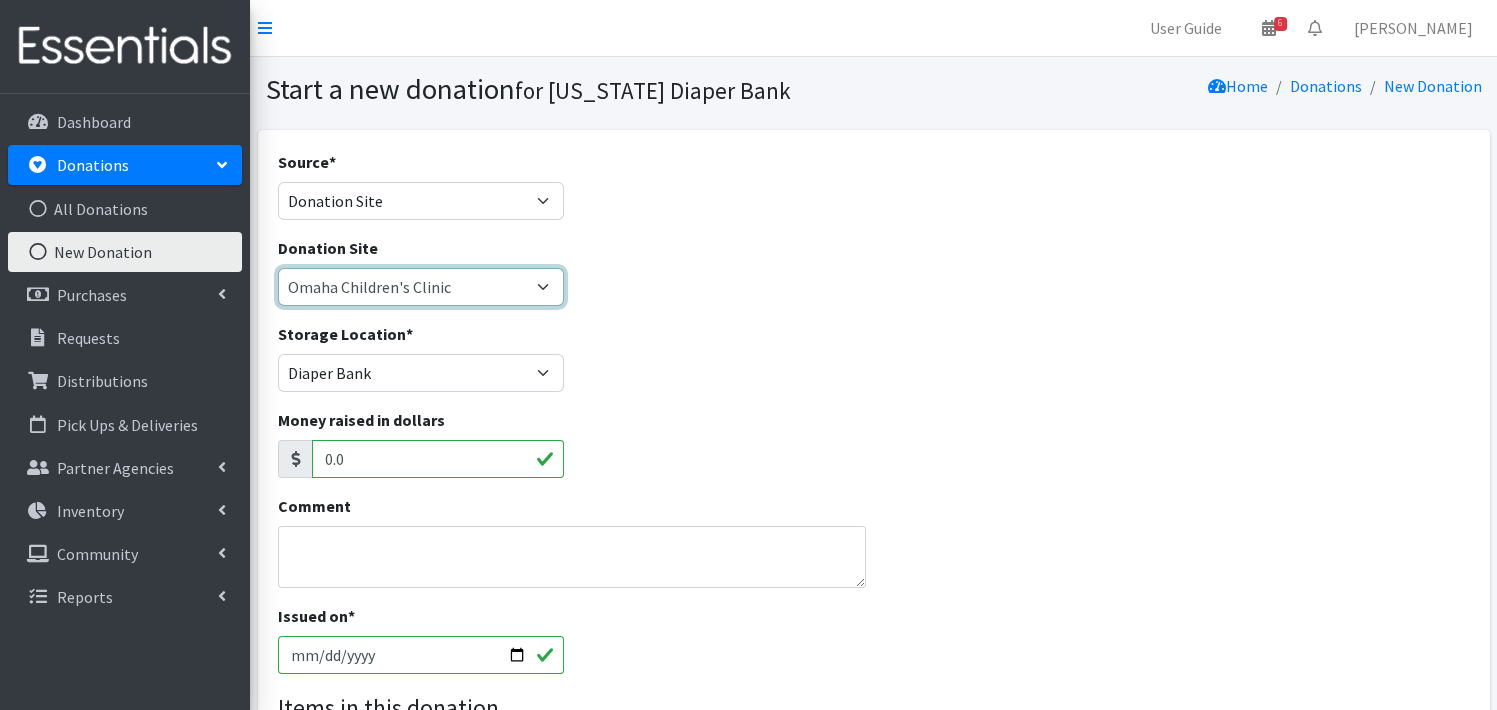 click on "Bigwheels to Butterflies
Honeyman Rent ALL
Omaha Children's Clinic
Once Upon A Child
Papio Library
Pink and Green
Pirates & Pixies
Westwood Church
Young Chiropractic & Rehabilitation Center" at bounding box center [421, 287] 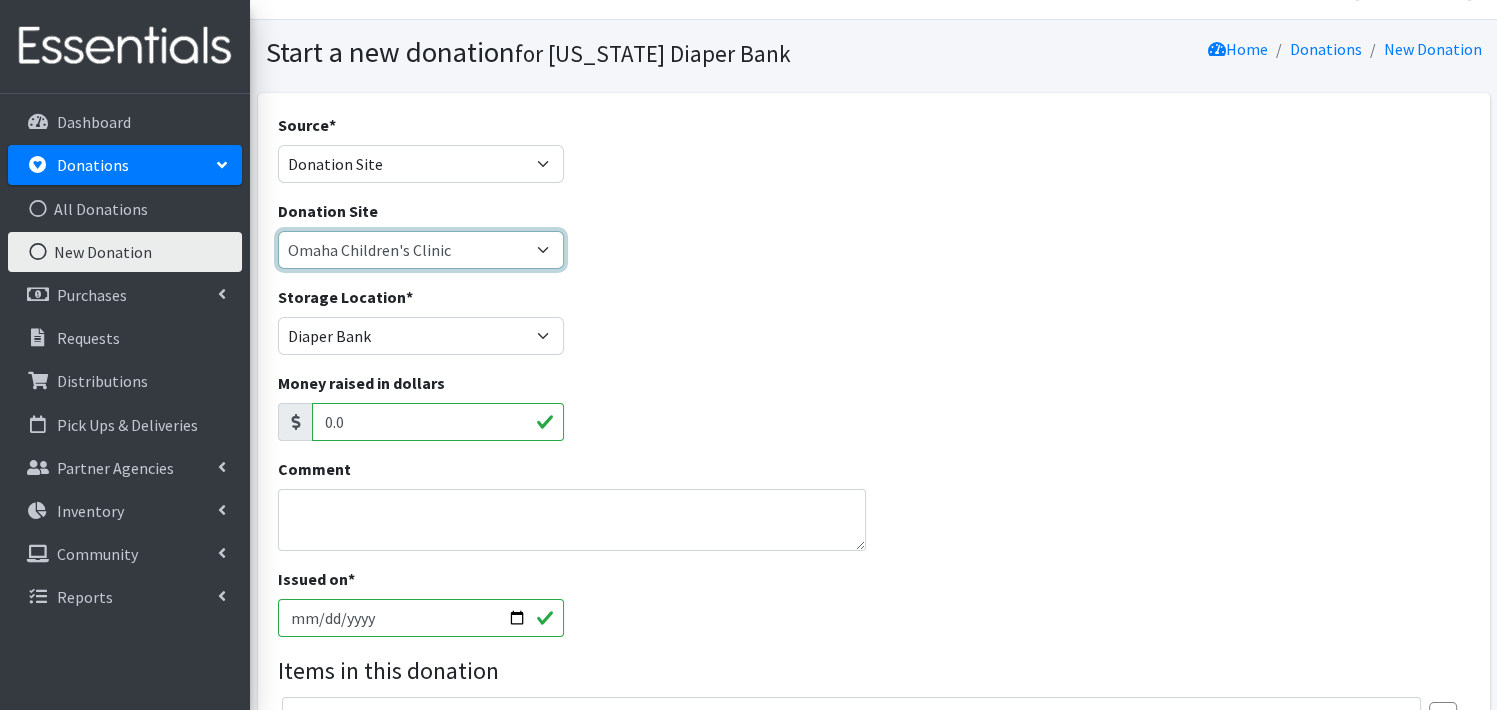 scroll, scrollTop: 43, scrollLeft: 0, axis: vertical 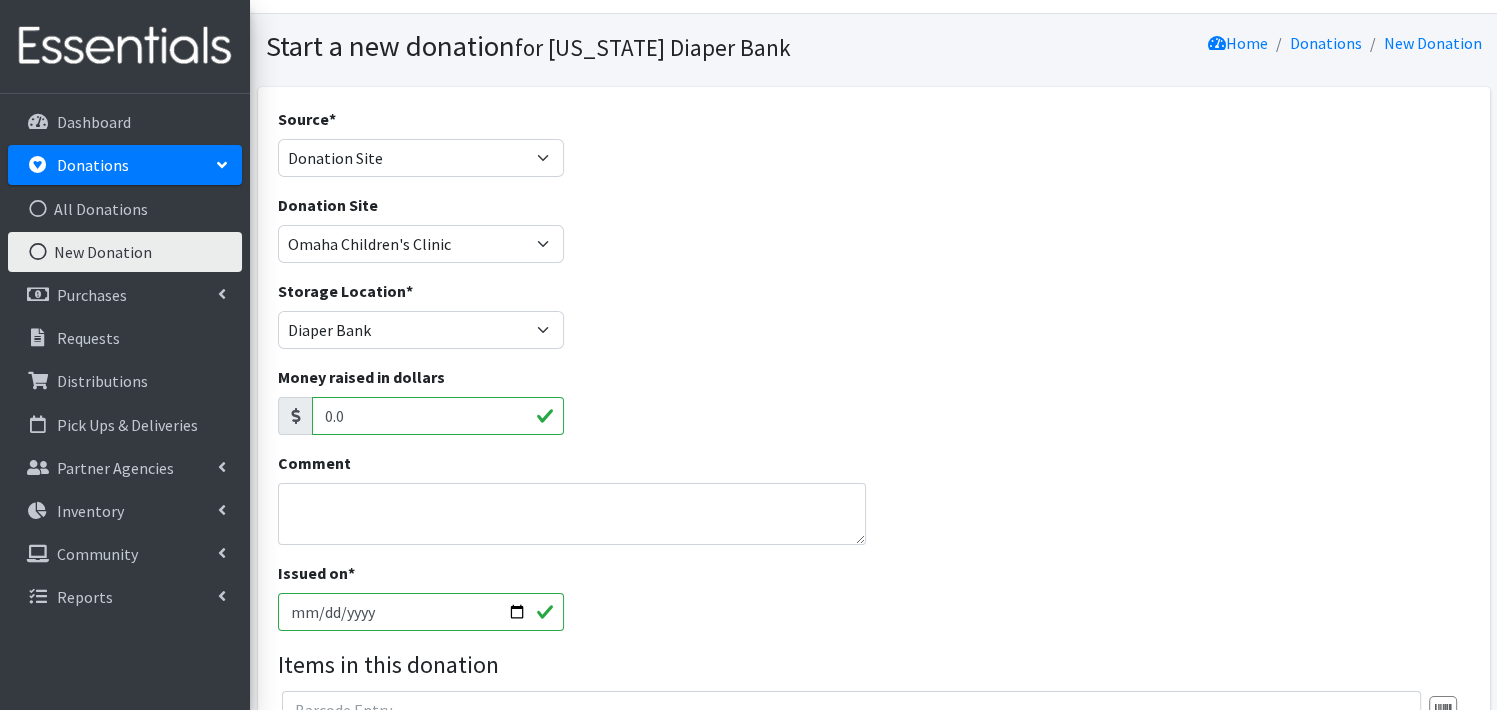 click on "2025-07-10" at bounding box center [421, 612] 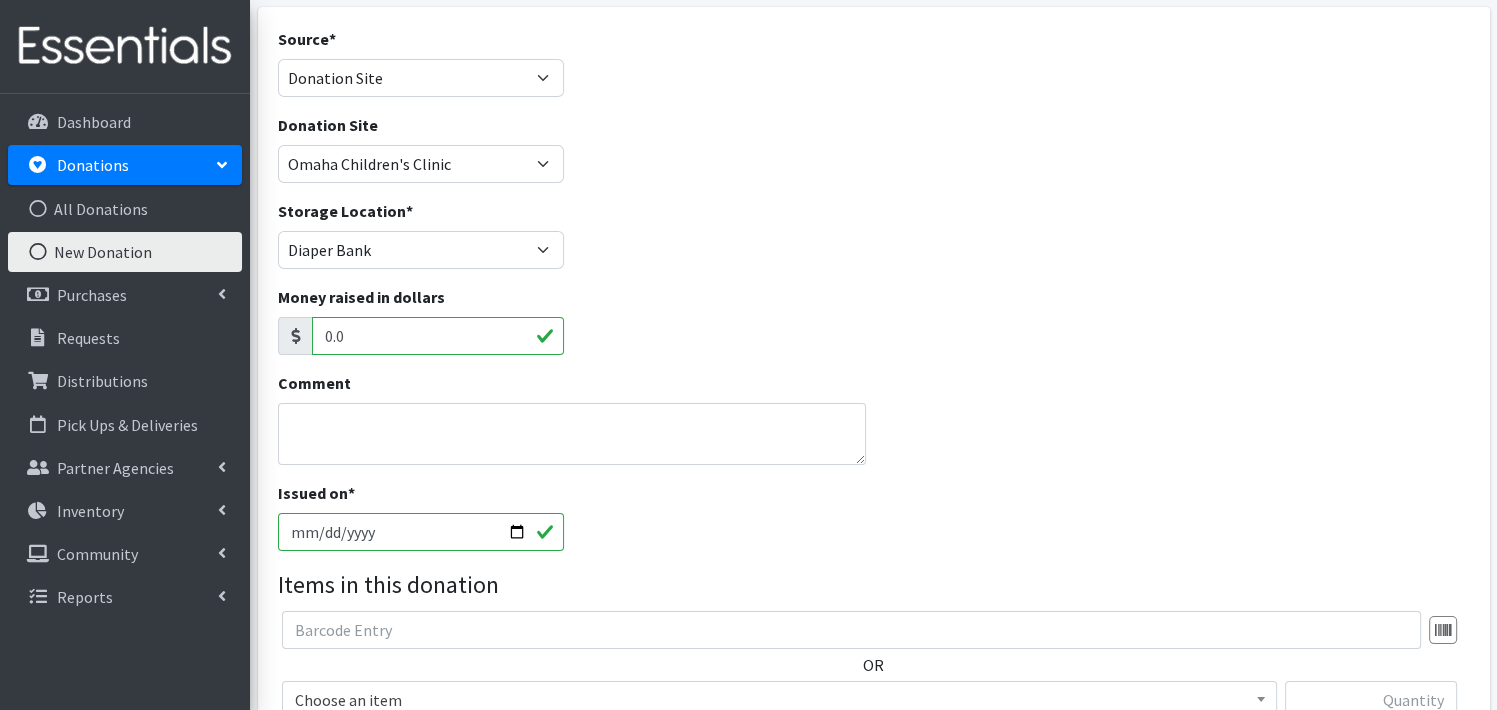 scroll, scrollTop: 189, scrollLeft: 0, axis: vertical 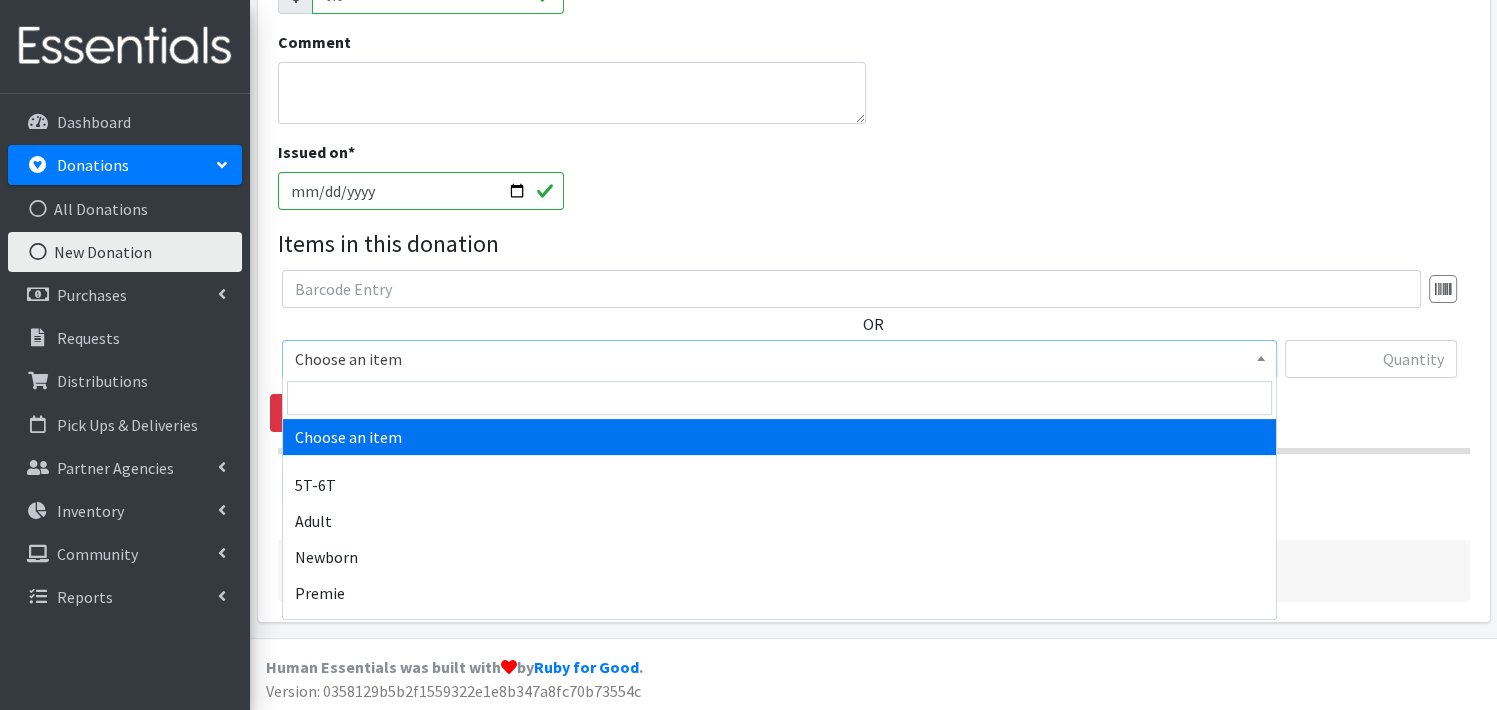 click at bounding box center (1261, 356) 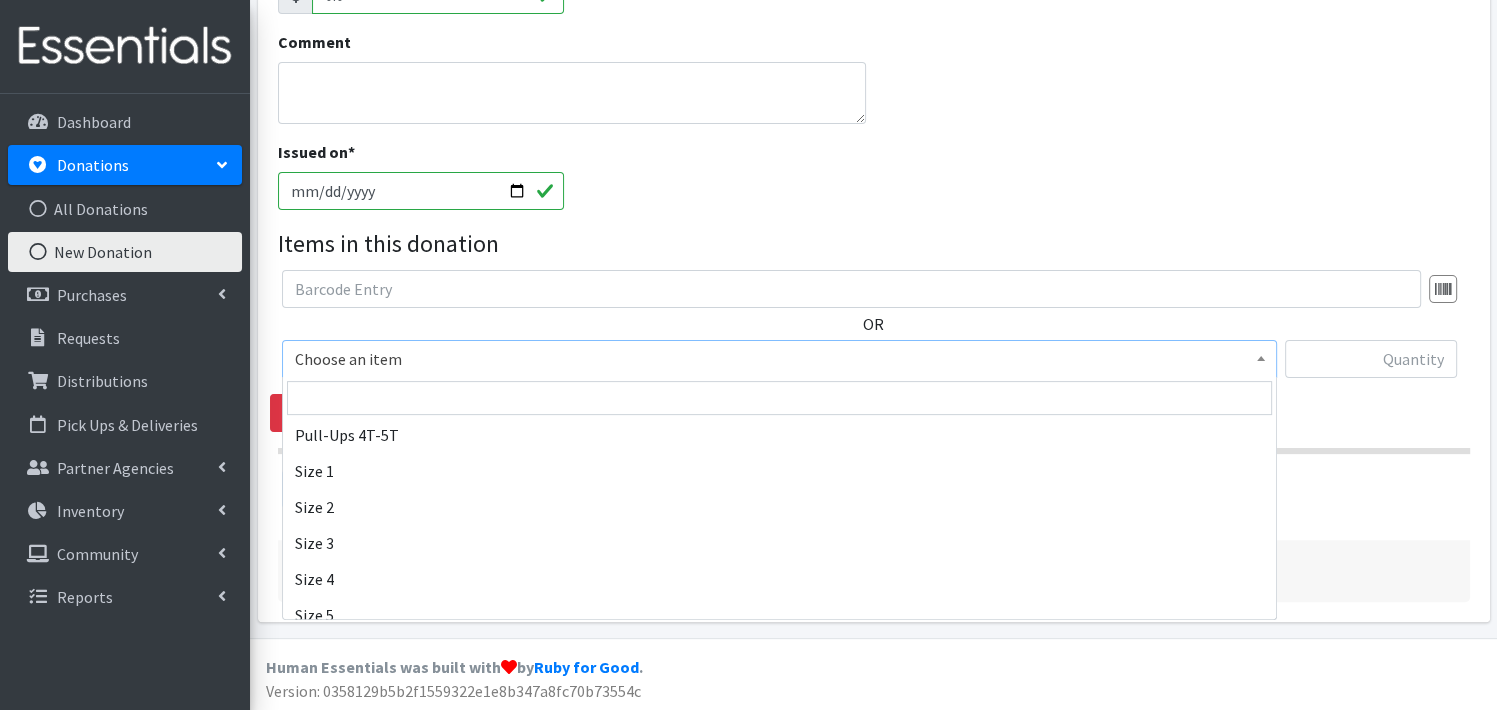 scroll, scrollTop: 306, scrollLeft: 0, axis: vertical 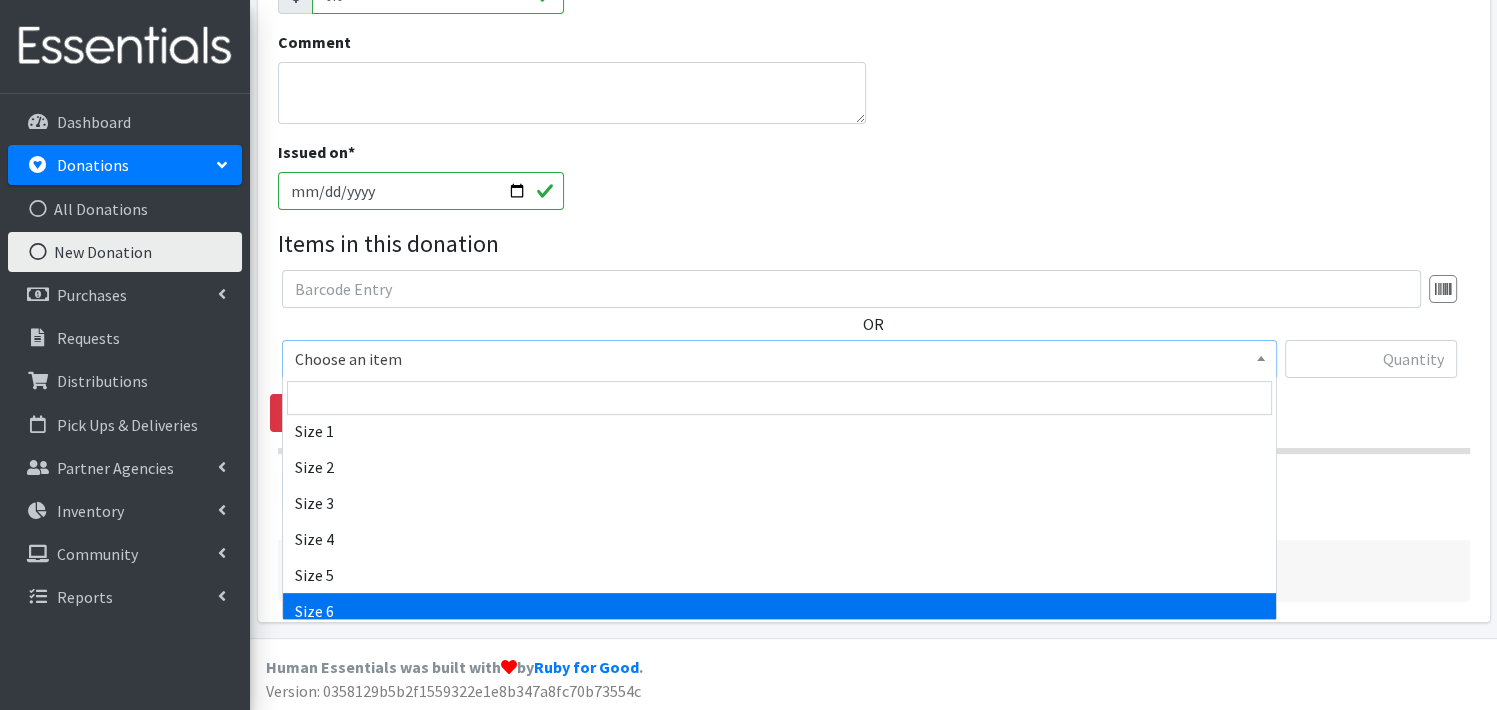 select on "3687" 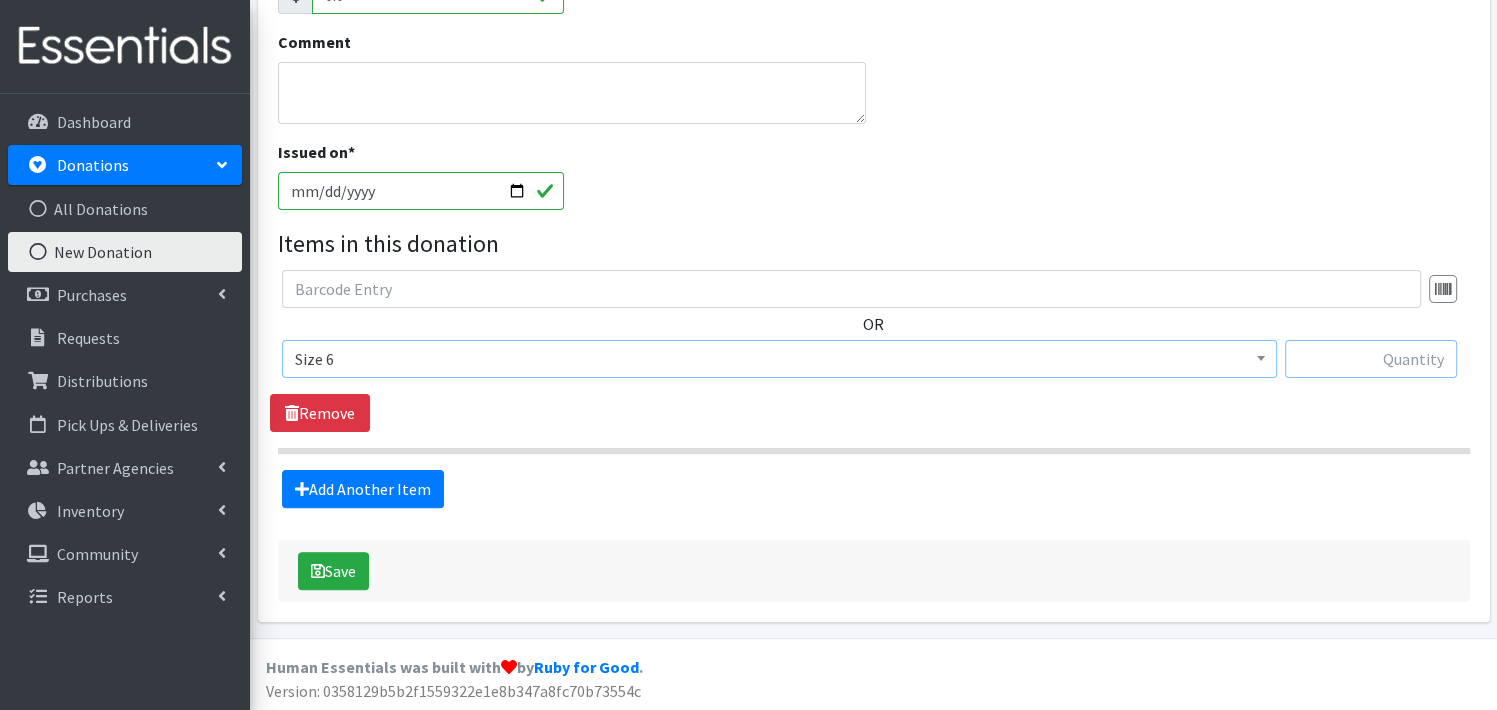 click at bounding box center [1371, 359] 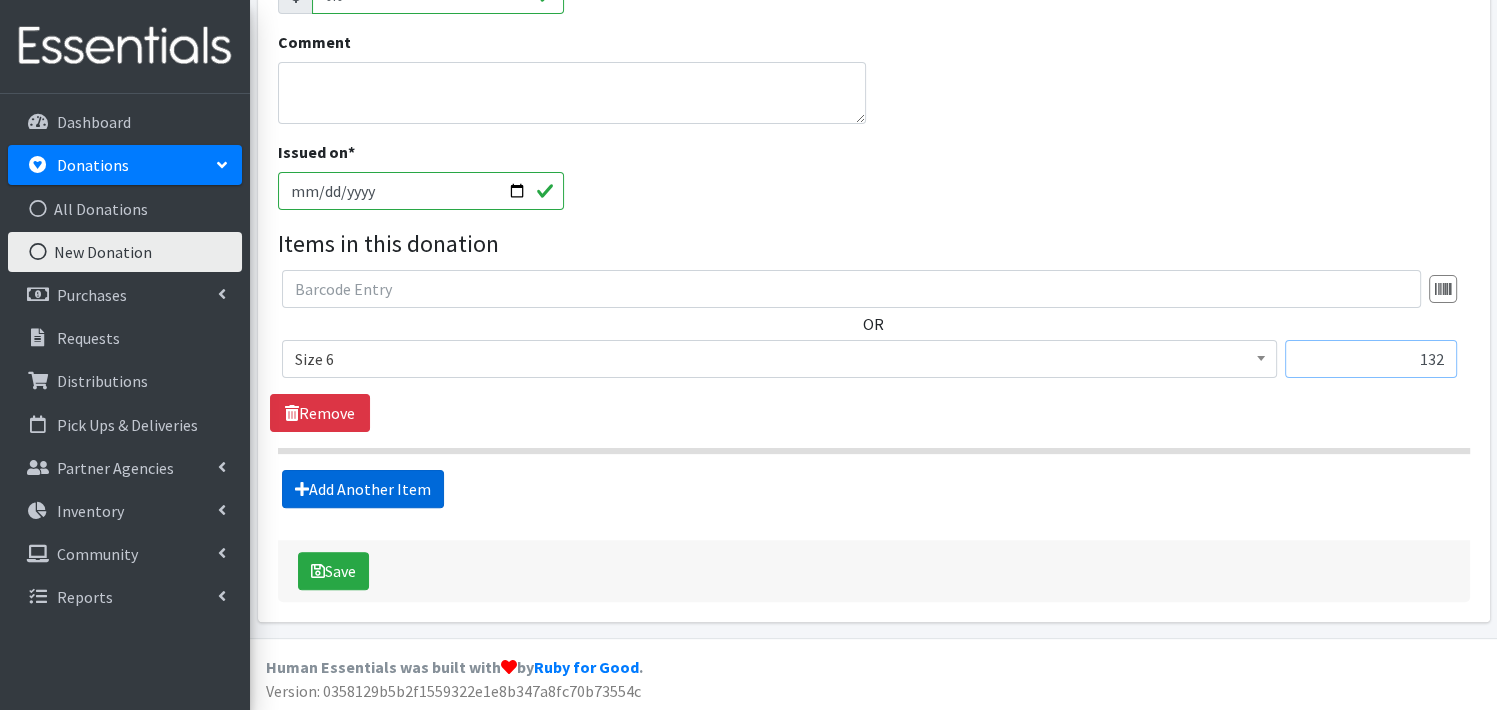 type on "132" 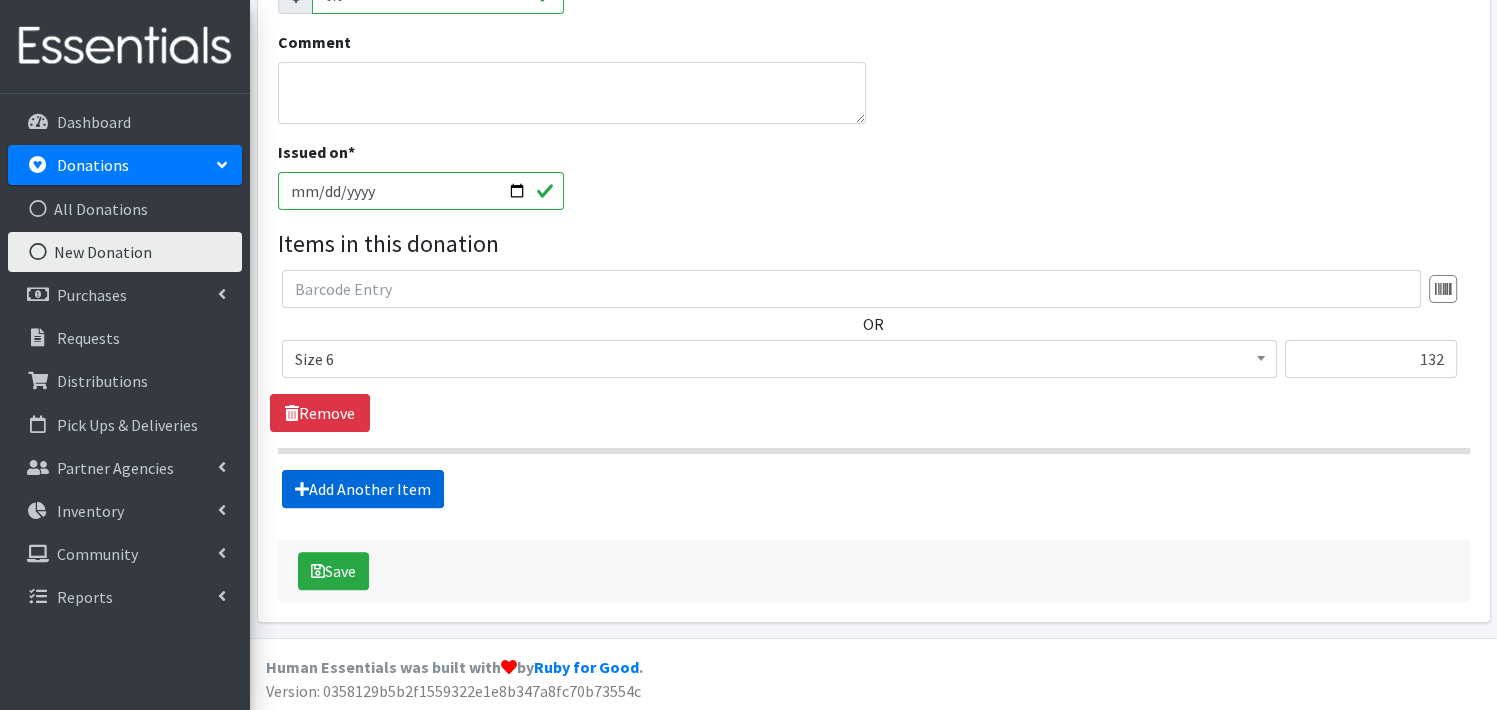 click on "Add Another Item" at bounding box center (363, 489) 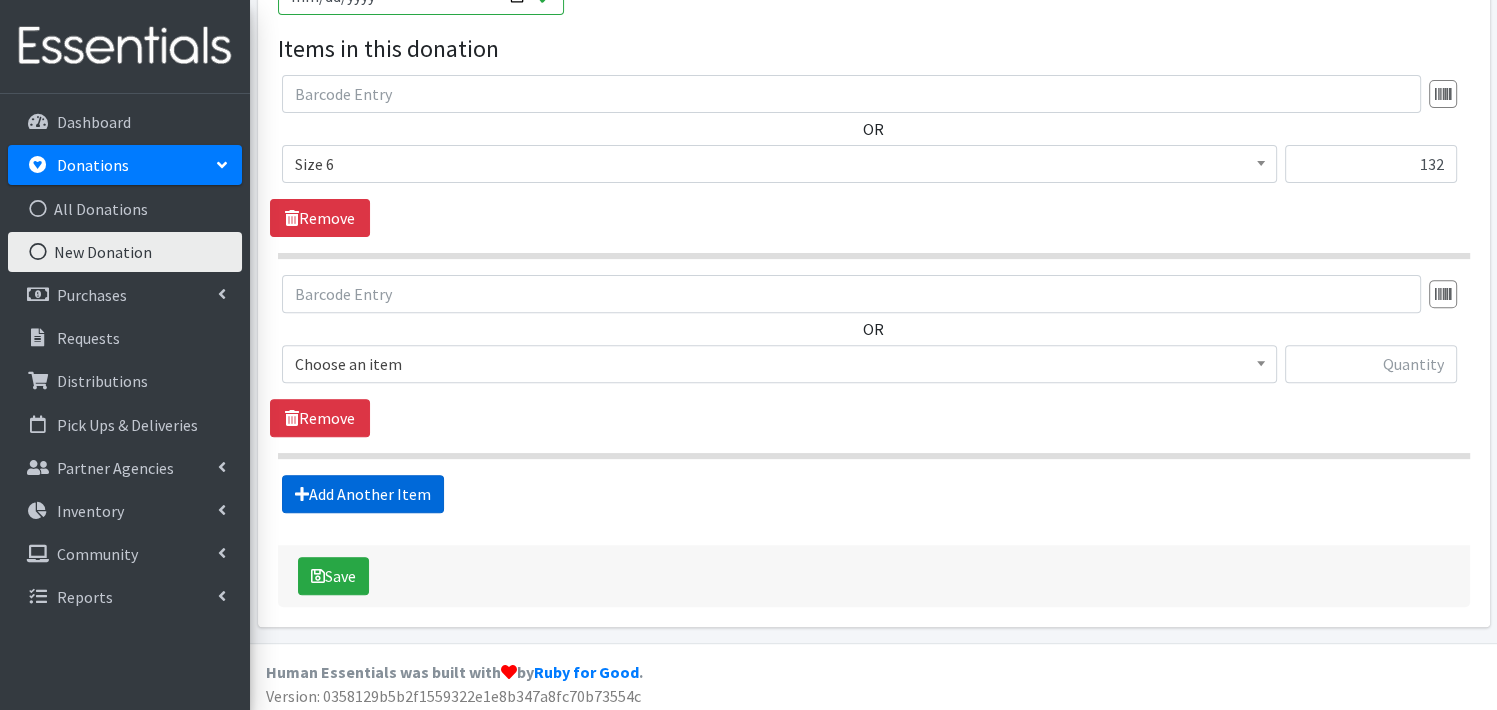 scroll, scrollTop: 664, scrollLeft: 0, axis: vertical 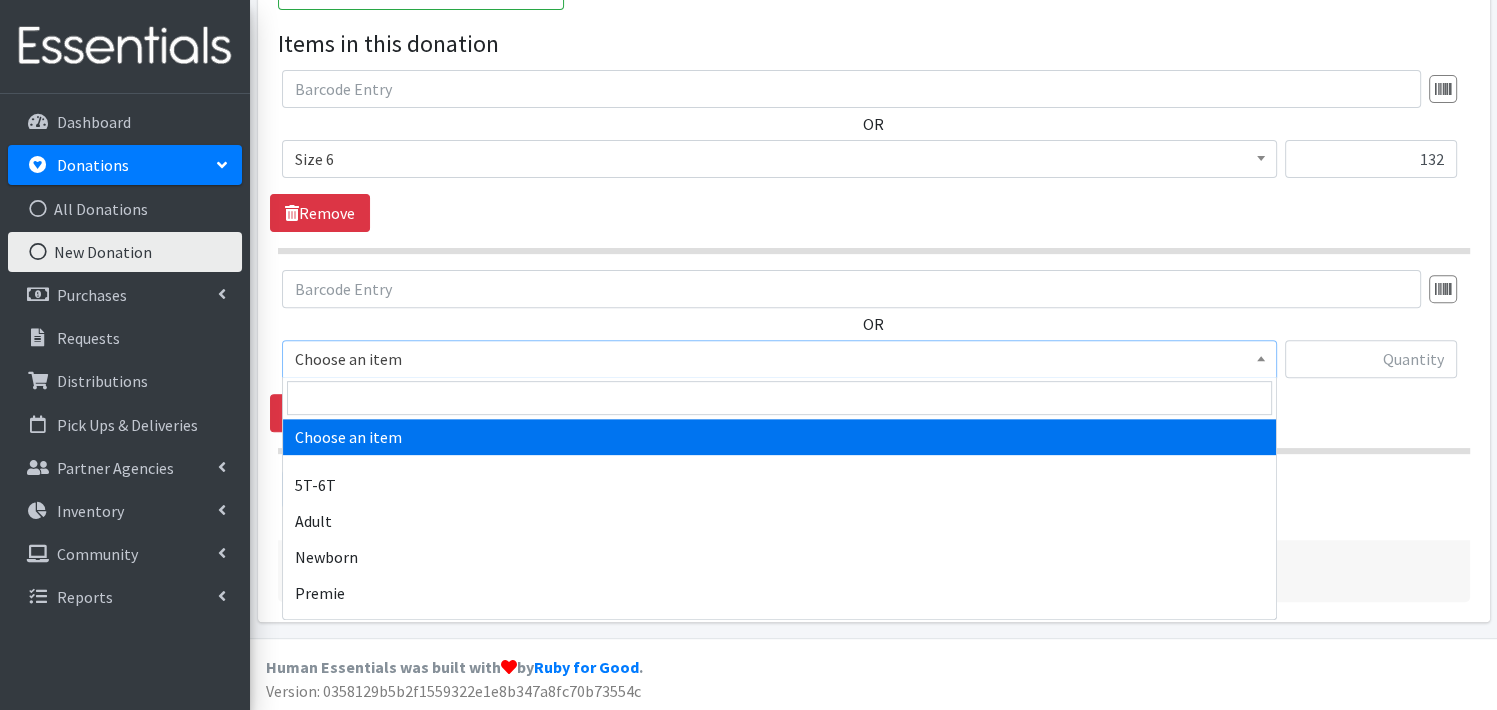 click at bounding box center (1261, 358) 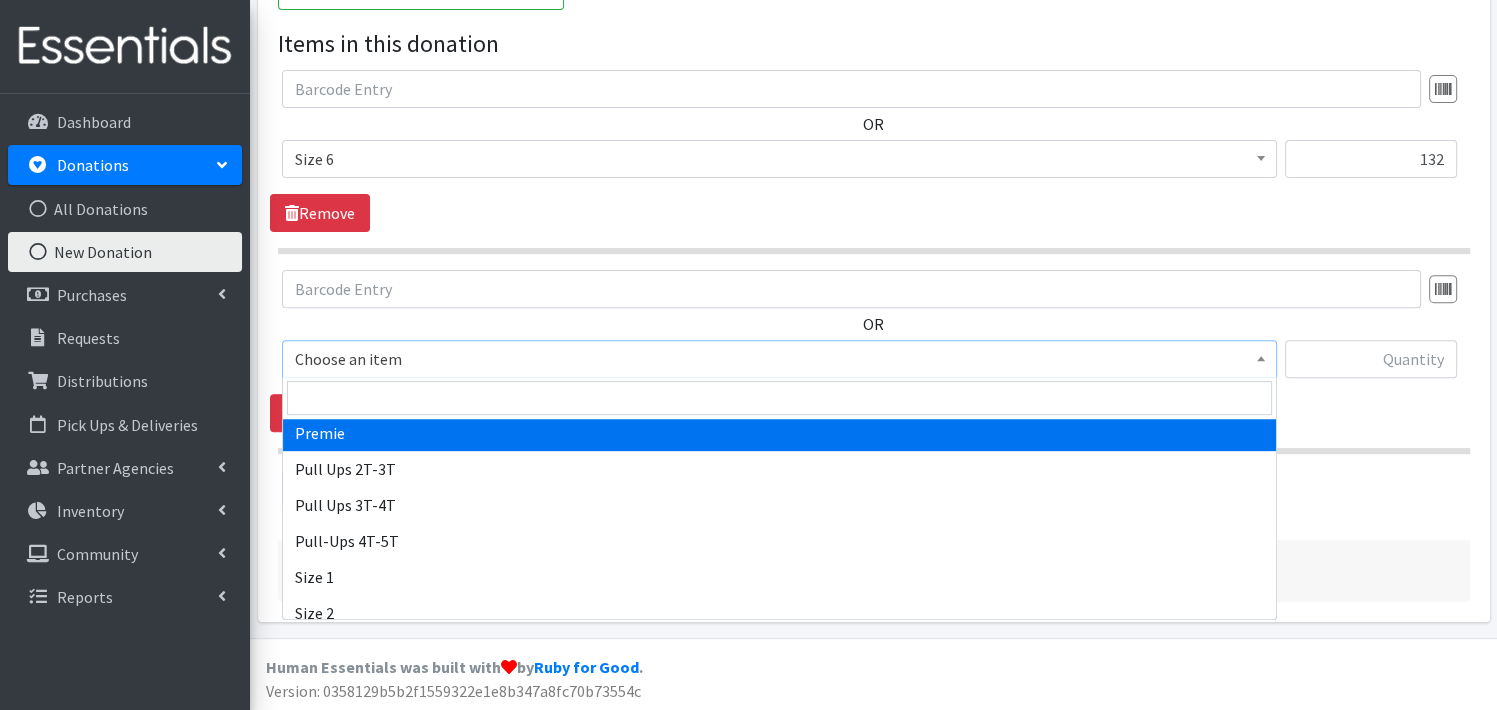 scroll, scrollTop: 280, scrollLeft: 0, axis: vertical 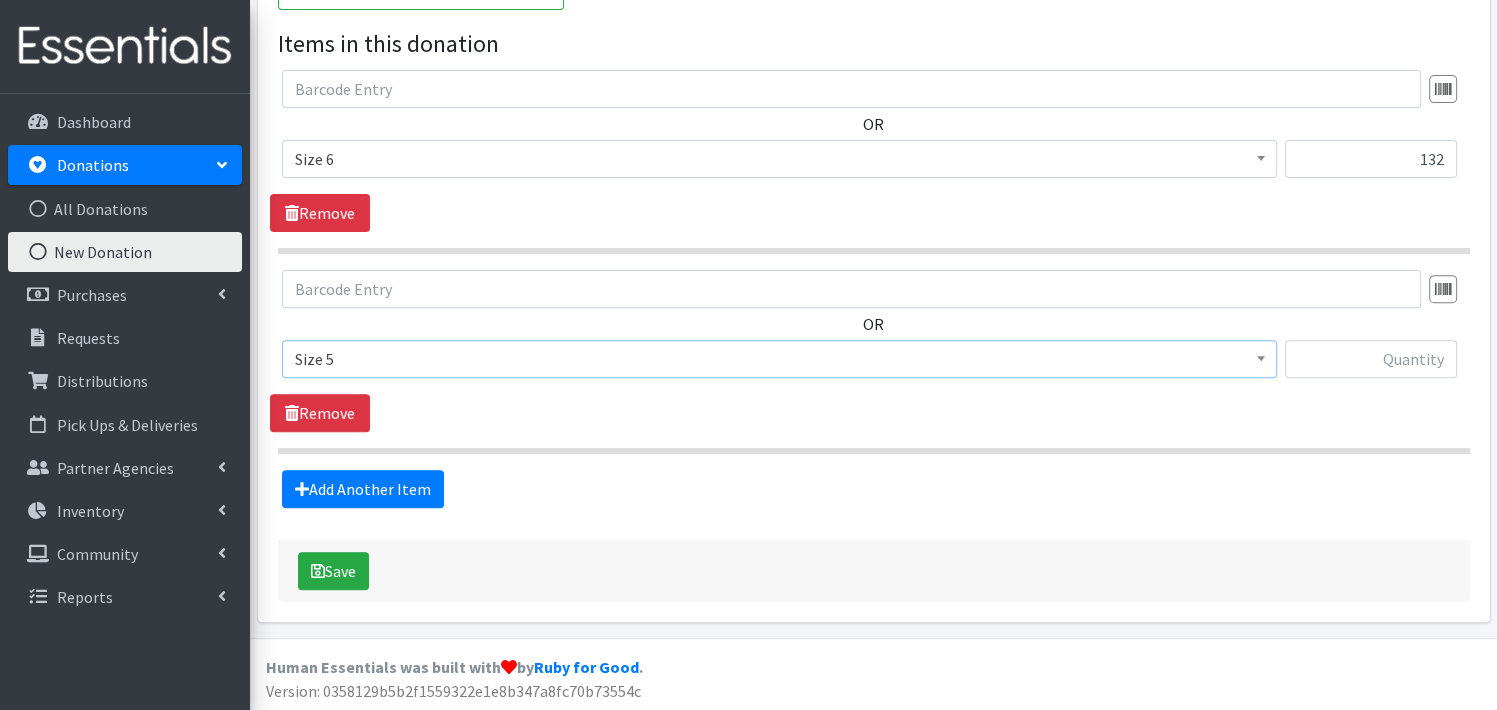 select on "3686" 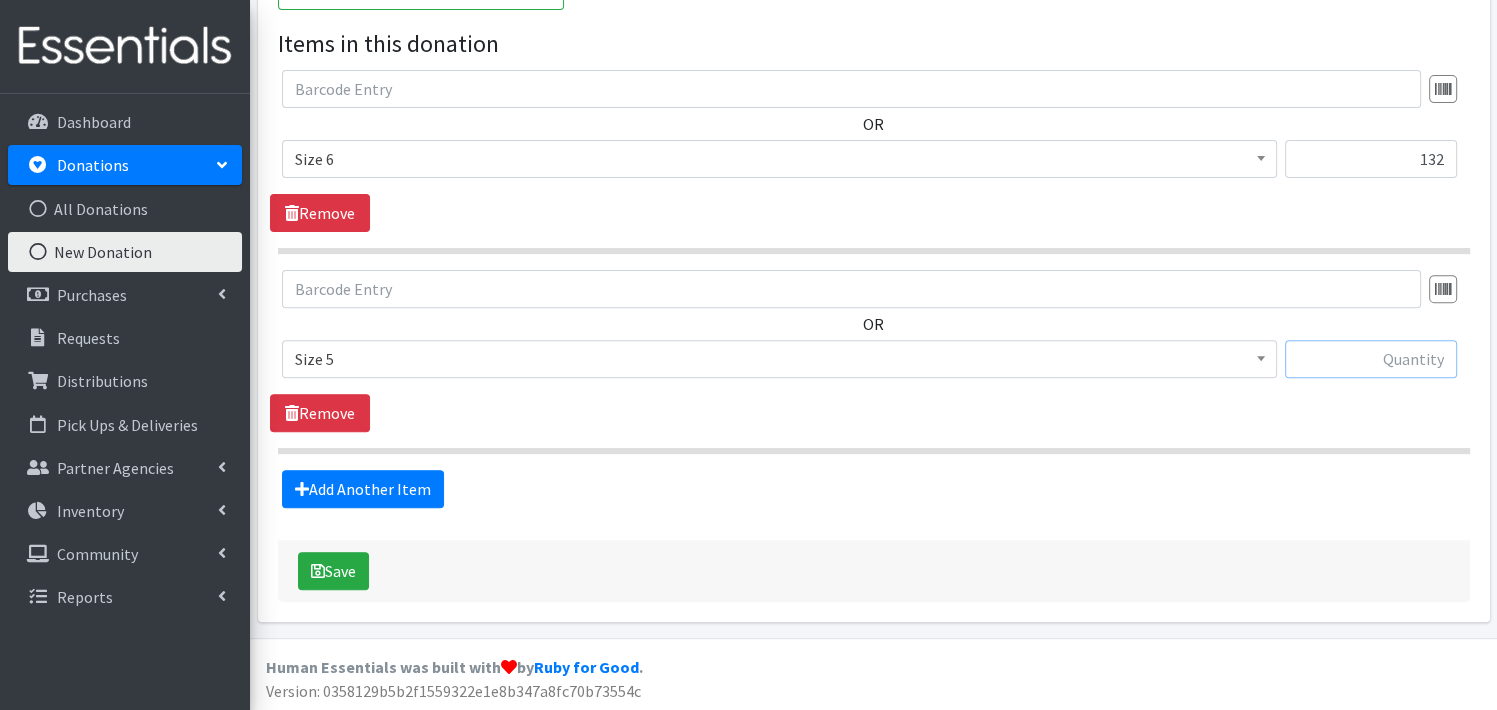 click at bounding box center [1371, 359] 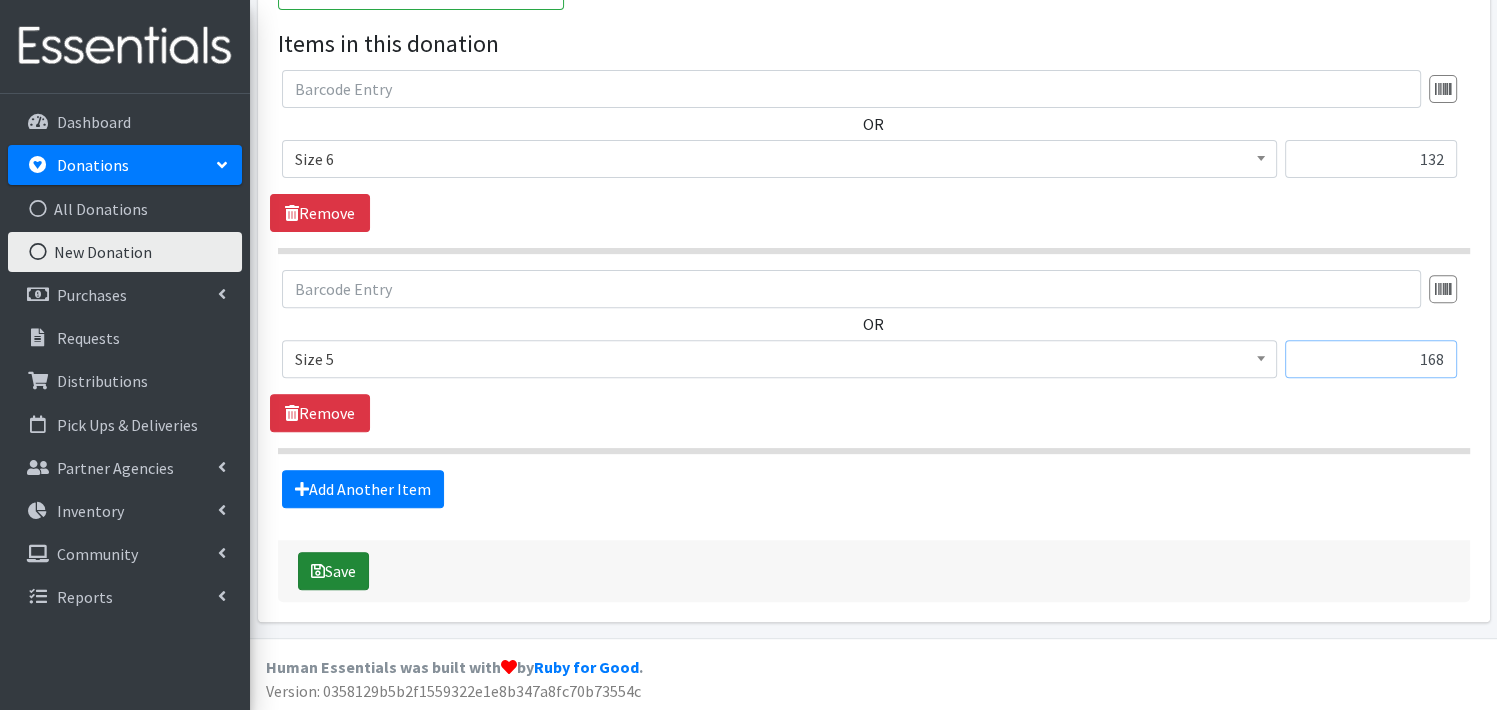 type on "168" 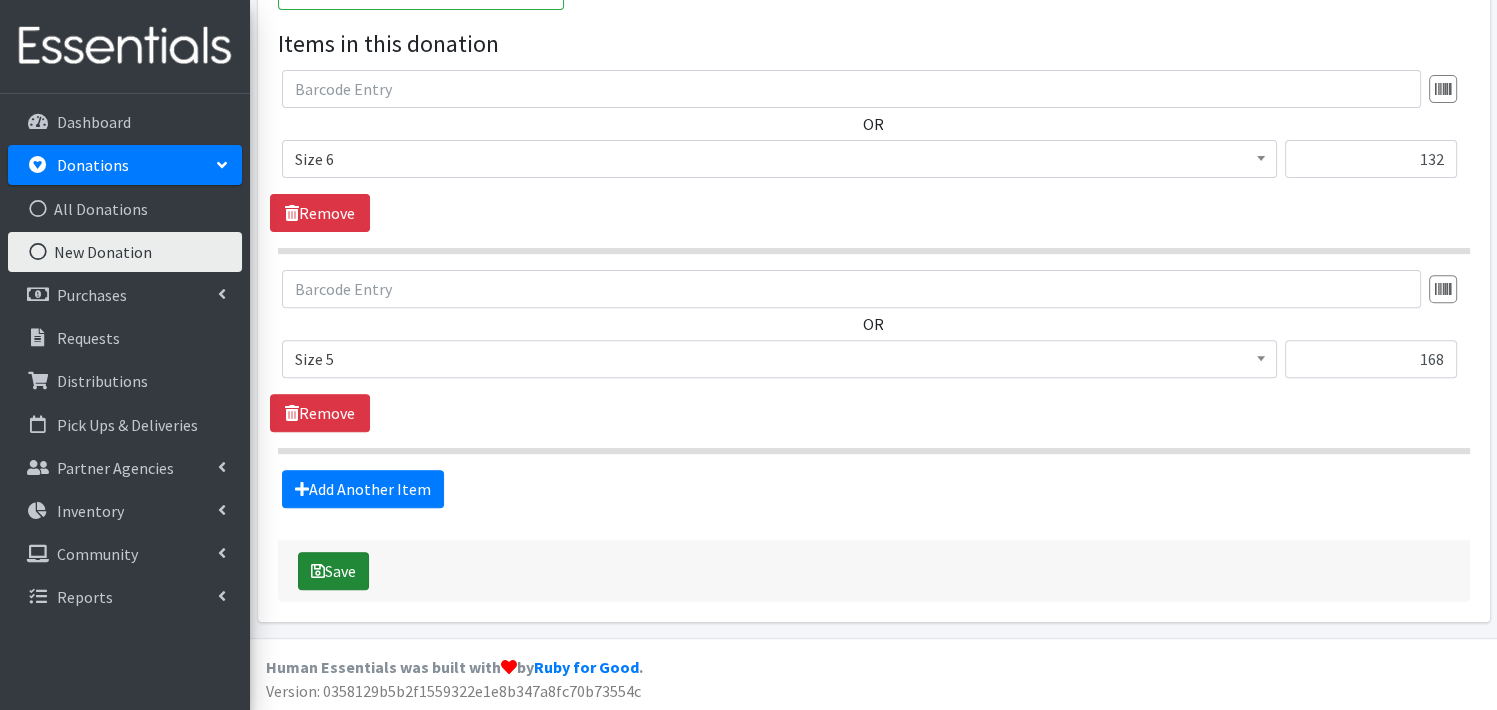 click on "Save" at bounding box center [333, 571] 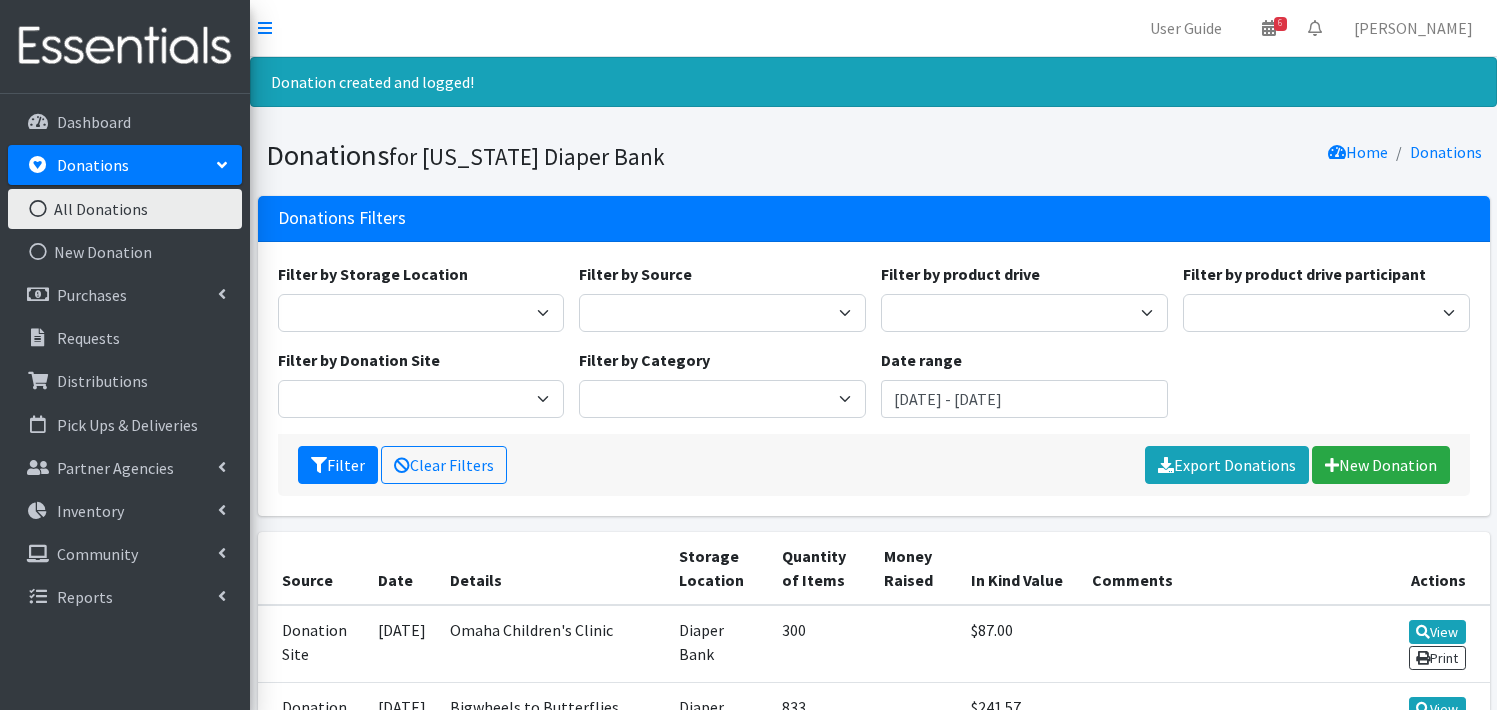 scroll, scrollTop: 0, scrollLeft: 0, axis: both 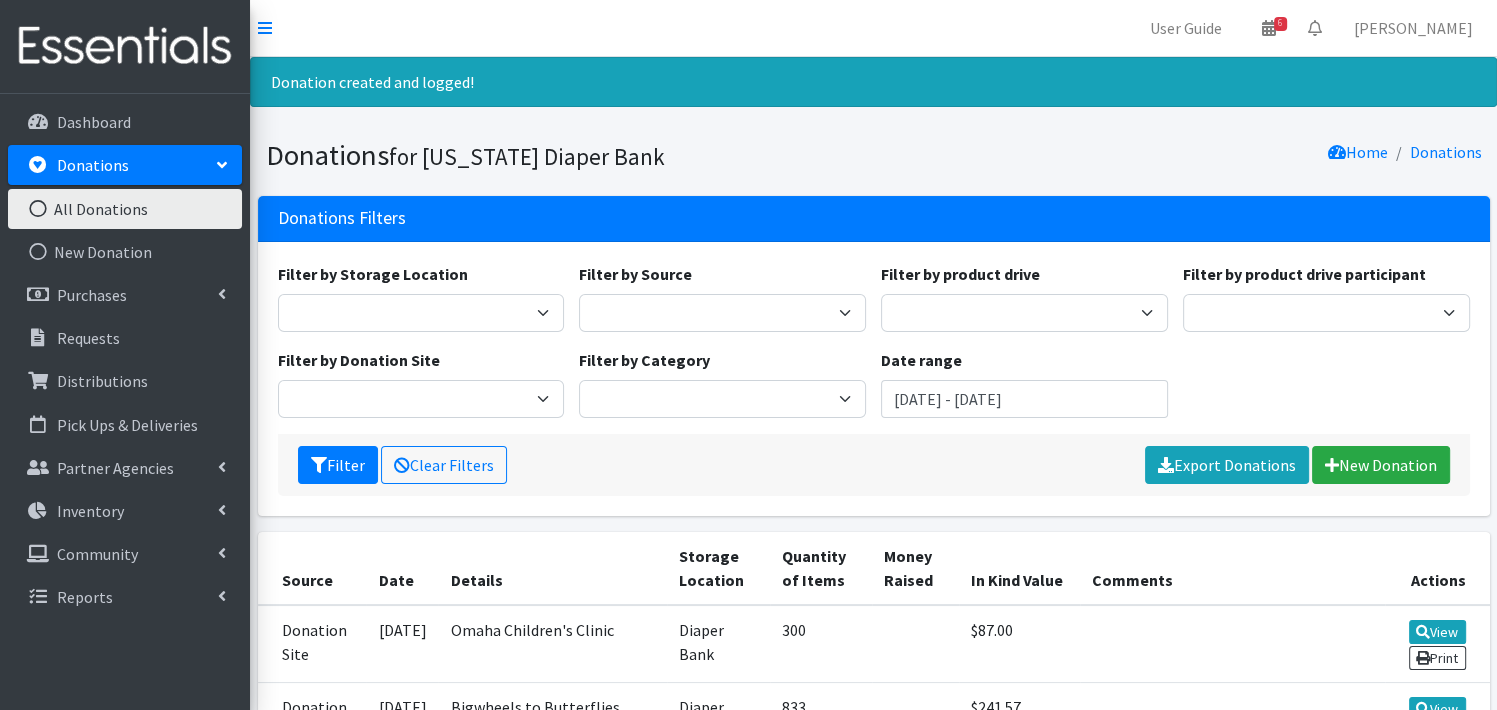 click at bounding box center [38, 209] 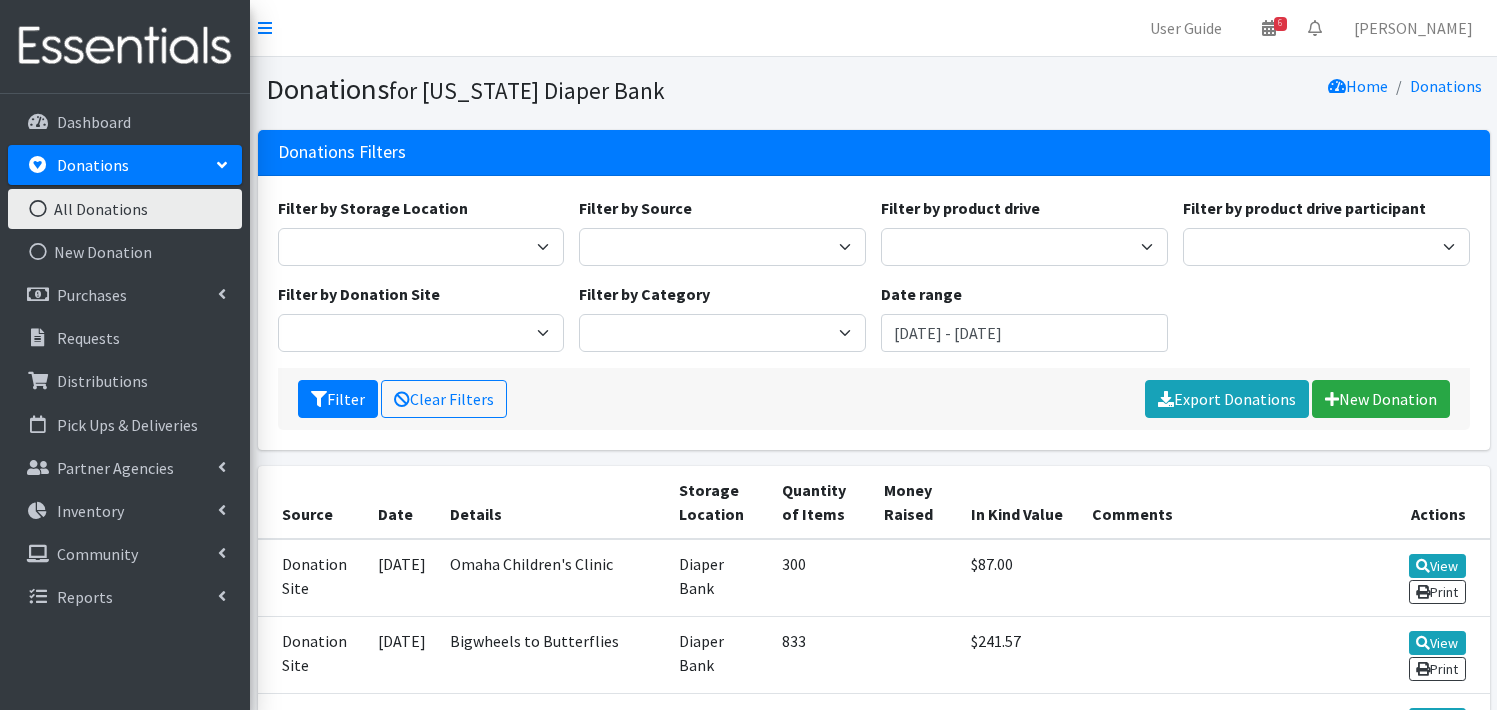 scroll, scrollTop: 0, scrollLeft: 0, axis: both 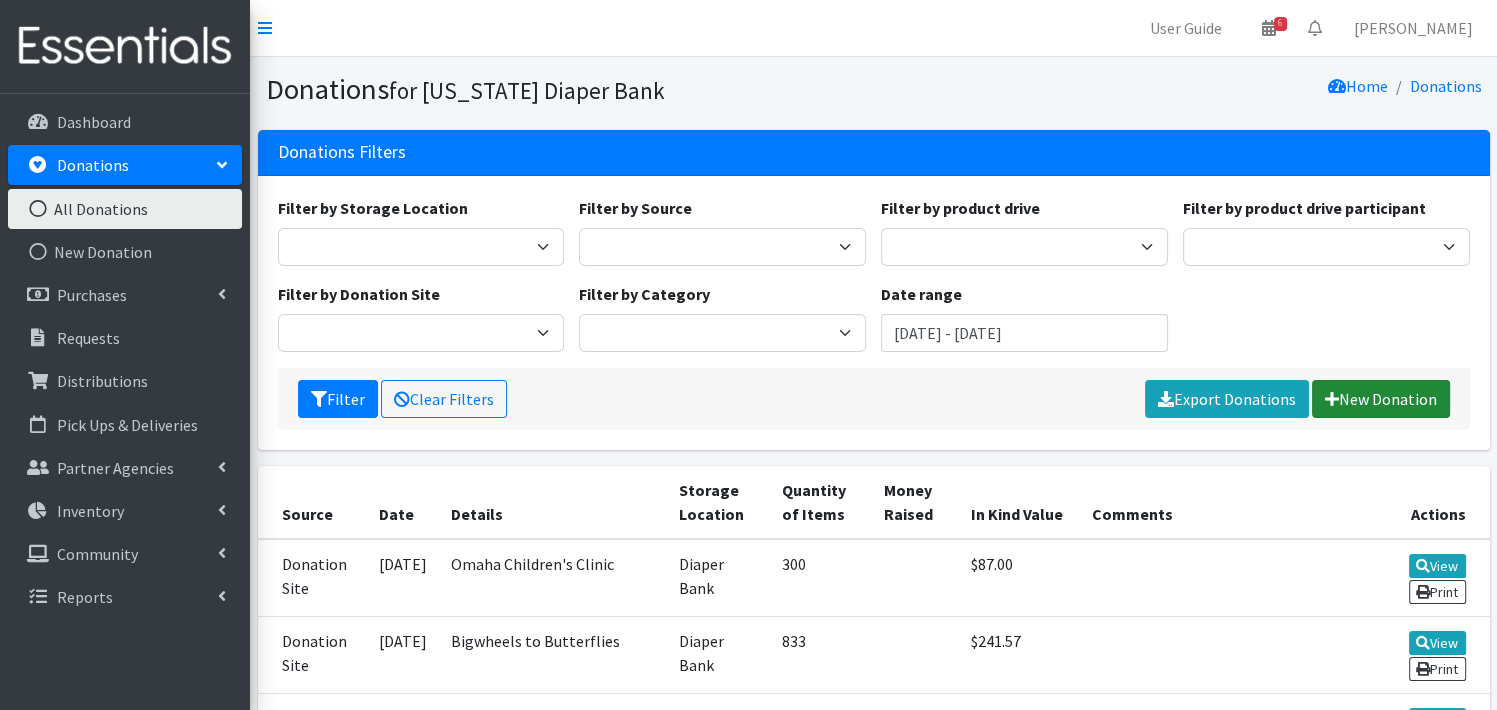 click on "New Donation" at bounding box center (1381, 399) 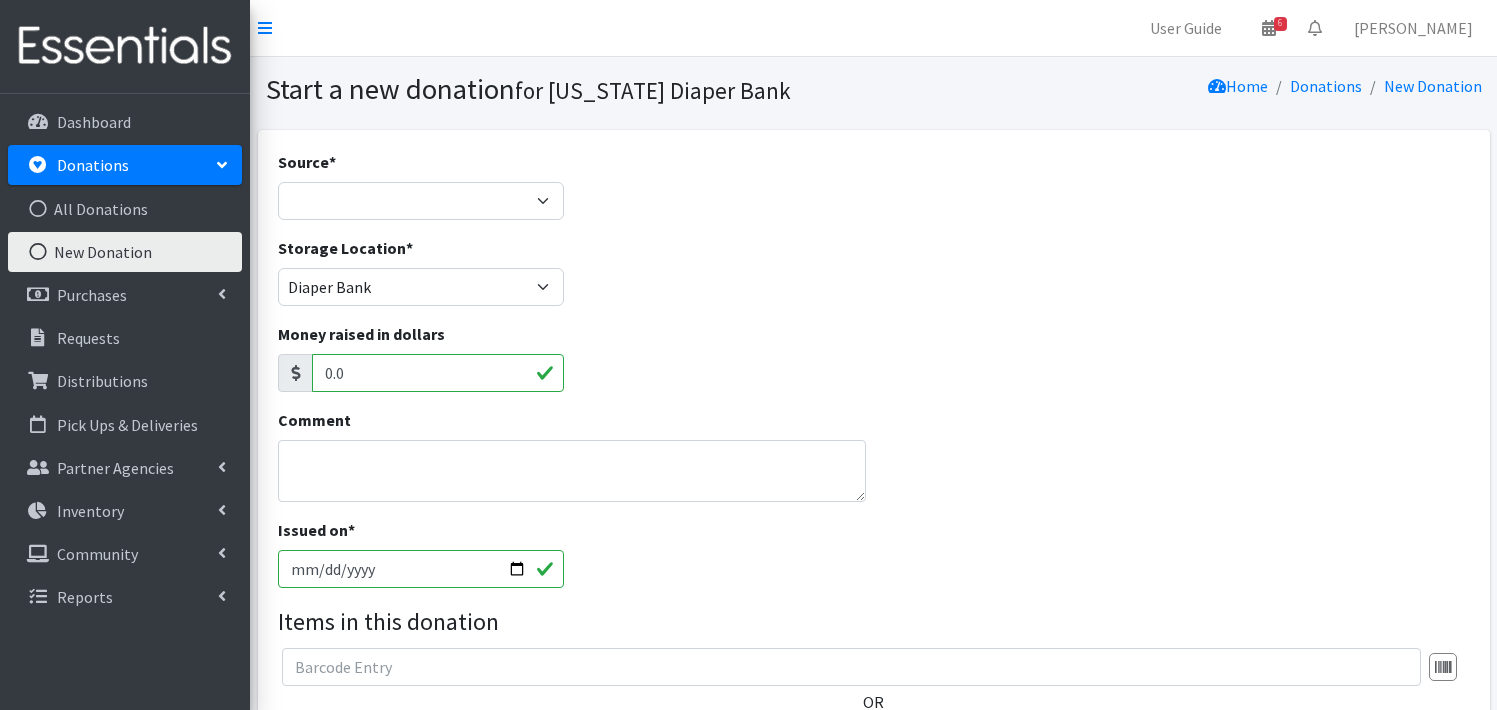 scroll, scrollTop: 0, scrollLeft: 0, axis: both 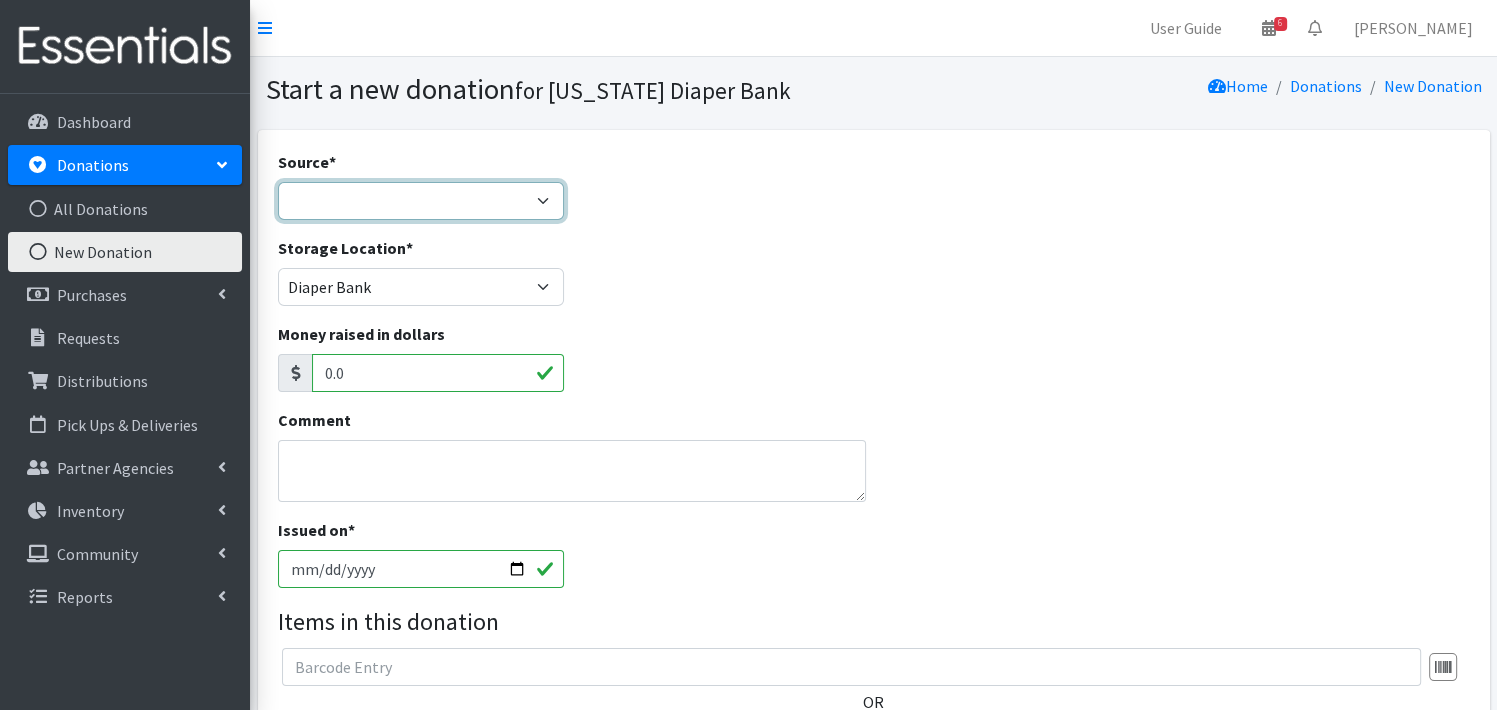 click on "Product Drive
Manufacturer
Donation Site
Misc. Donation" at bounding box center (421, 201) 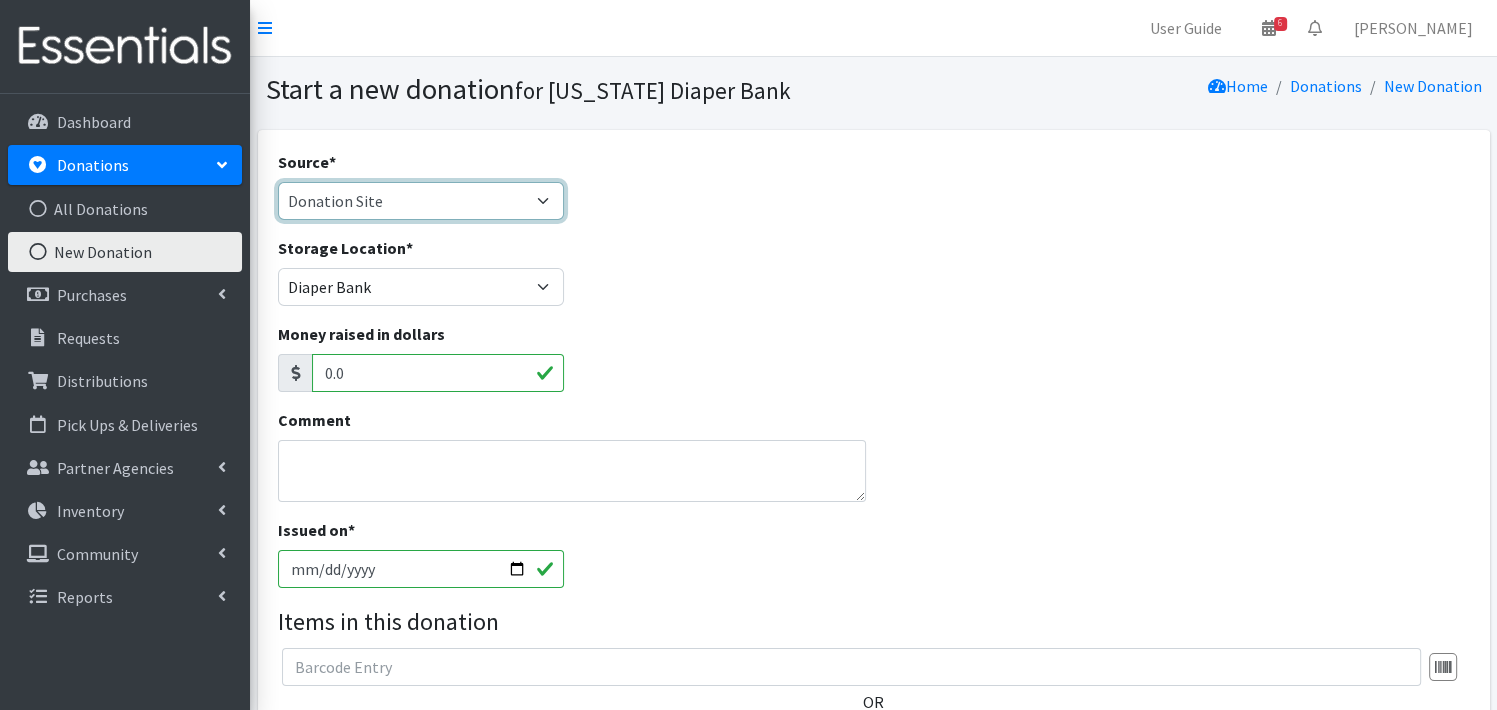 click on "Product Drive
Manufacturer
Donation Site
Misc. Donation" at bounding box center (421, 201) 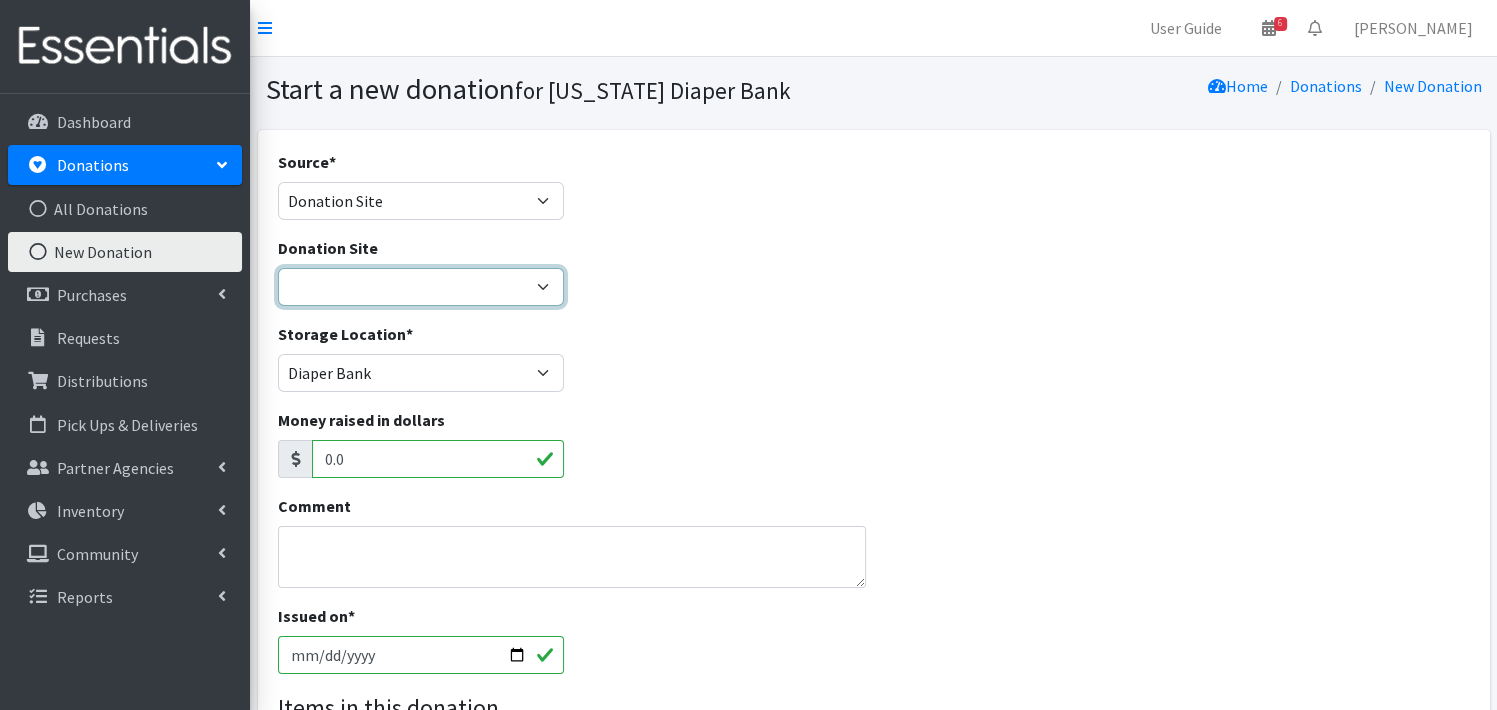 click on "Bigwheels to Butterflies
Honeyman Rent ALL
Omaha Children's Clinic
Once Upon A Child
Papio Library
Pink and Green
Pirates & Pixies
Westwood Church
Young Chiropractic & Rehabilitation Center" at bounding box center [421, 287] 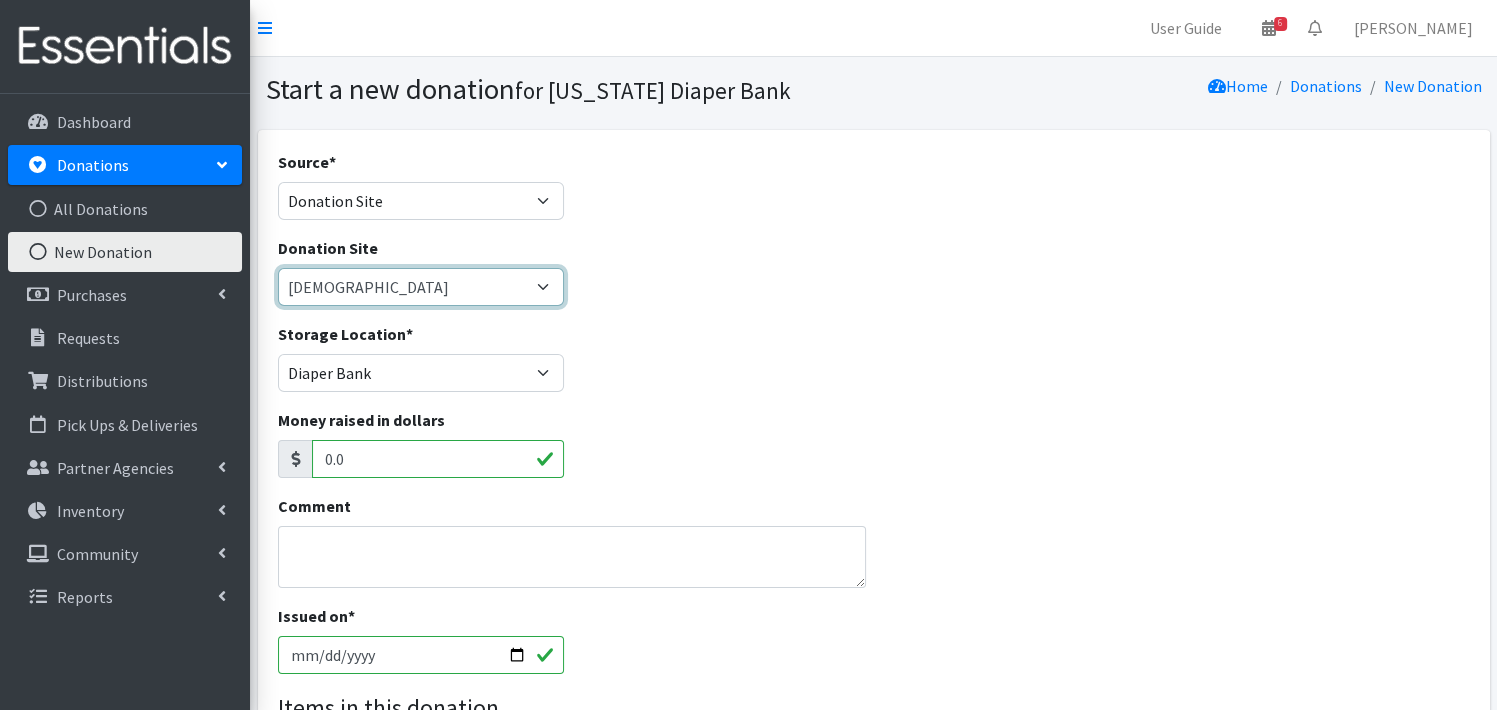 click on "Bigwheels to Butterflies
[PERSON_NAME] Rent ALL
Omaha Children's Clinic
Once Upon A Child
Papio Library
Pink and Green
Pirates & Pixies
Westwood Church
Young [MEDICAL_DATA] & Rehabilitation Center" at bounding box center [421, 287] 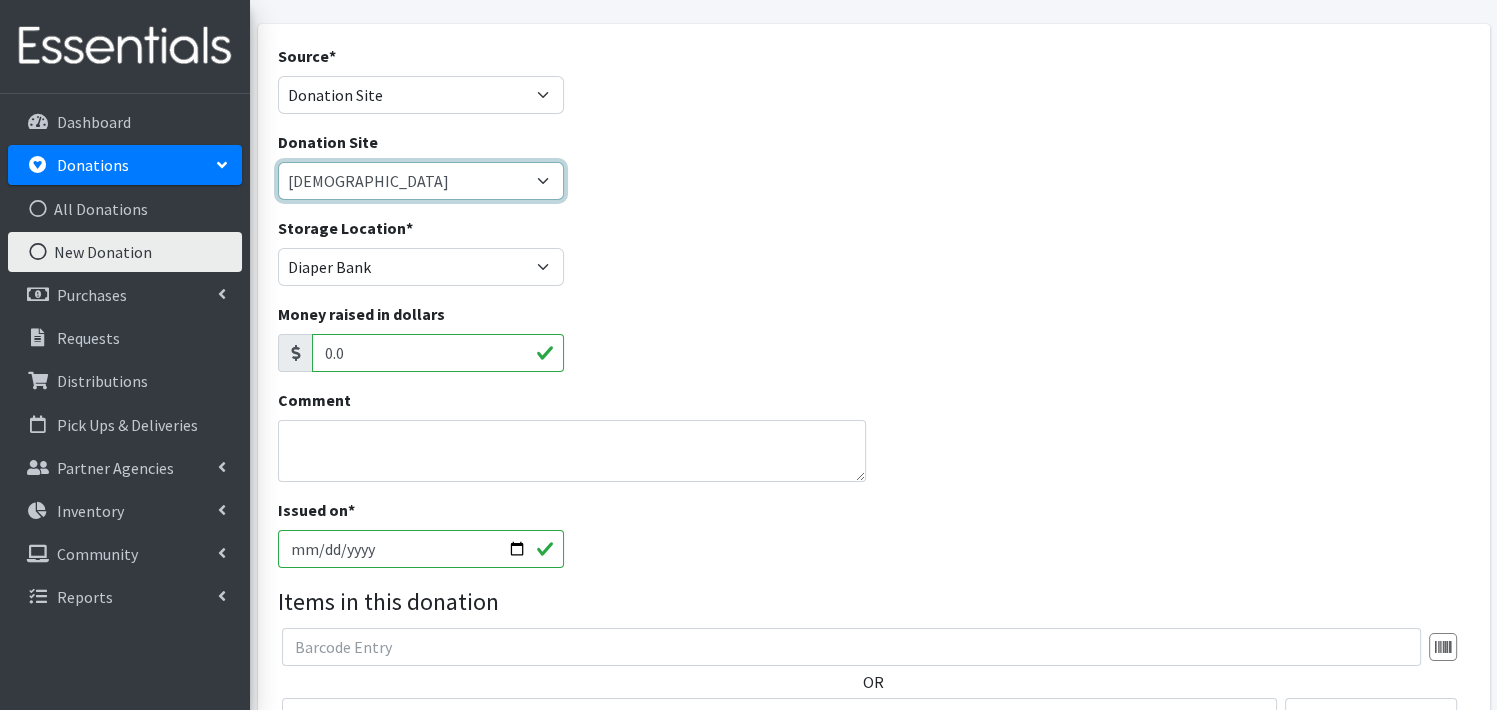 scroll, scrollTop: 120, scrollLeft: 0, axis: vertical 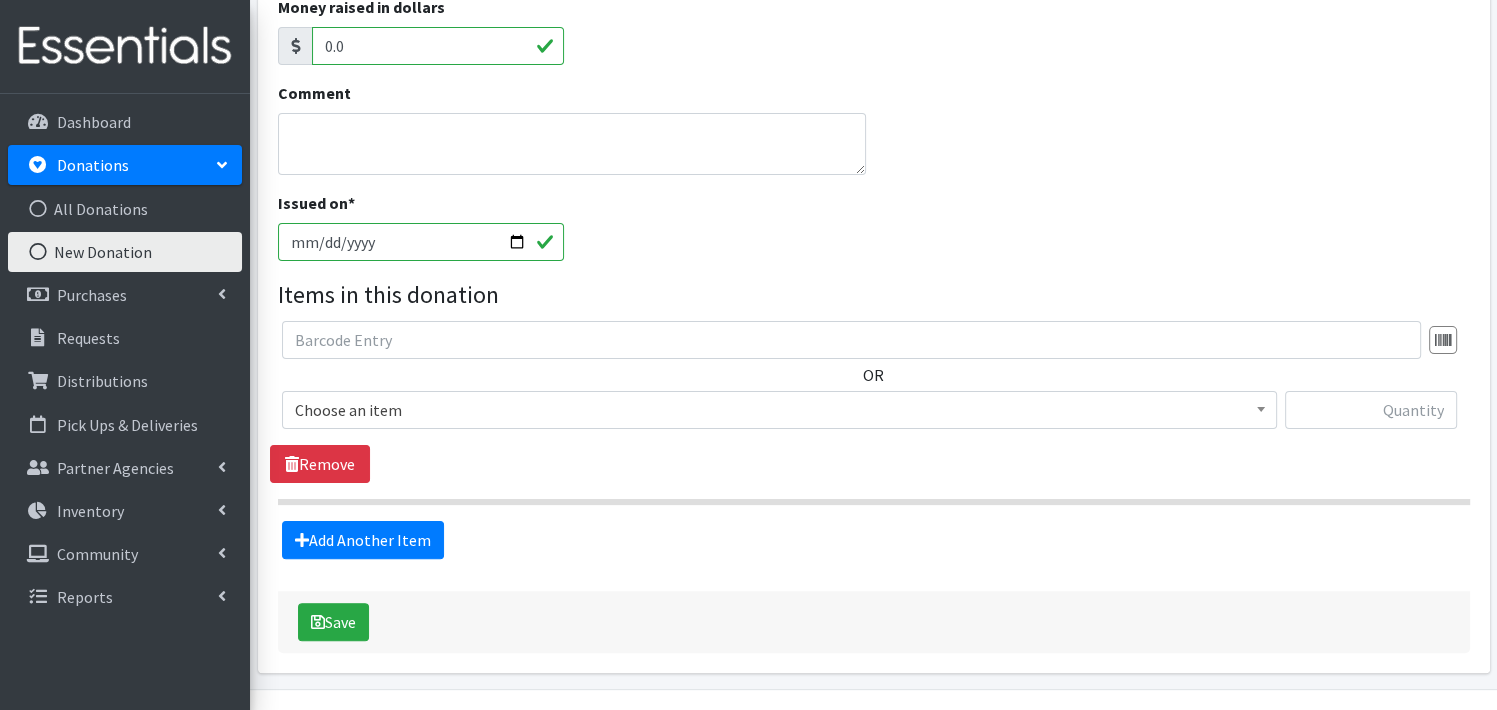 click on "2025-07-10" at bounding box center [421, 242] 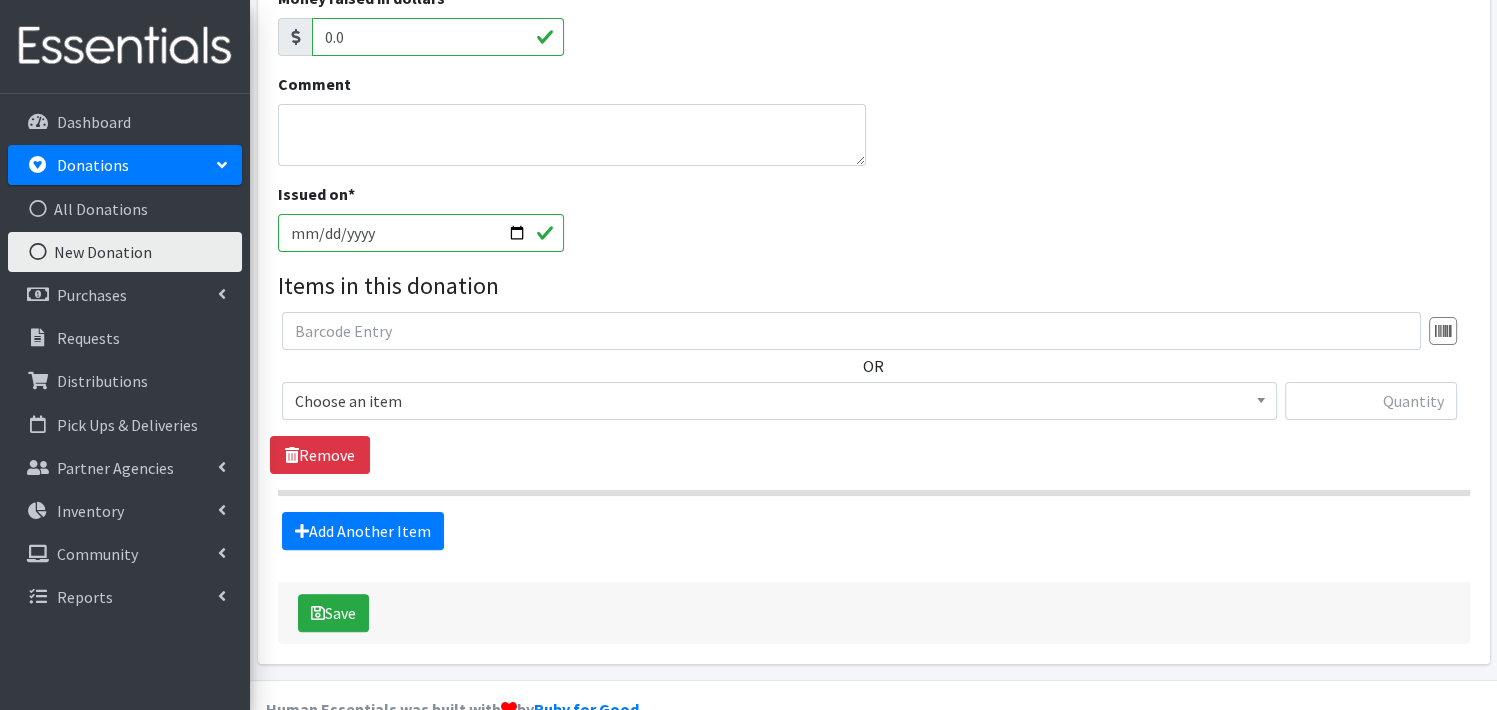 scroll, scrollTop: 464, scrollLeft: 0, axis: vertical 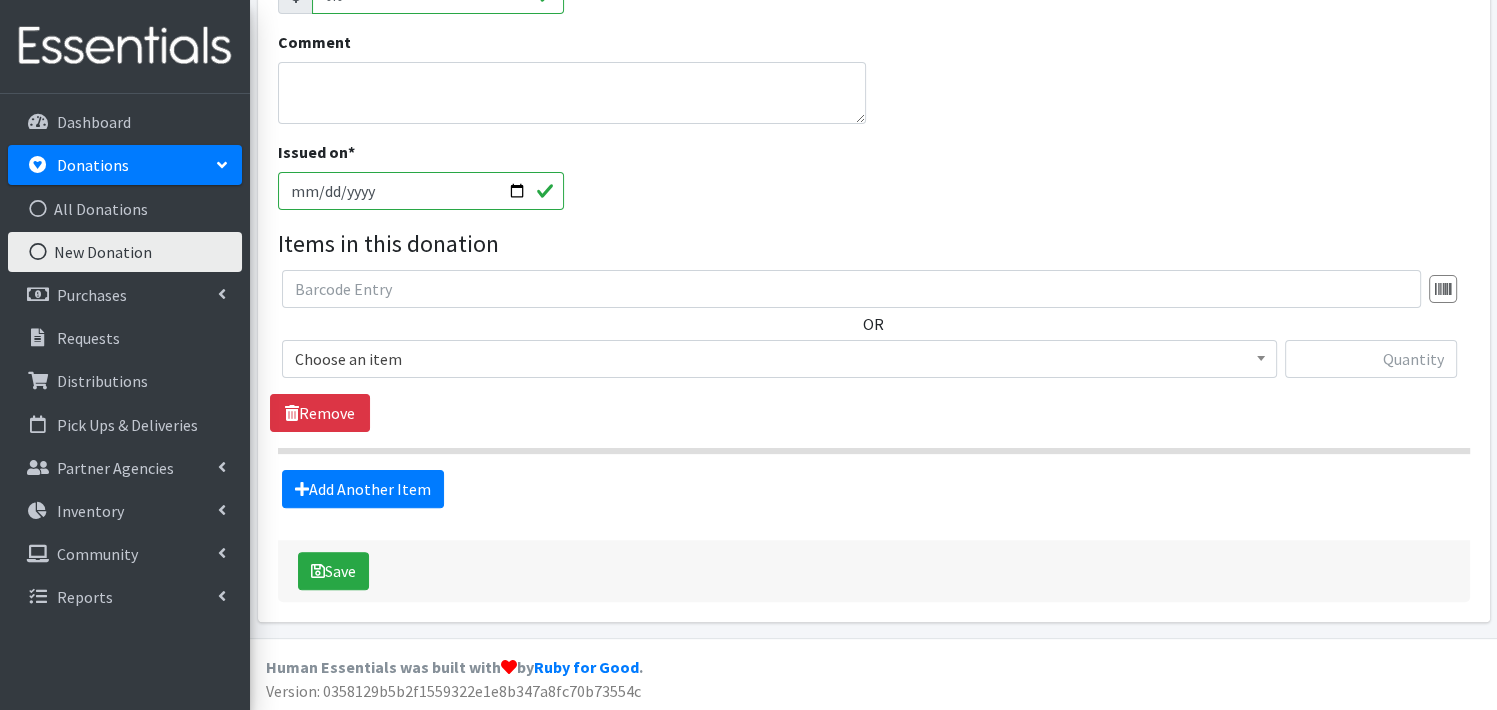 click at bounding box center (1261, 356) 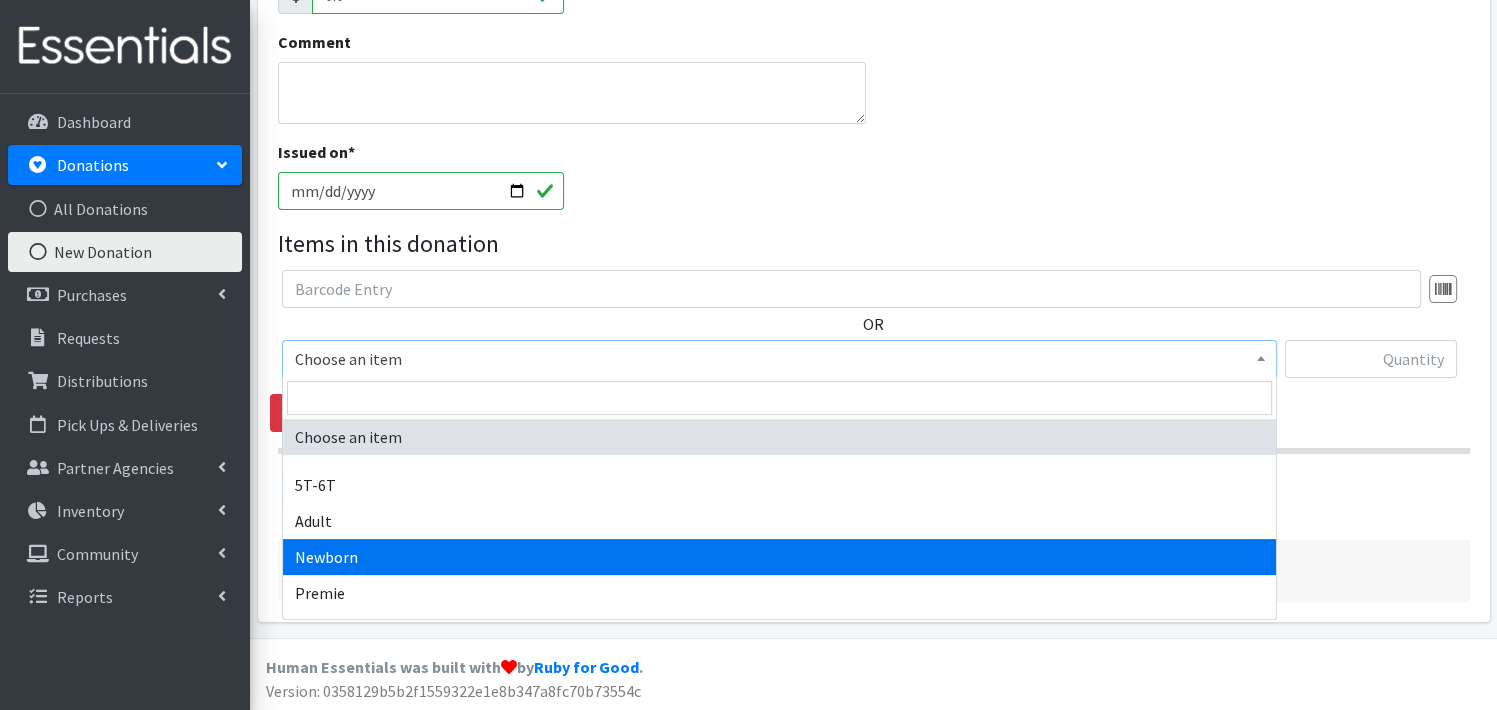 select on "3681" 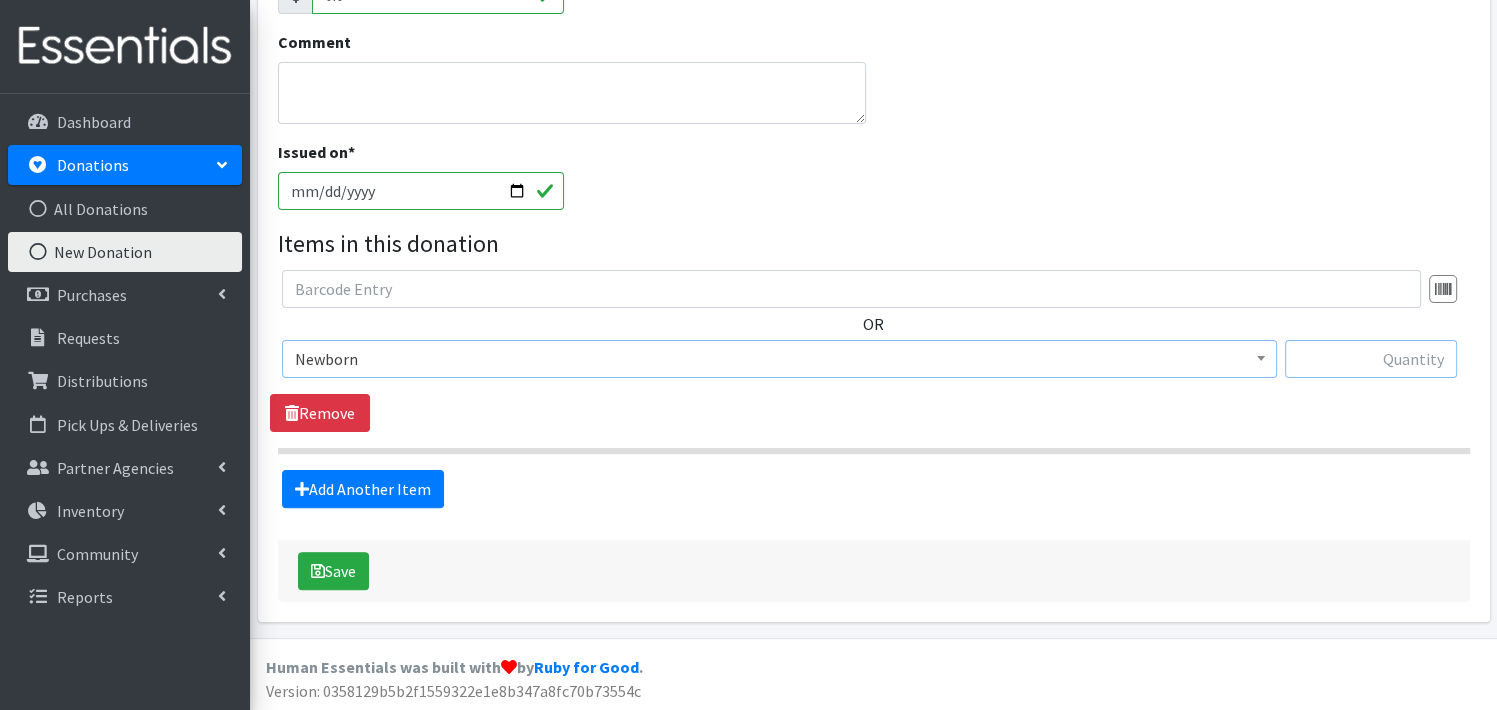 click at bounding box center (1371, 359) 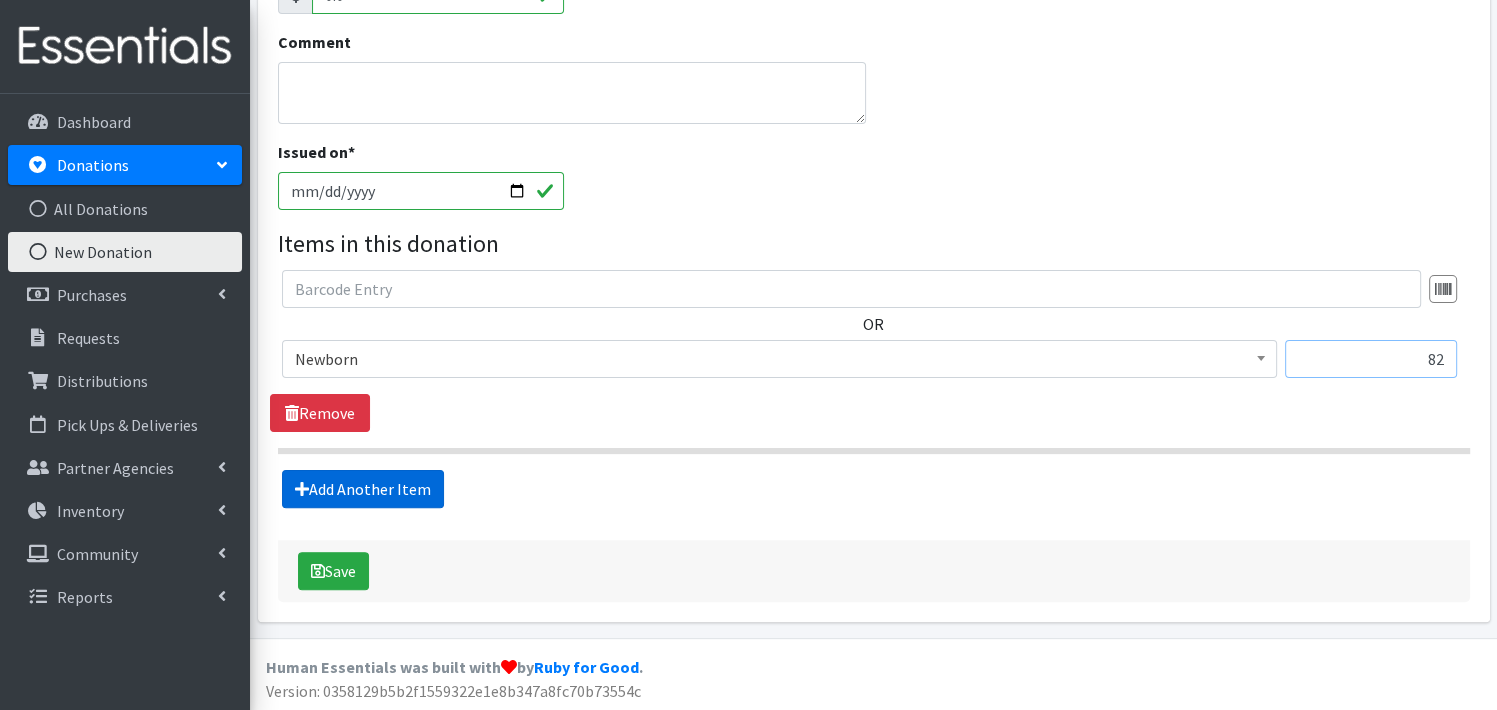 type on "82" 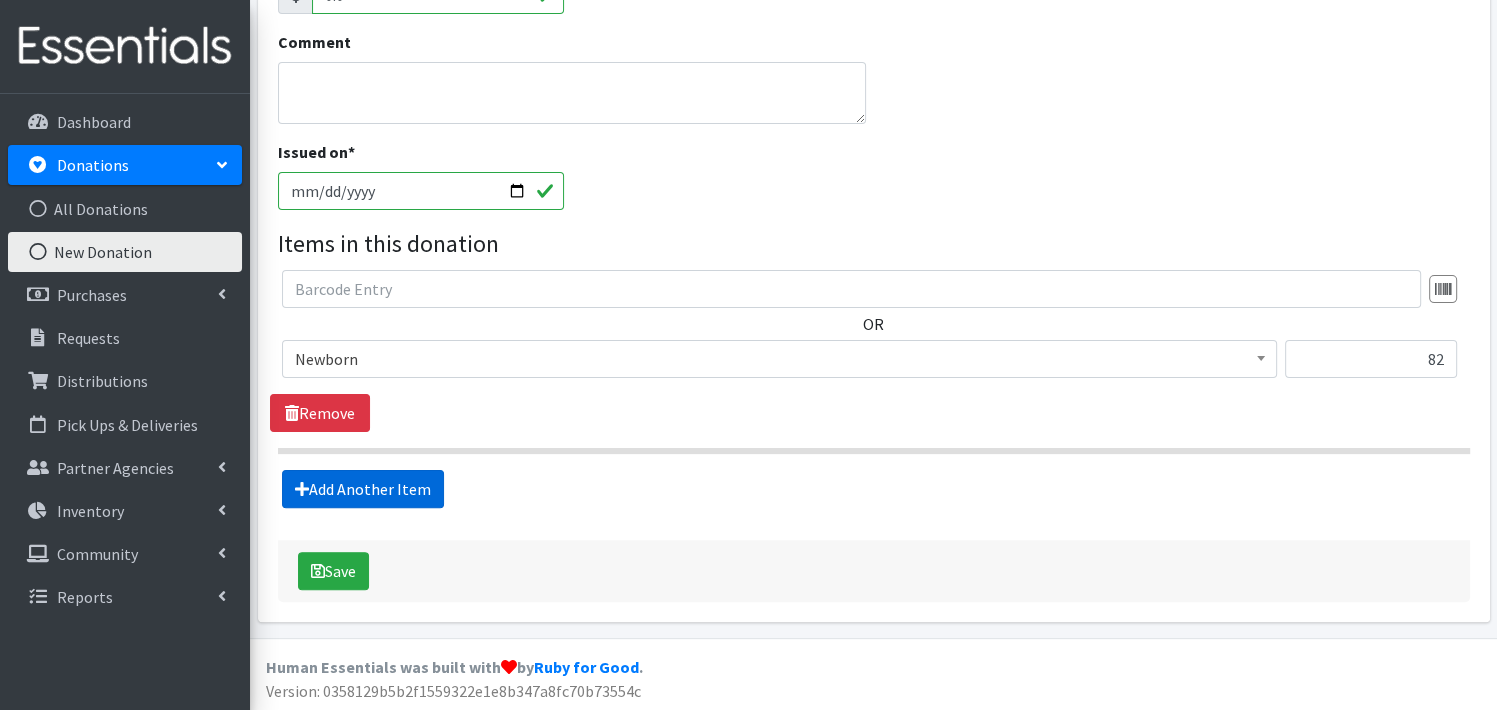 click on "Add Another Item" at bounding box center (363, 489) 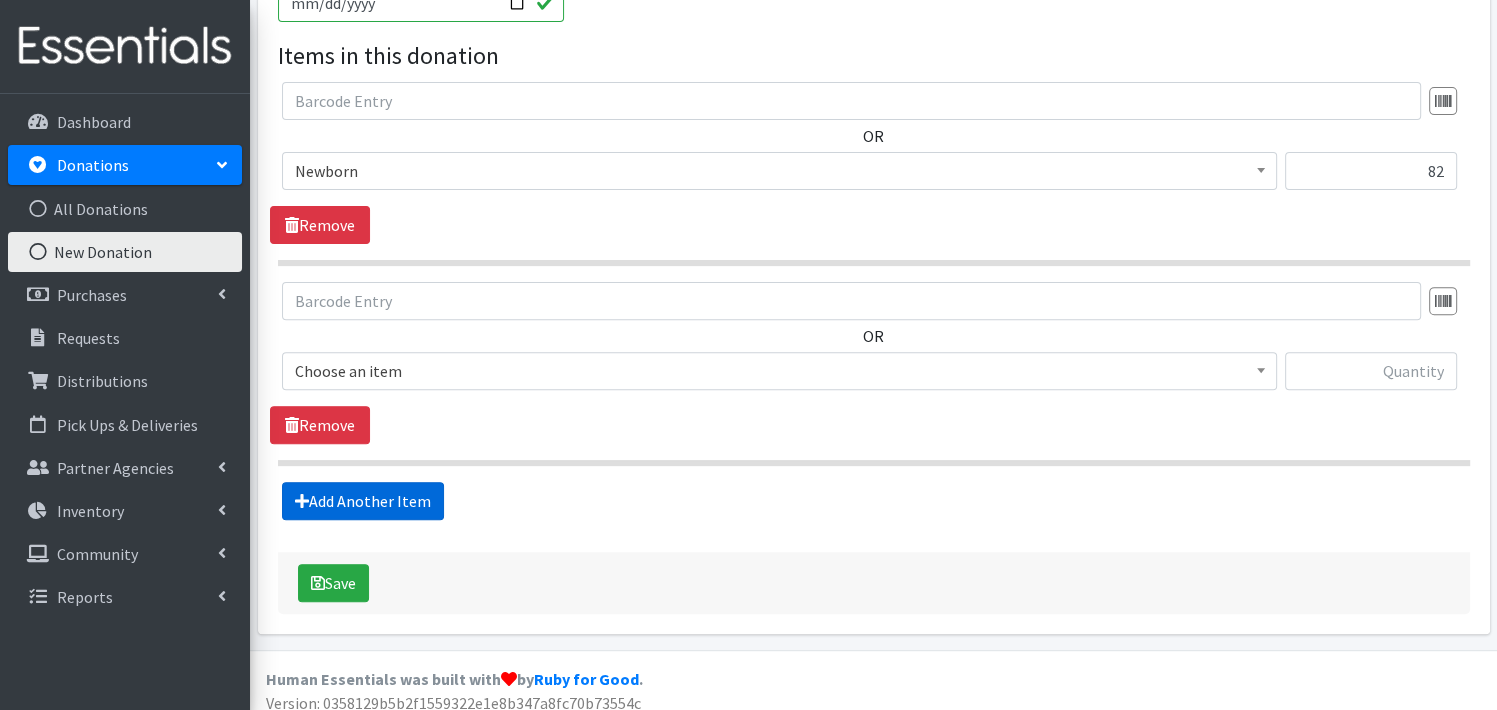 scroll, scrollTop: 664, scrollLeft: 0, axis: vertical 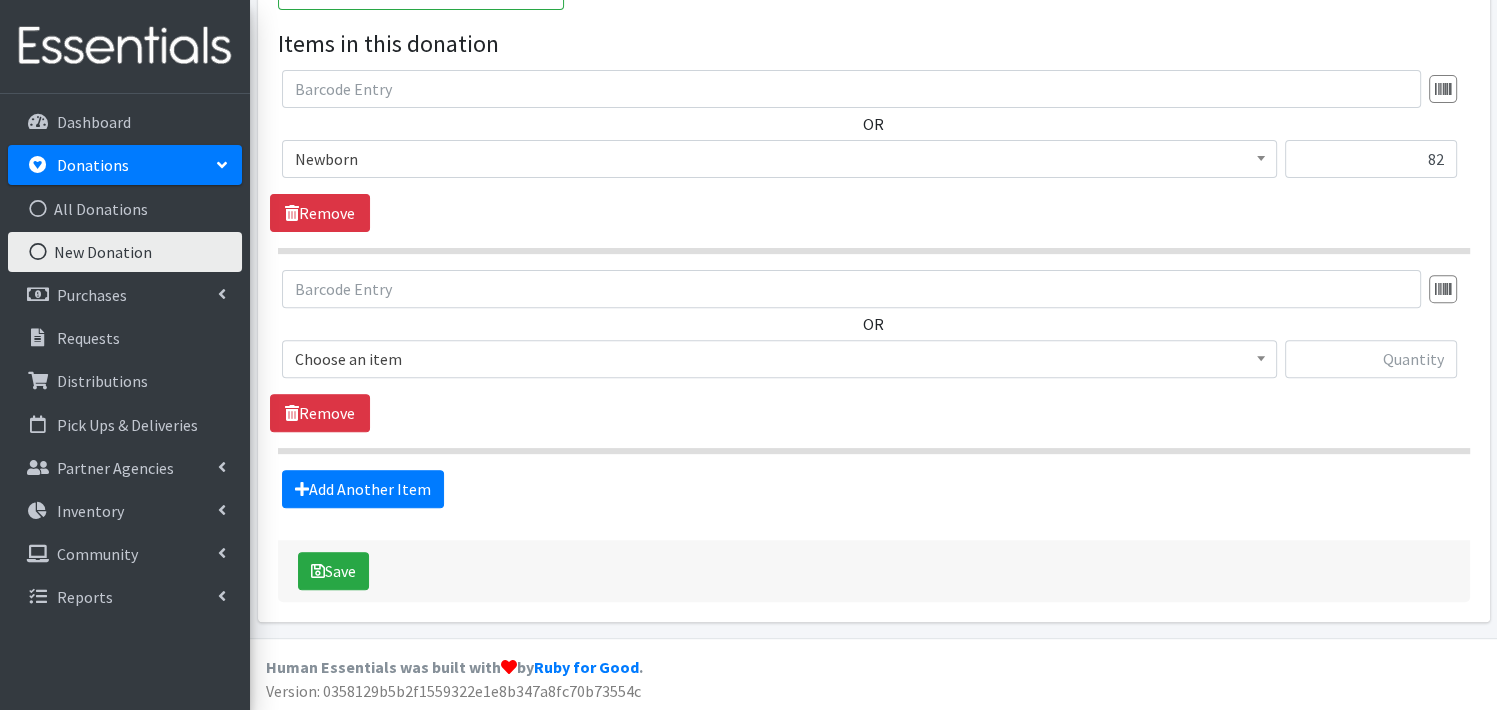 click at bounding box center (1261, 356) 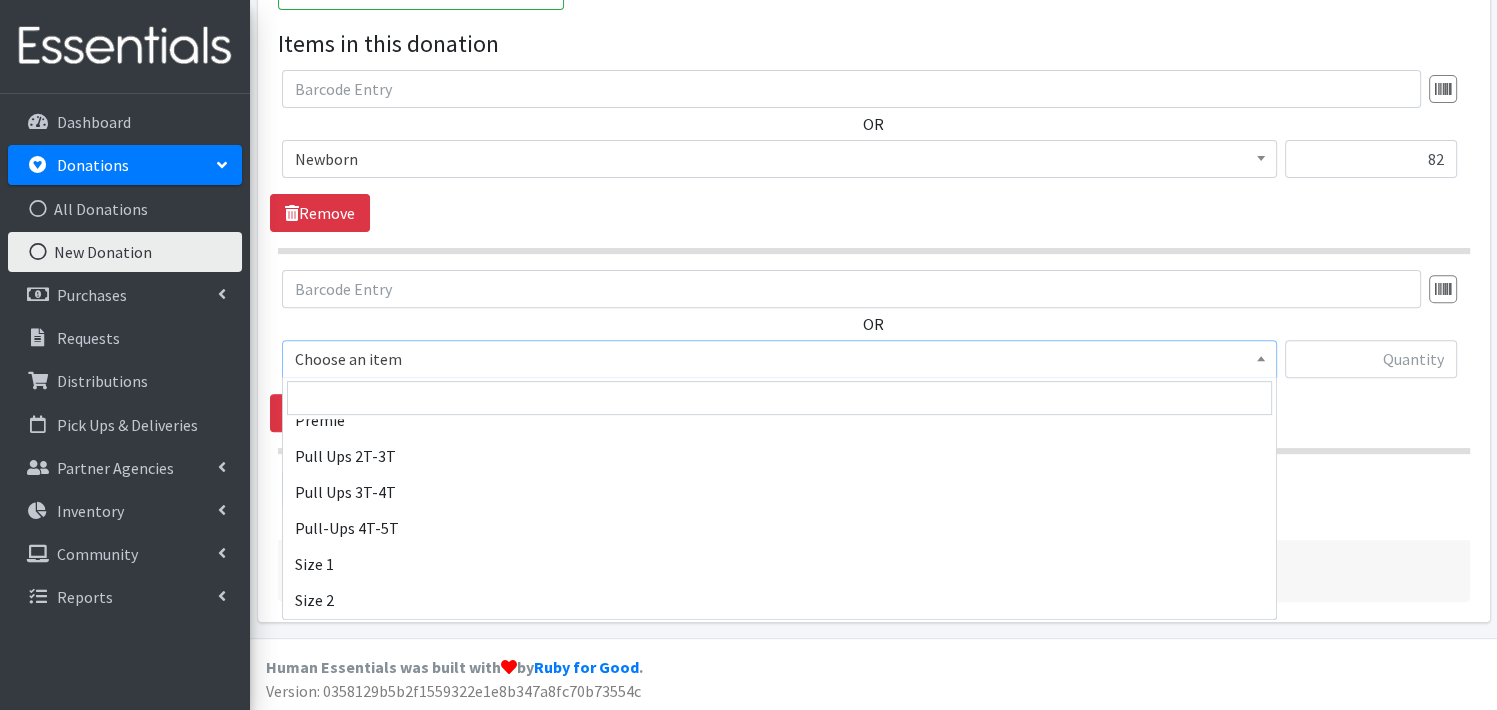 scroll, scrollTop: 213, scrollLeft: 0, axis: vertical 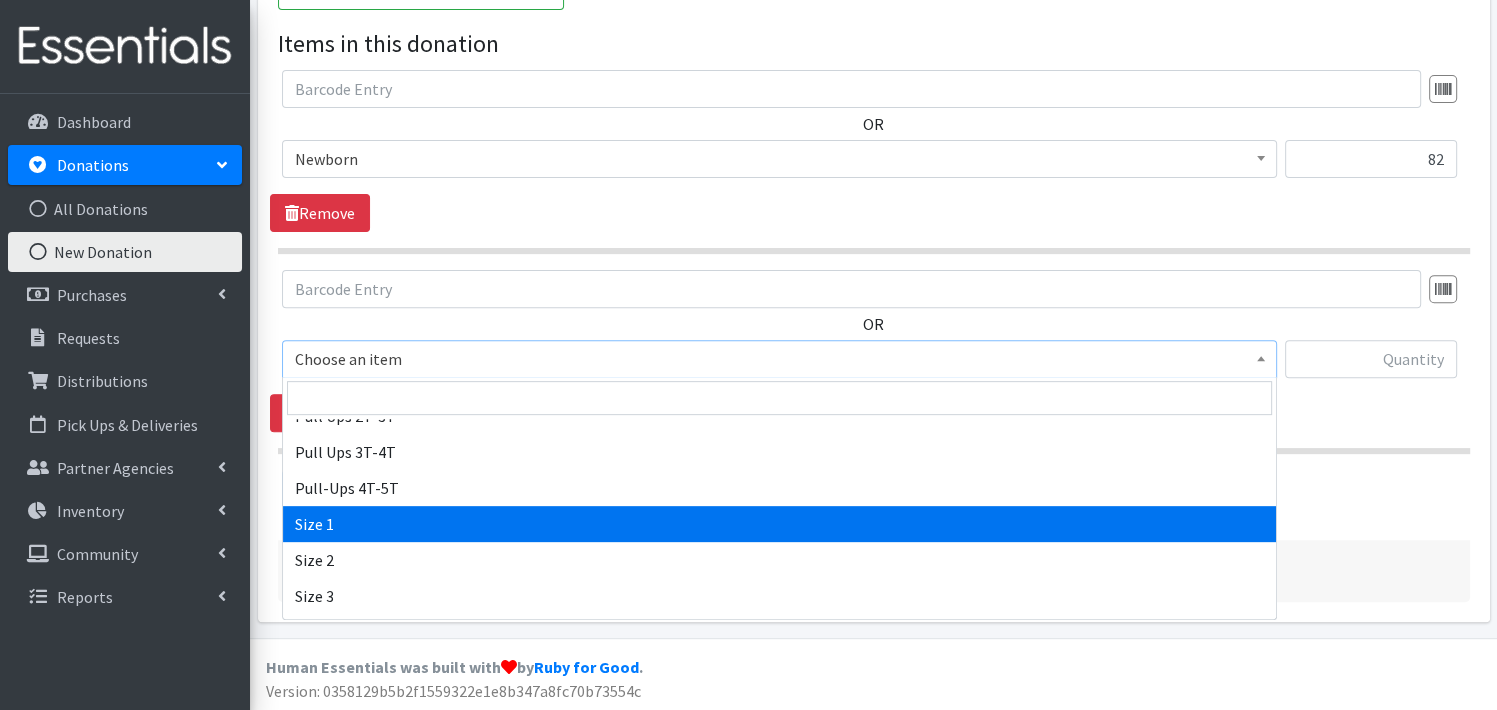 select on "3682" 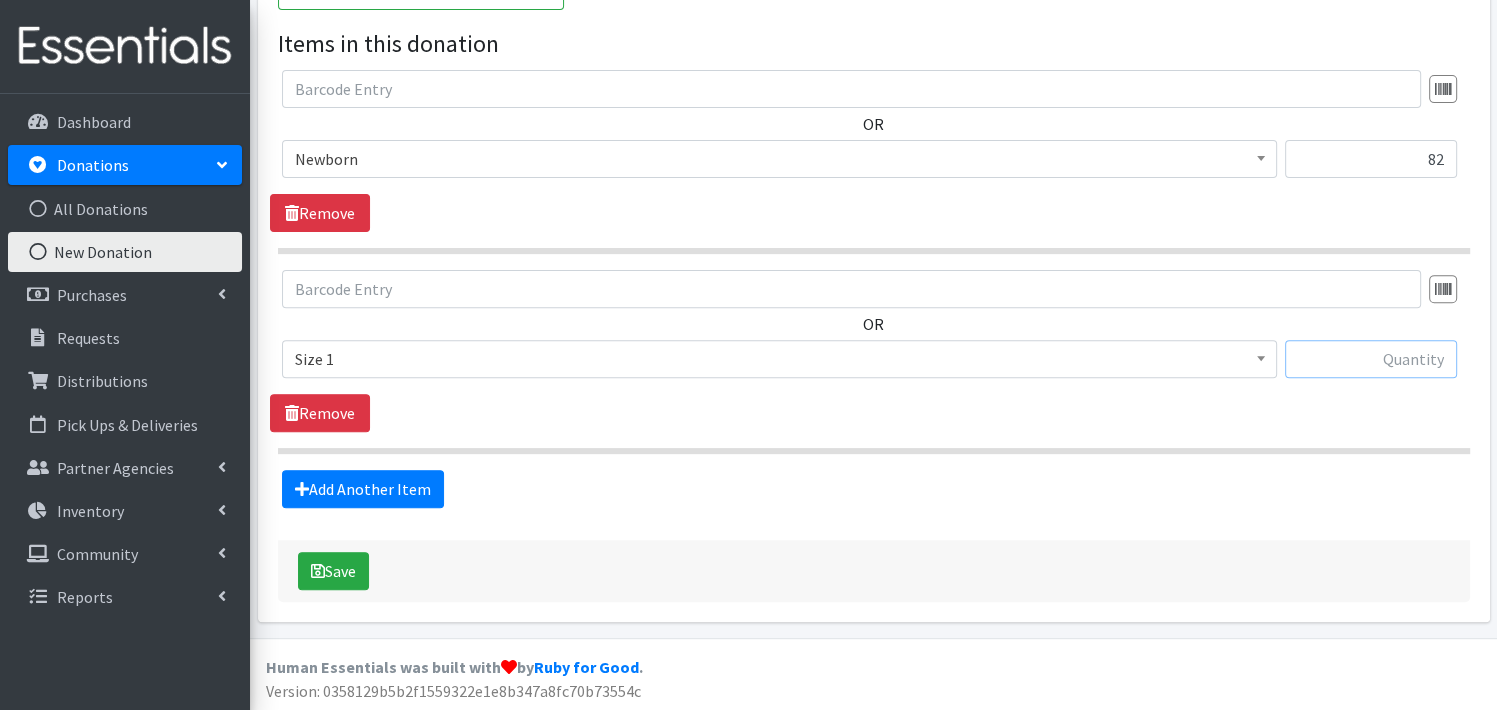 click at bounding box center [1371, 359] 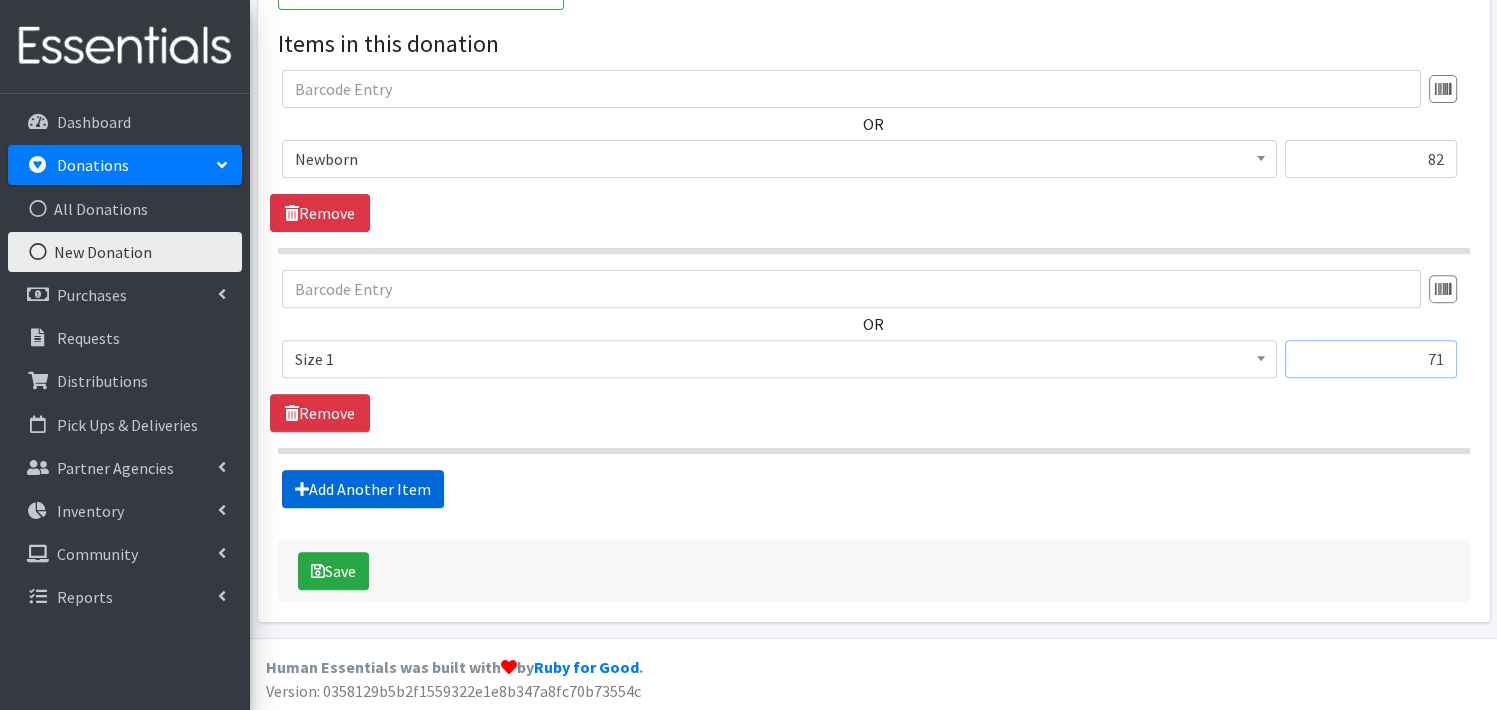 type on "71" 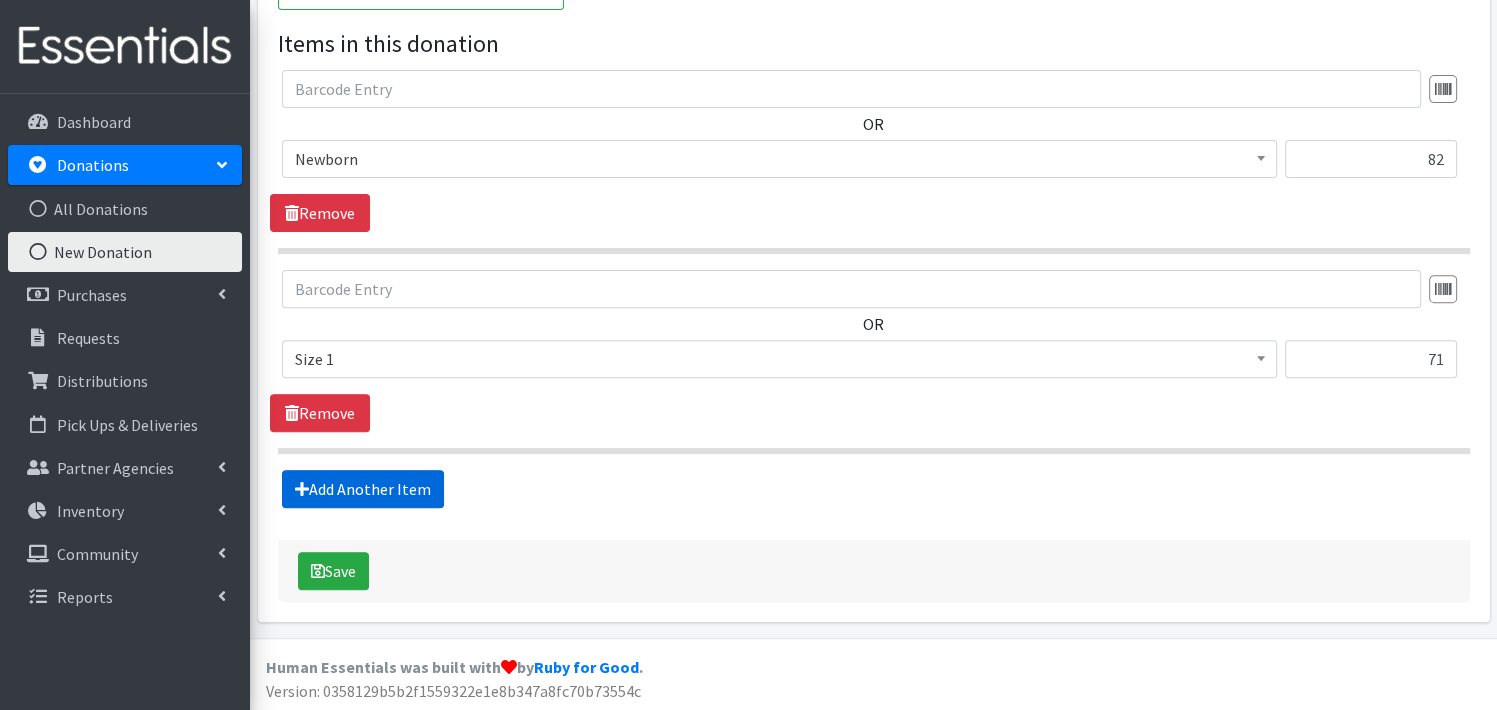 click on "Add Another Item" at bounding box center [363, 489] 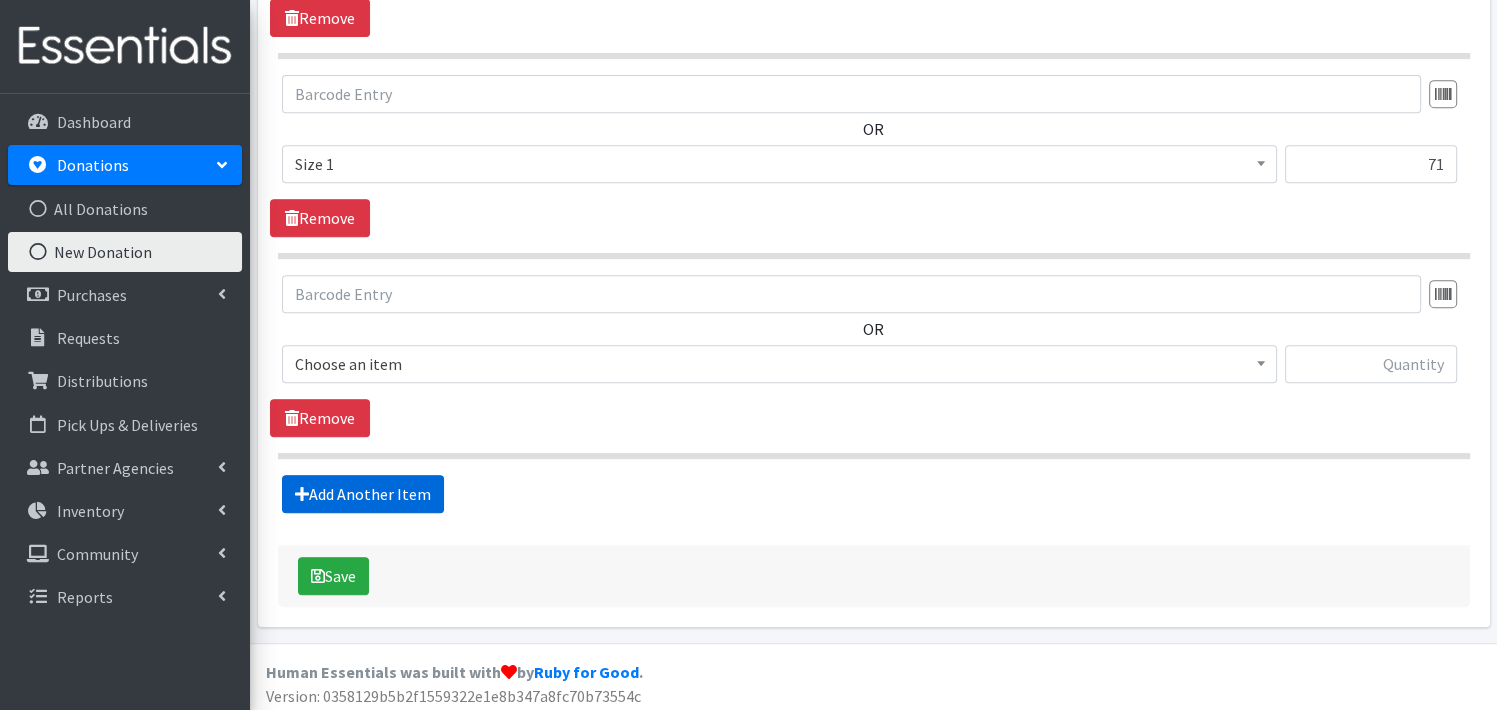 scroll, scrollTop: 864, scrollLeft: 0, axis: vertical 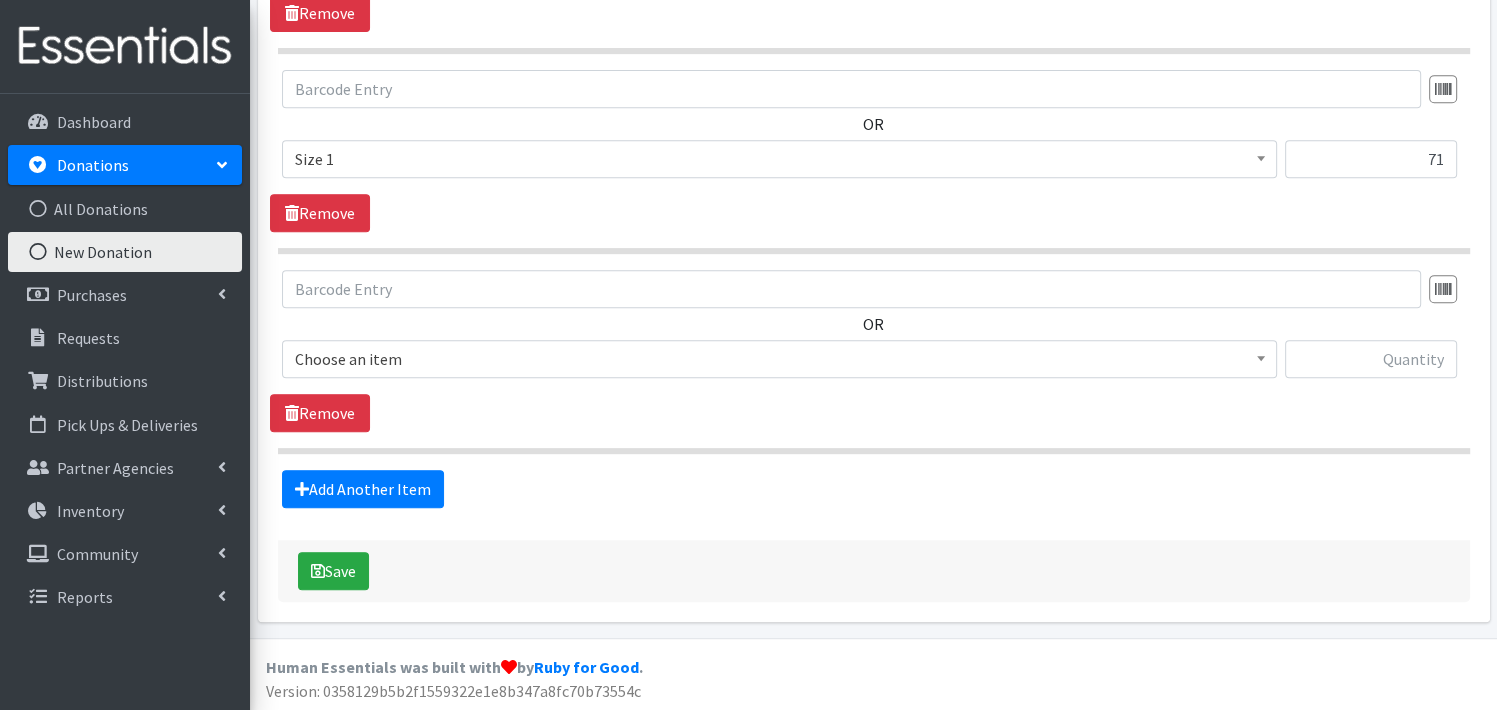 click at bounding box center [1261, 356] 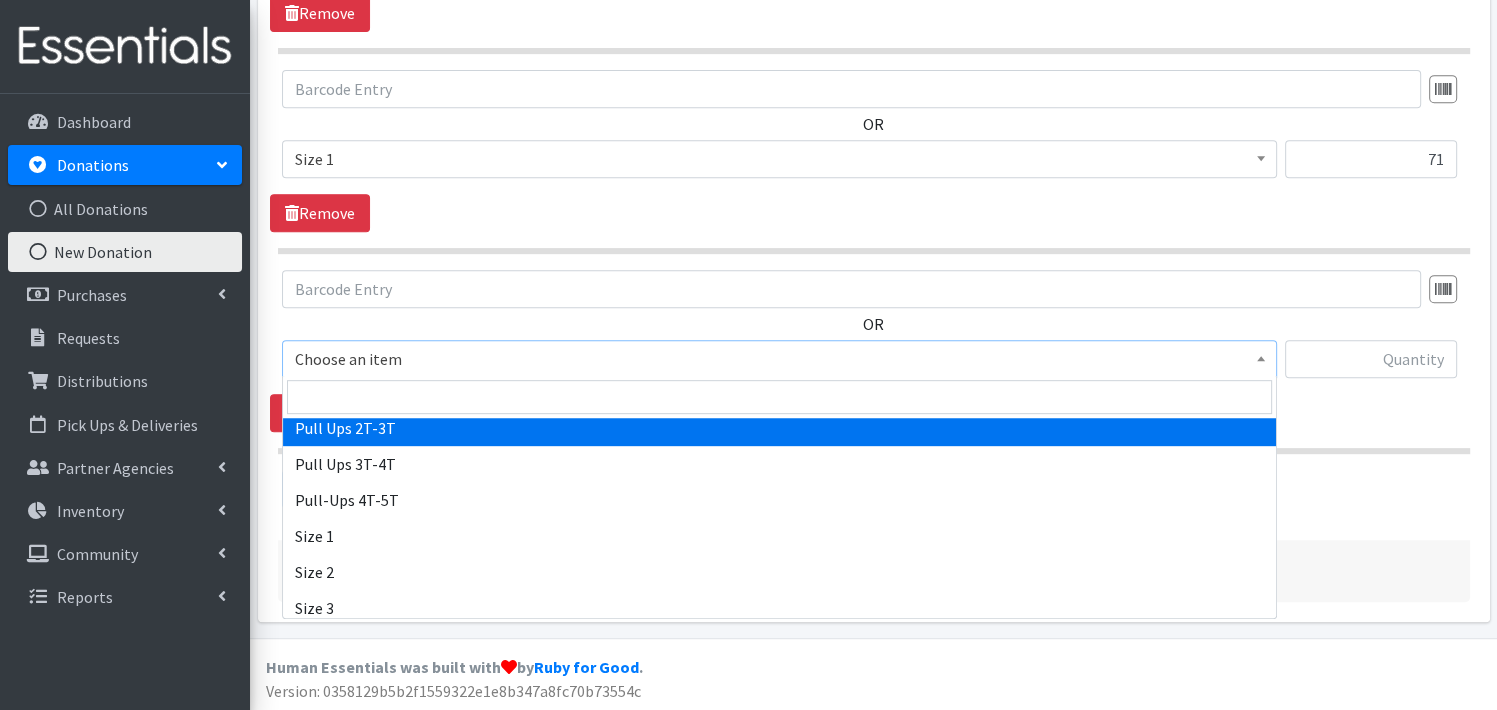 scroll, scrollTop: 240, scrollLeft: 0, axis: vertical 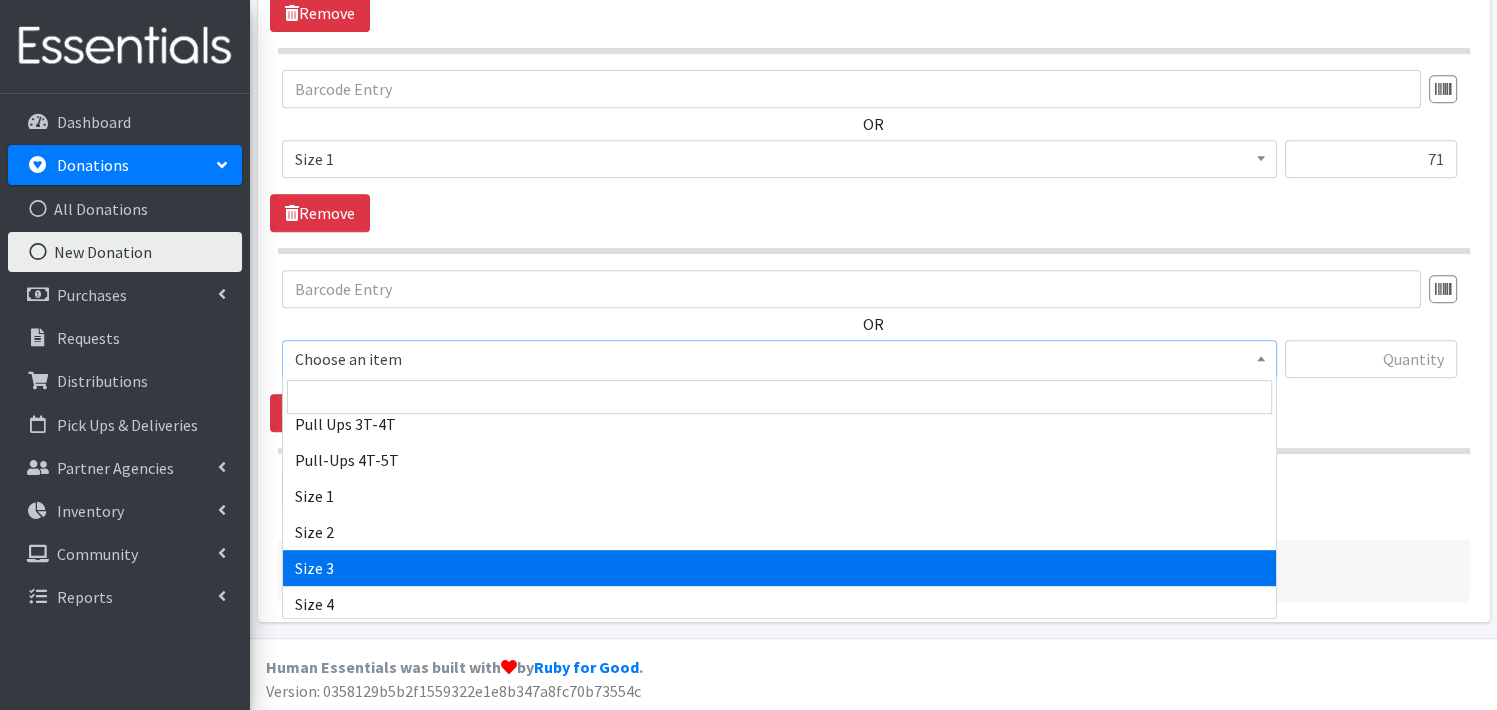 select on "3684" 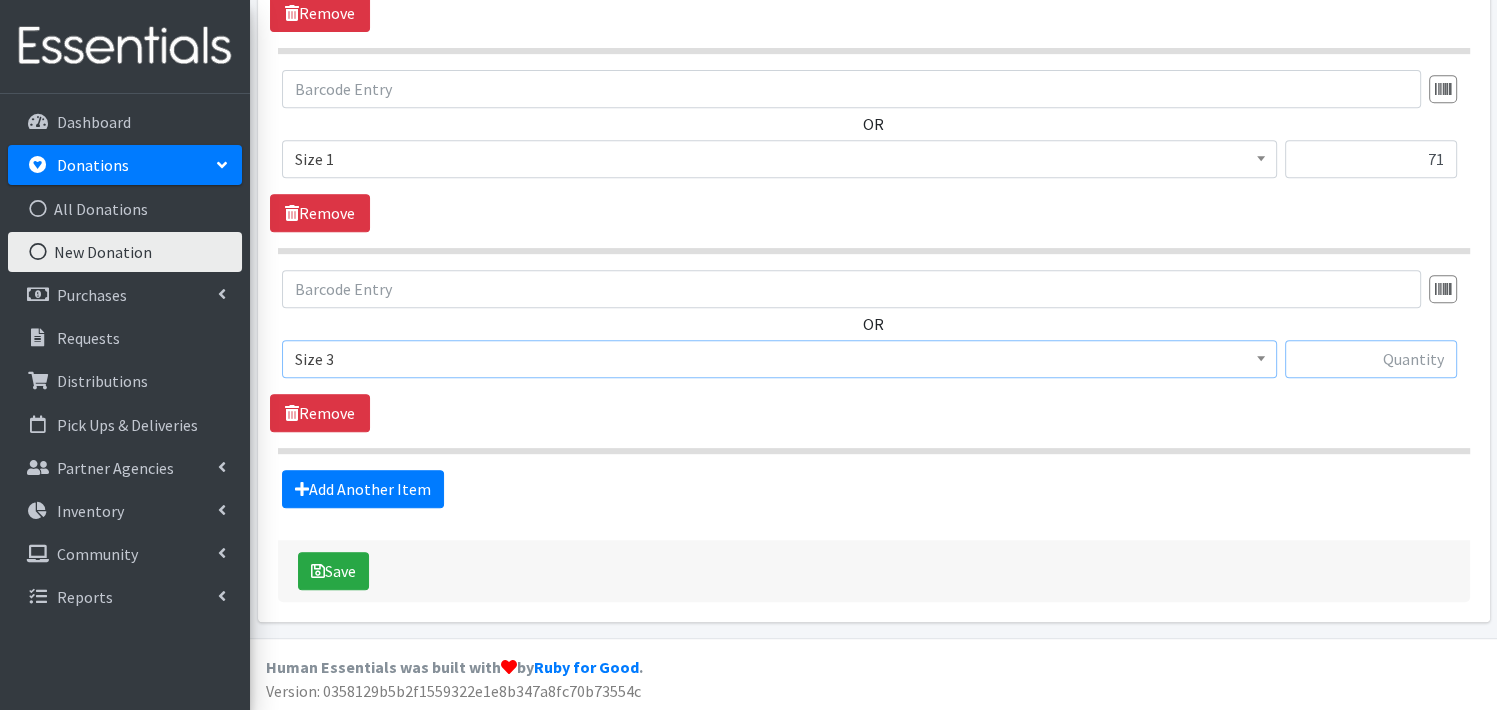 click at bounding box center [1371, 359] 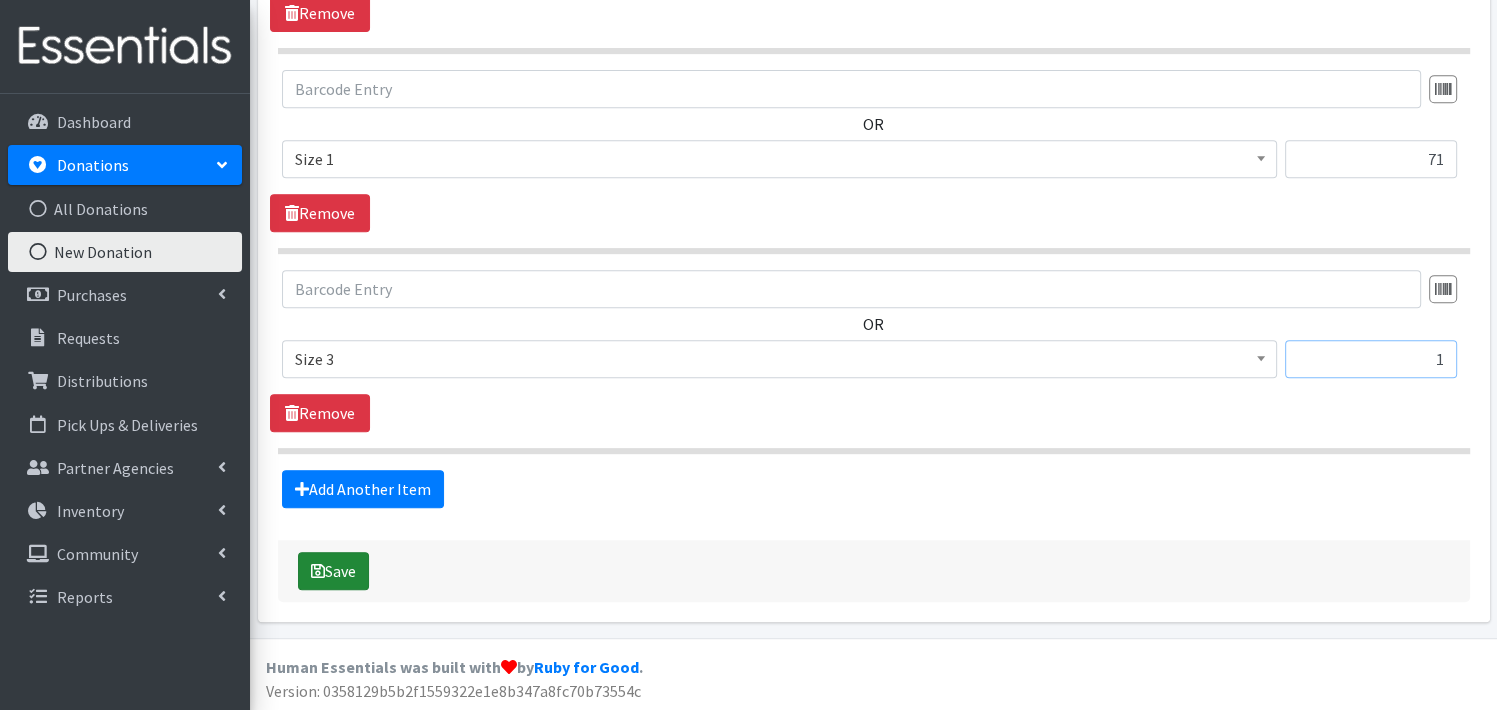 type on "1" 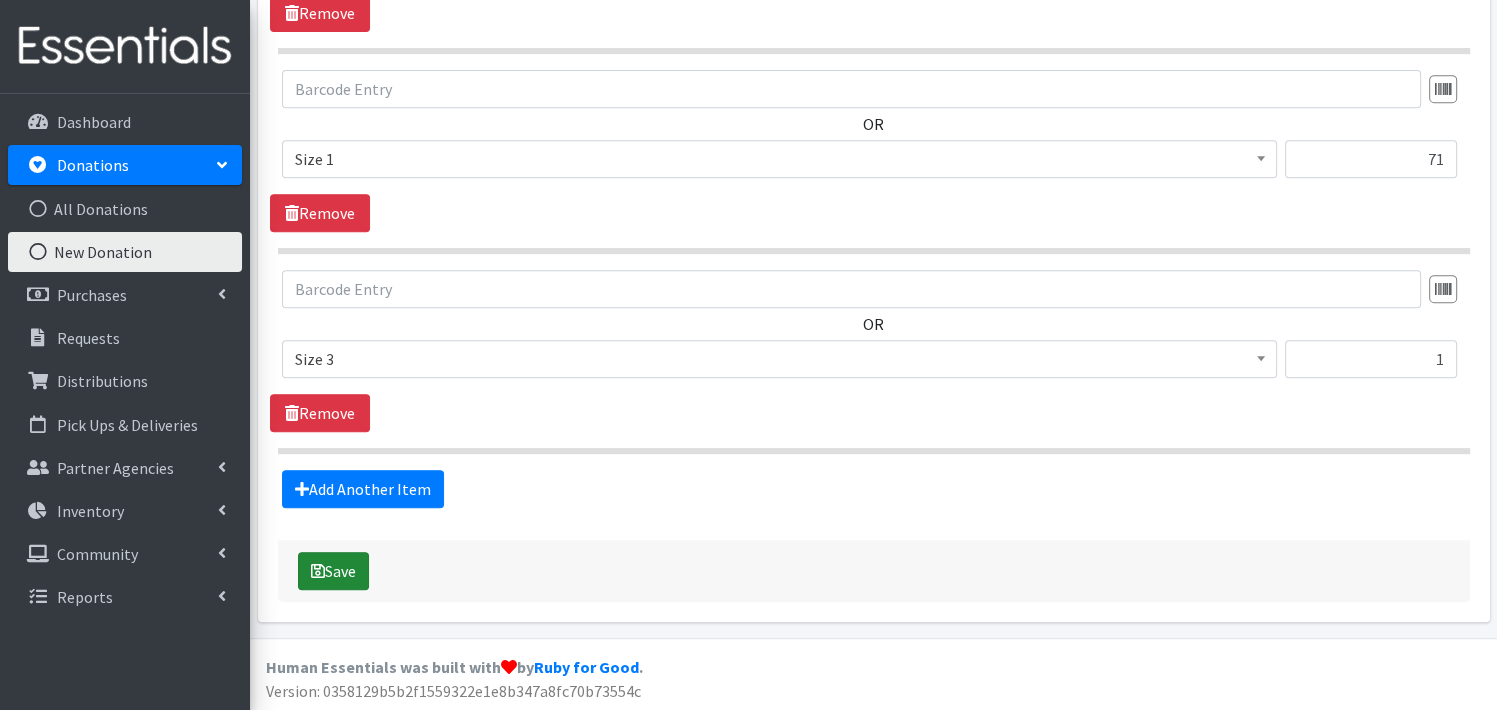 click on "Save" at bounding box center [333, 571] 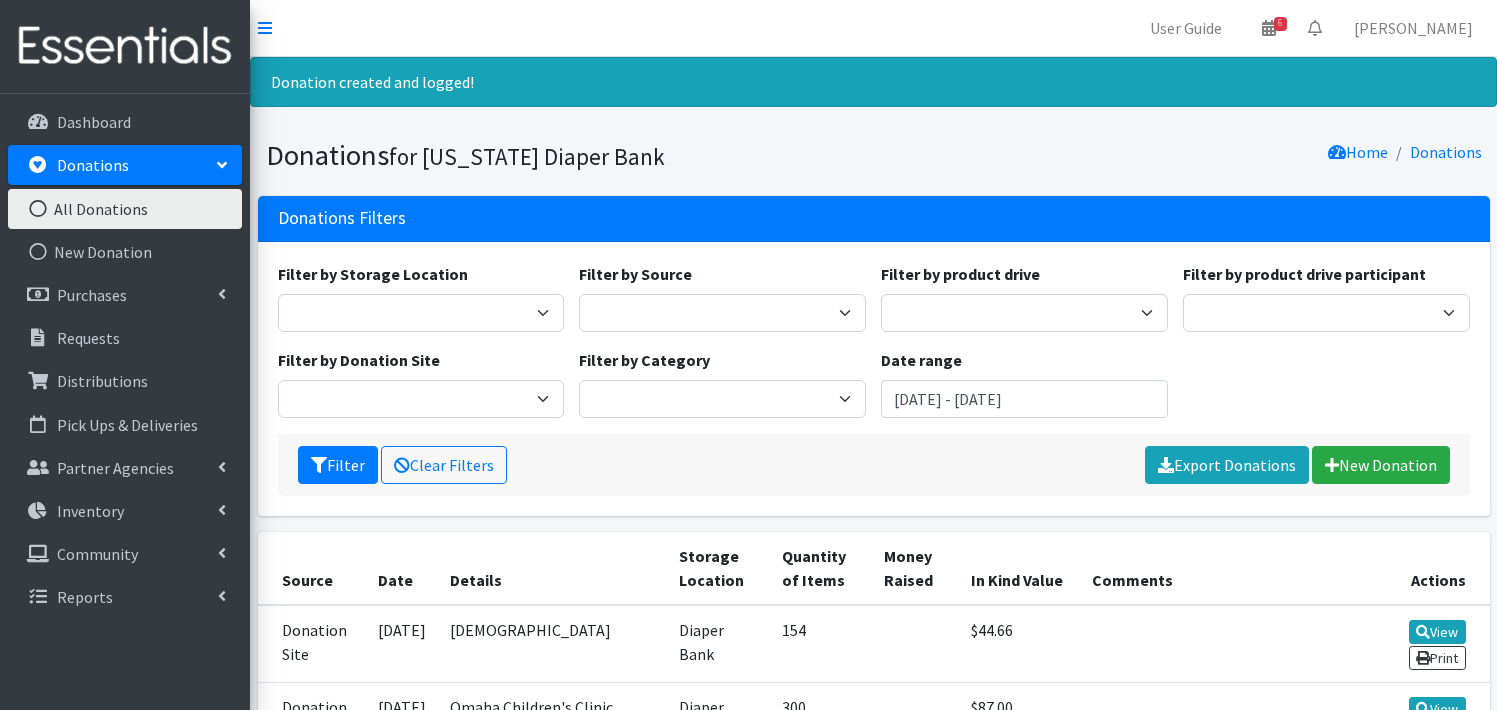 scroll, scrollTop: 0, scrollLeft: 0, axis: both 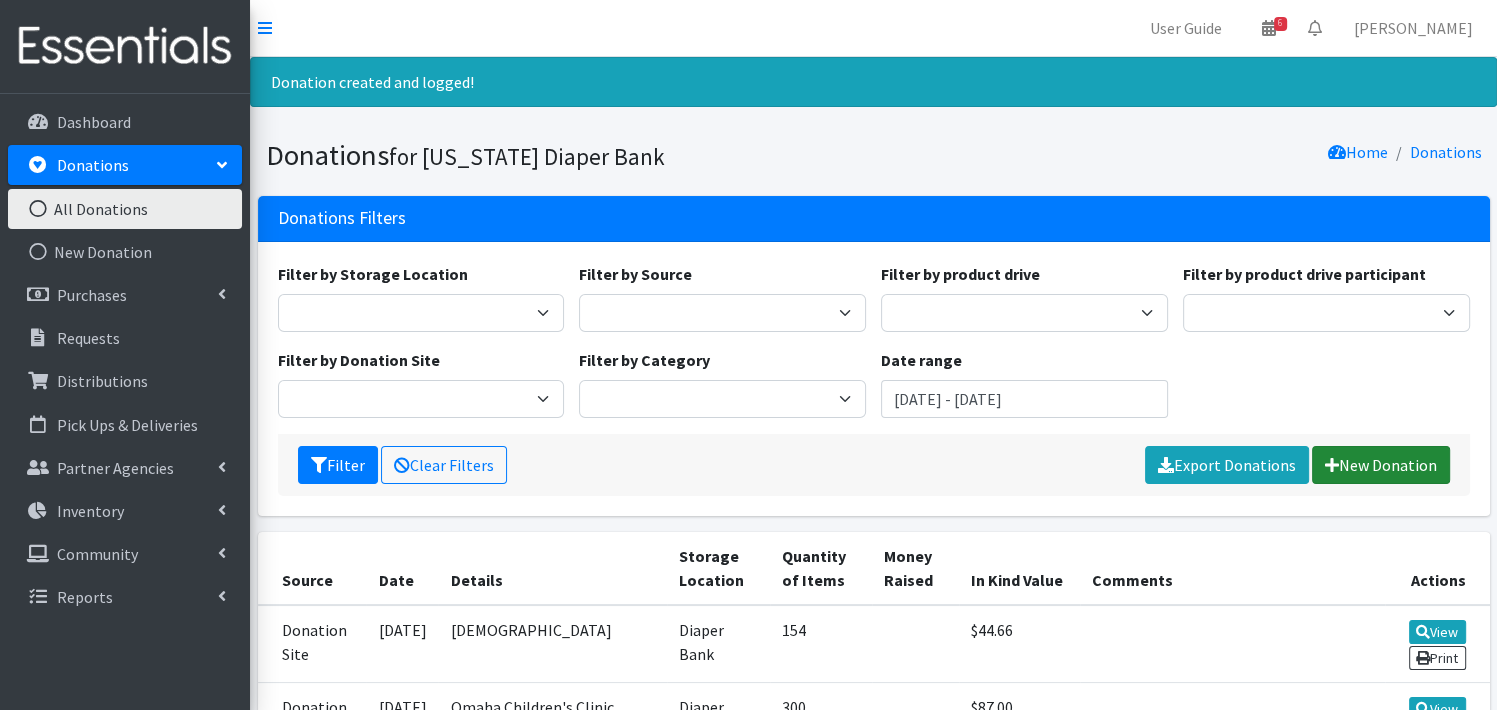 click on "New Donation" at bounding box center (1381, 465) 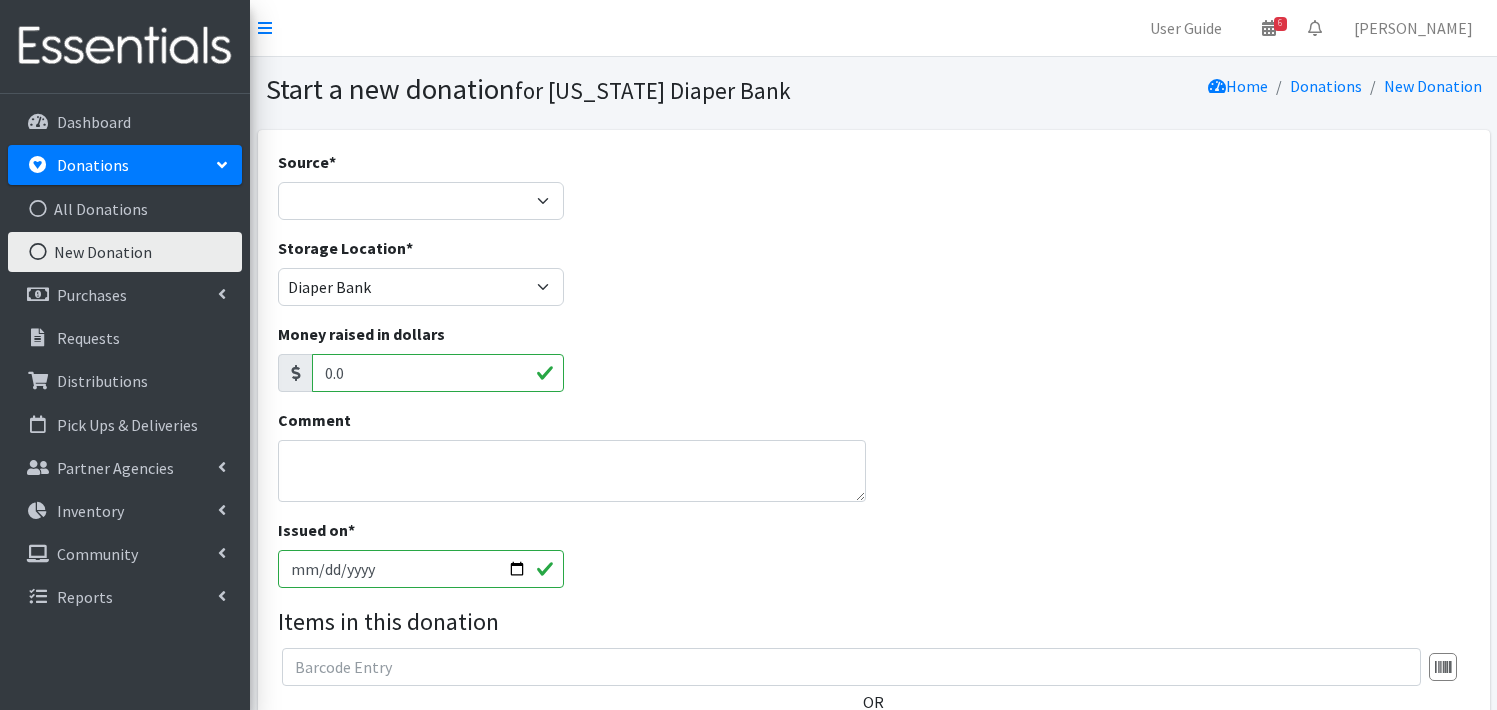 scroll, scrollTop: 0, scrollLeft: 0, axis: both 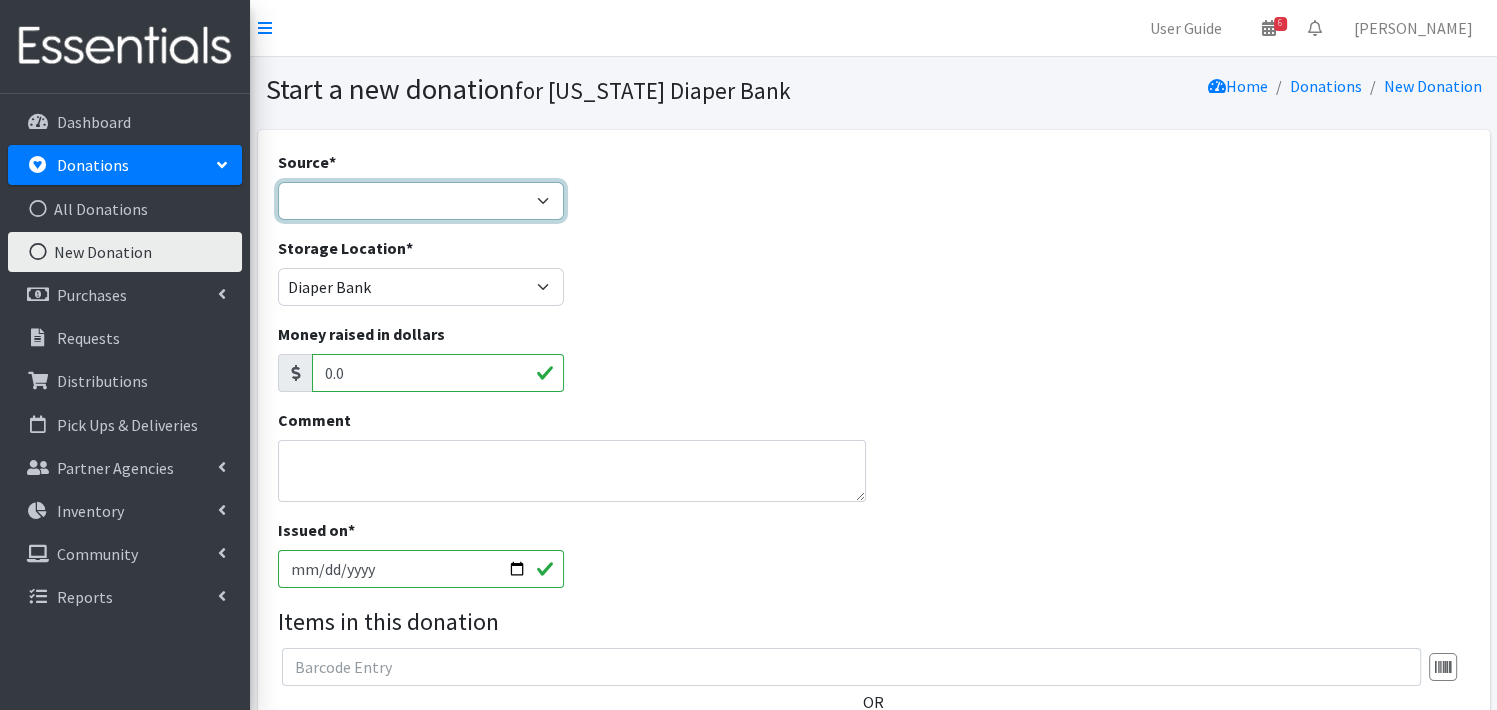 click on "Product Drive
Manufacturer
Donation Site
Misc. Donation" at bounding box center [421, 201] 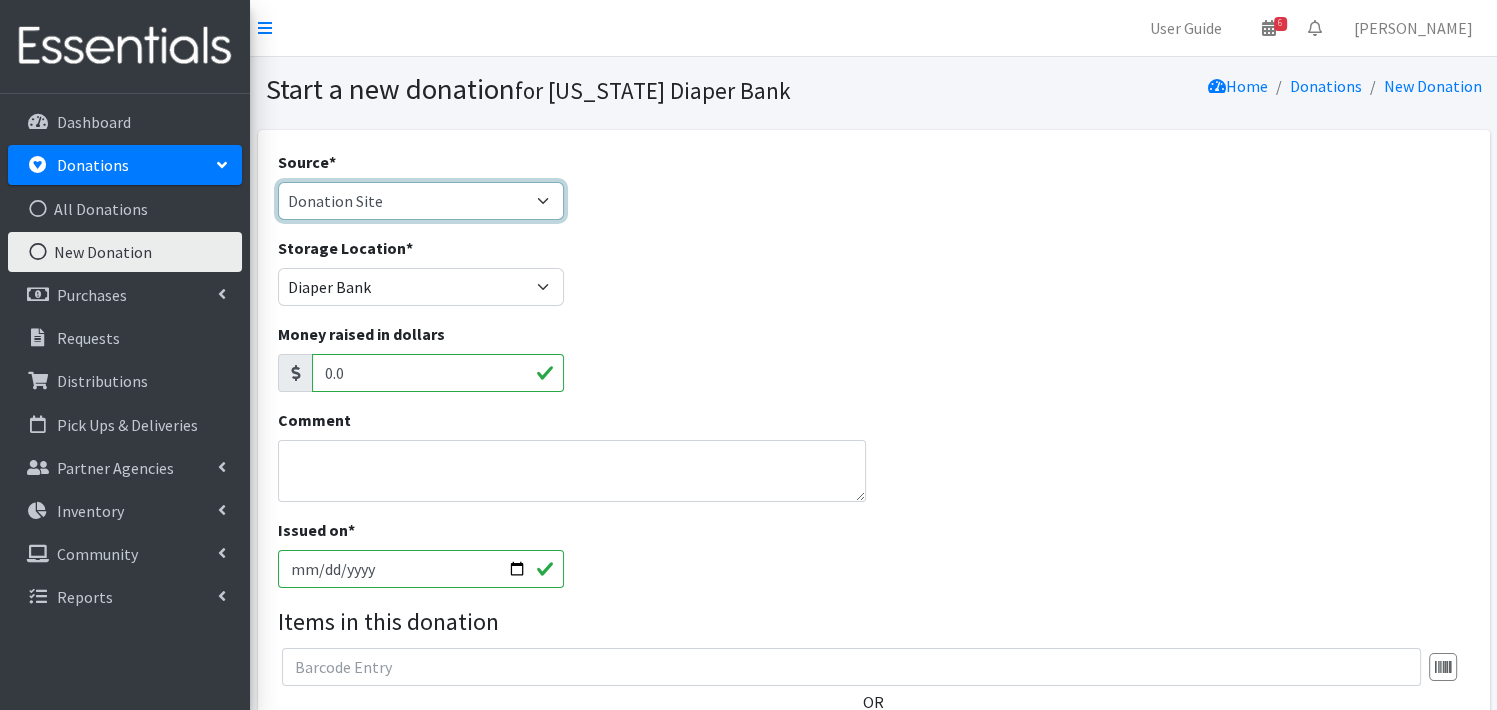 click on "Product Drive
Manufacturer
Donation Site
Misc. Donation" at bounding box center (421, 201) 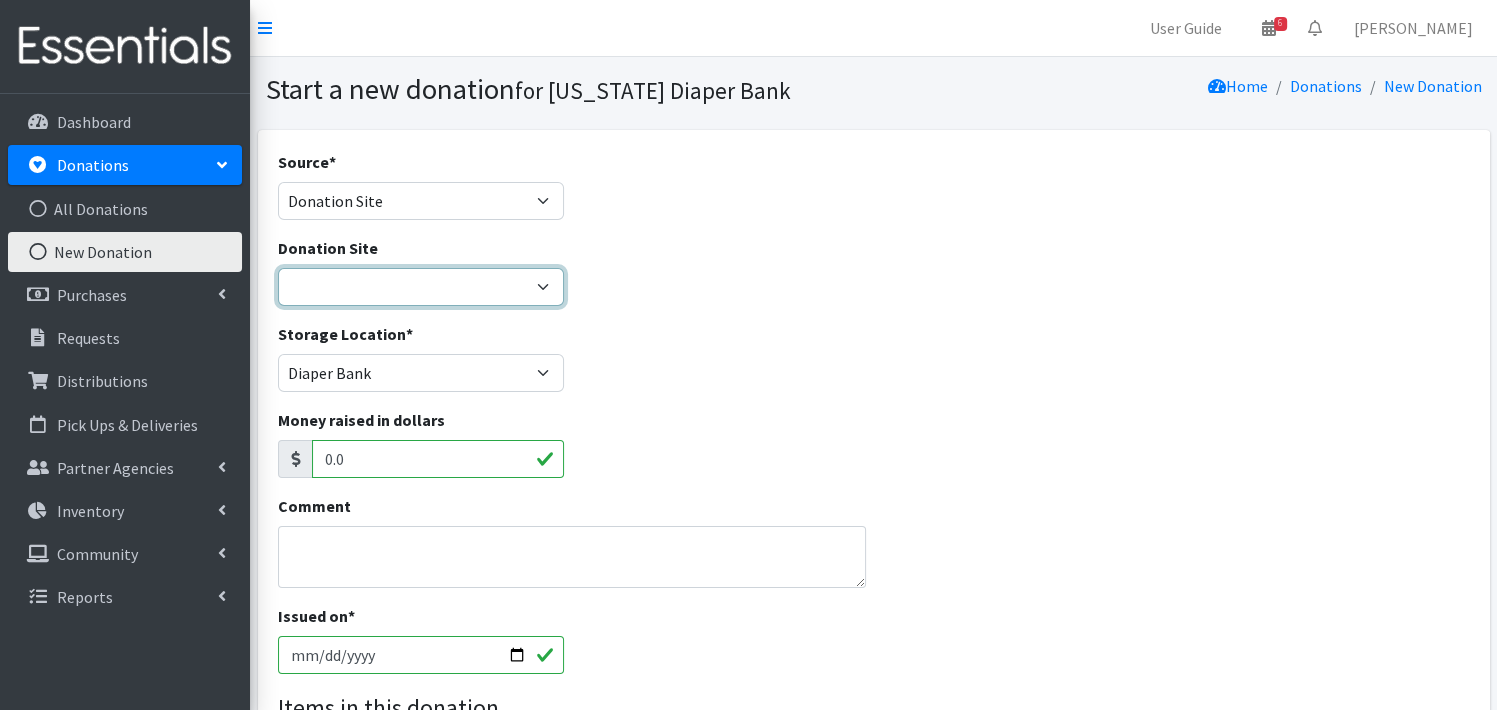 click on "Bigwheels to Butterflies
[PERSON_NAME] Rent ALL
Omaha Children's Clinic
Once Upon A Child
Papio Library
Pink and Green
Pirates & Pixies
Westwood Church
Young [MEDICAL_DATA] & Rehabilitation Center" at bounding box center [421, 287] 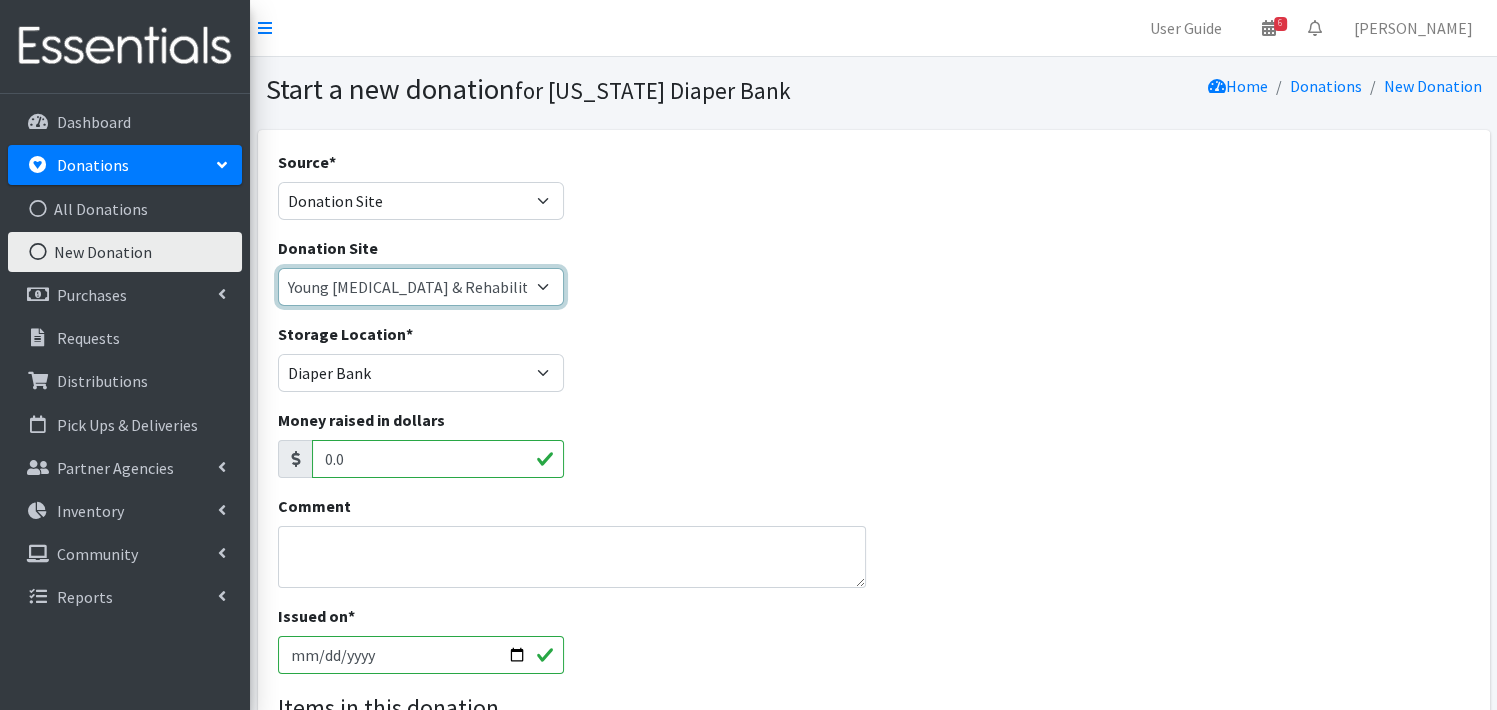 click on "Bigwheels to Butterflies
Honeyman Rent ALL
Omaha Children's Clinic
Once Upon A Child
Papio Library
Pink and Green
Pirates & Pixies
Westwood Church
Young Chiropractic & Rehabilitation Center" at bounding box center (421, 287) 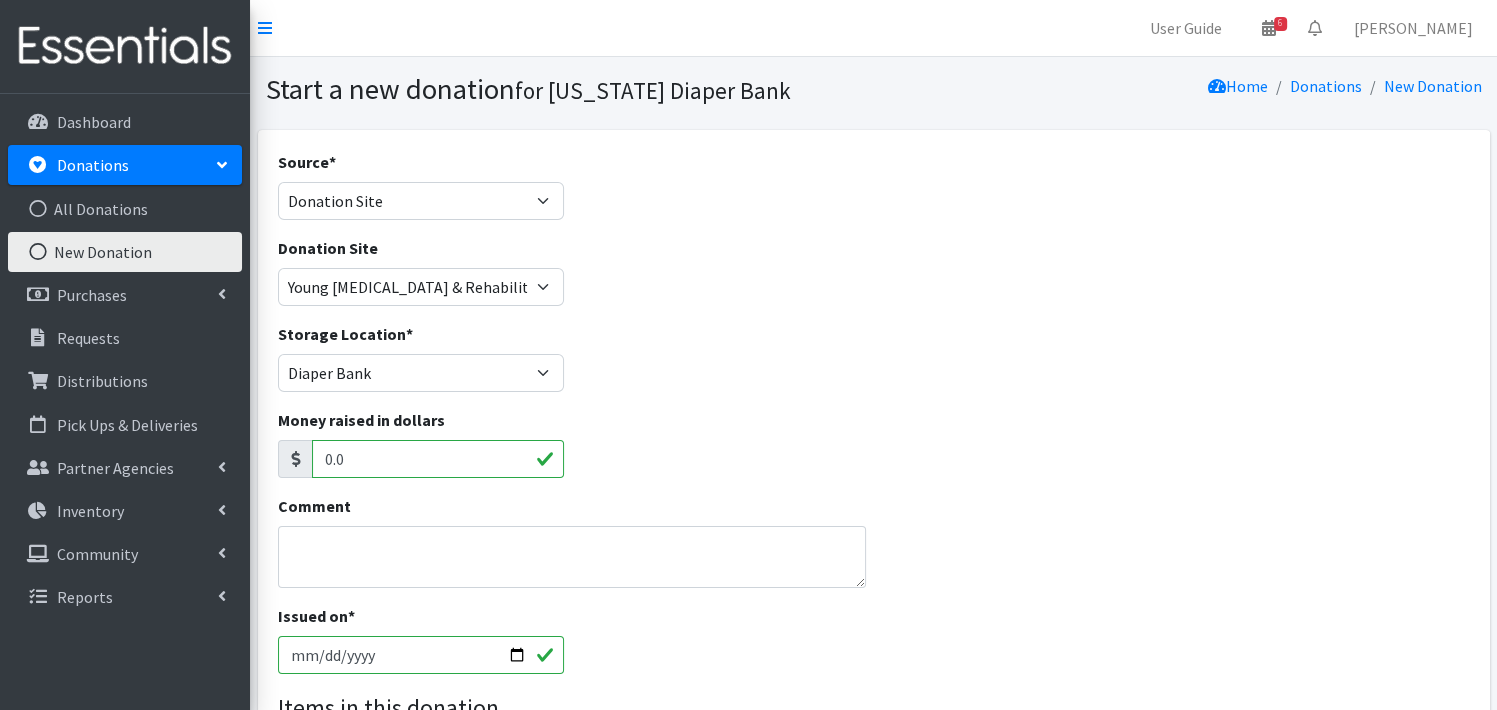 click on "Storage Location  *
Diaper Bank
Lincoln WareHouse
The Life House
Warehouse" at bounding box center [873, 365] 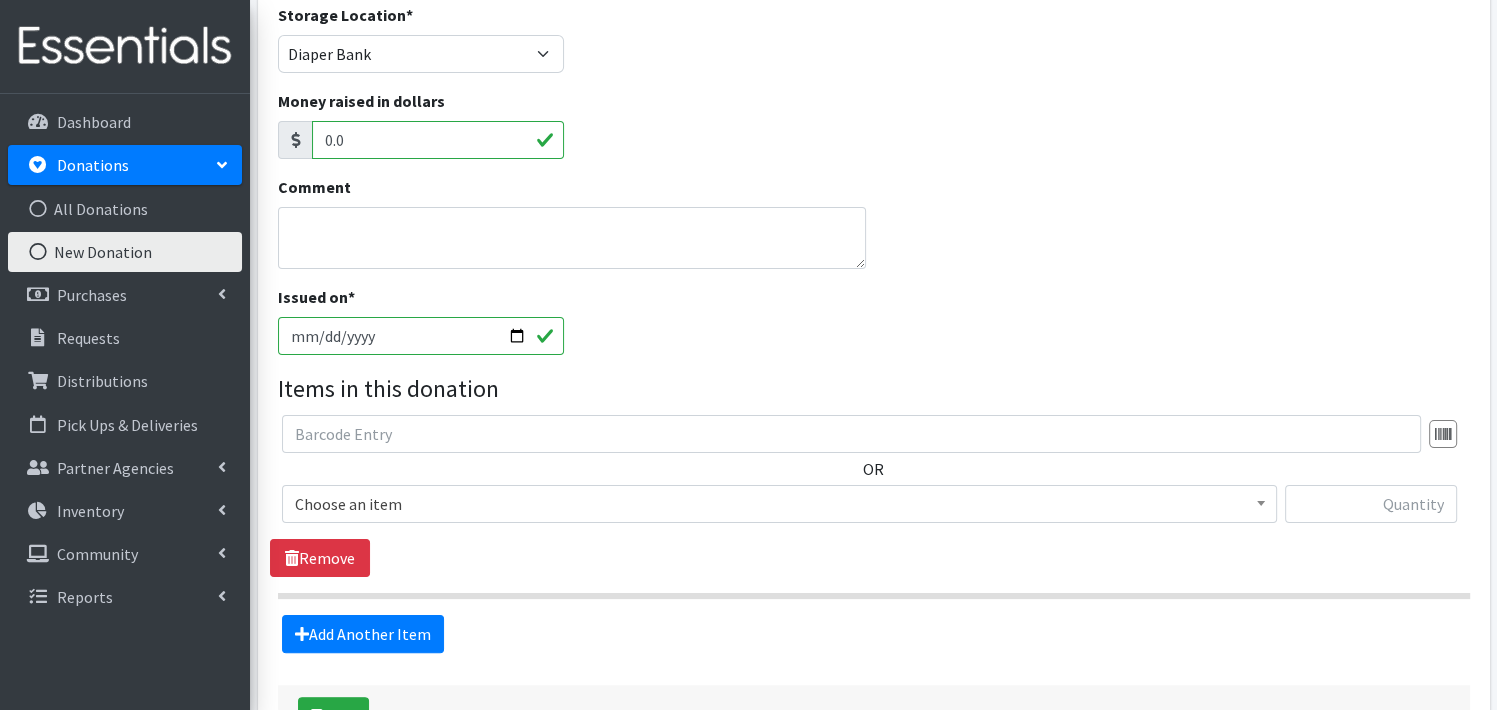 scroll, scrollTop: 320, scrollLeft: 0, axis: vertical 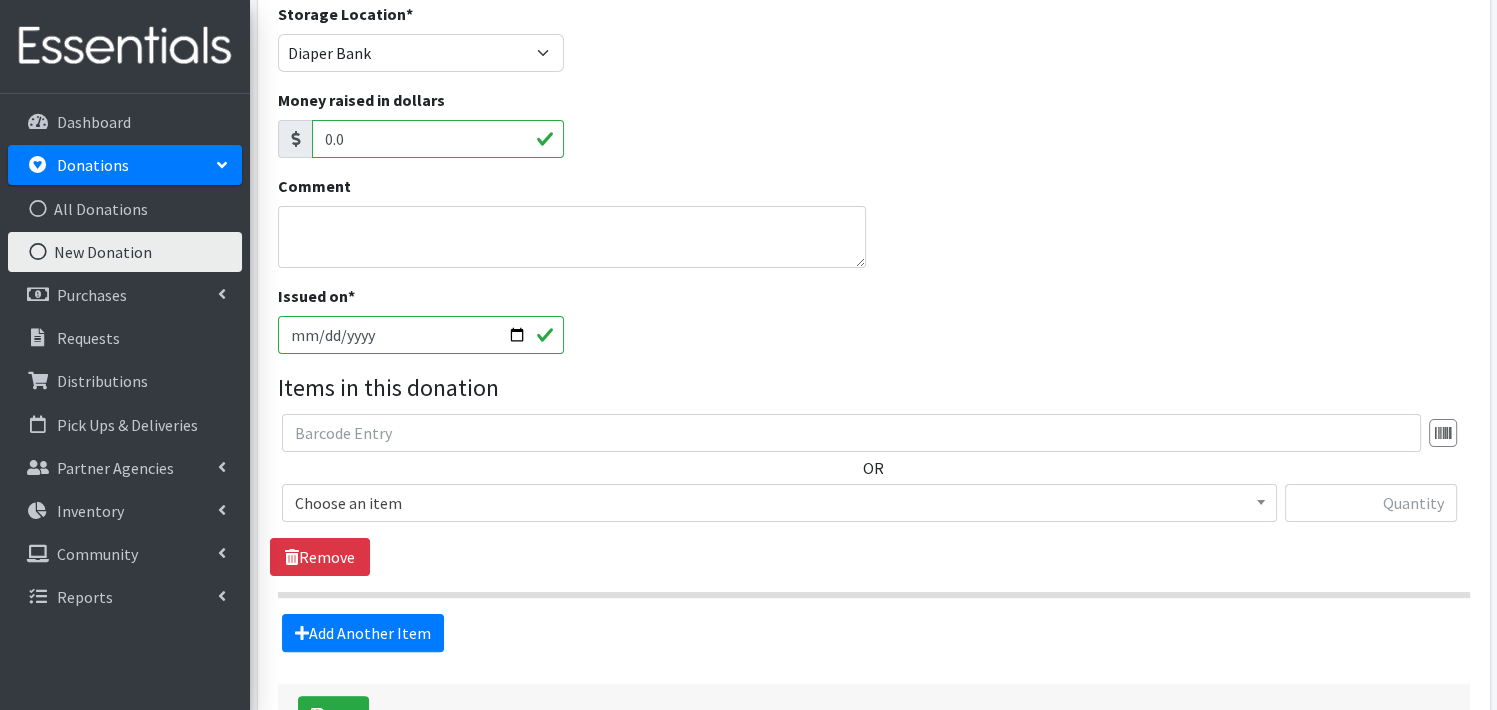 click on "2025-07-10" at bounding box center (421, 335) 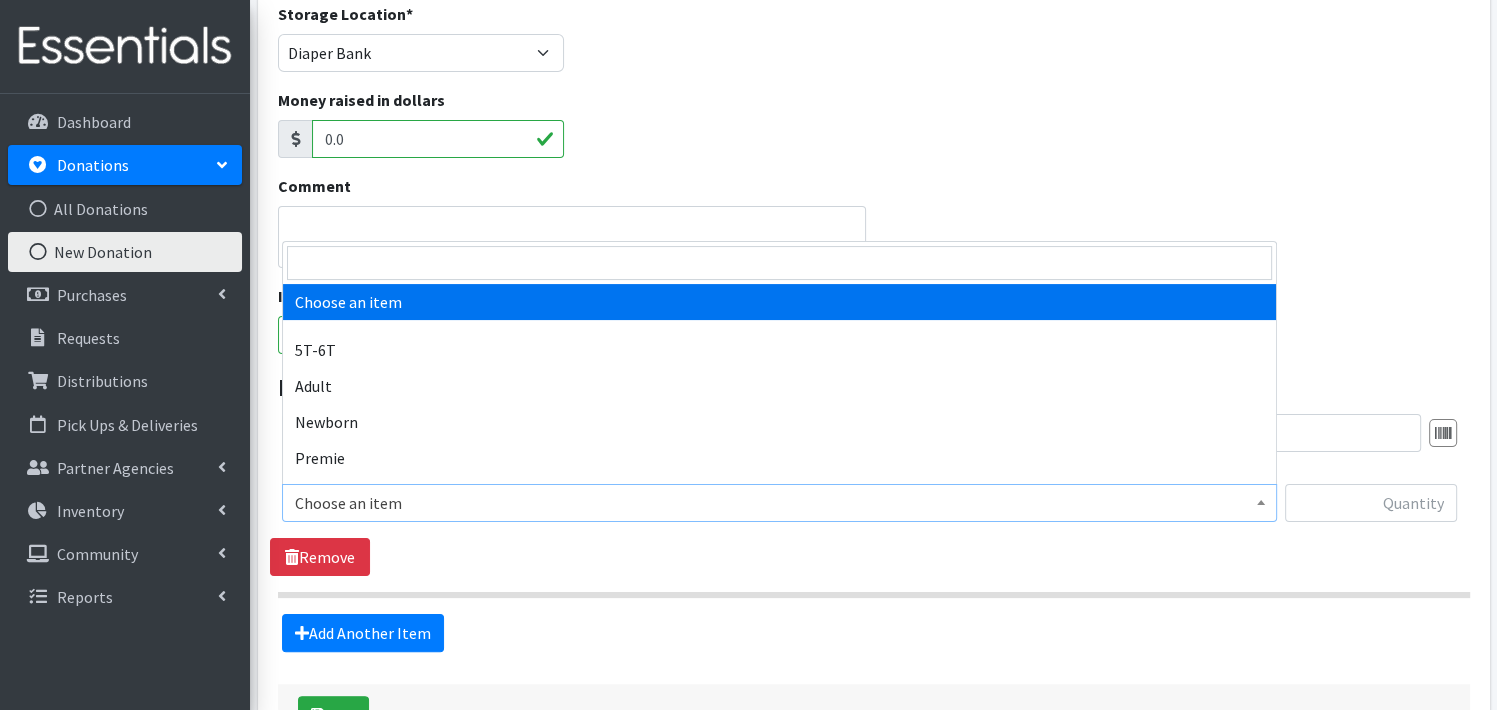 click at bounding box center [1261, 502] 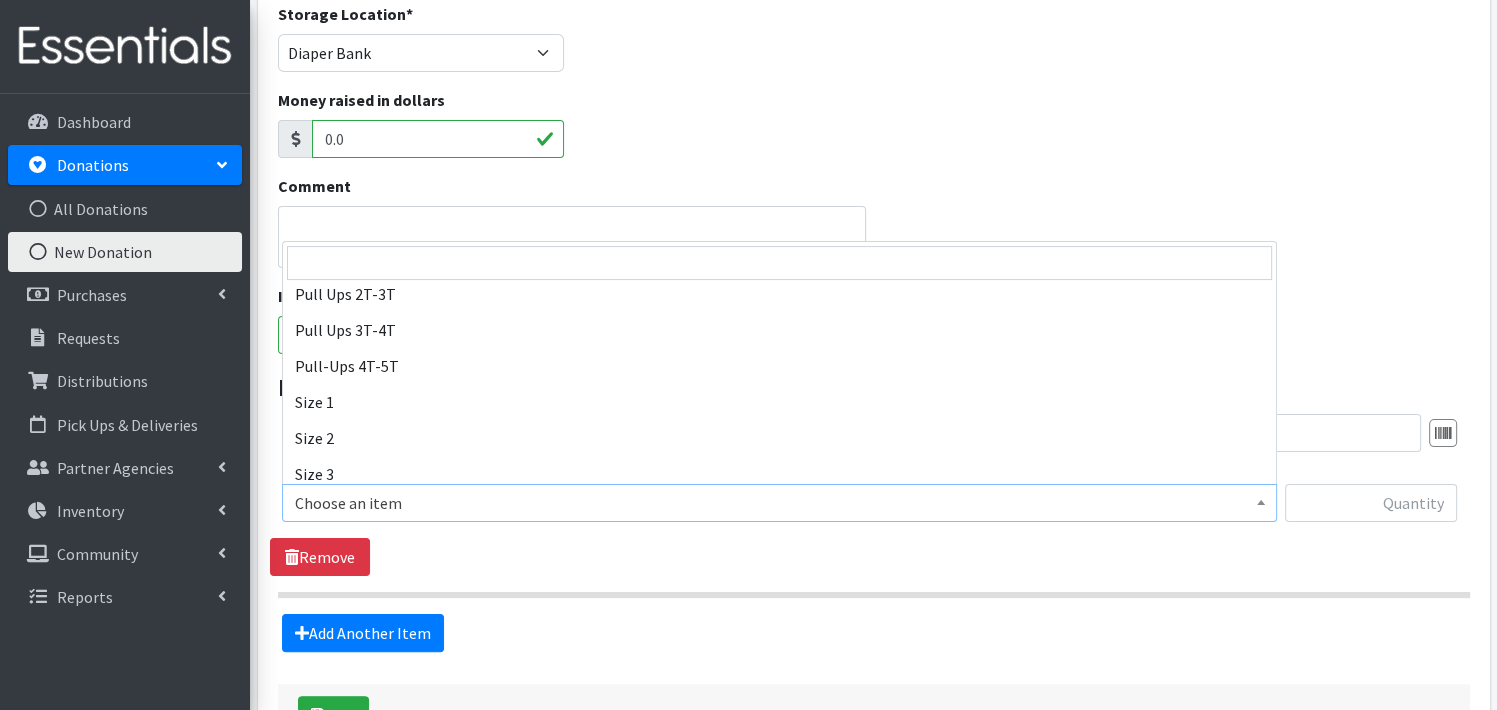scroll, scrollTop: 240, scrollLeft: 0, axis: vertical 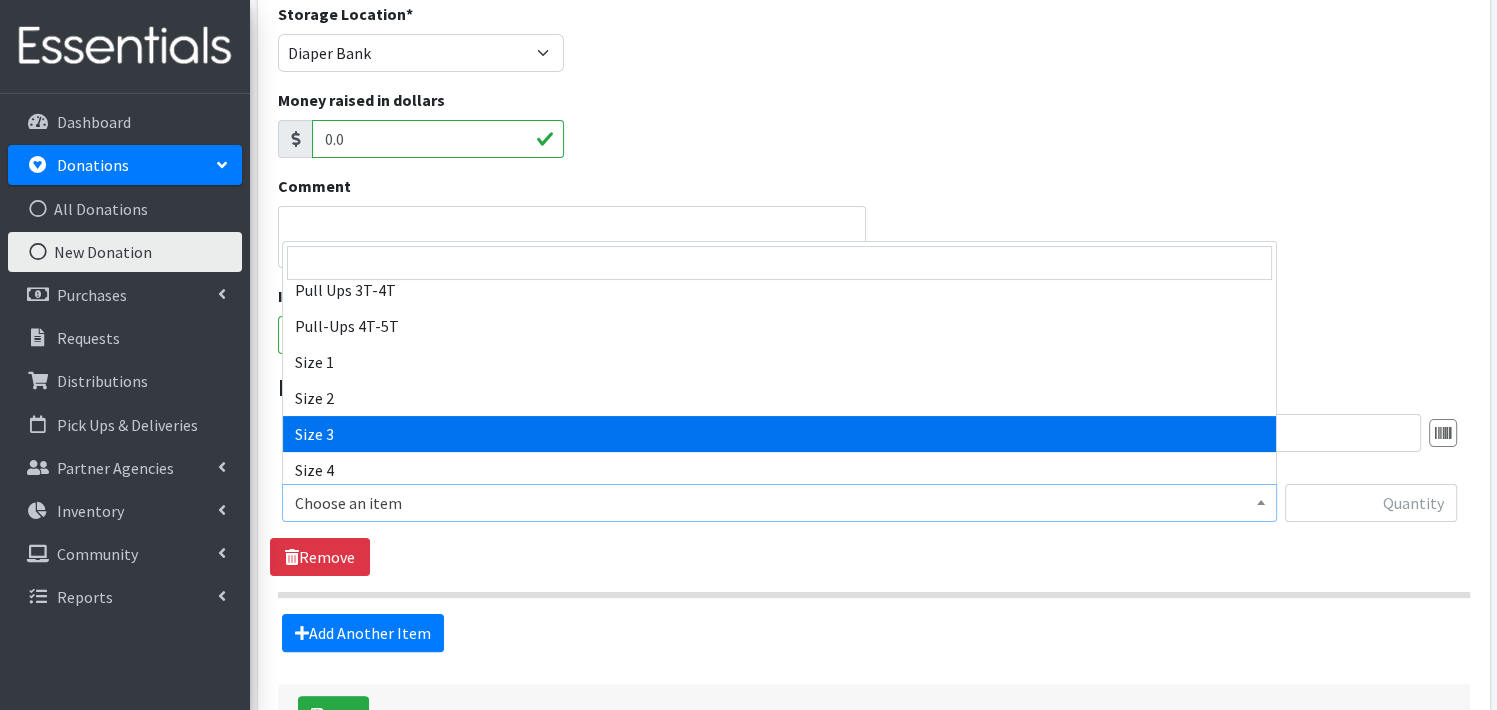 select on "3684" 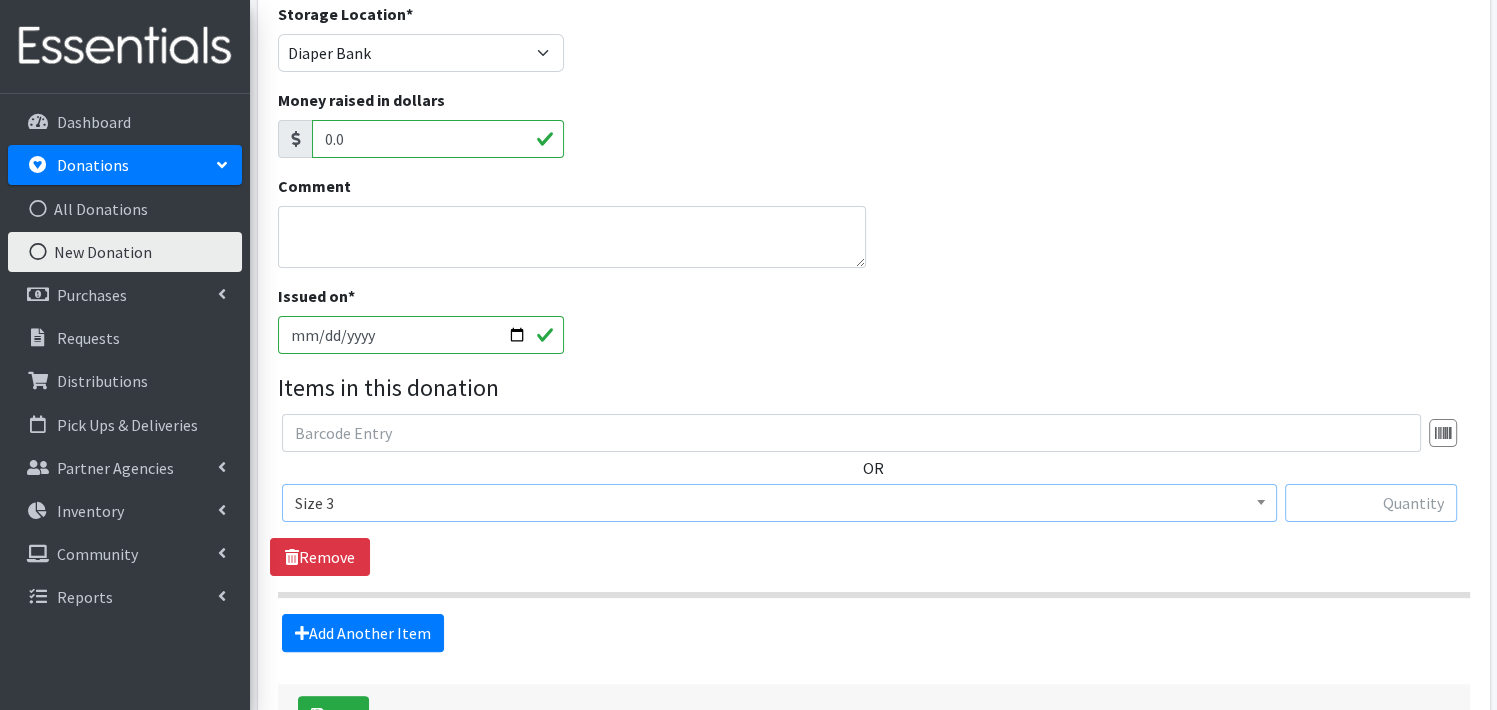 click at bounding box center [1371, 503] 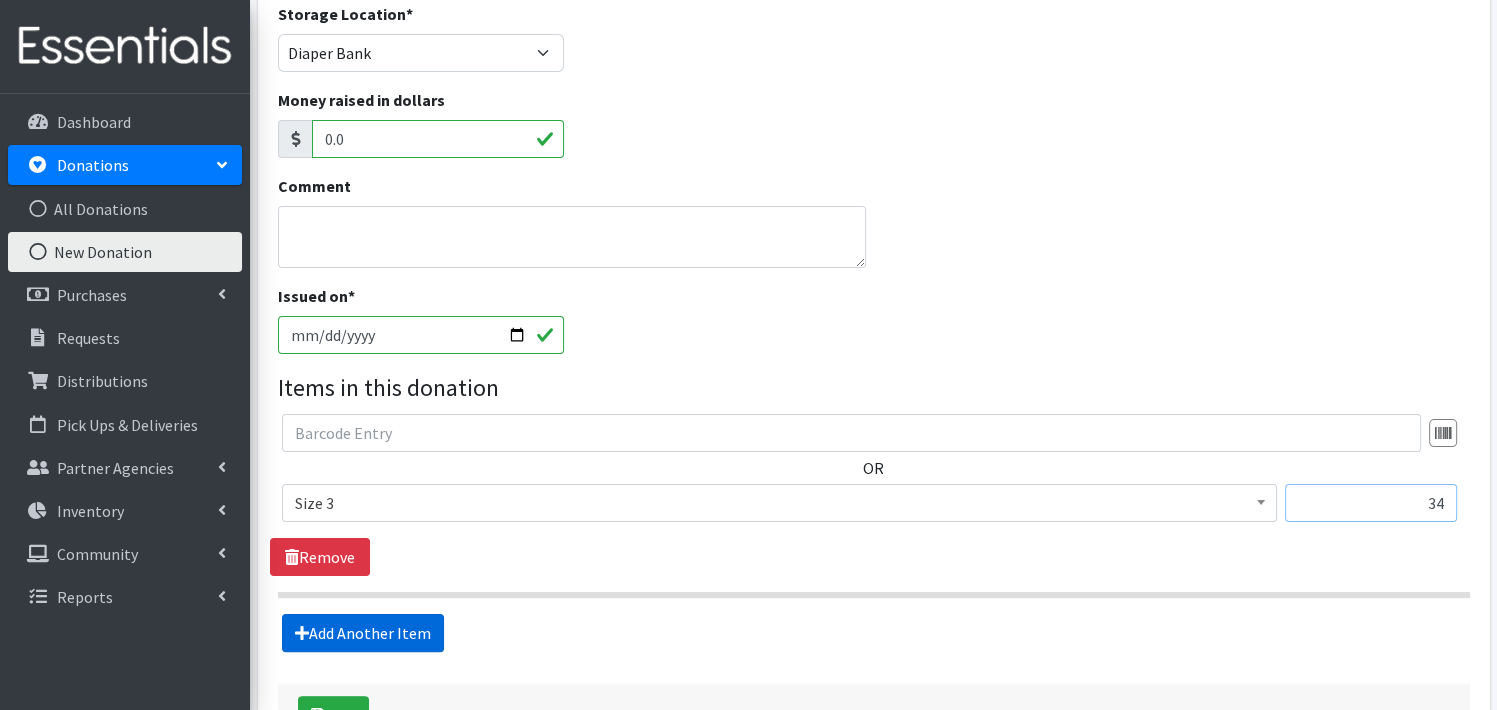 type on "34" 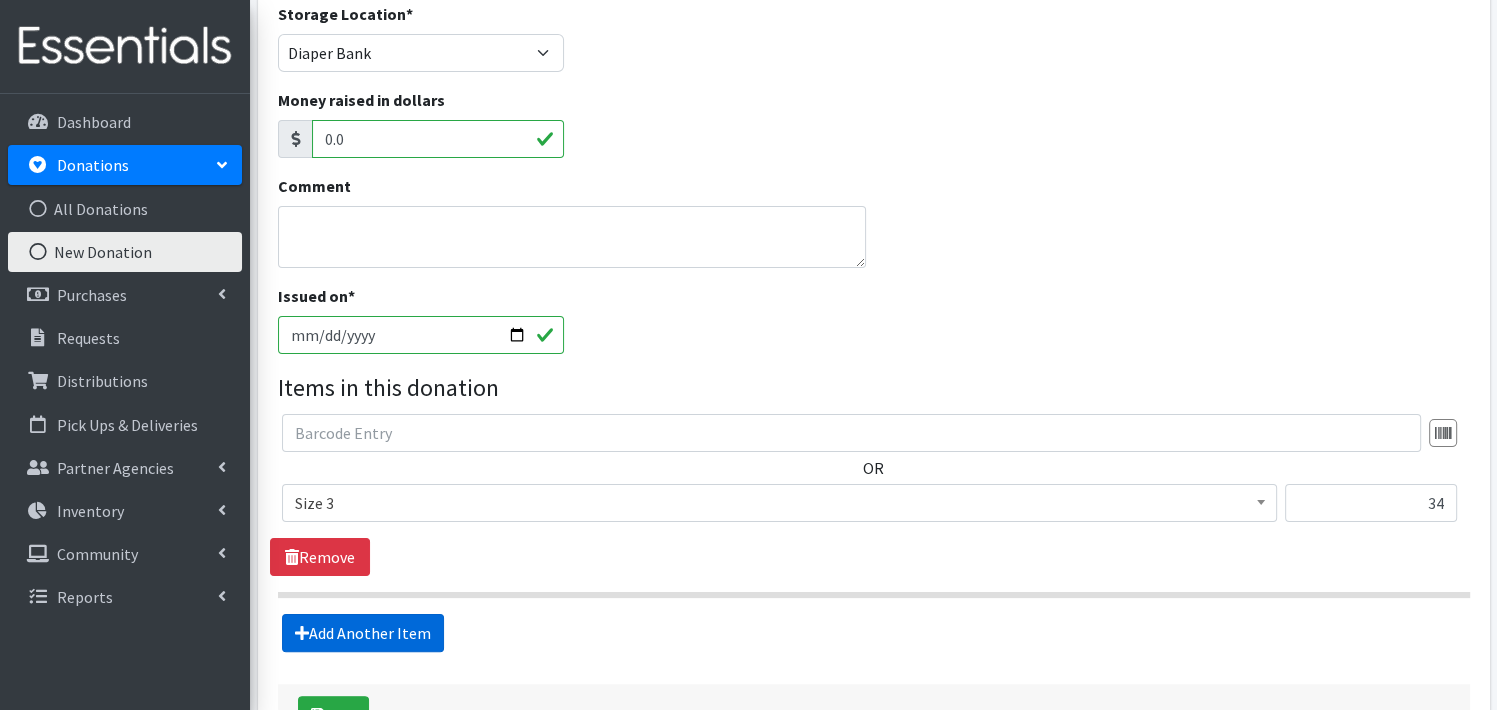 click on "Add Another Item" at bounding box center (363, 633) 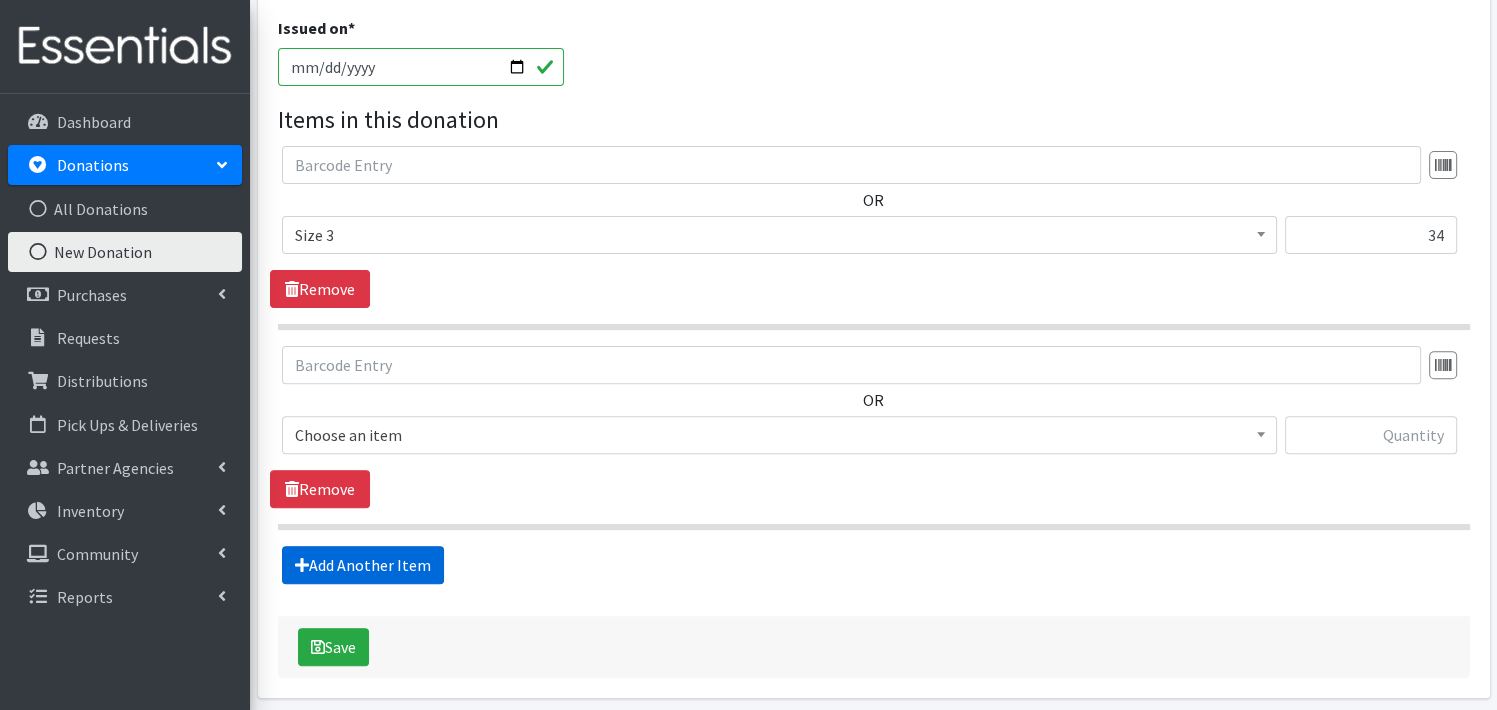 scroll, scrollTop: 664, scrollLeft: 0, axis: vertical 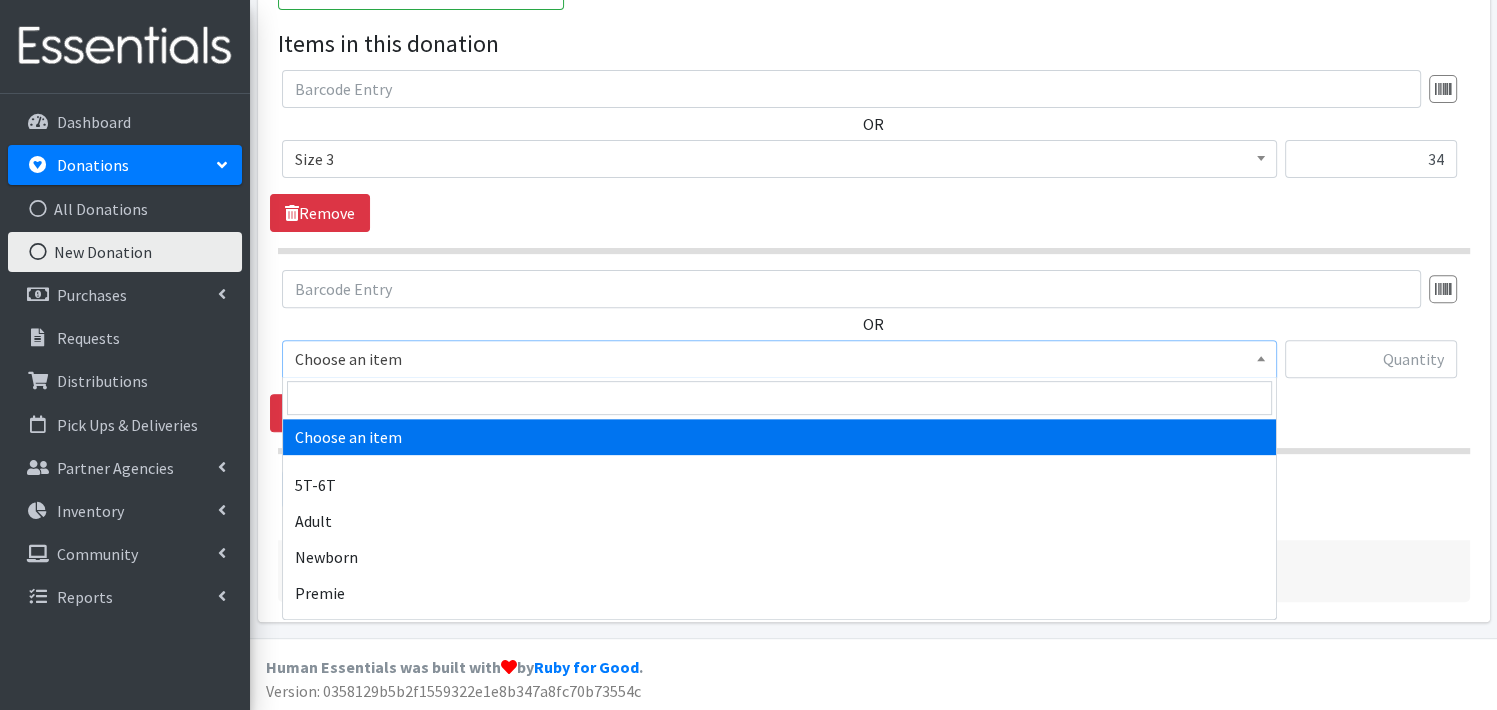click on "Choose an item" at bounding box center [779, 359] 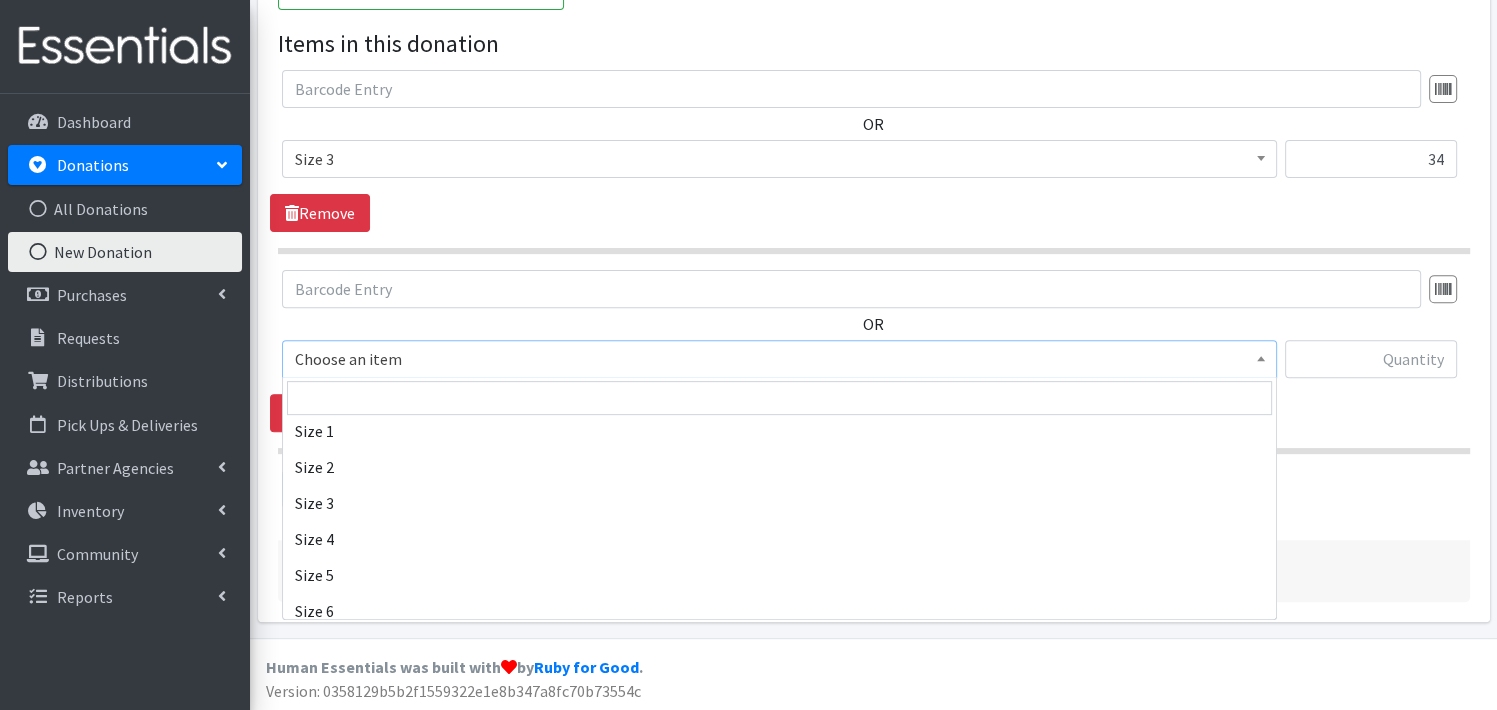 scroll, scrollTop: 346, scrollLeft: 0, axis: vertical 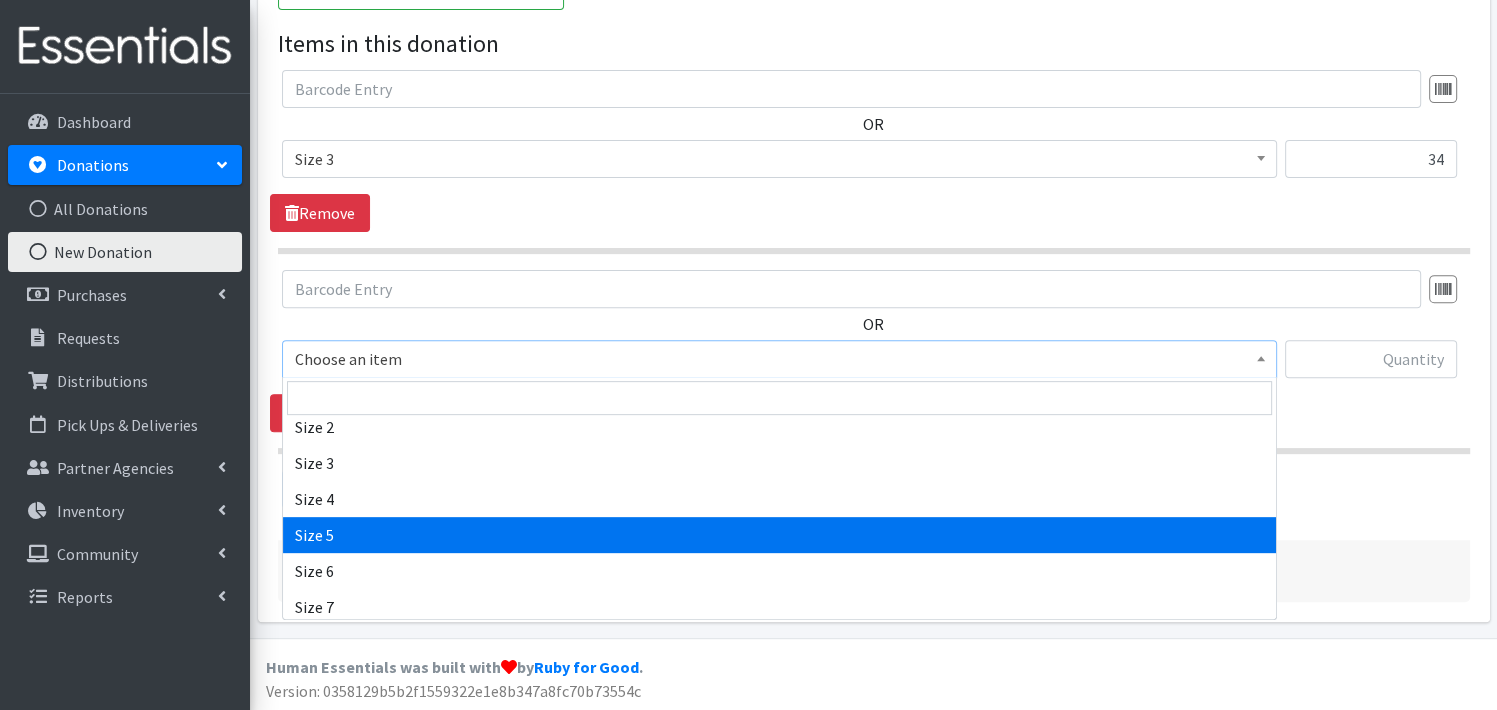 select on "3686" 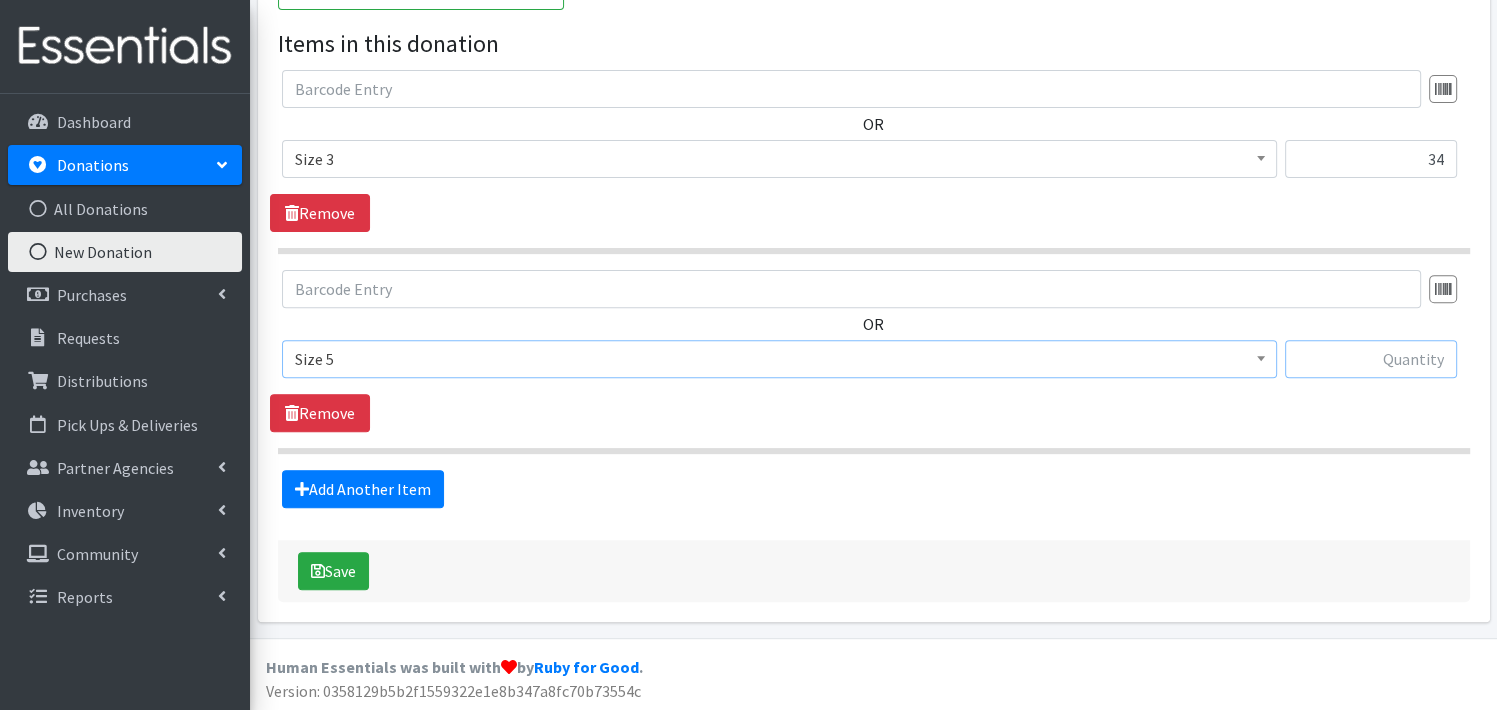 click at bounding box center [1371, 359] 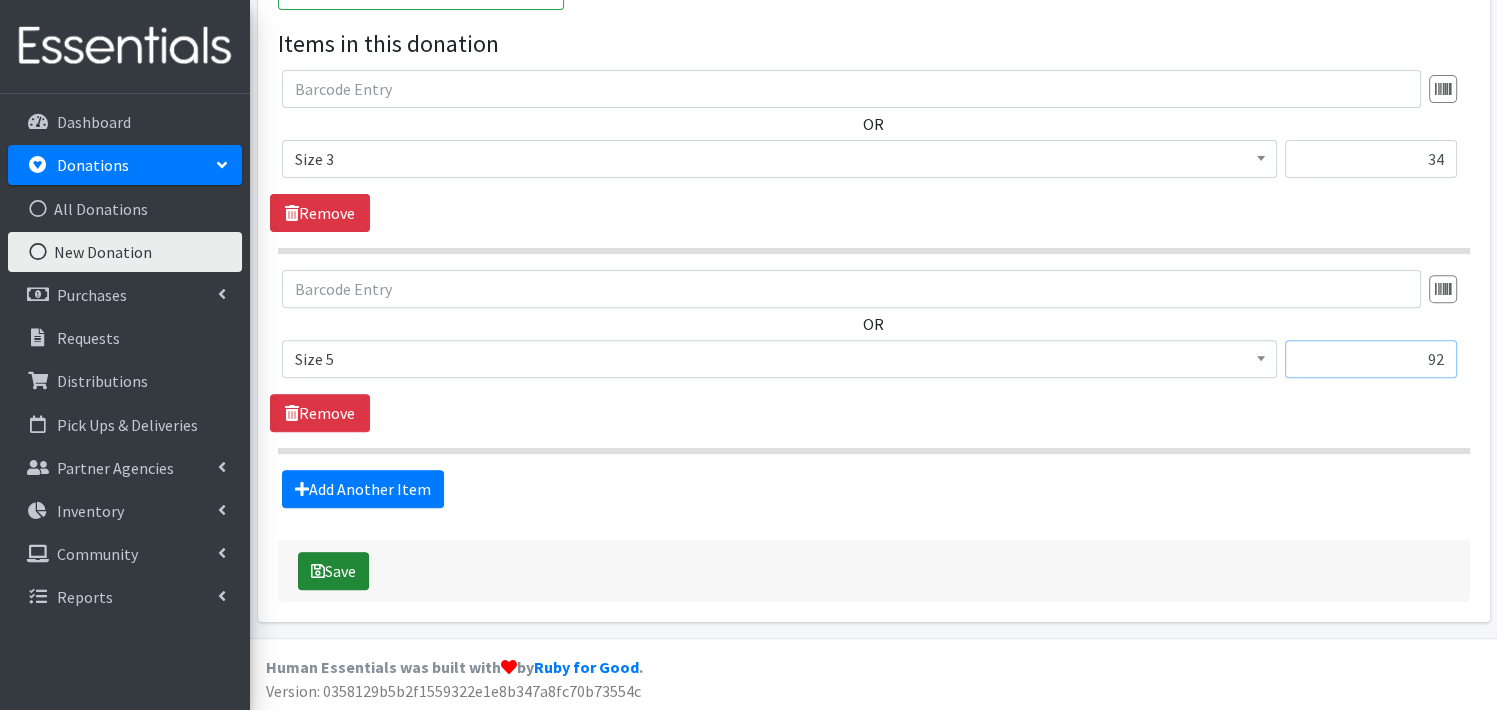 type on "92" 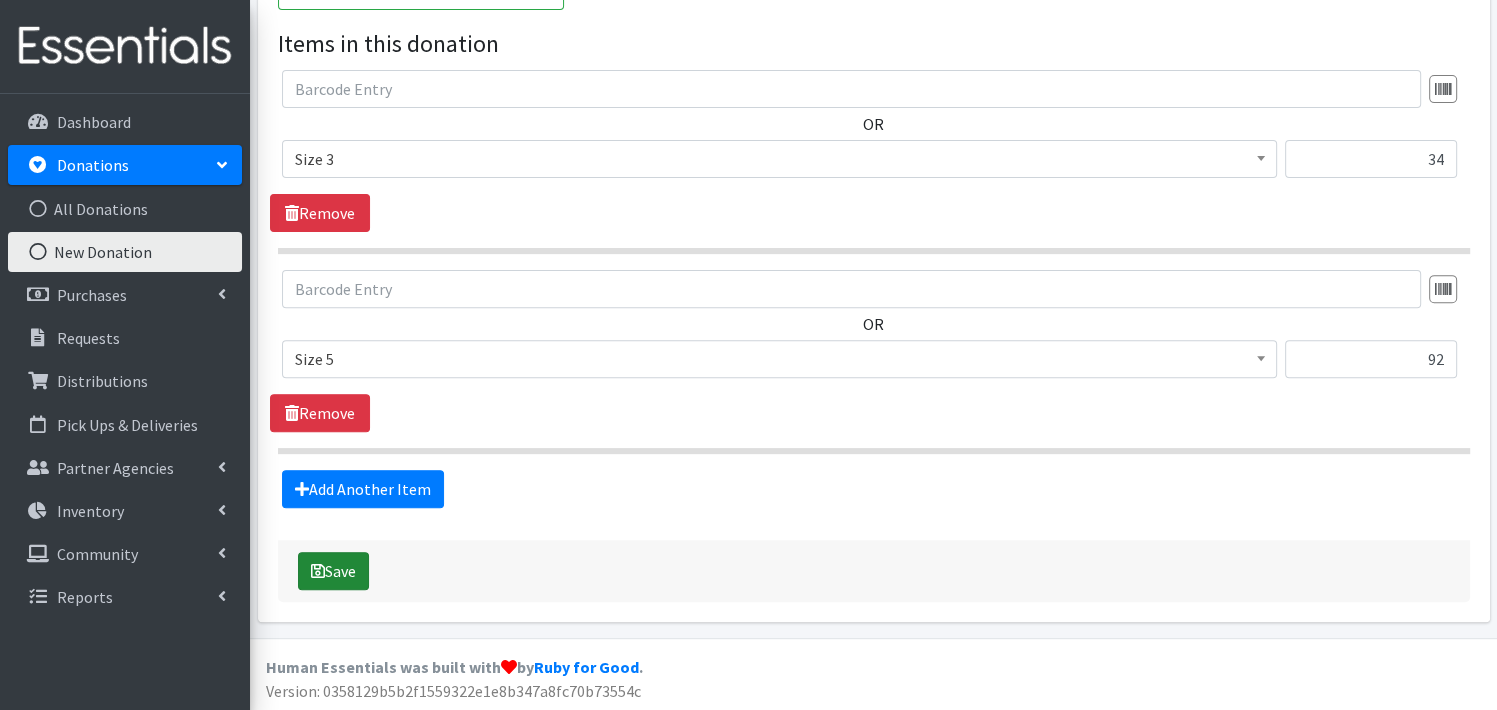 click at bounding box center (318, 571) 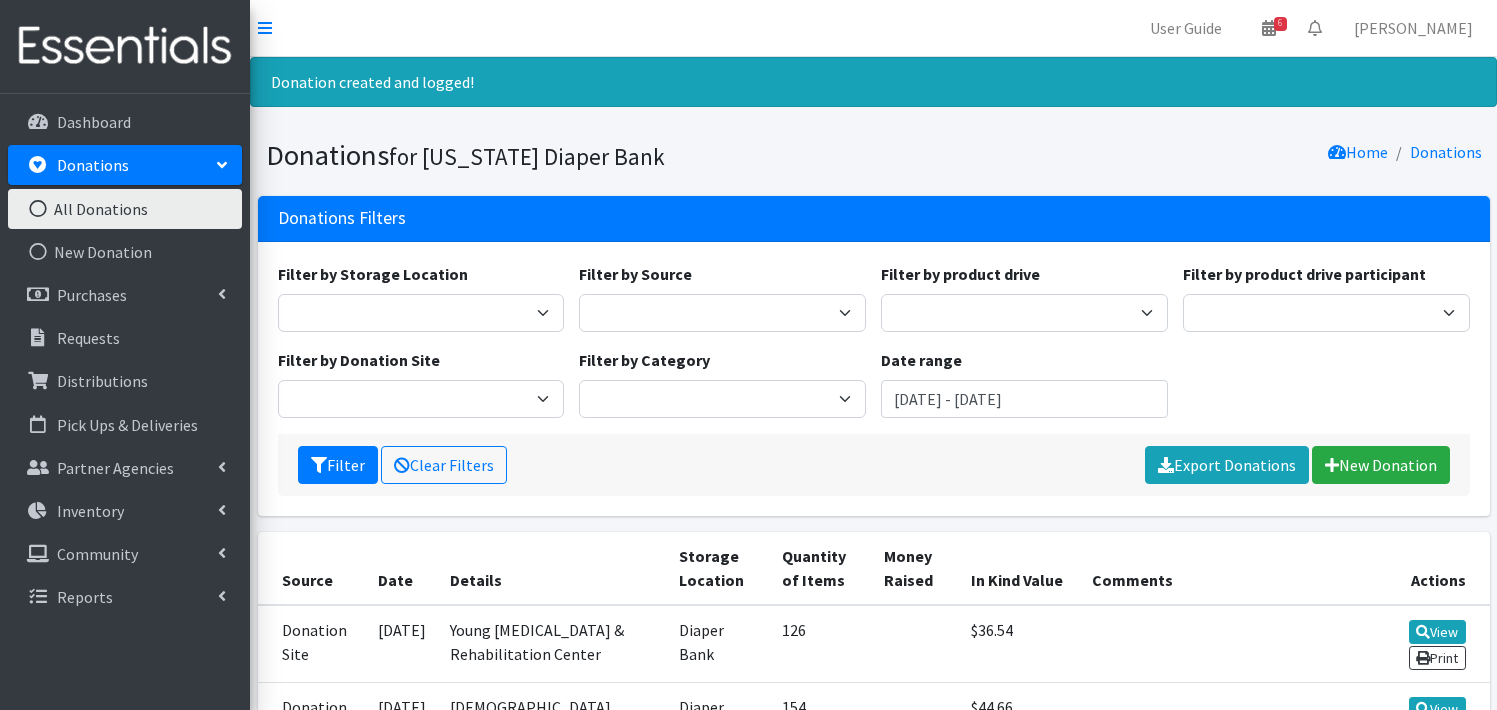 scroll, scrollTop: 0, scrollLeft: 0, axis: both 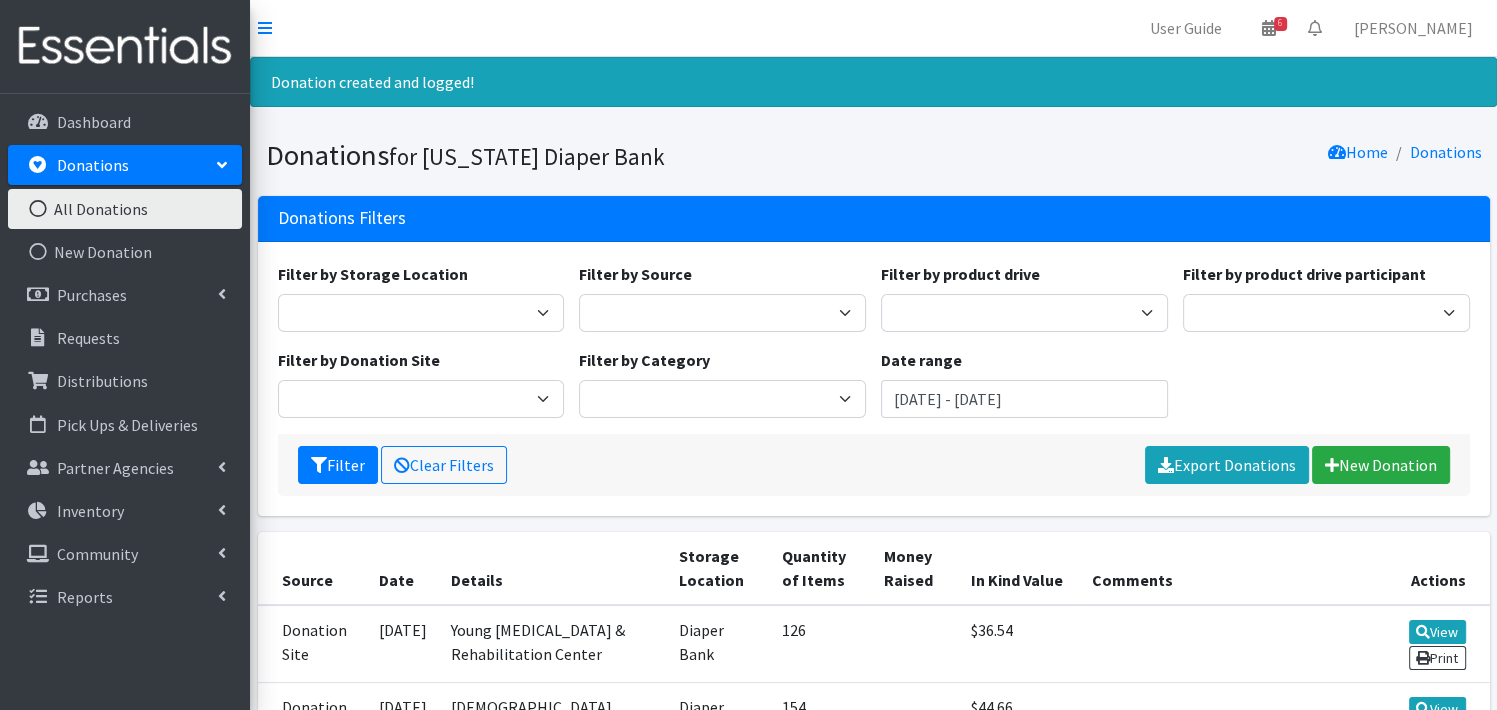 click at bounding box center (38, 209) 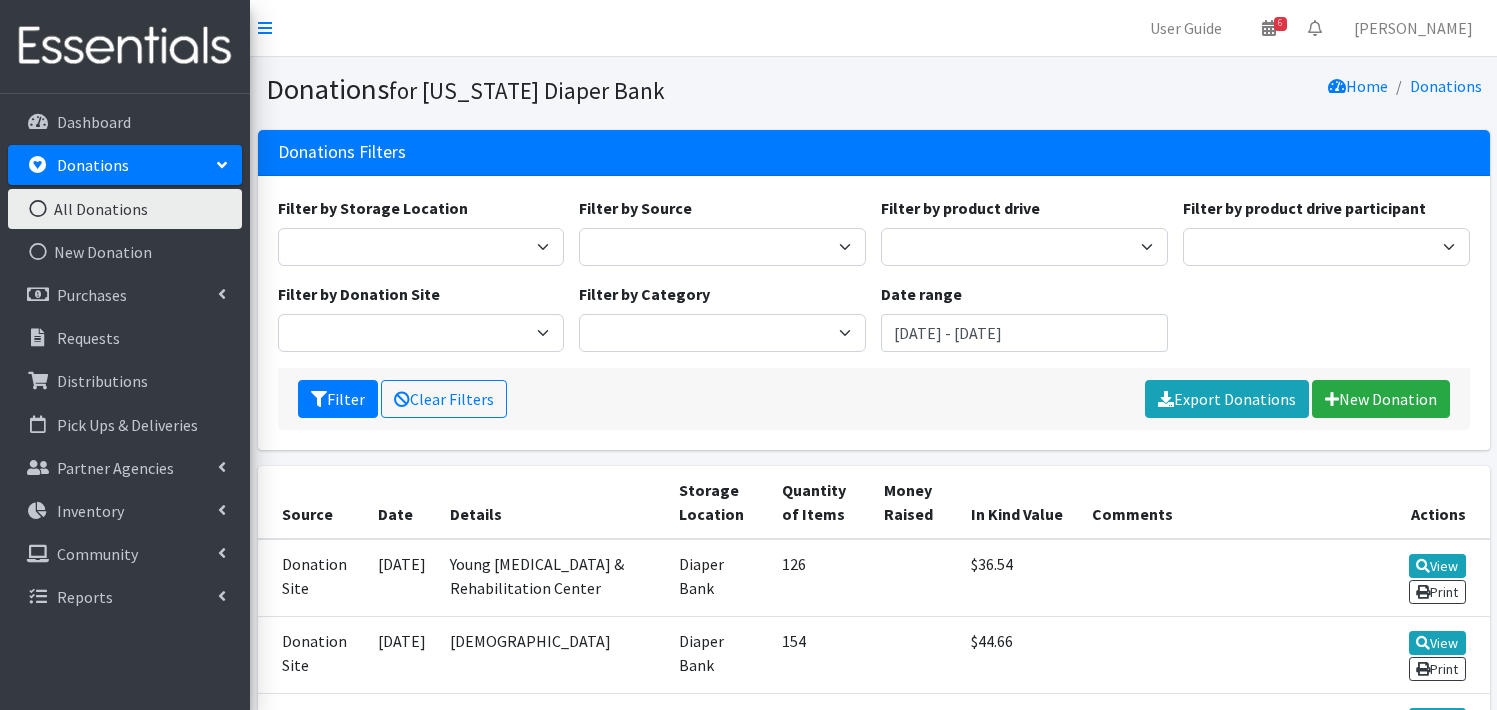 scroll, scrollTop: 0, scrollLeft: 0, axis: both 